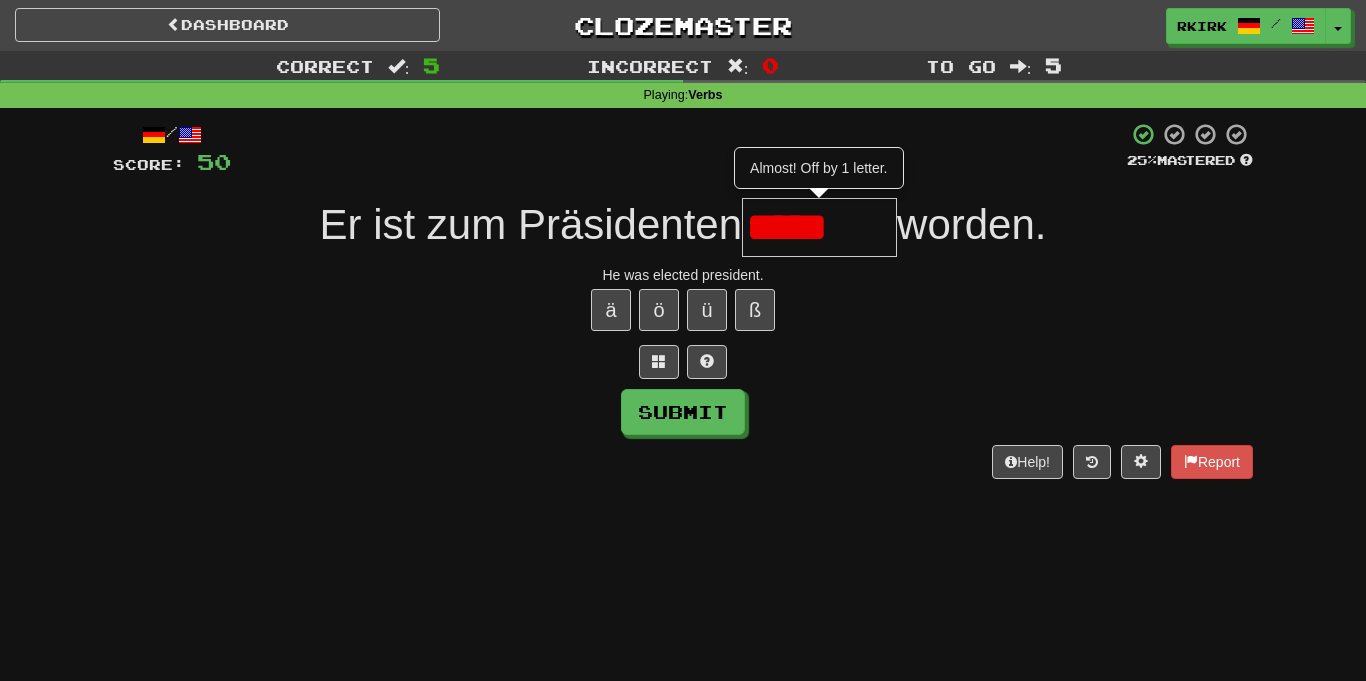 scroll, scrollTop: 0, scrollLeft: 0, axis: both 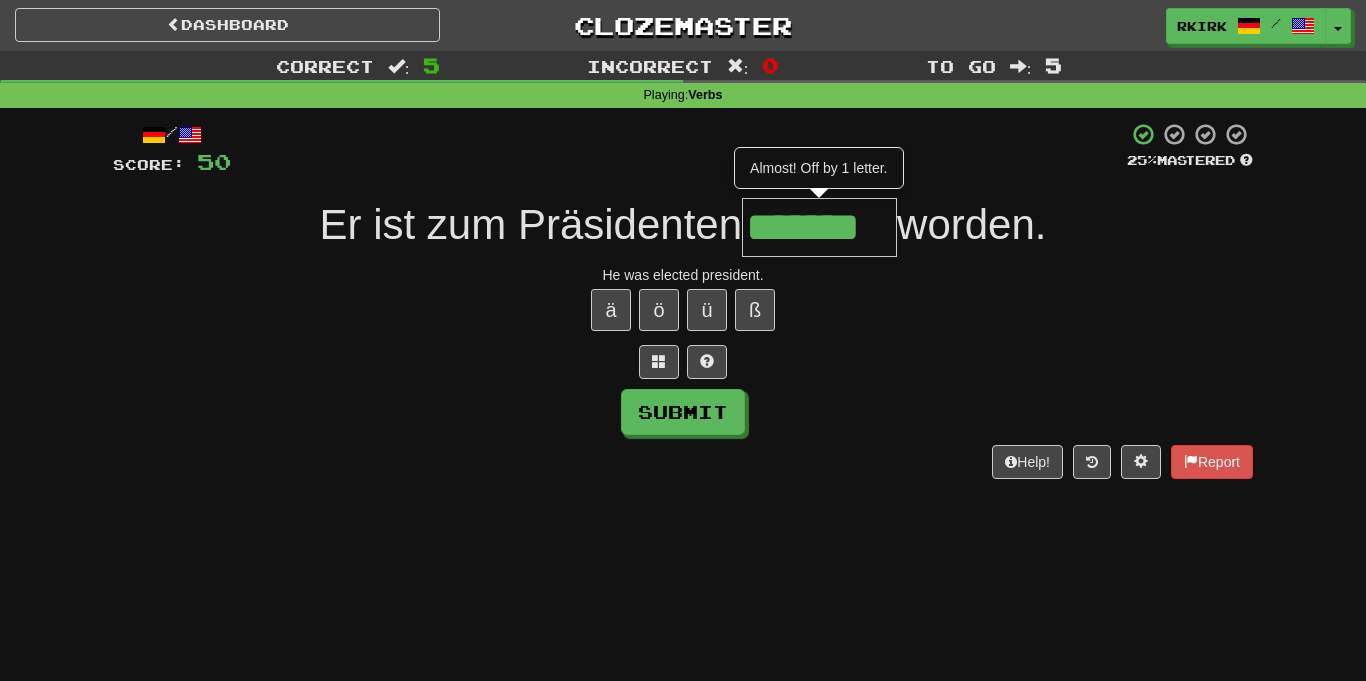 type on "*******" 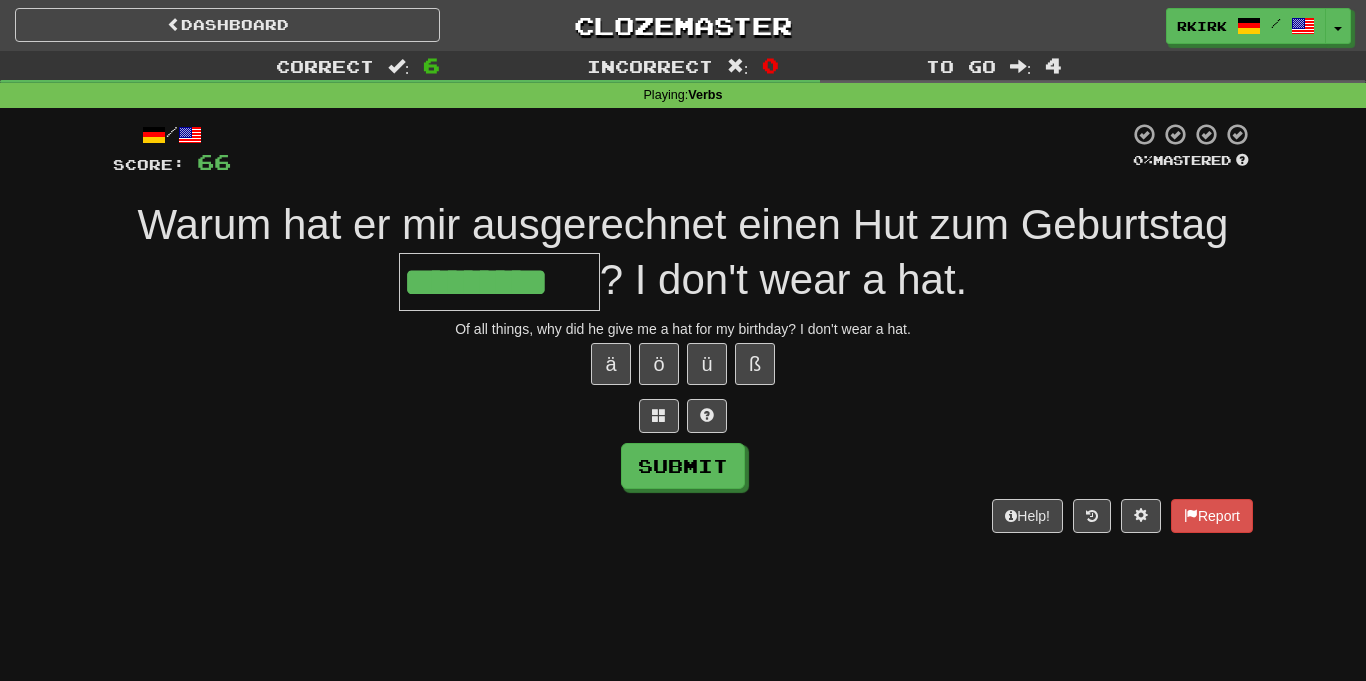 type on "*********" 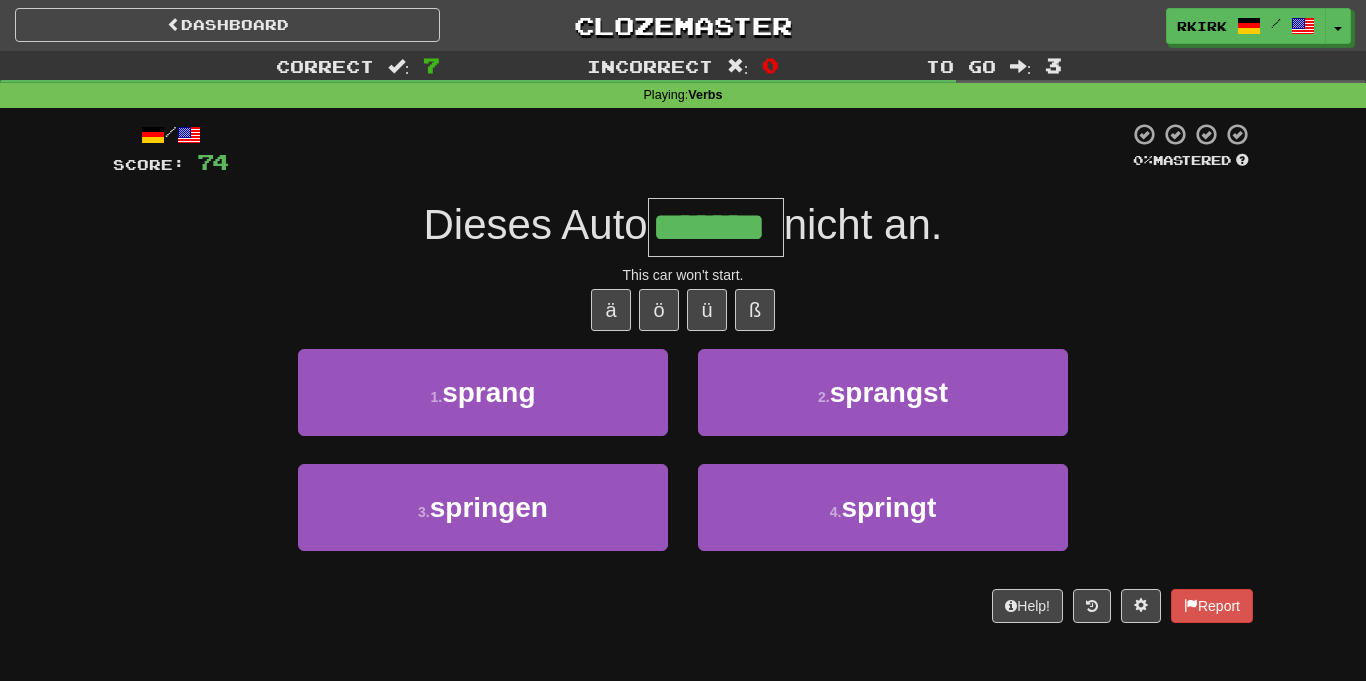 type on "*******" 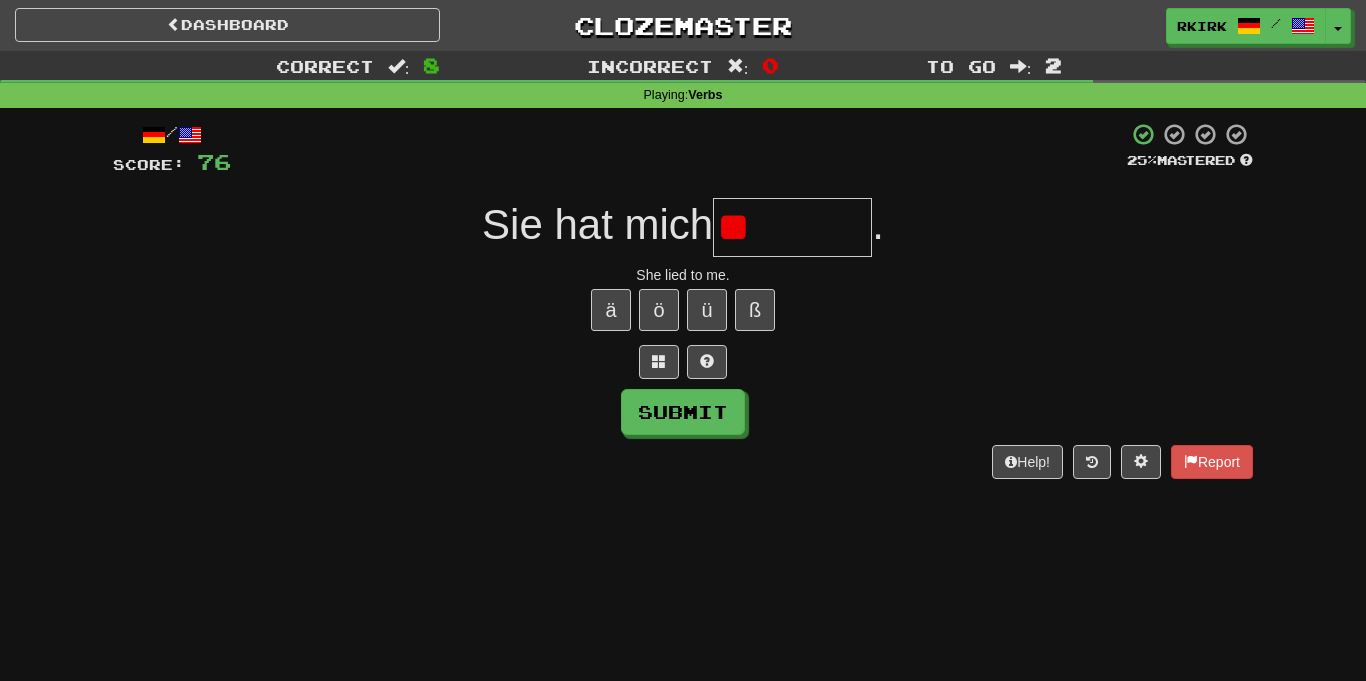 type on "*" 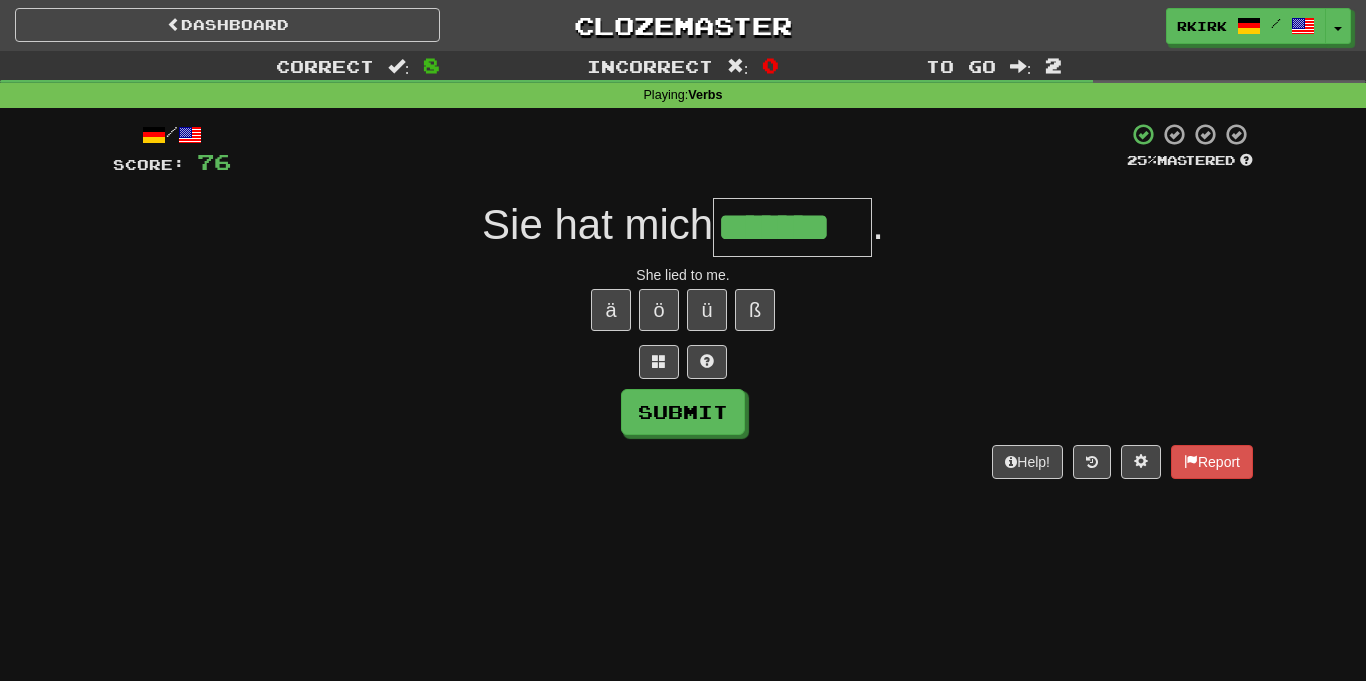 type on "*******" 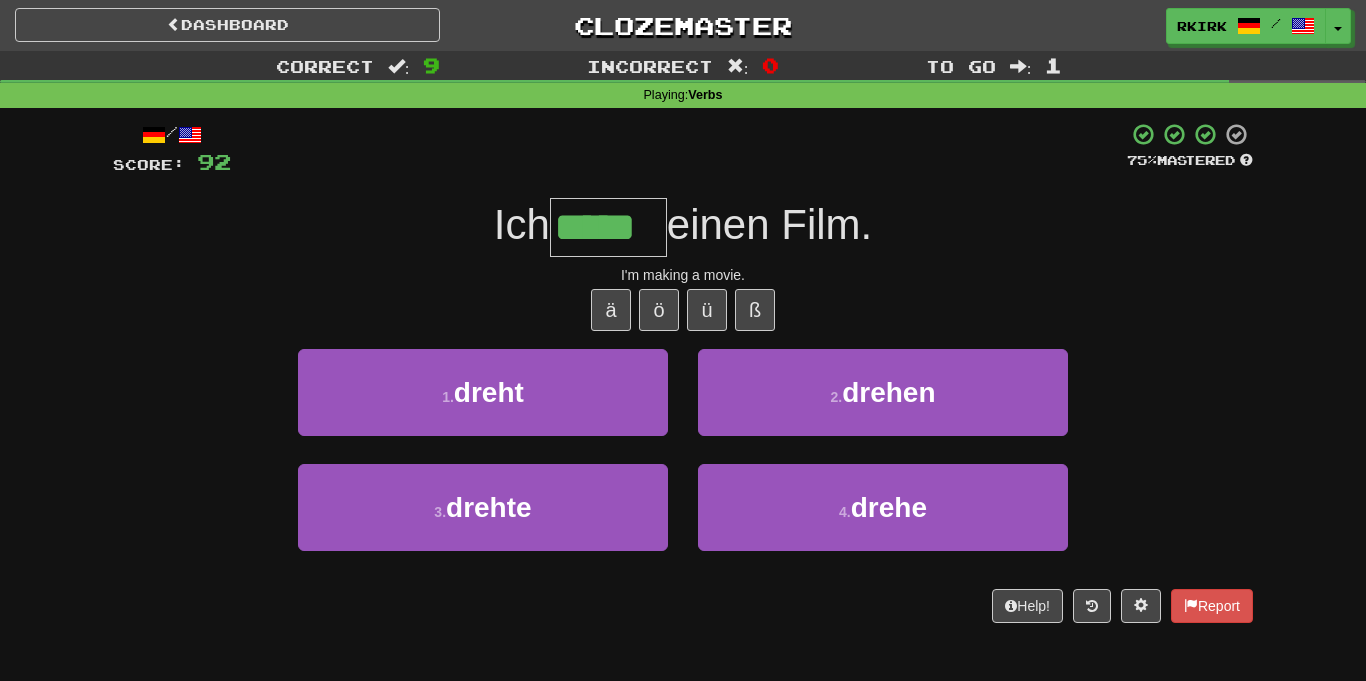 type on "*****" 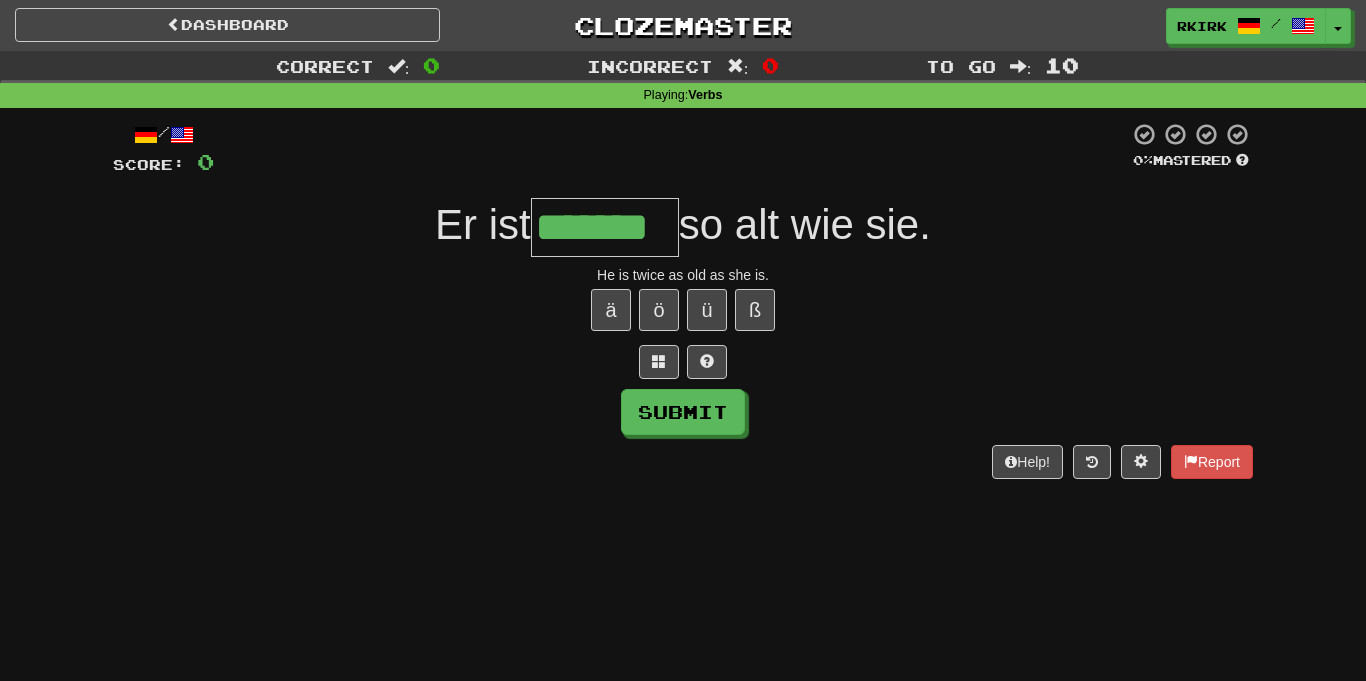 type on "*******" 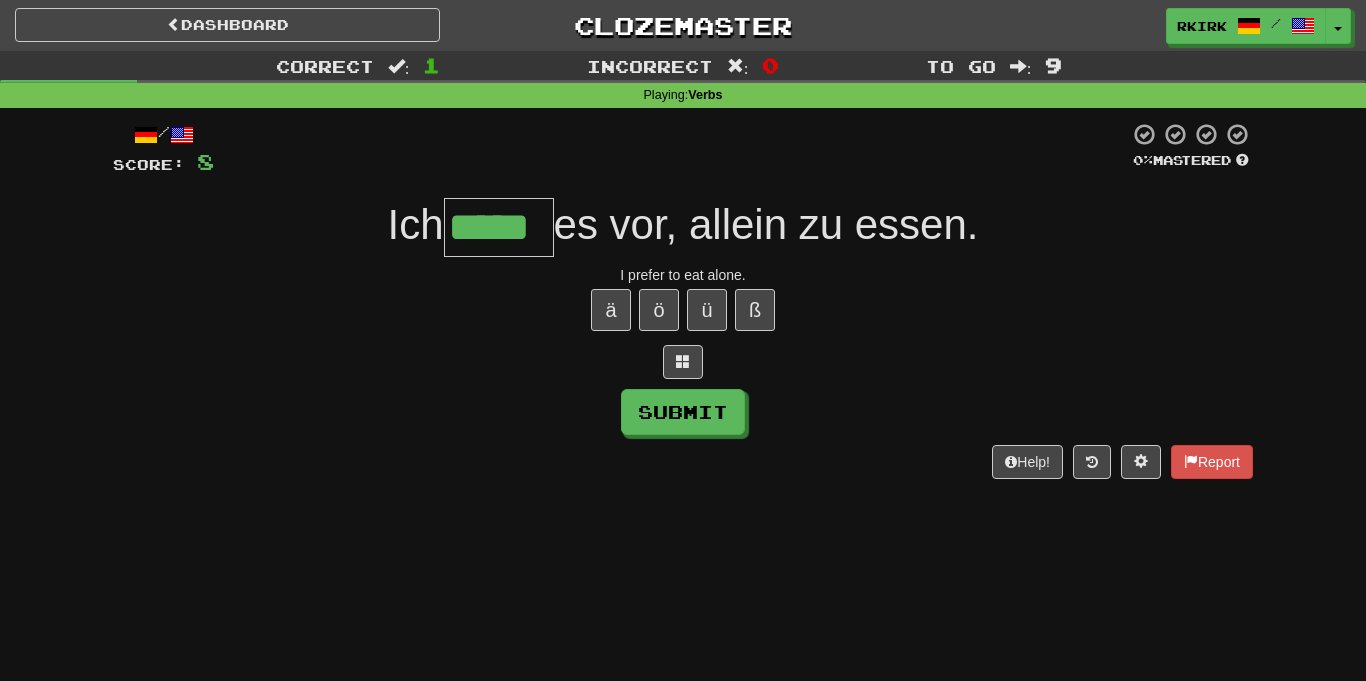 type on "*****" 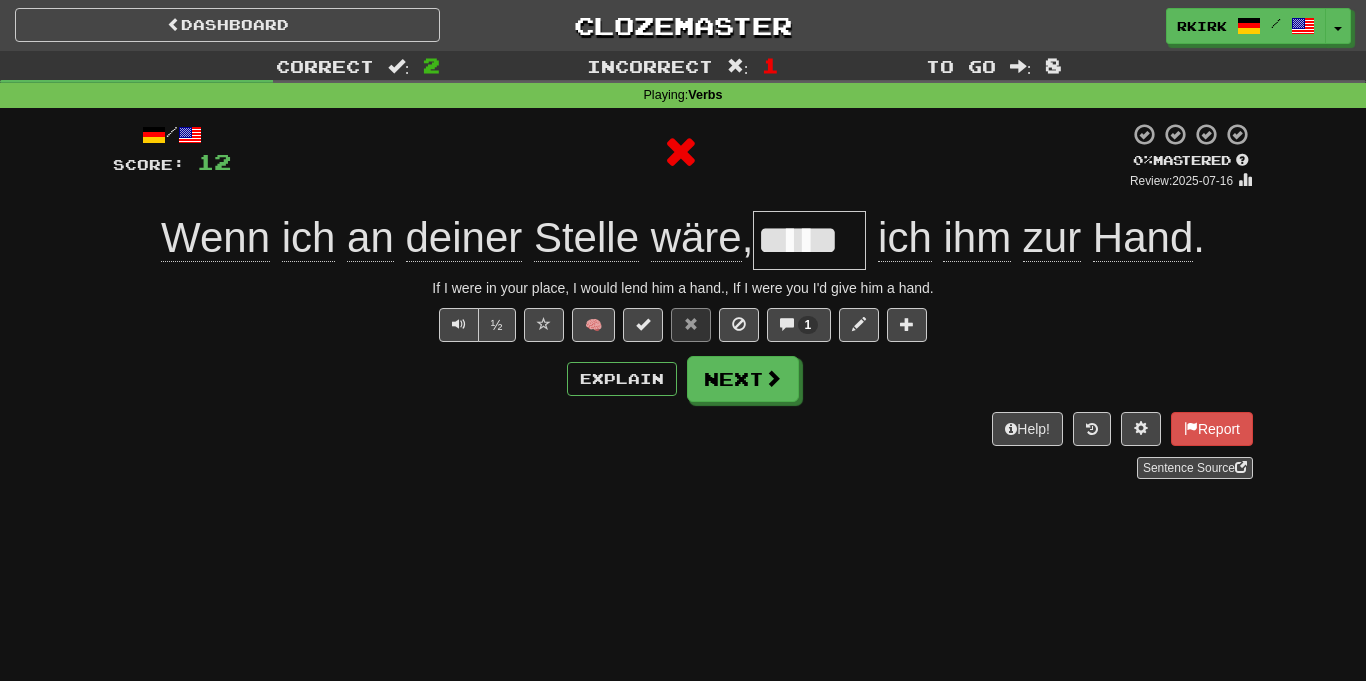 type on "****" 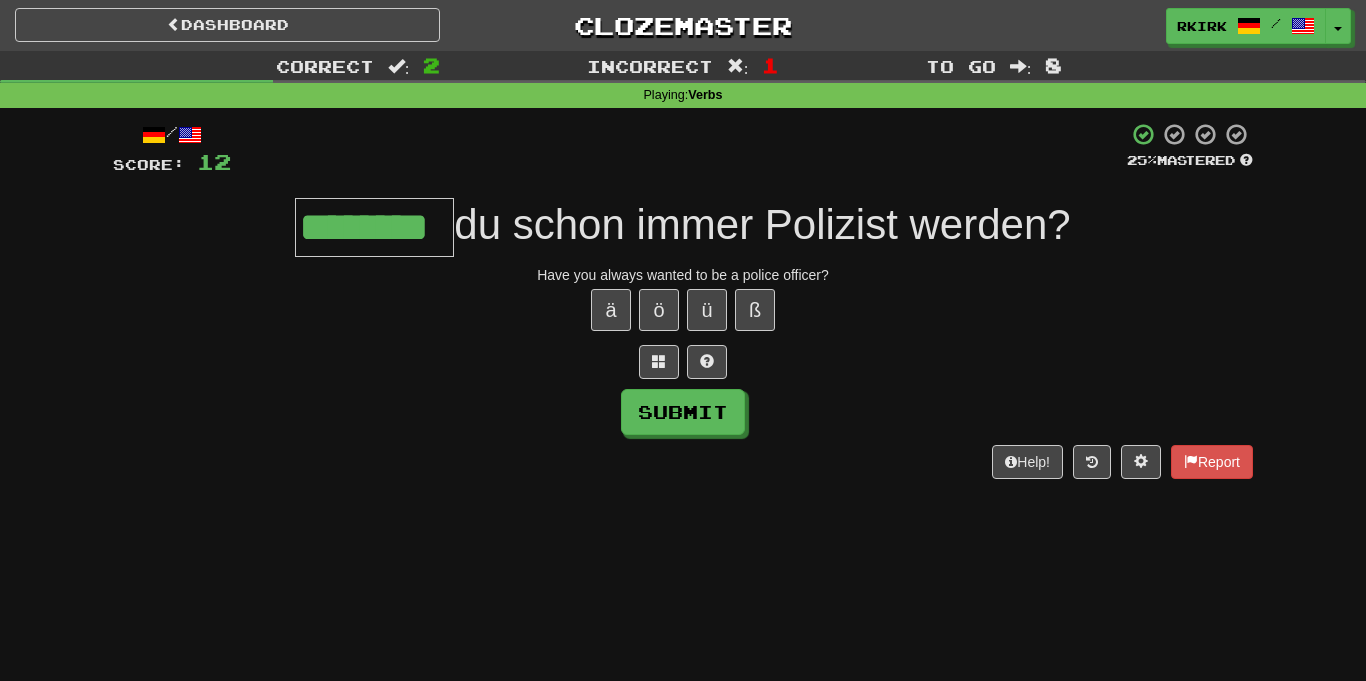 type on "********" 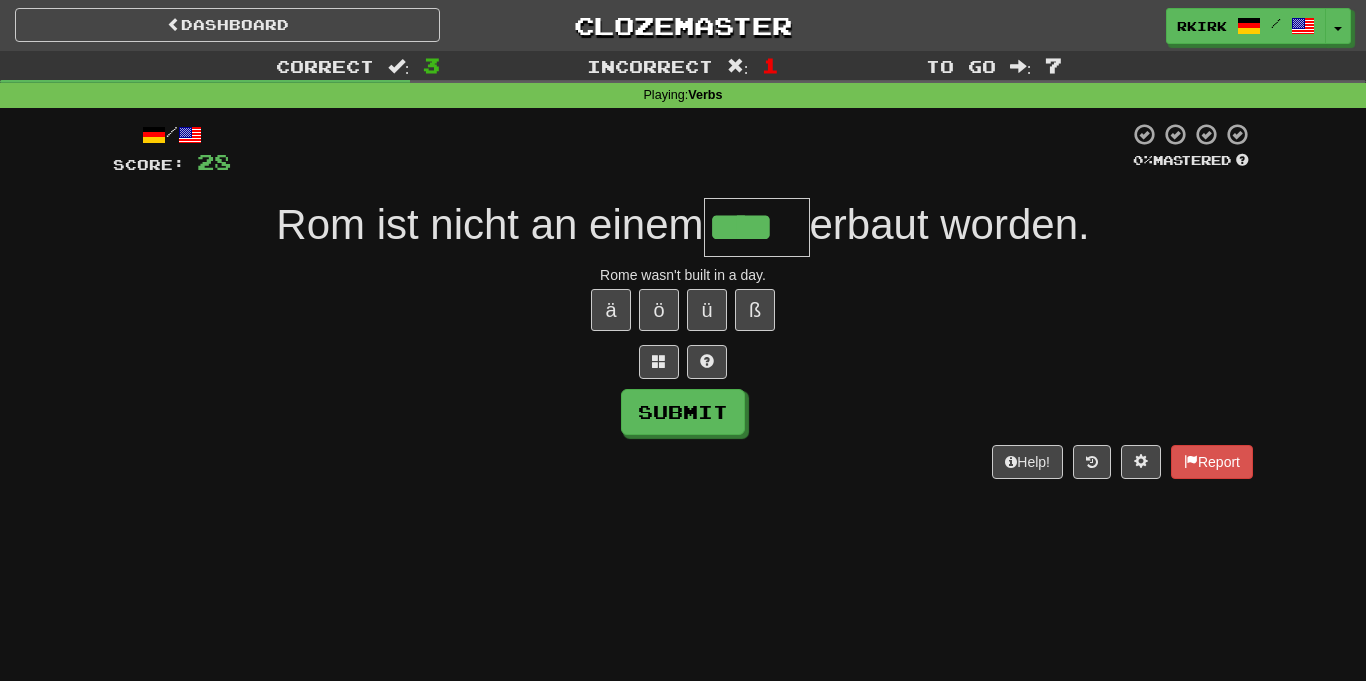 type on "****" 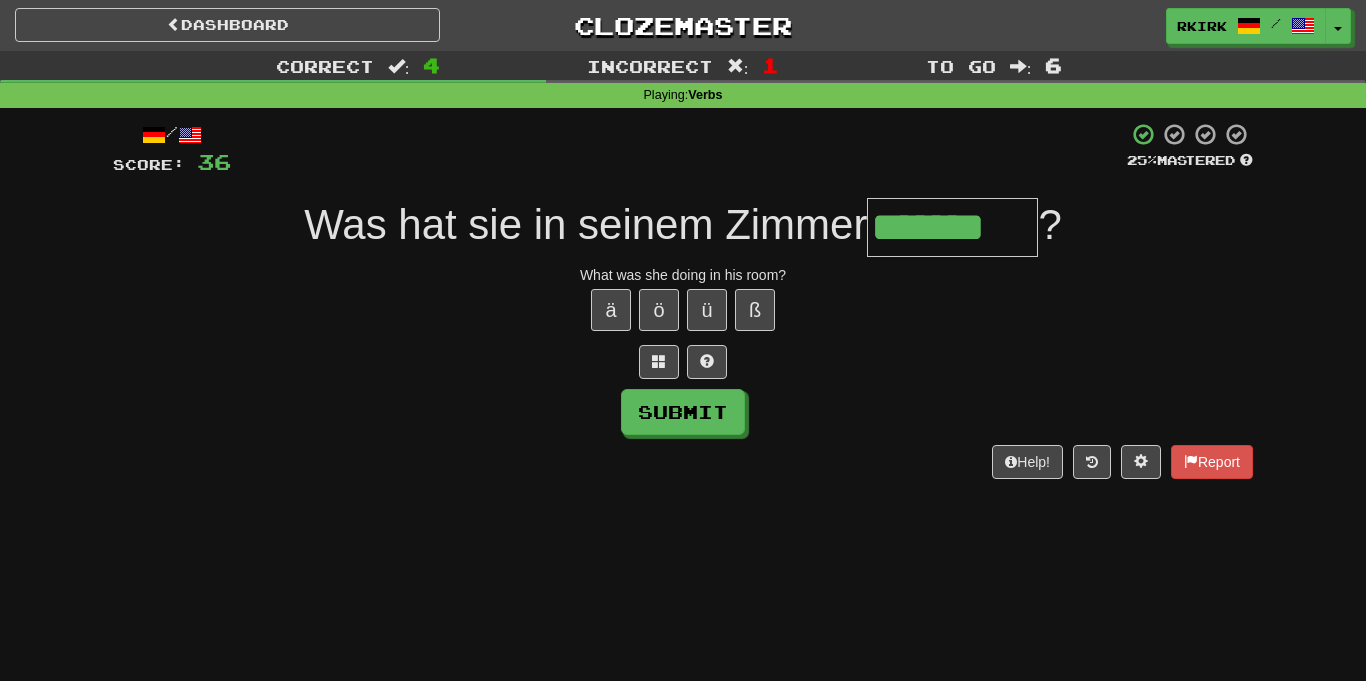 type on "*******" 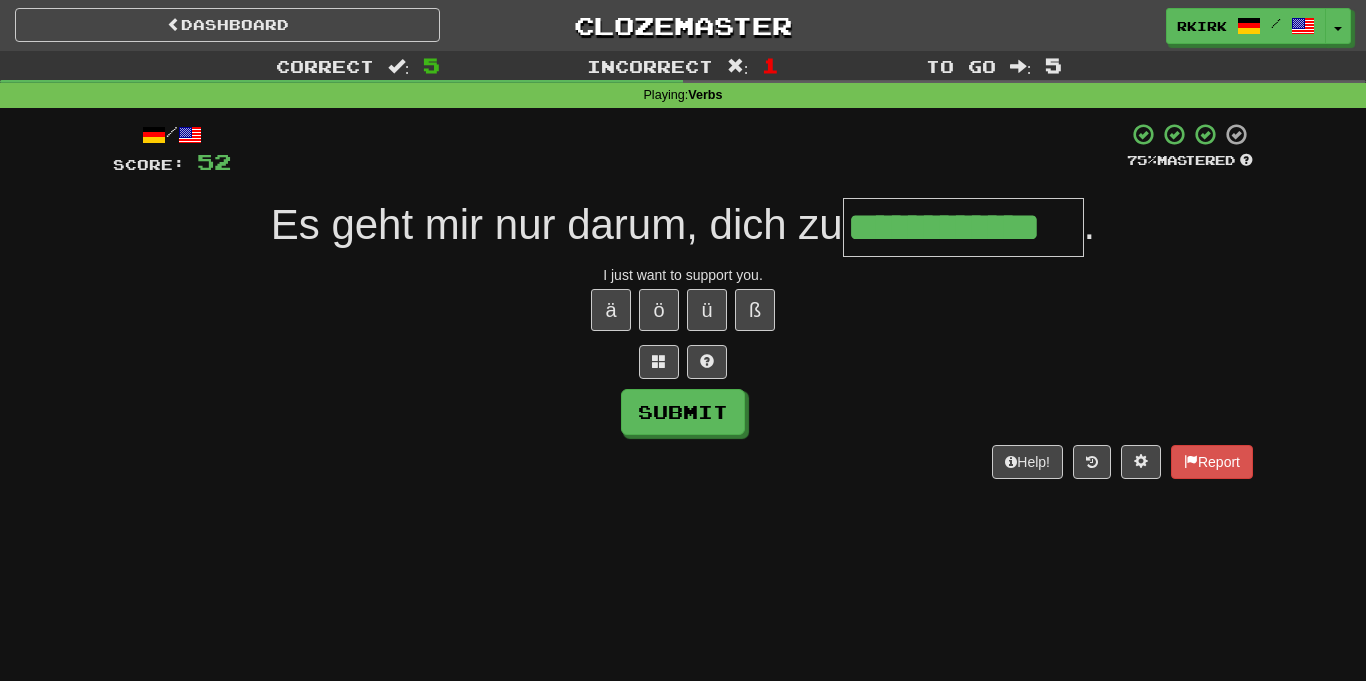 type on "**********" 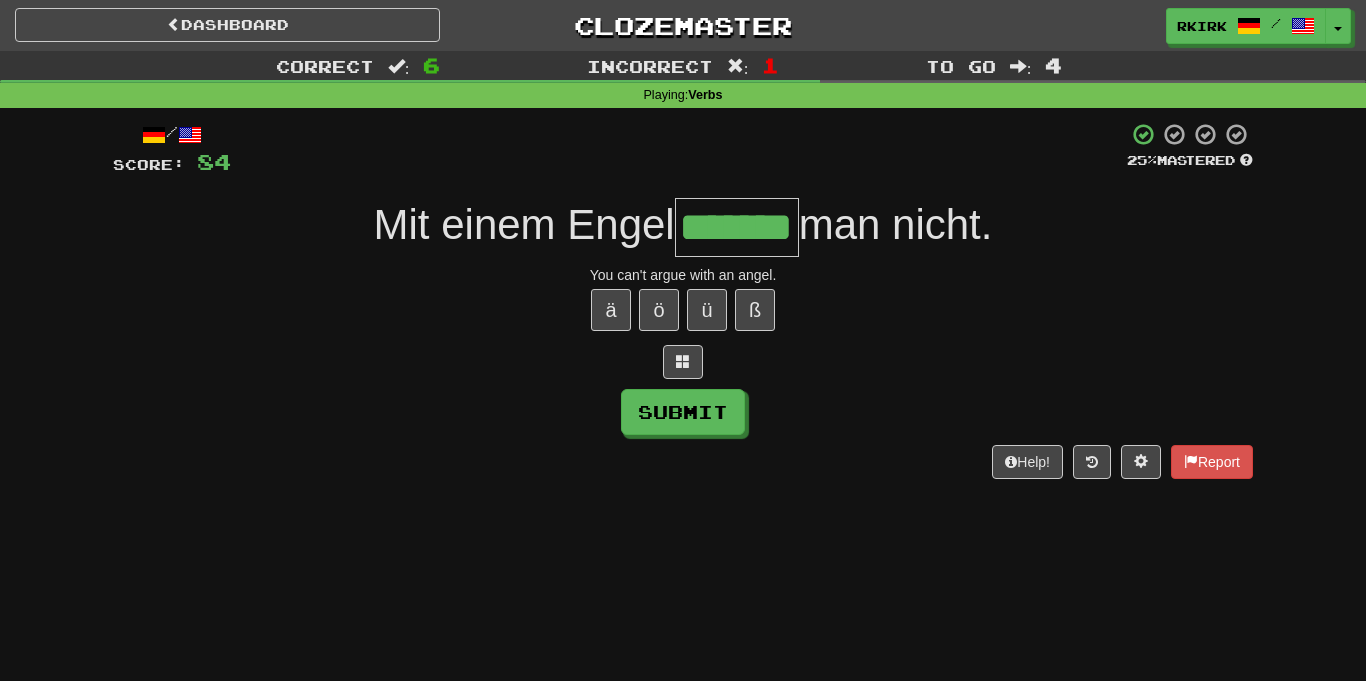 type on "*******" 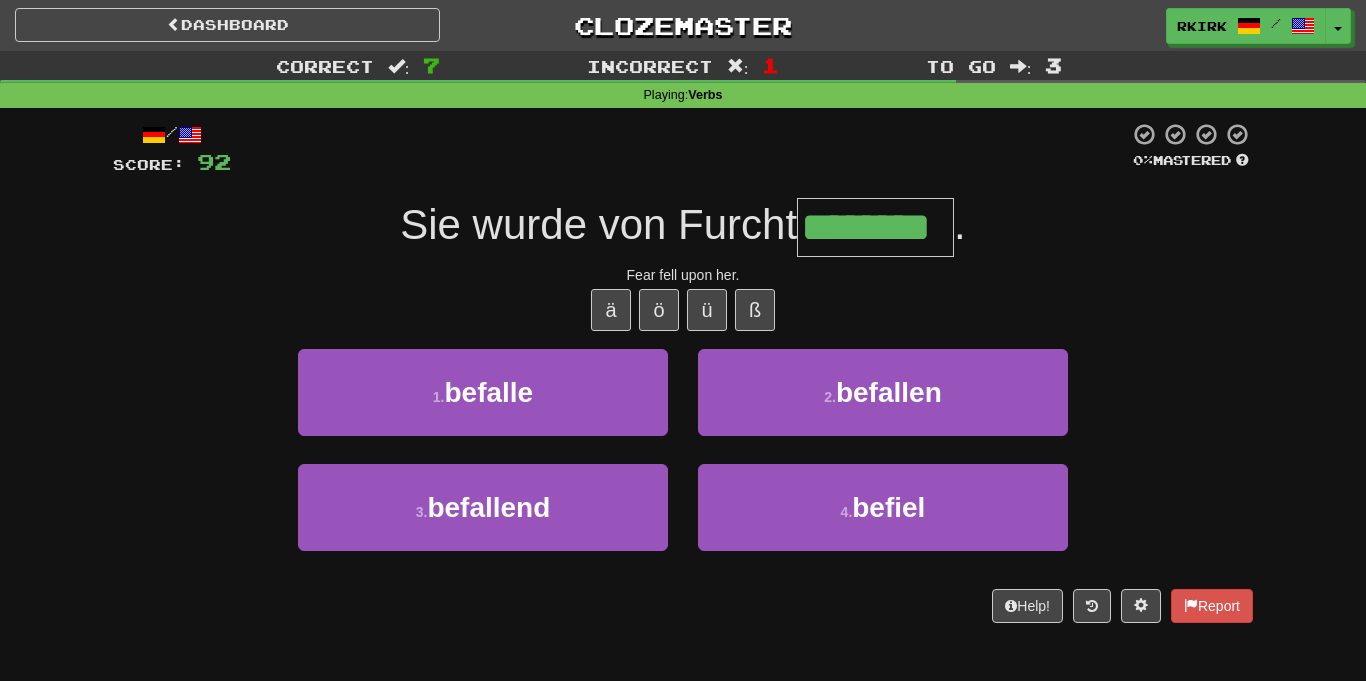 type on "********" 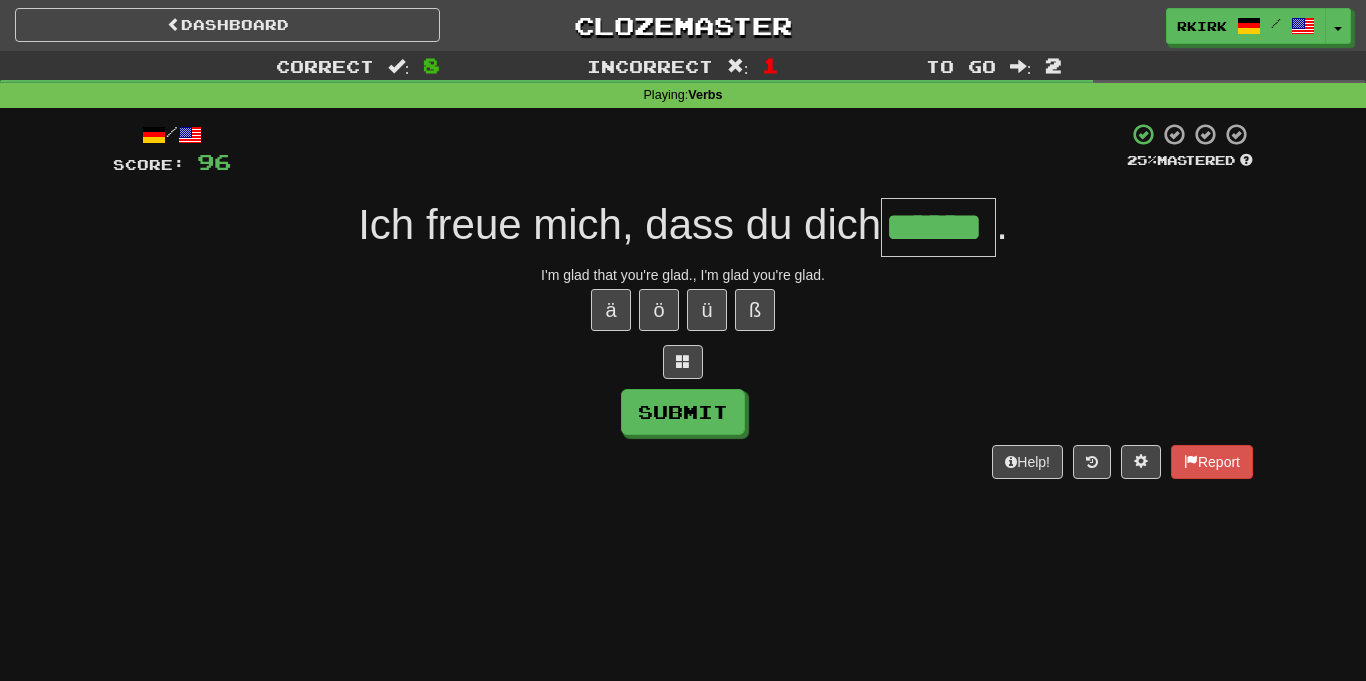 type on "******" 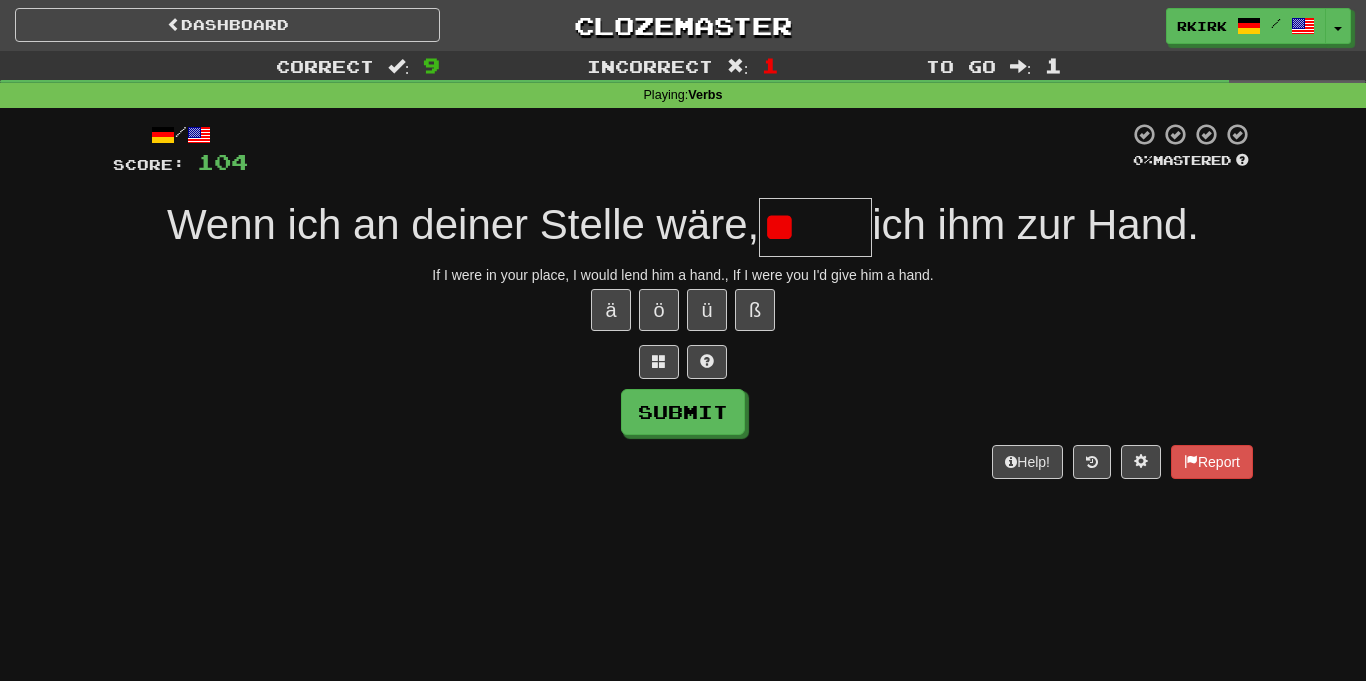 type on "*" 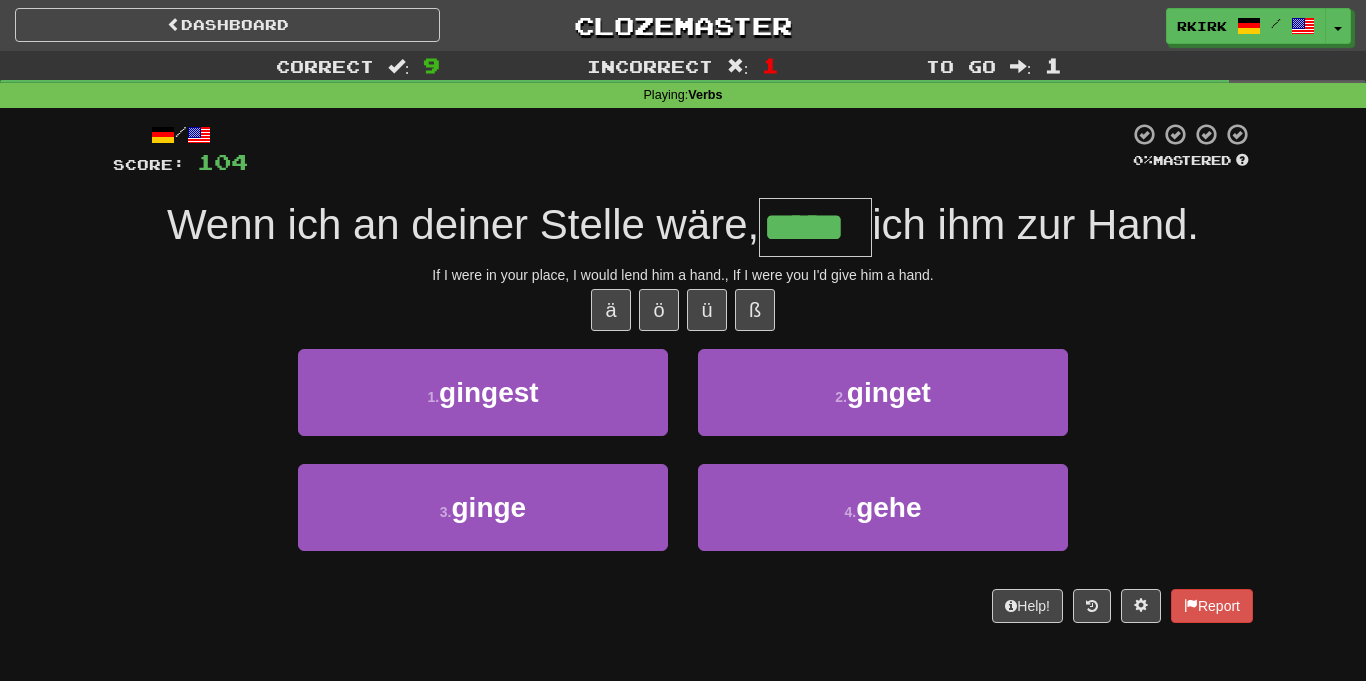 type on "*****" 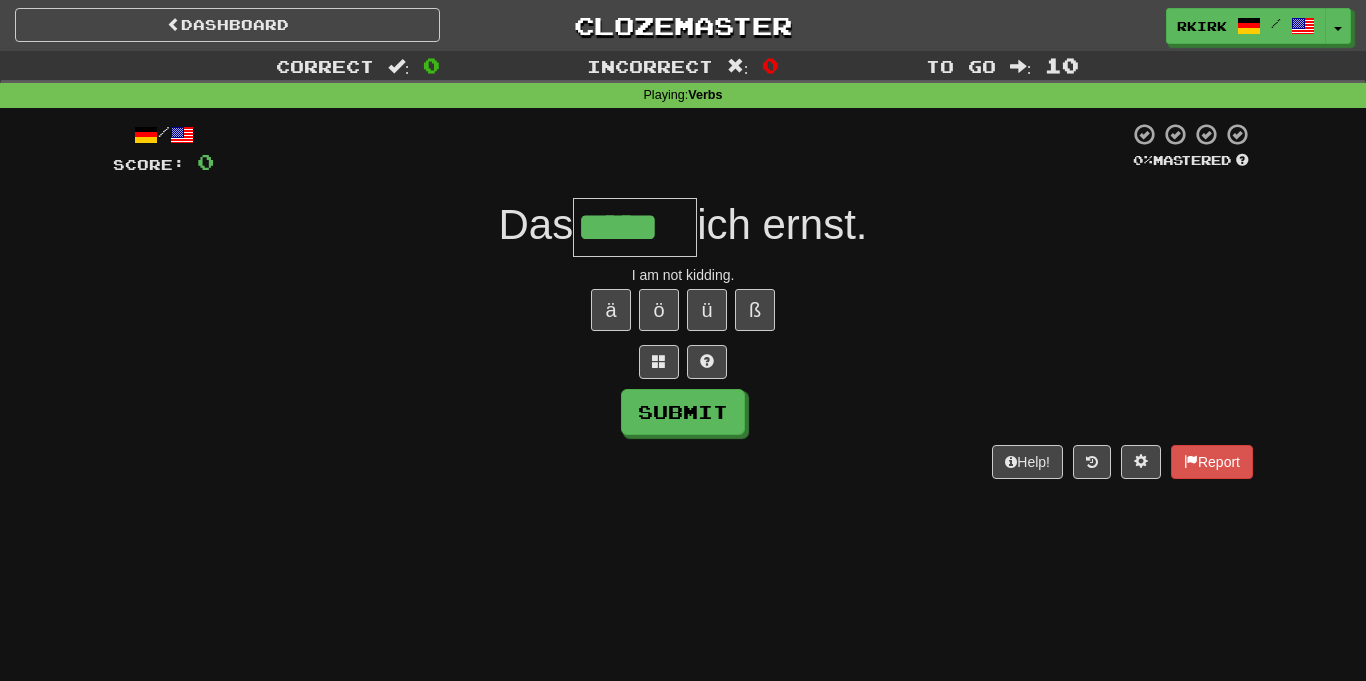 type on "*****" 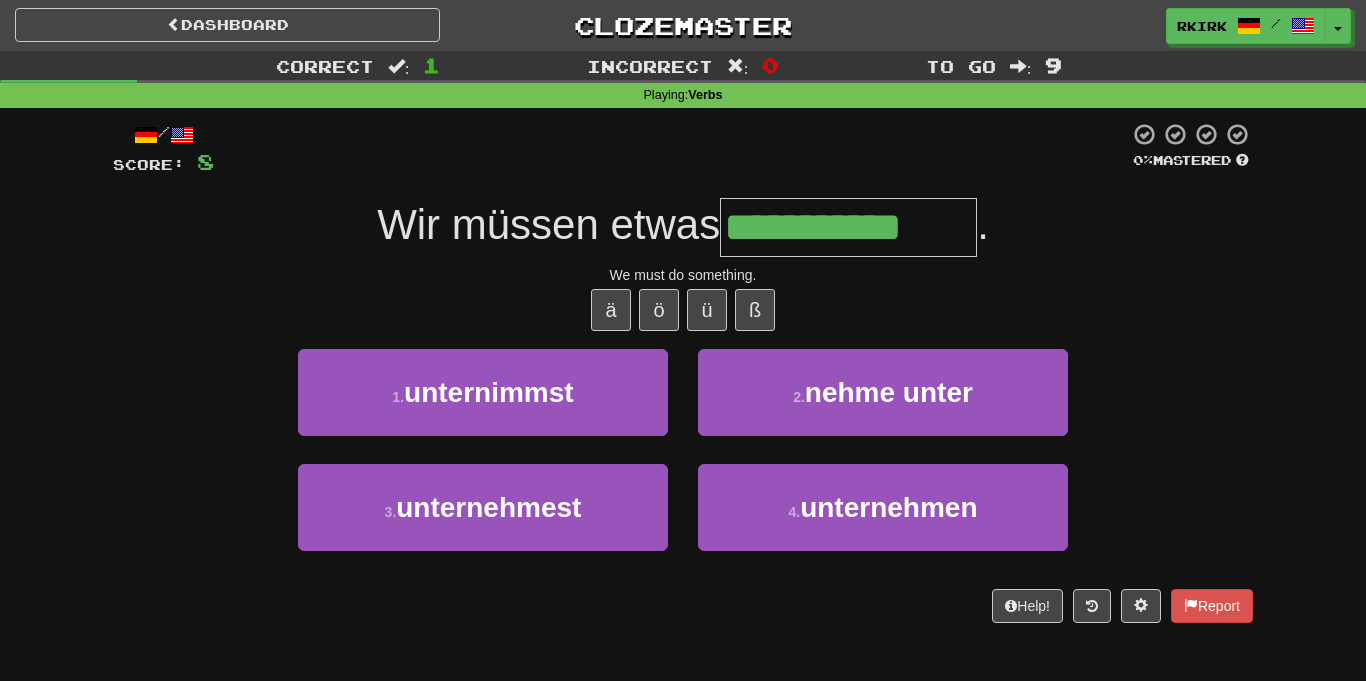 type on "**********" 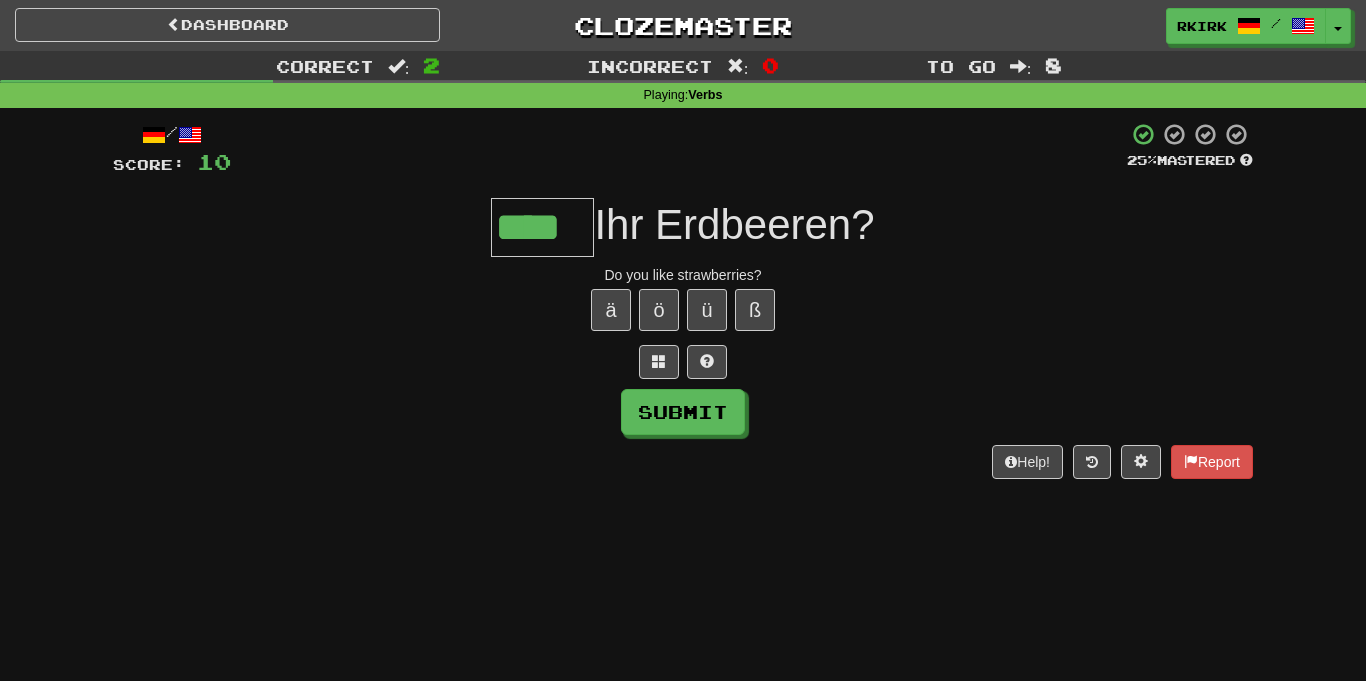 type on "****" 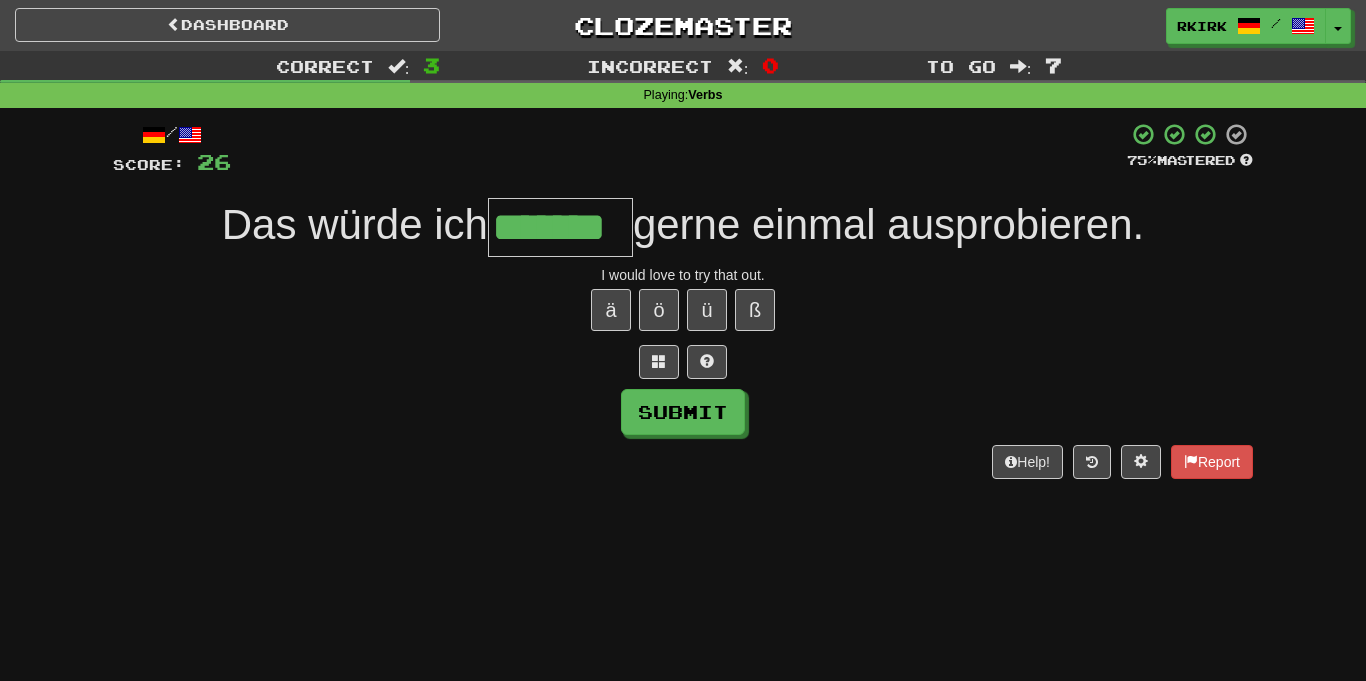type on "*******" 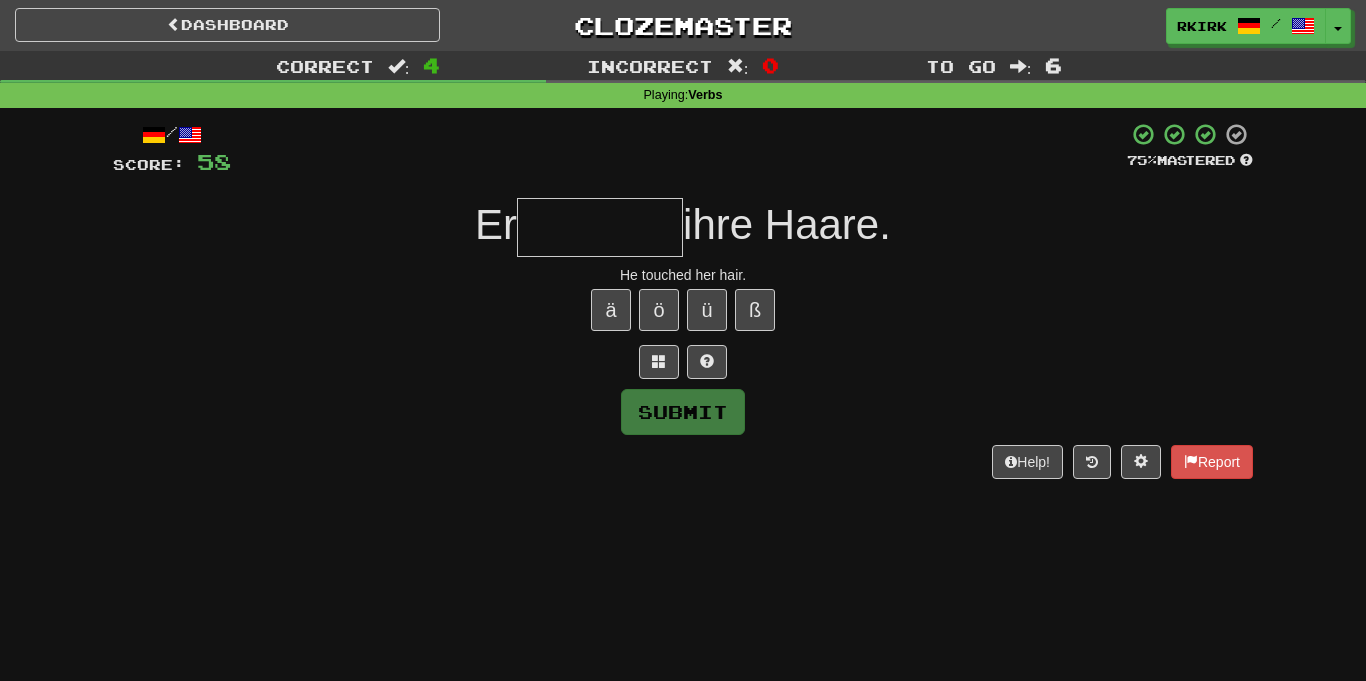 type on "*" 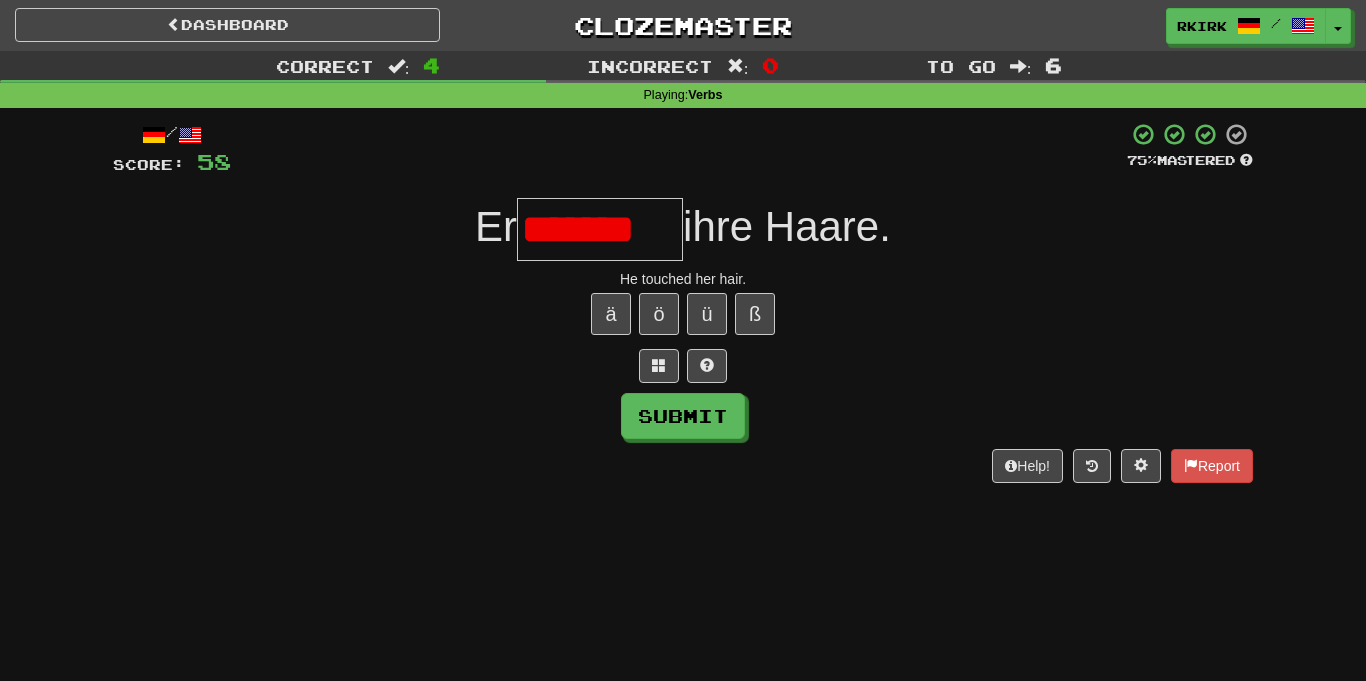 scroll, scrollTop: 0, scrollLeft: 0, axis: both 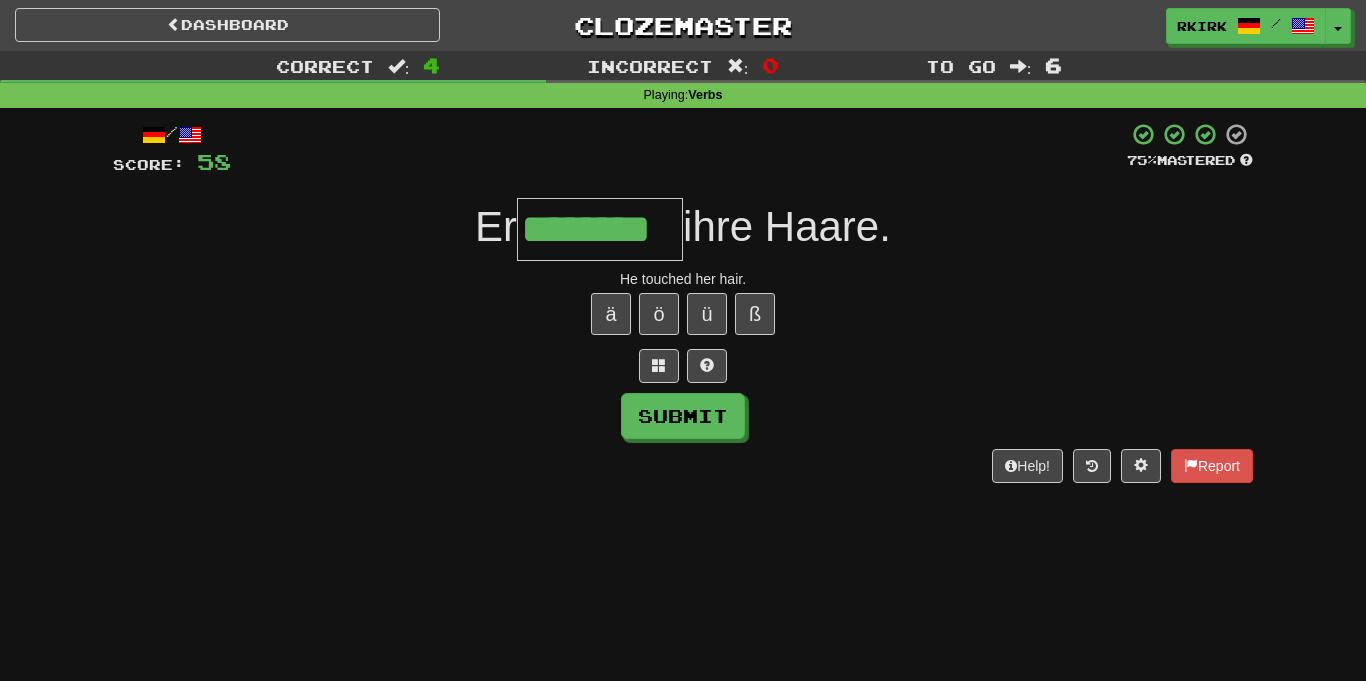 type on "********" 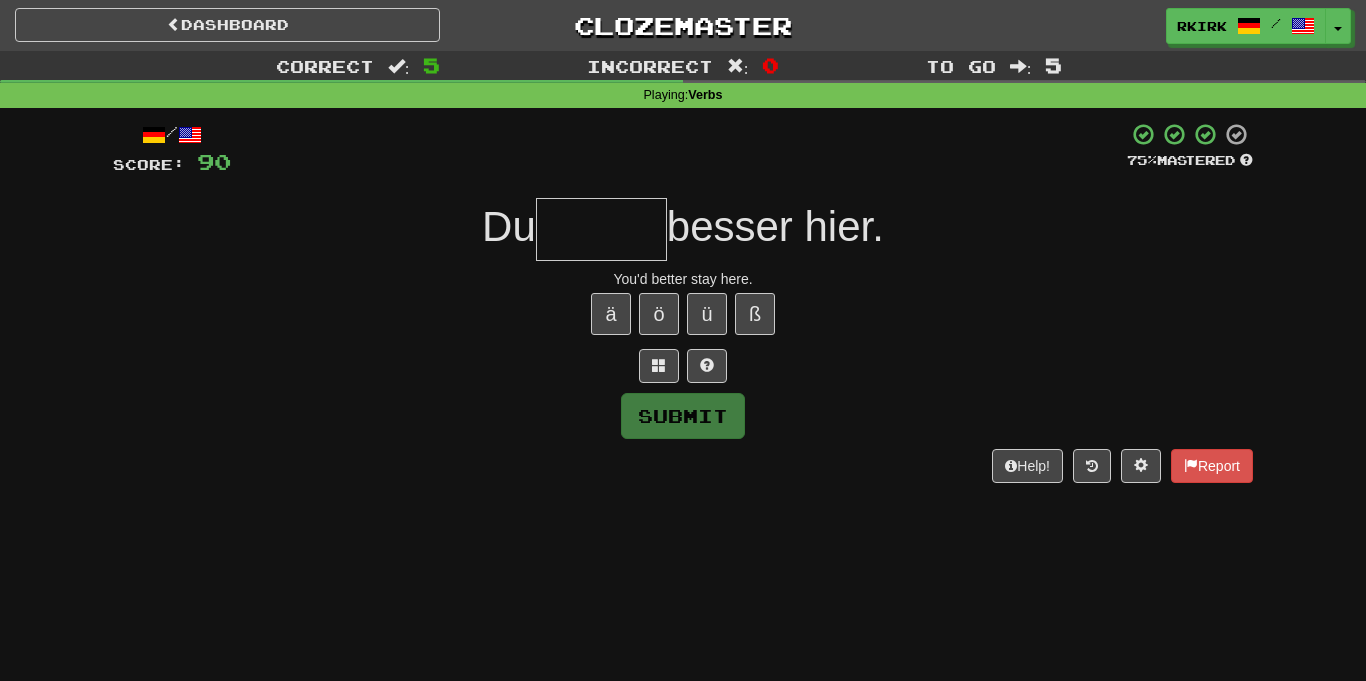 type on "*" 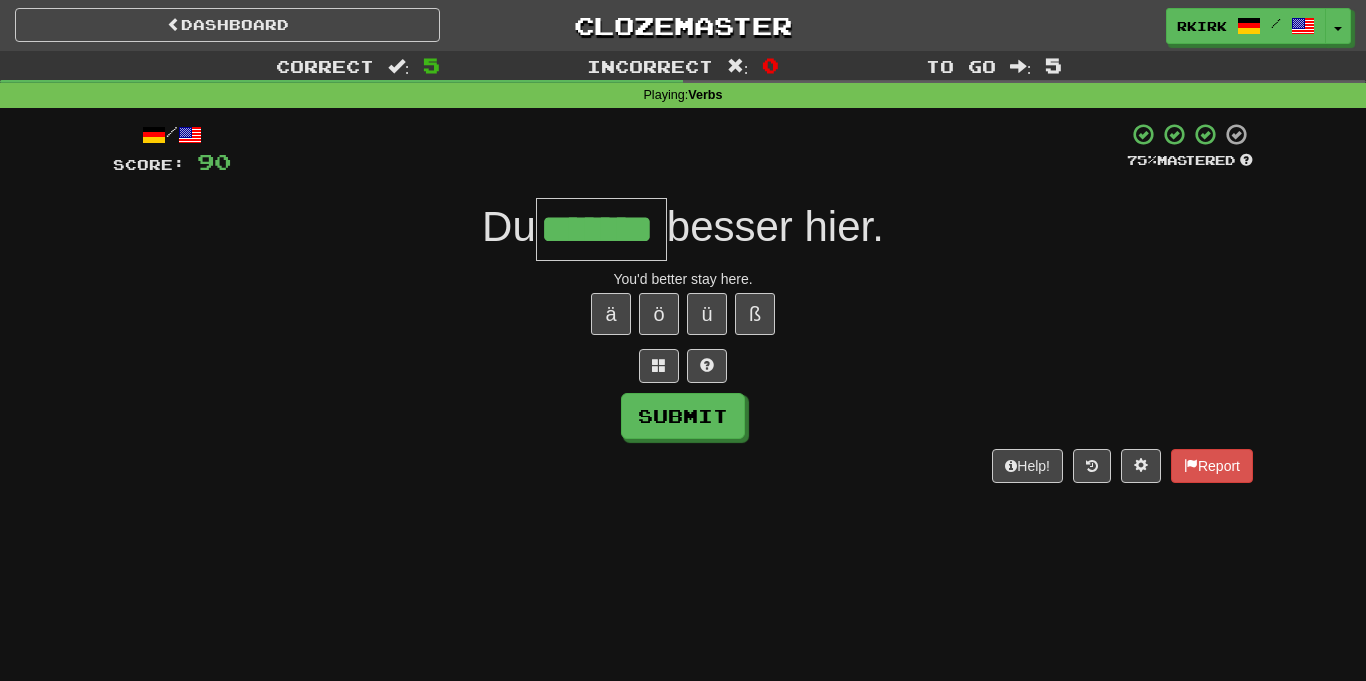 type on "*******" 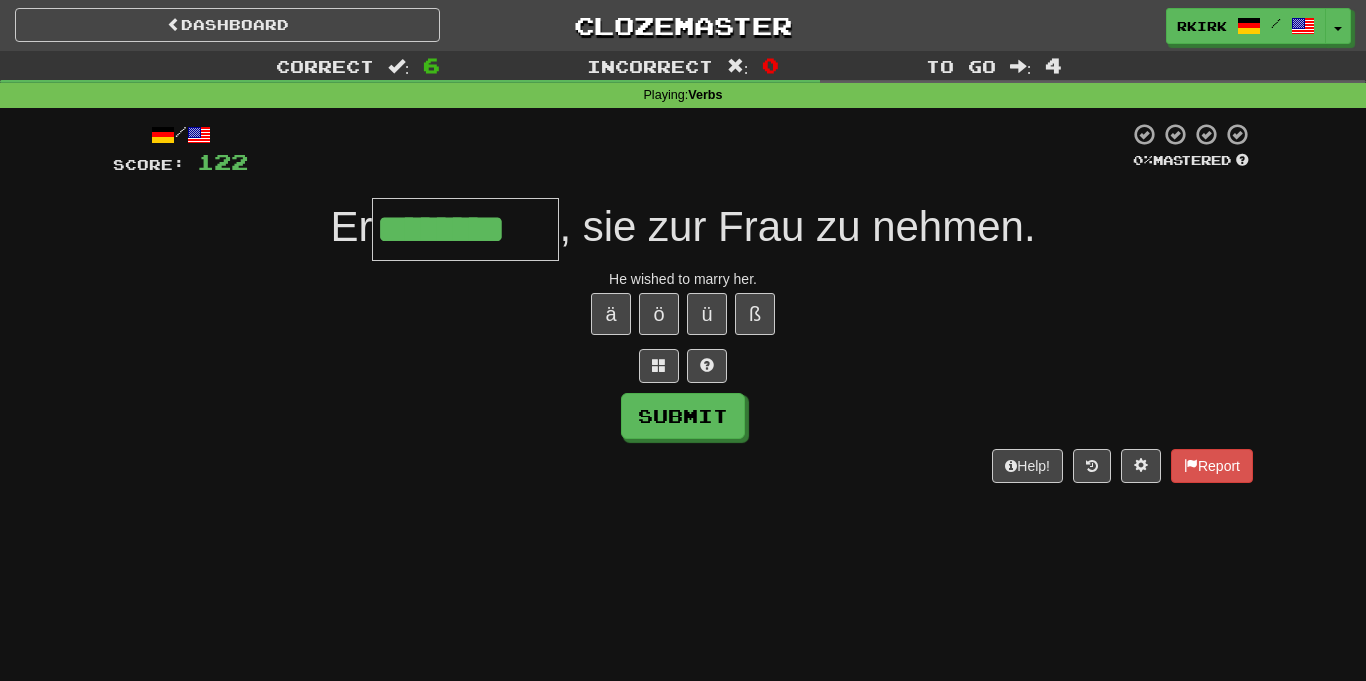 type on "********" 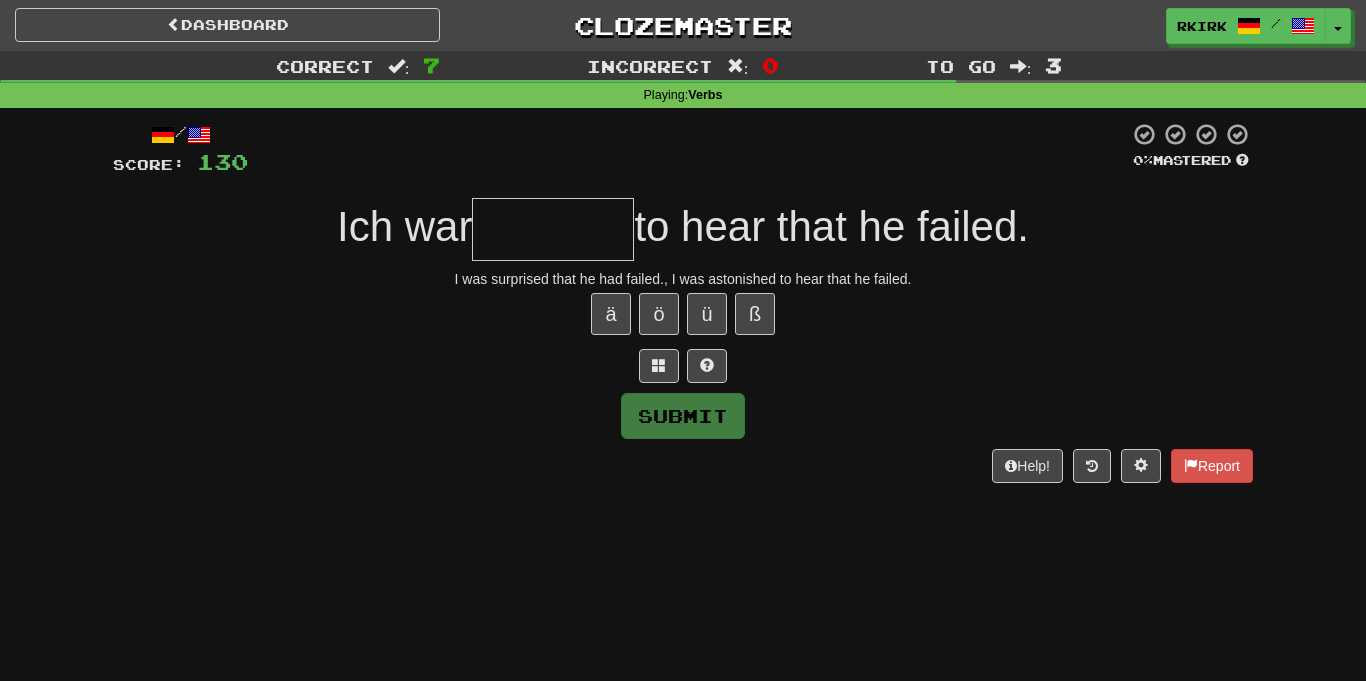 type on "*" 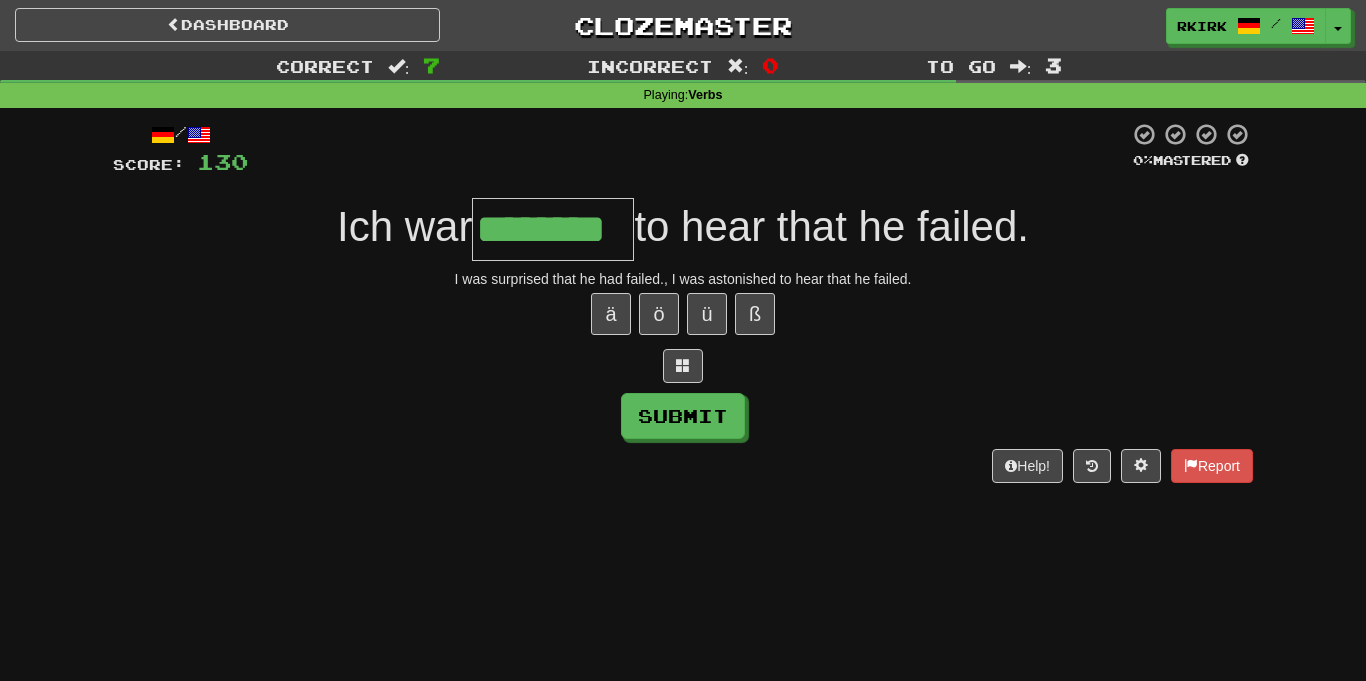 type on "********" 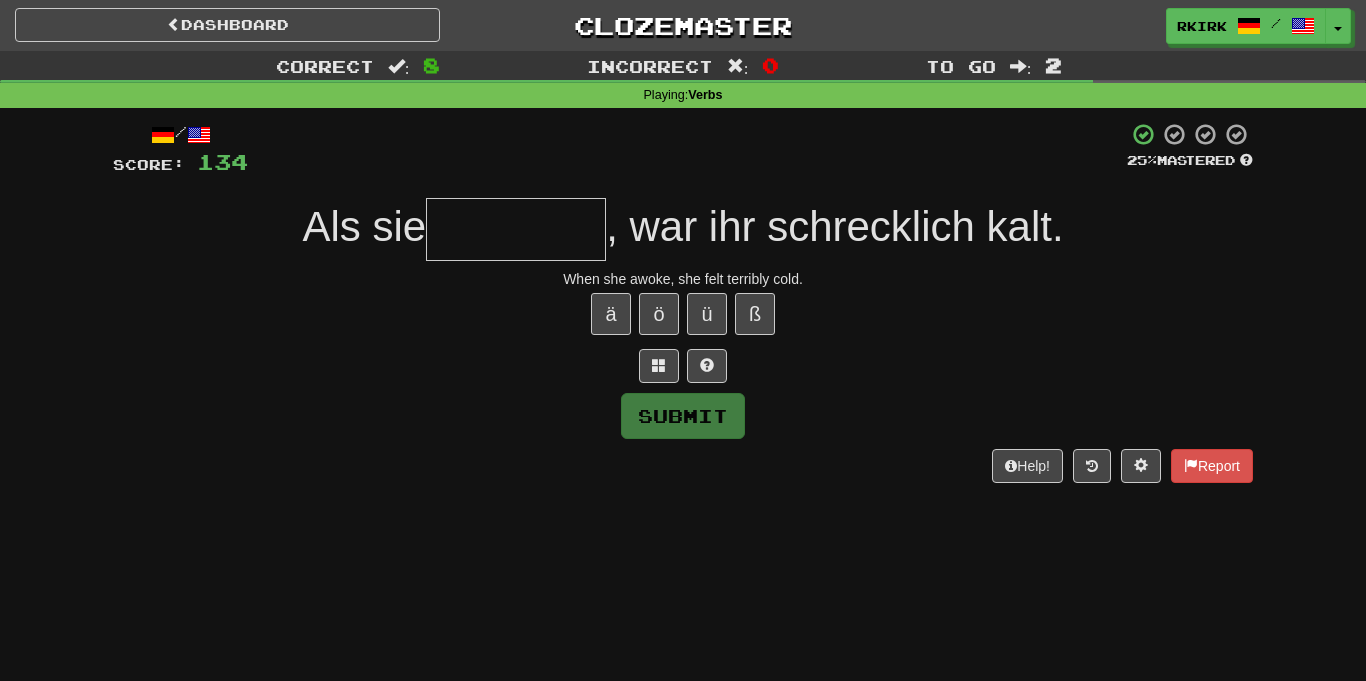 type on "*" 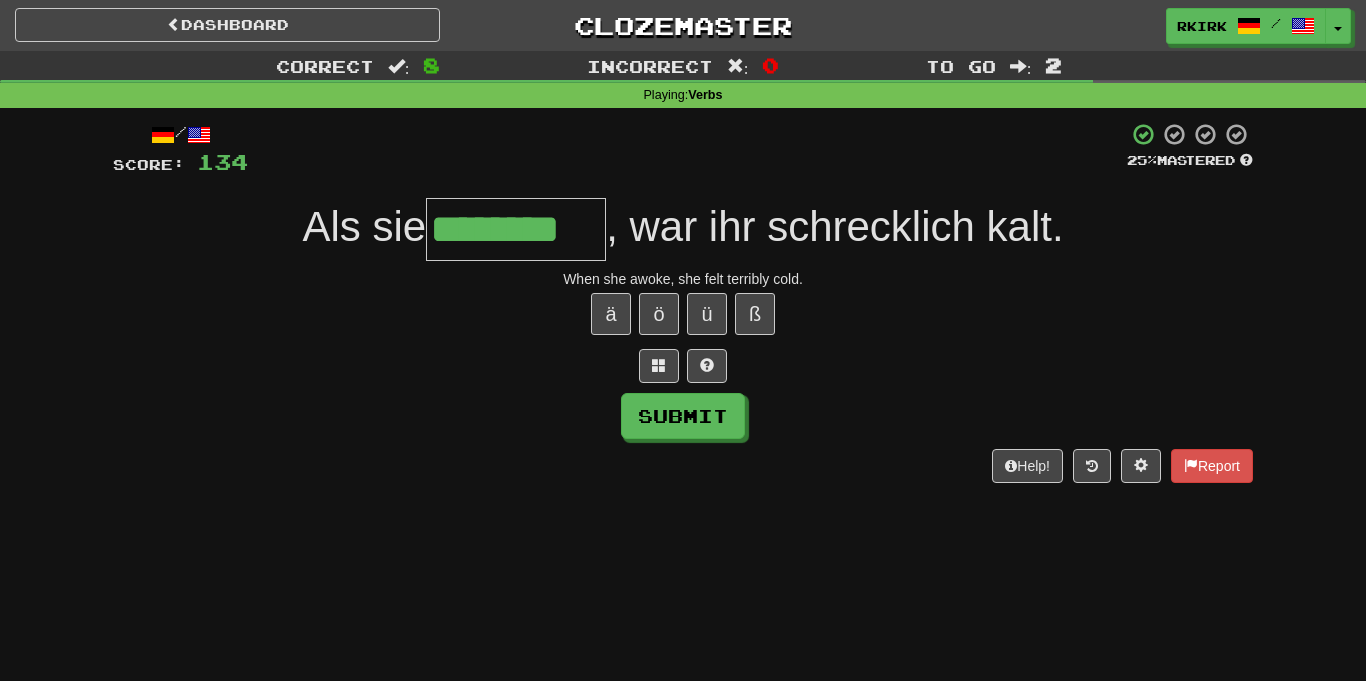 type on "********" 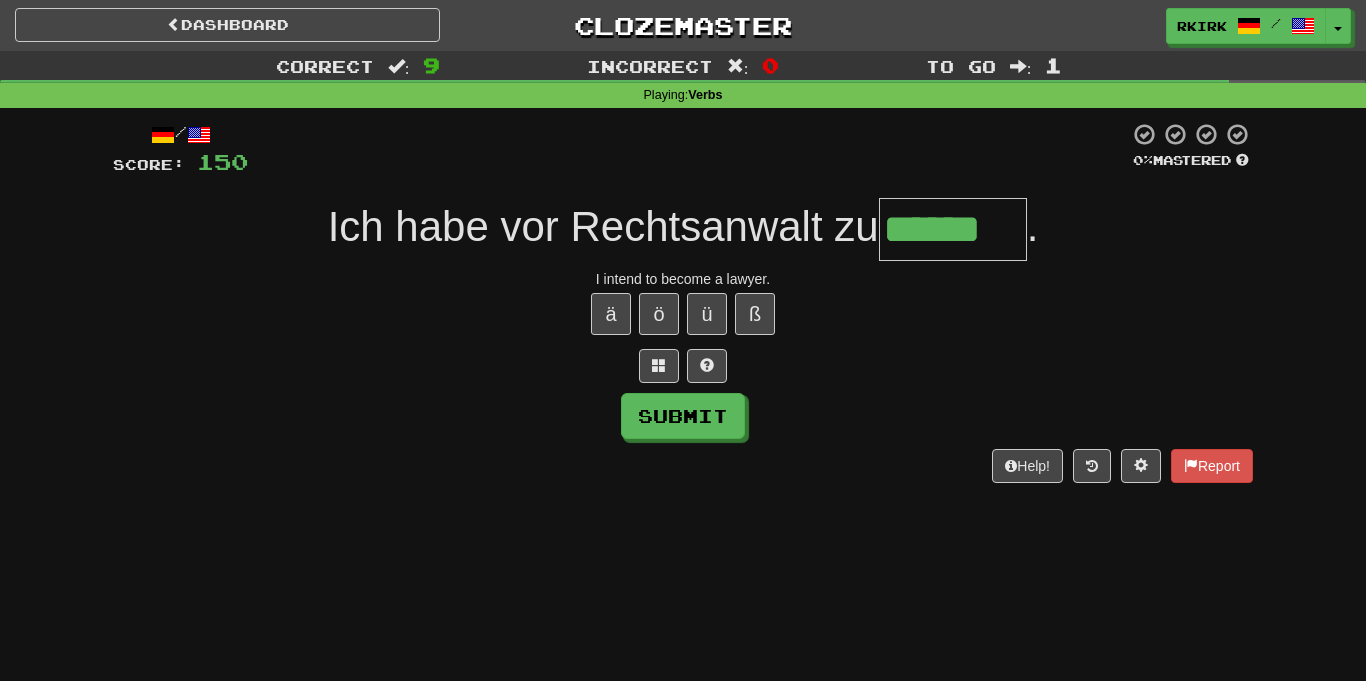 type on "******" 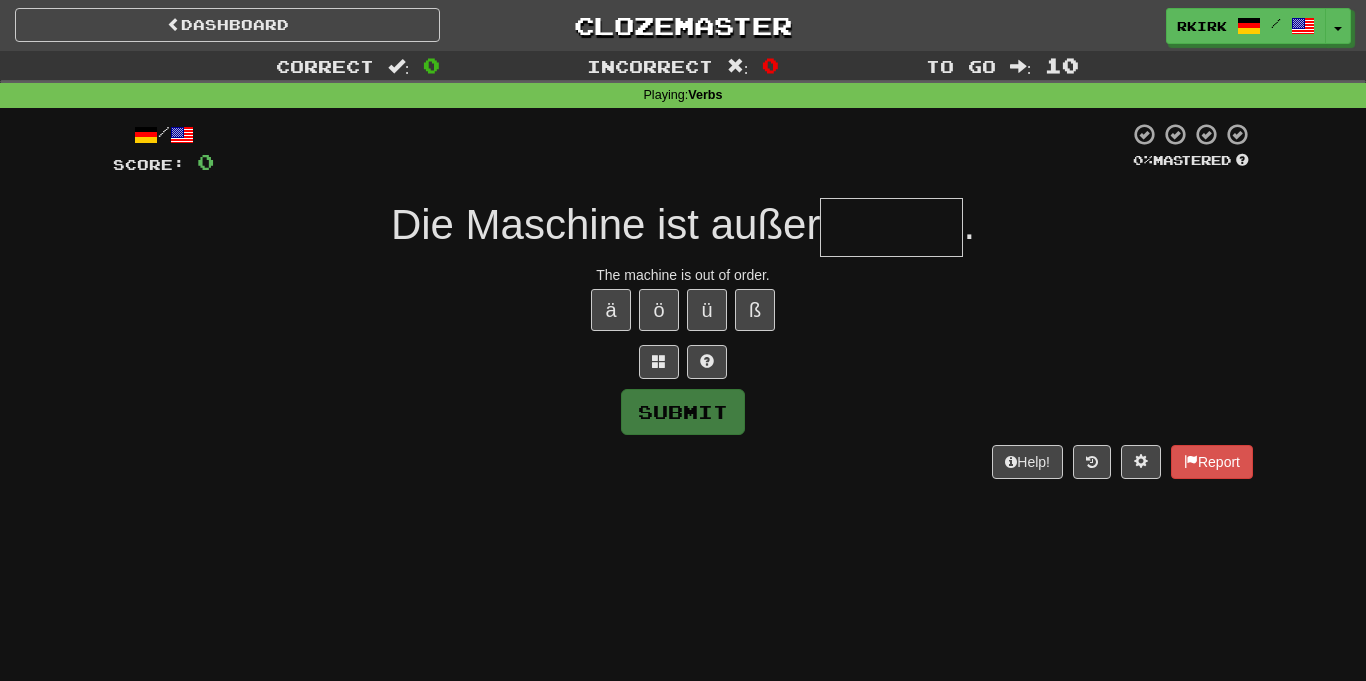 type on "*" 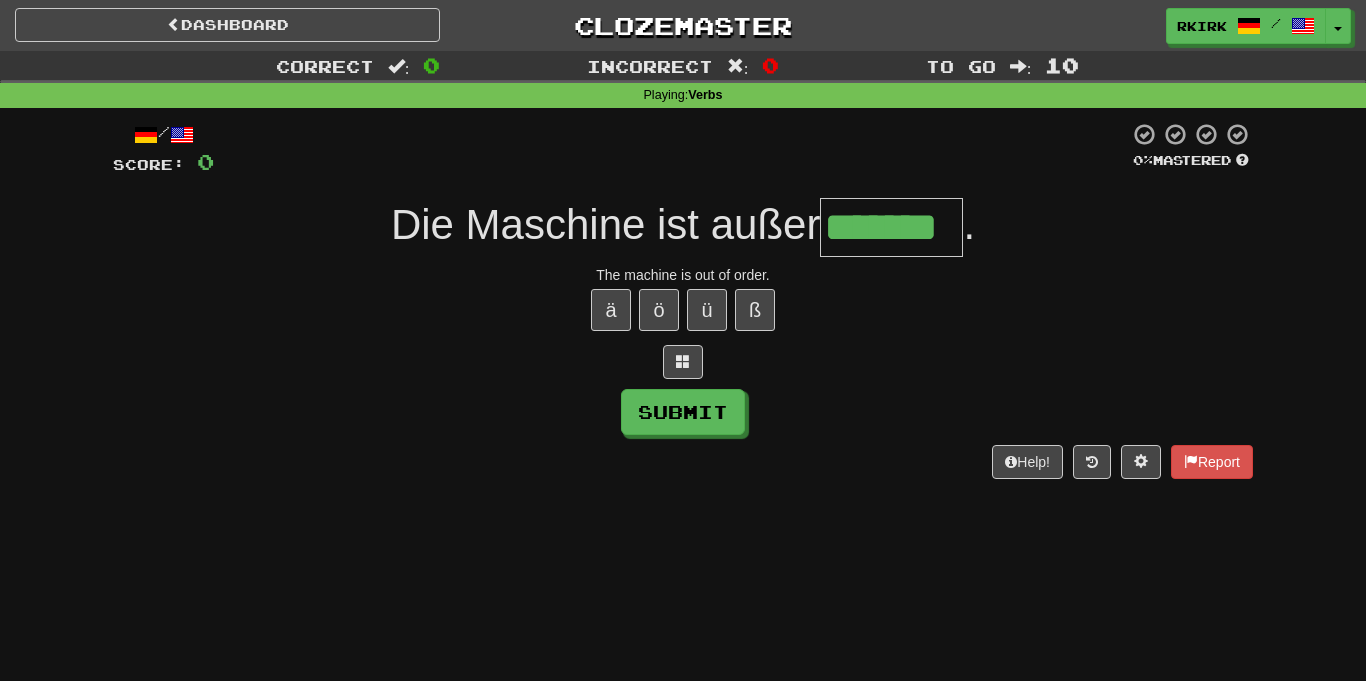 type on "*******" 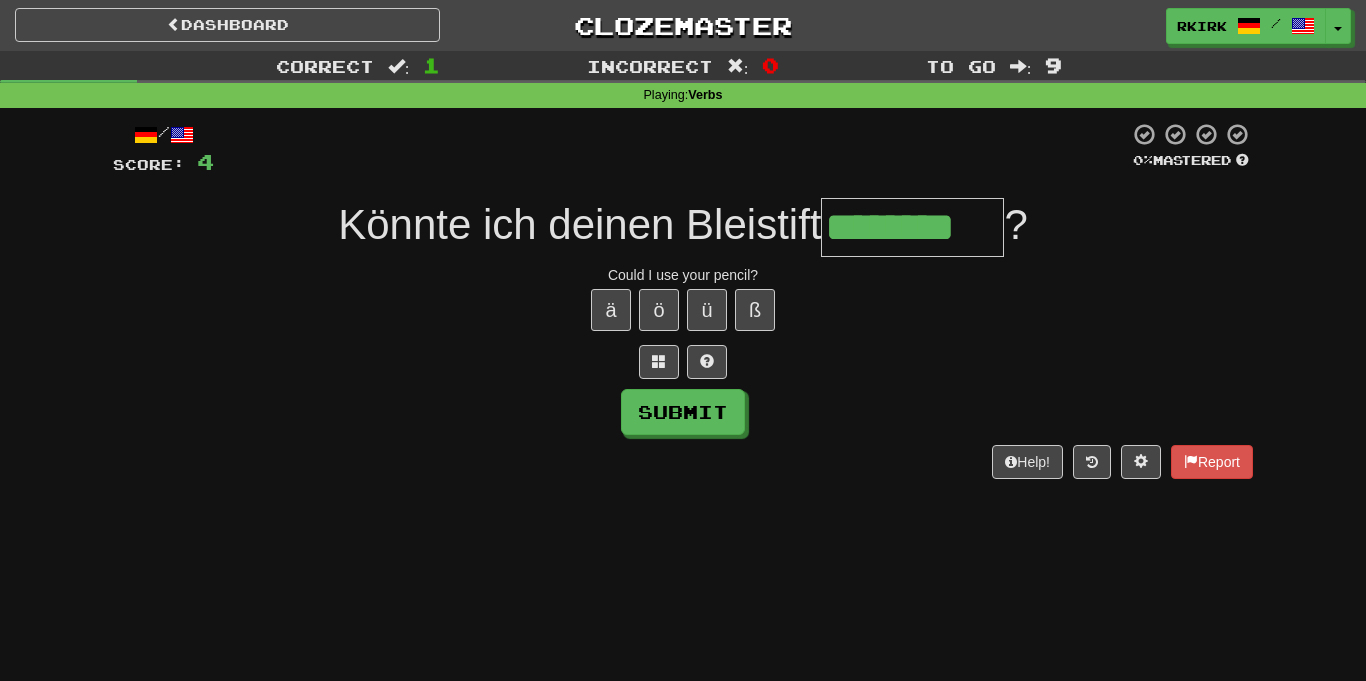 type on "********" 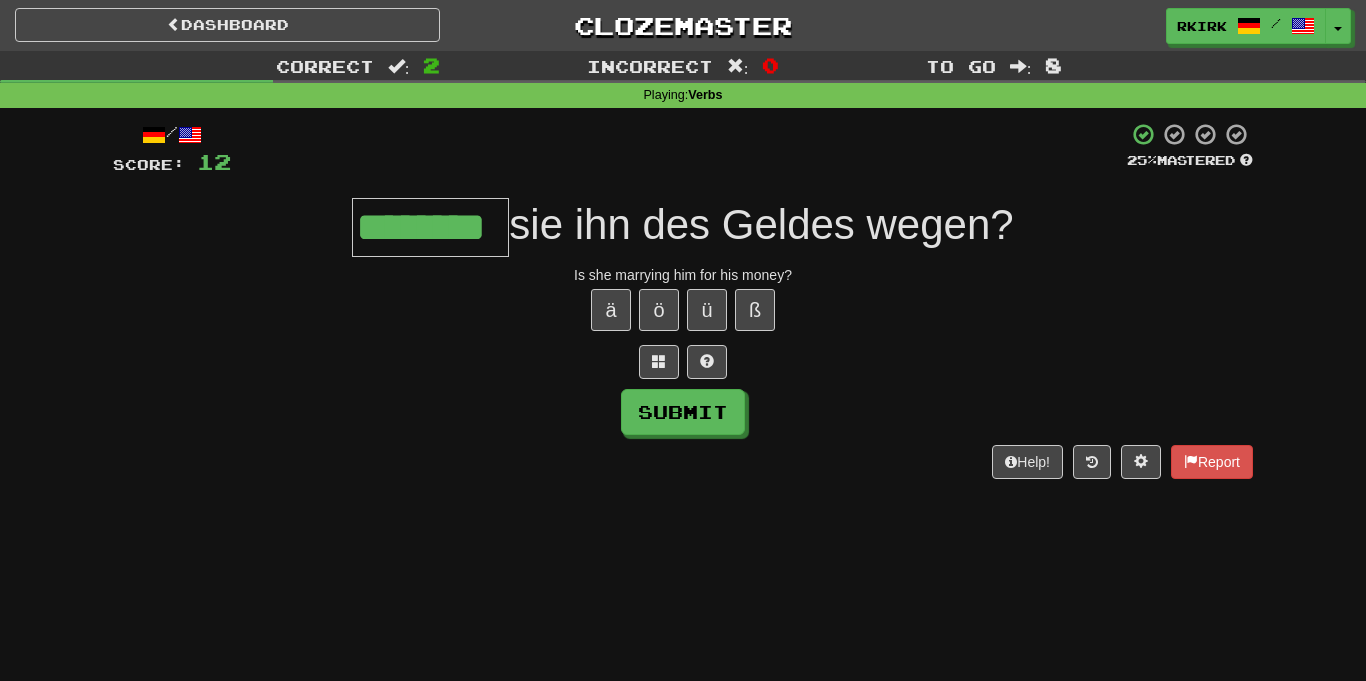 type on "********" 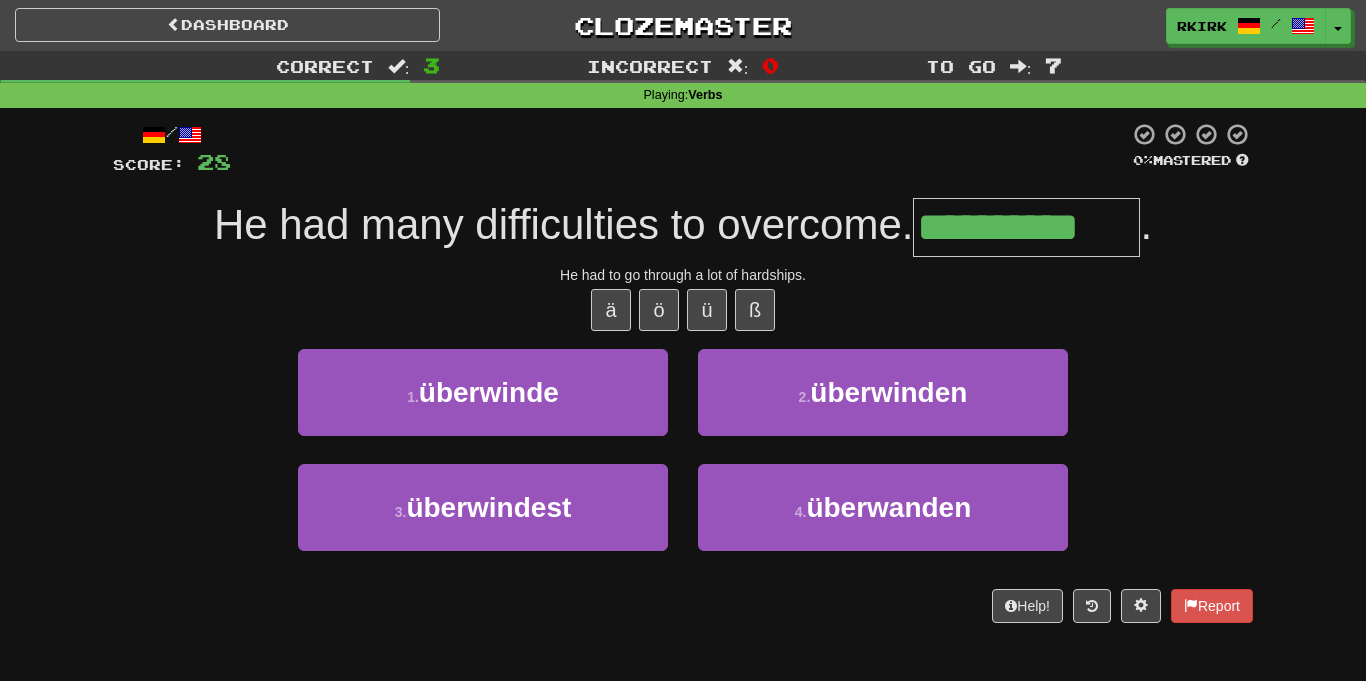 type on "**********" 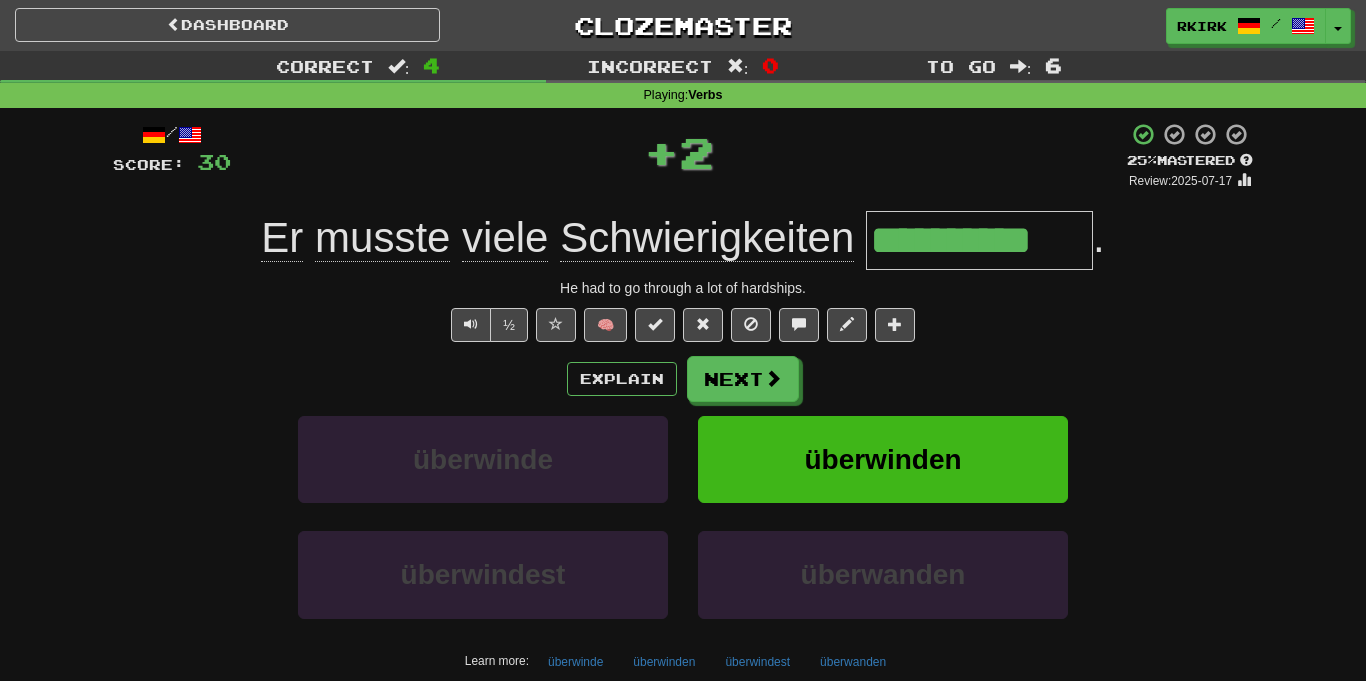 click on "**********" at bounding box center [979, 240] 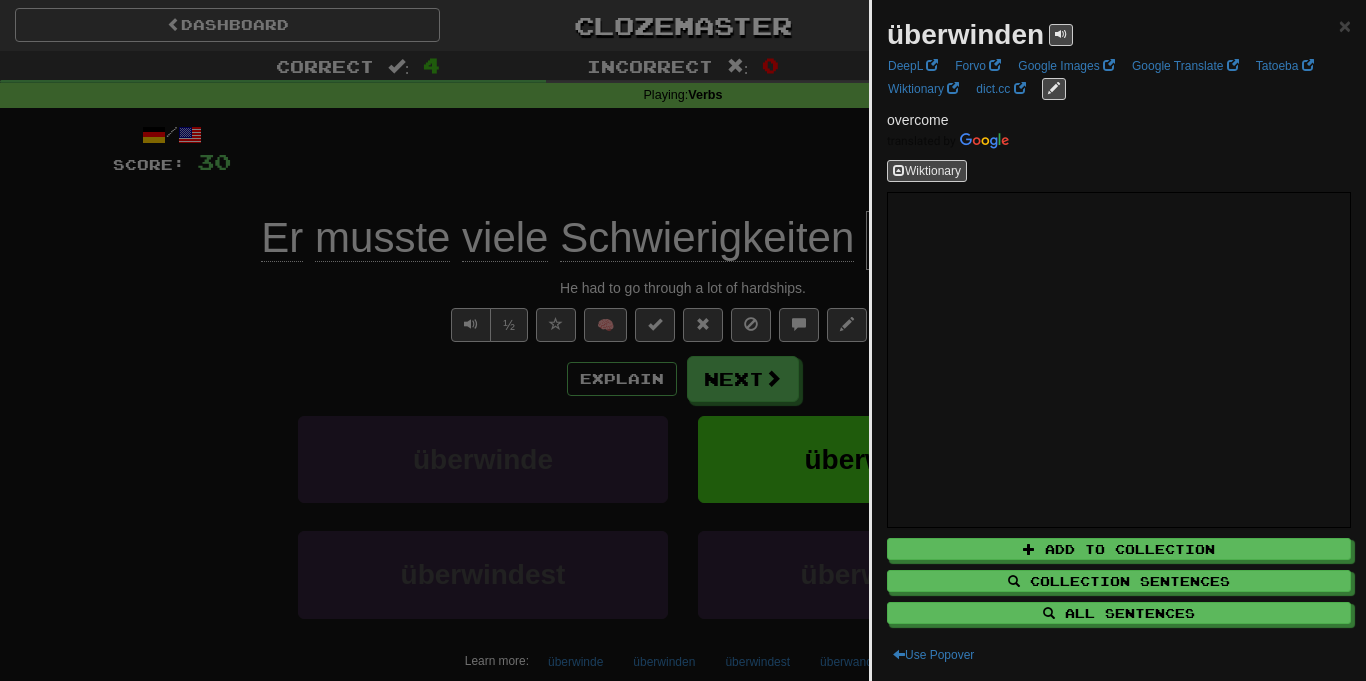 click at bounding box center [683, 340] 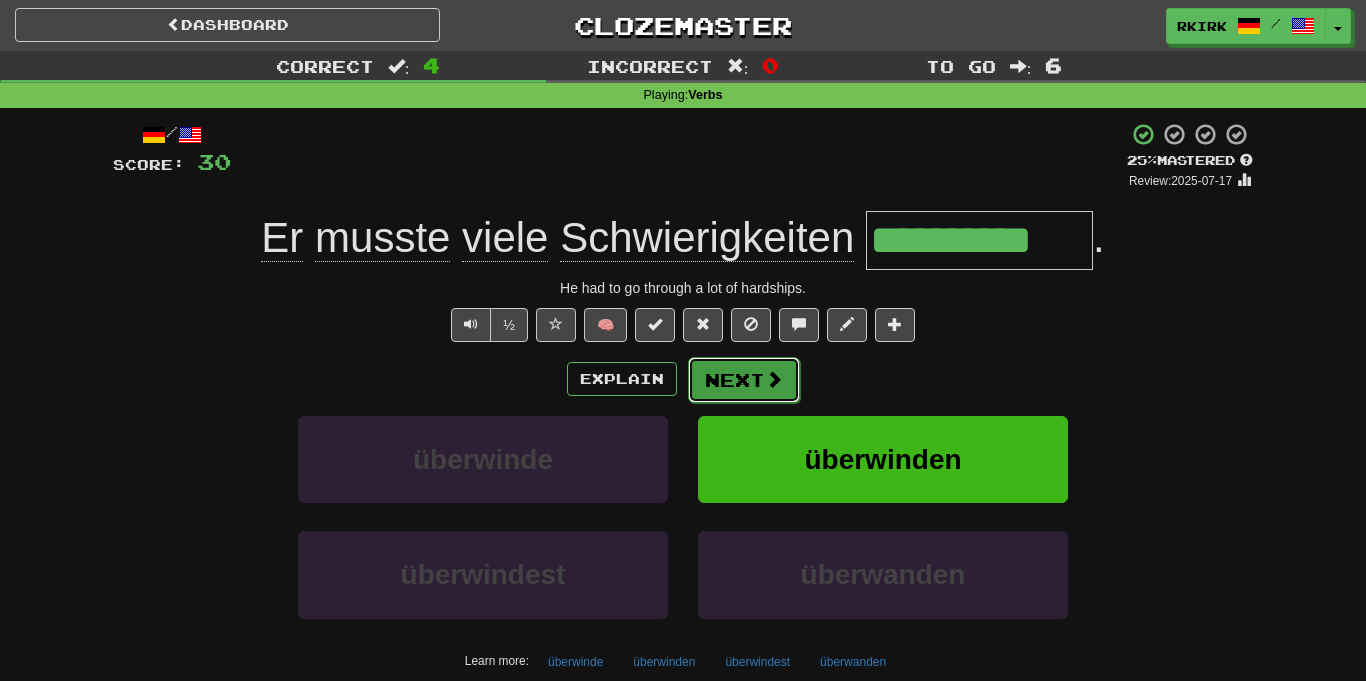 click on "Next" at bounding box center (744, 380) 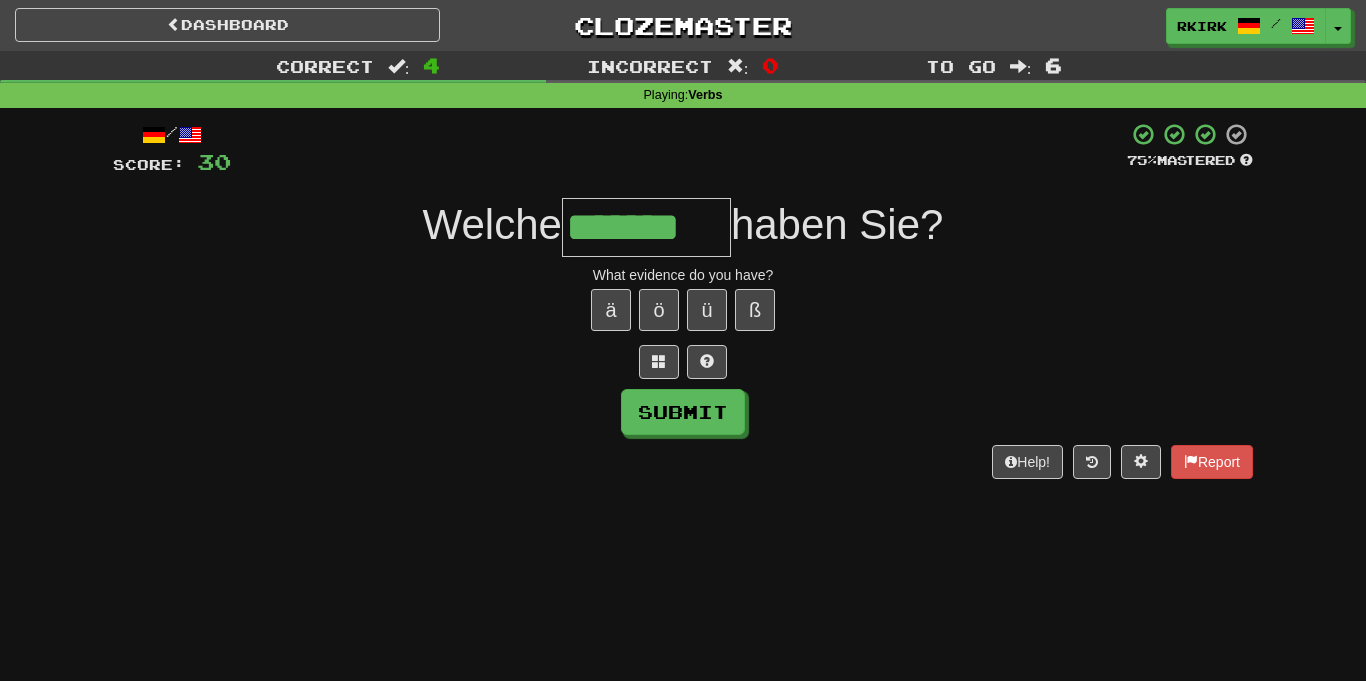 type on "*******" 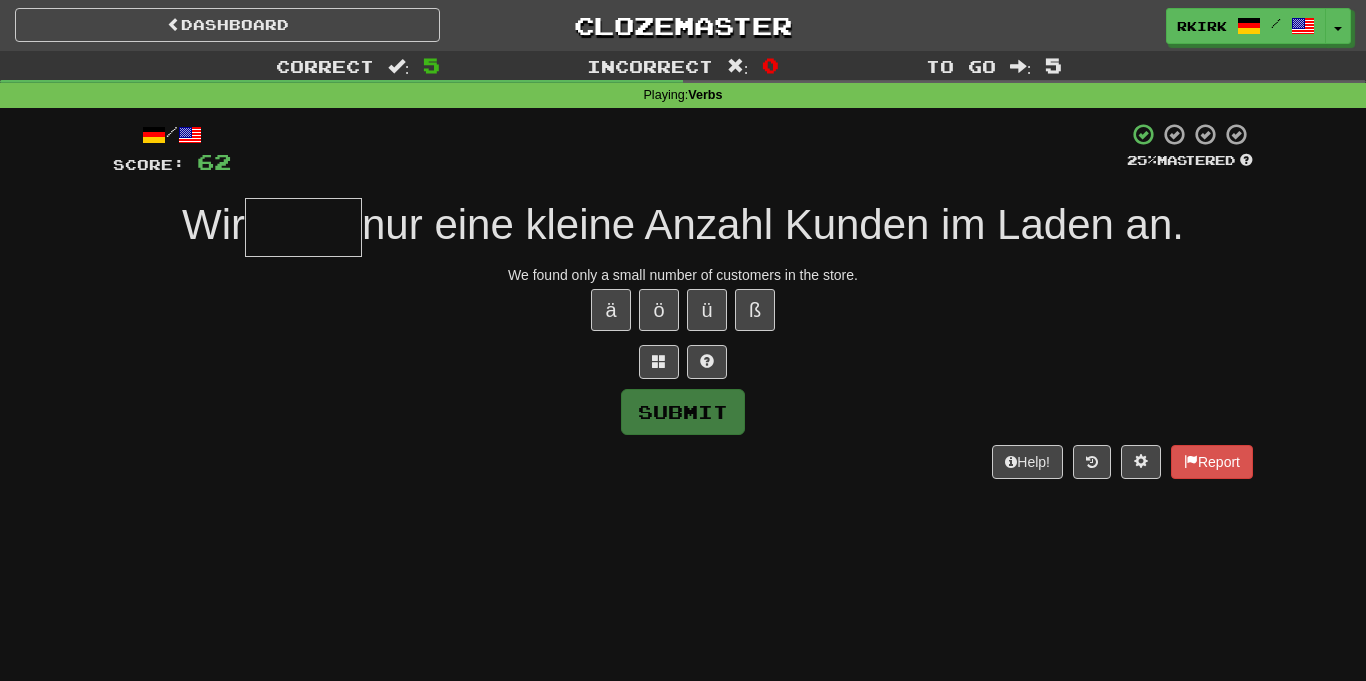 type on "*" 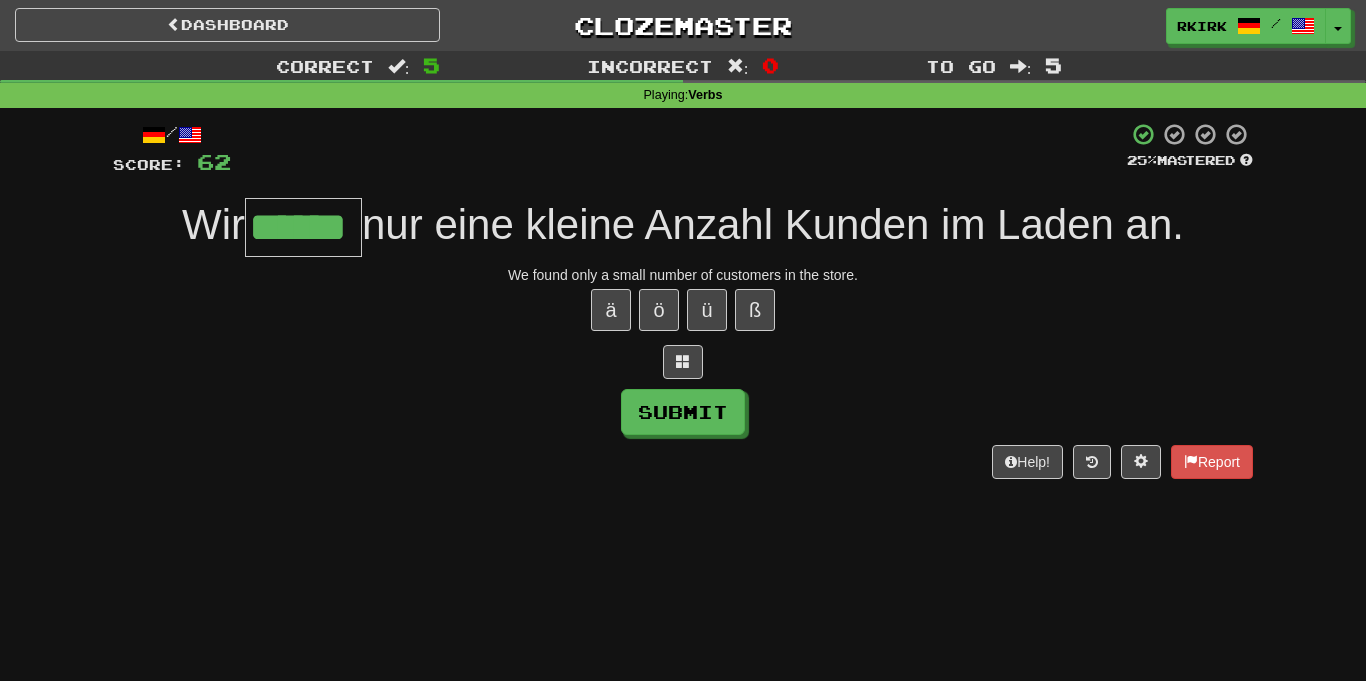 type on "******" 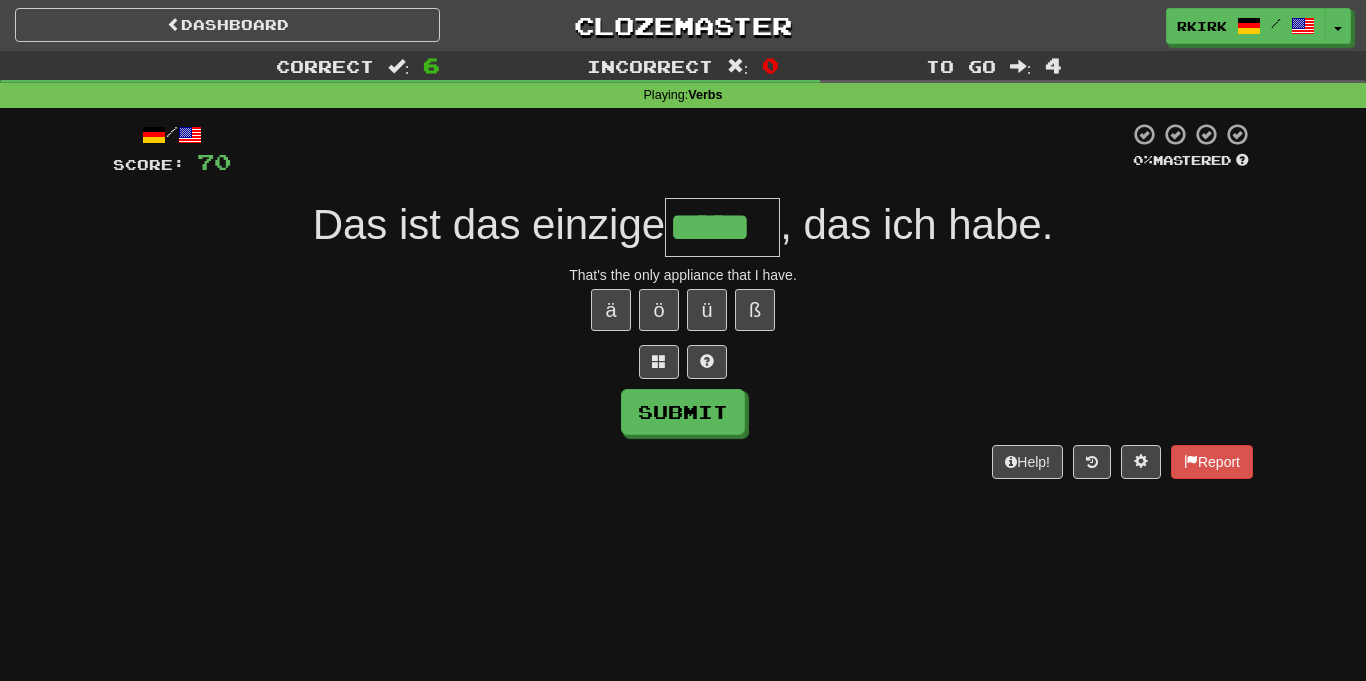 type on "*****" 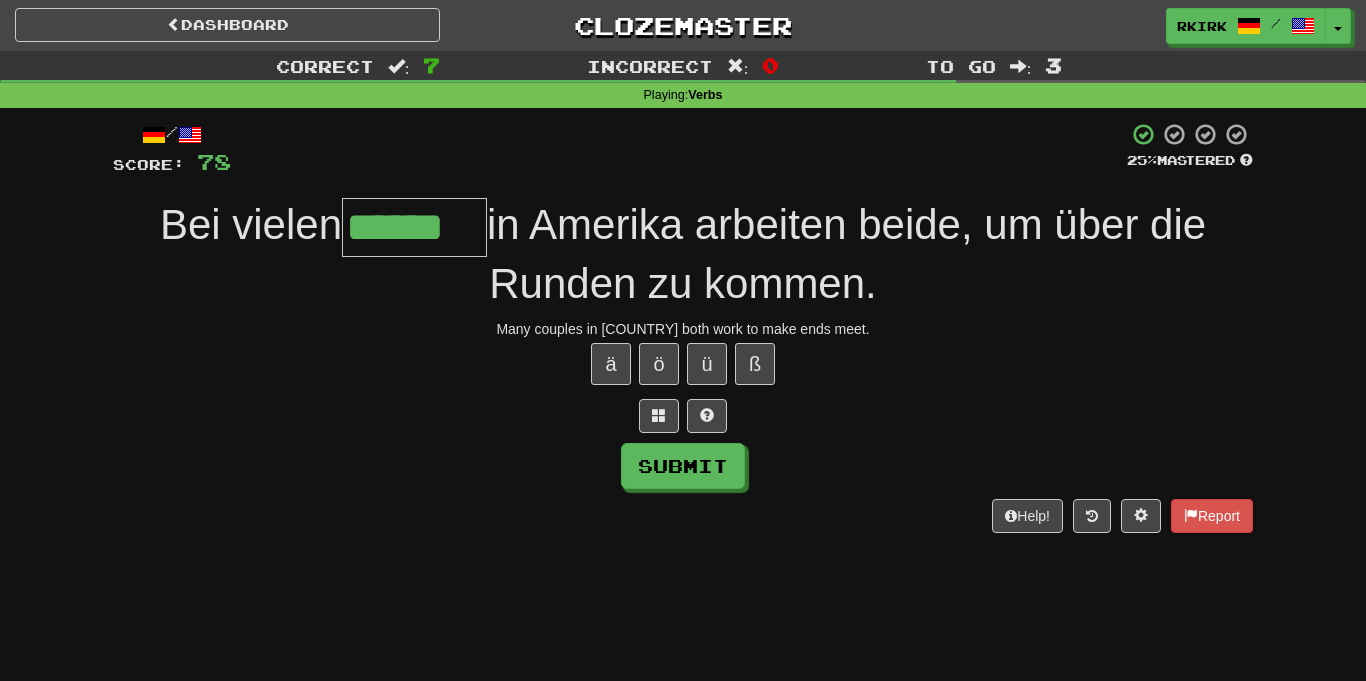 type on "******" 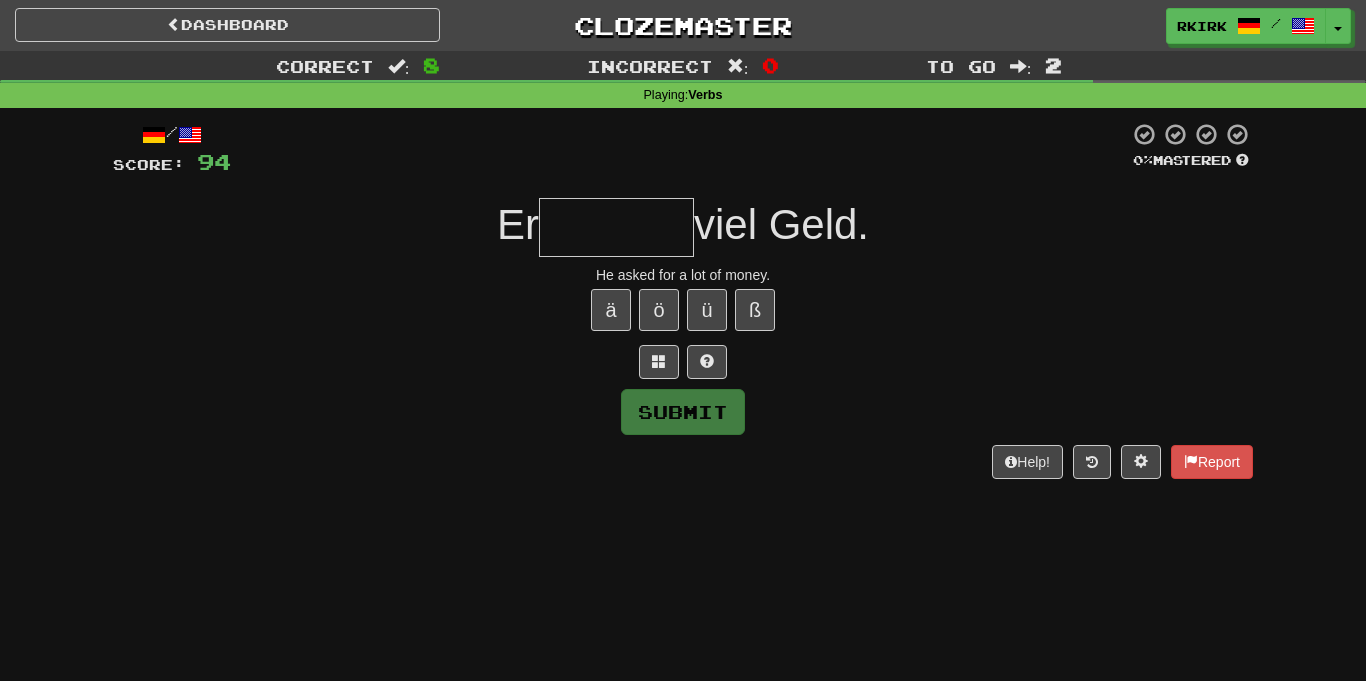 type on "*" 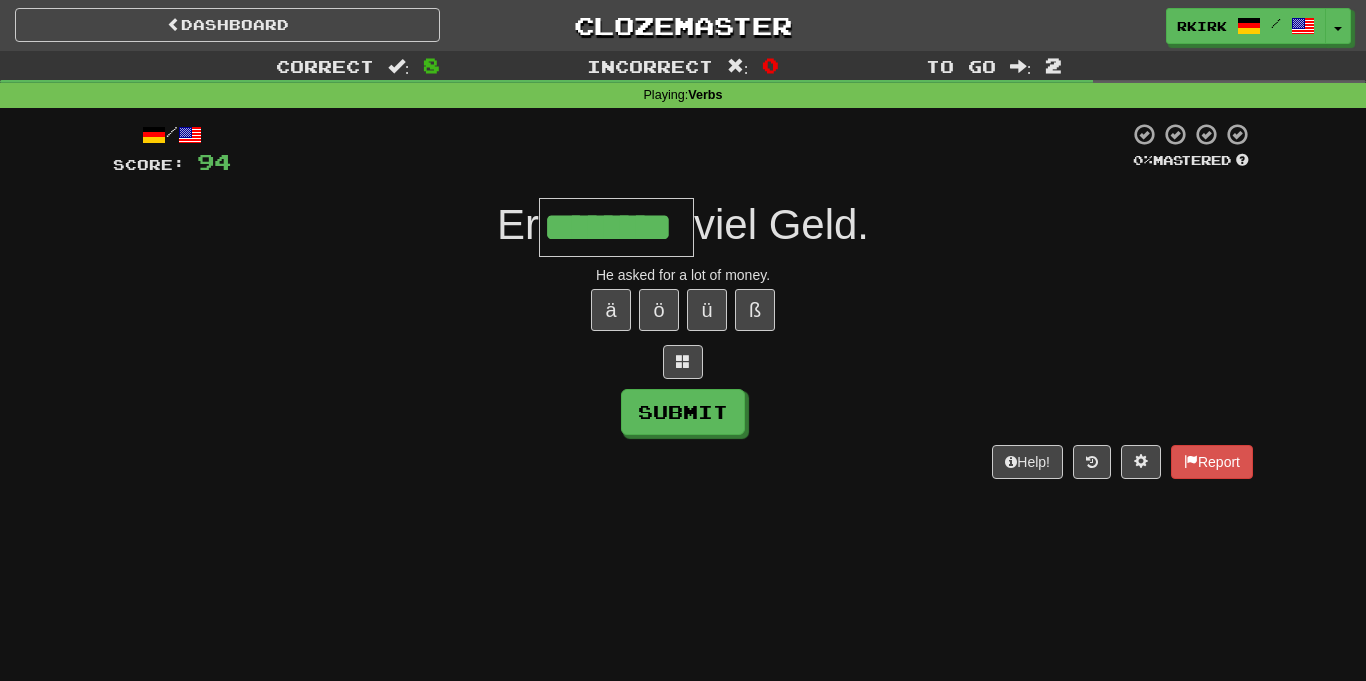 type on "********" 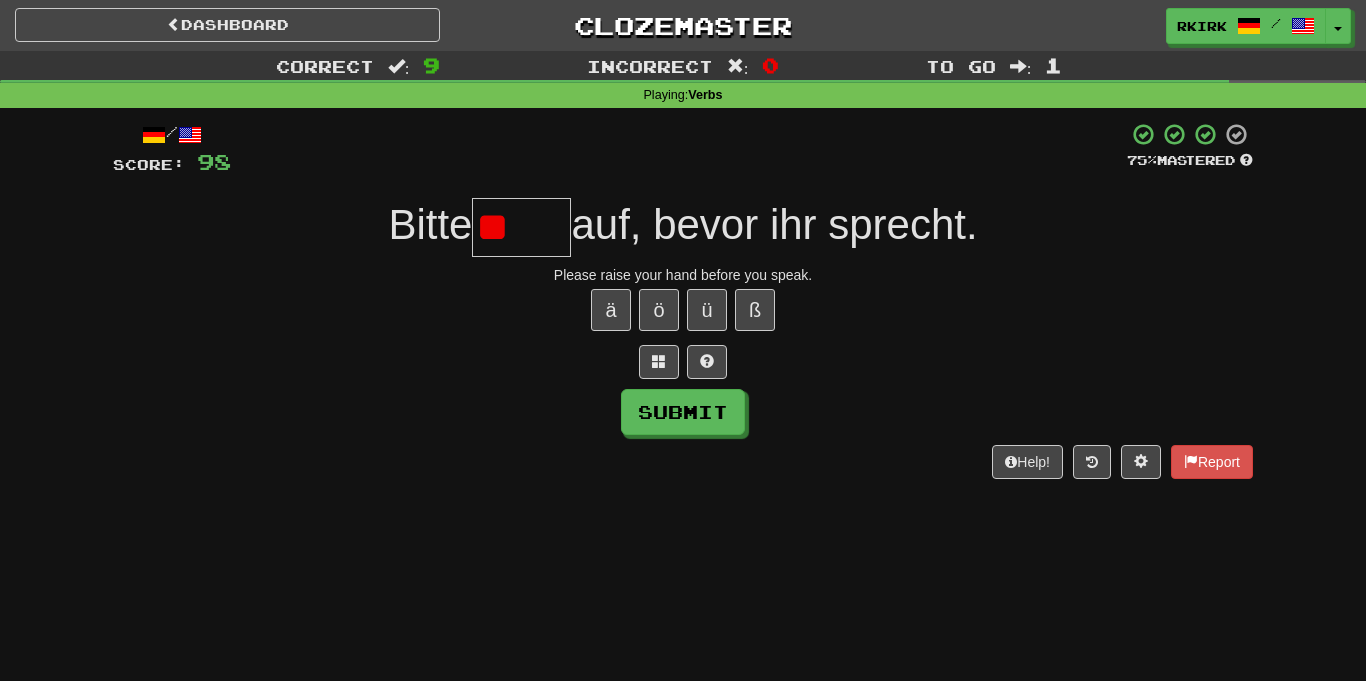type on "*" 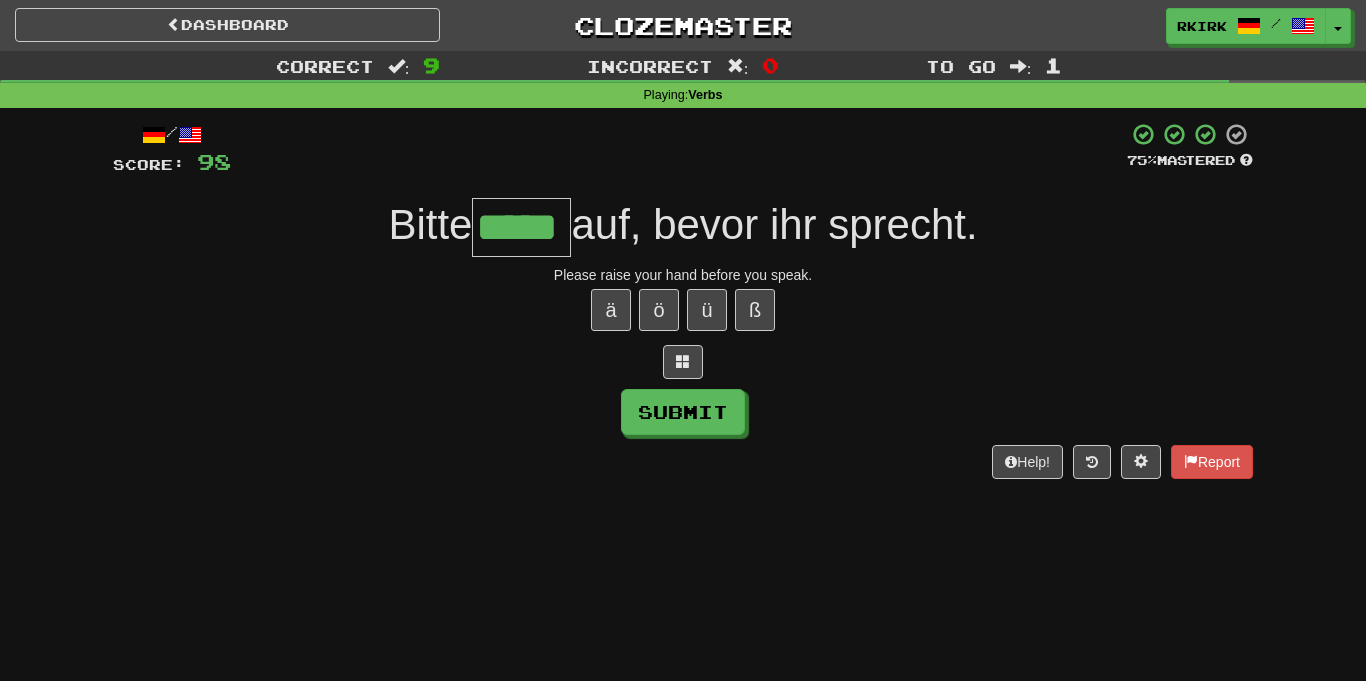 type on "*****" 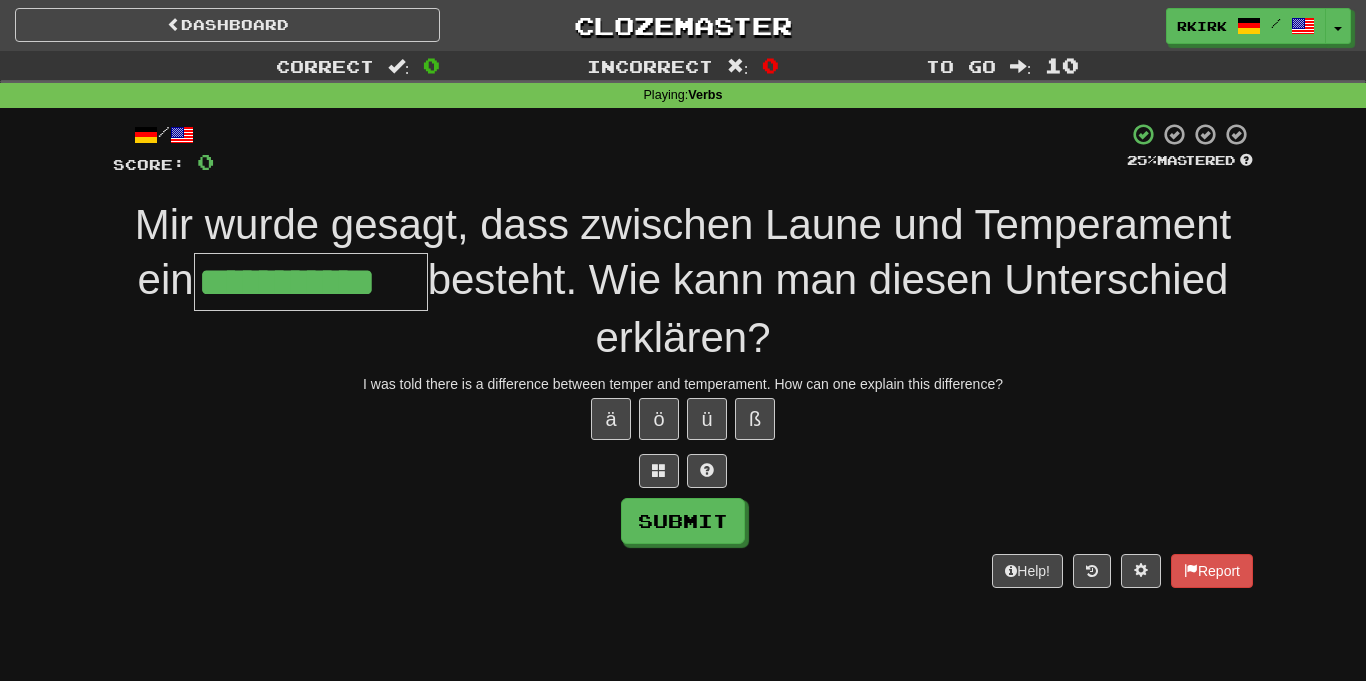 type on "**********" 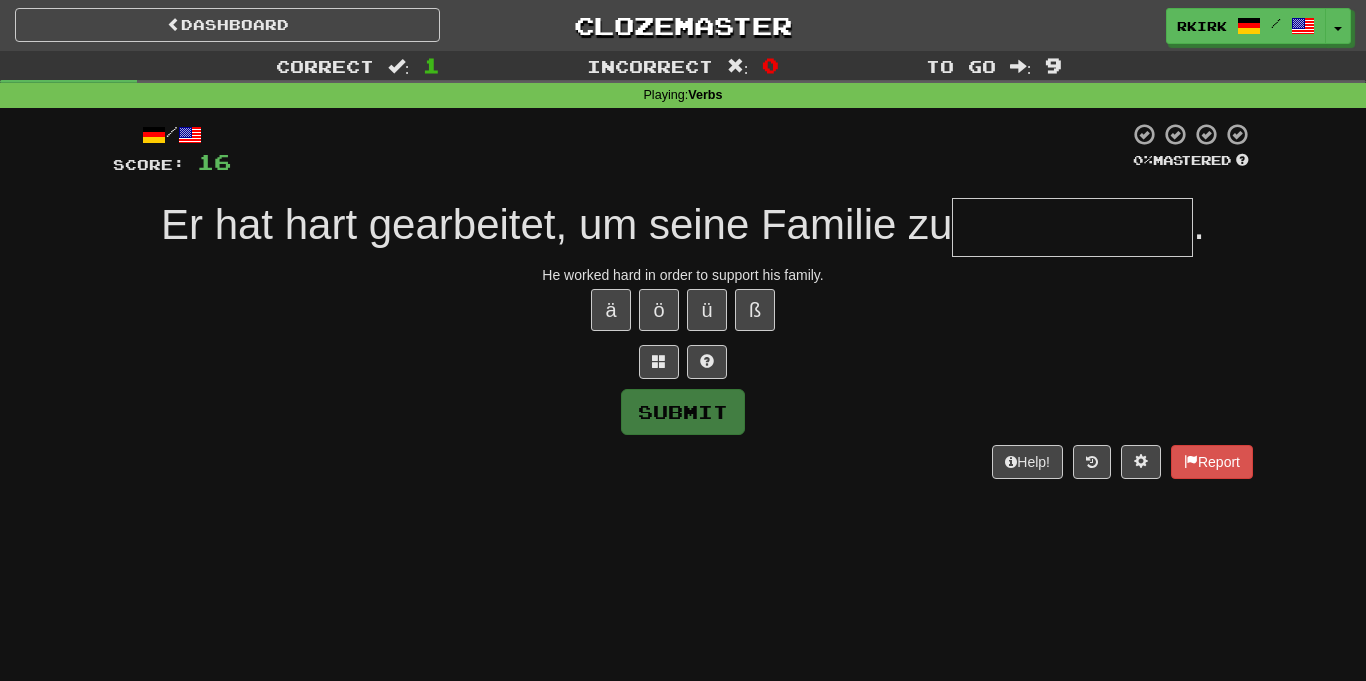 type on "*" 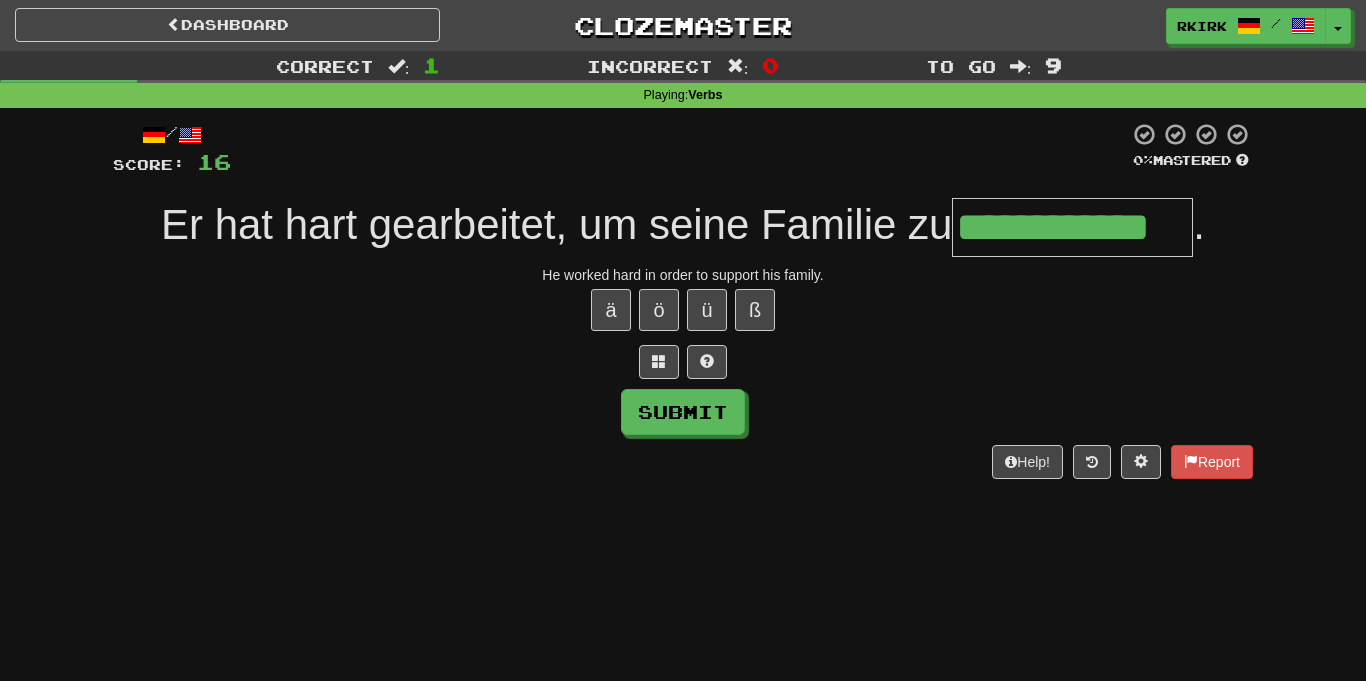 type on "**********" 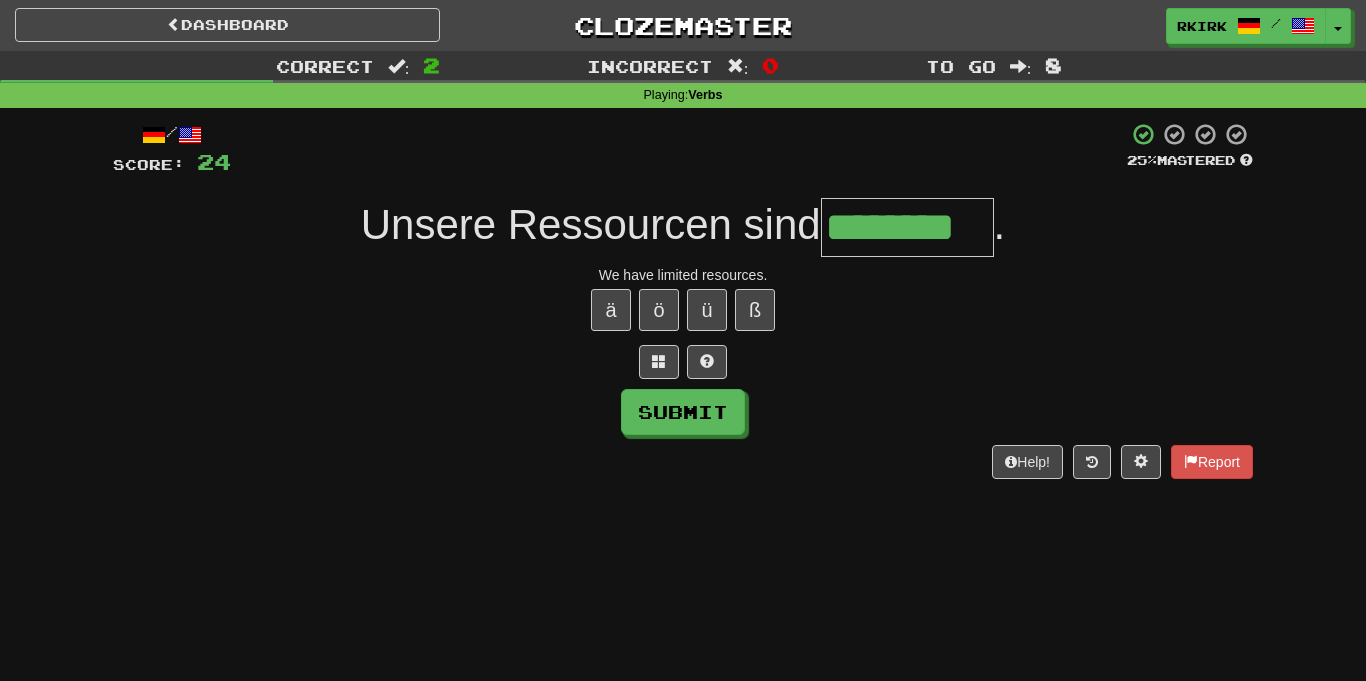 type on "********" 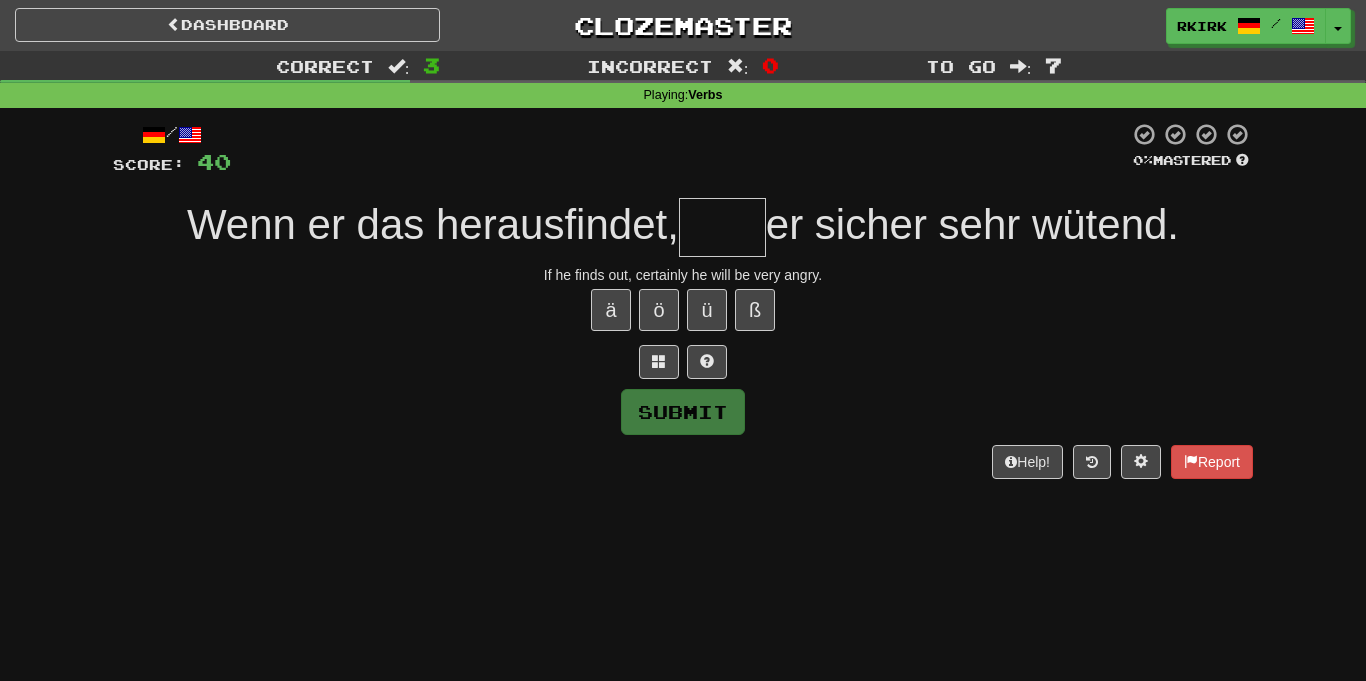 type on "*" 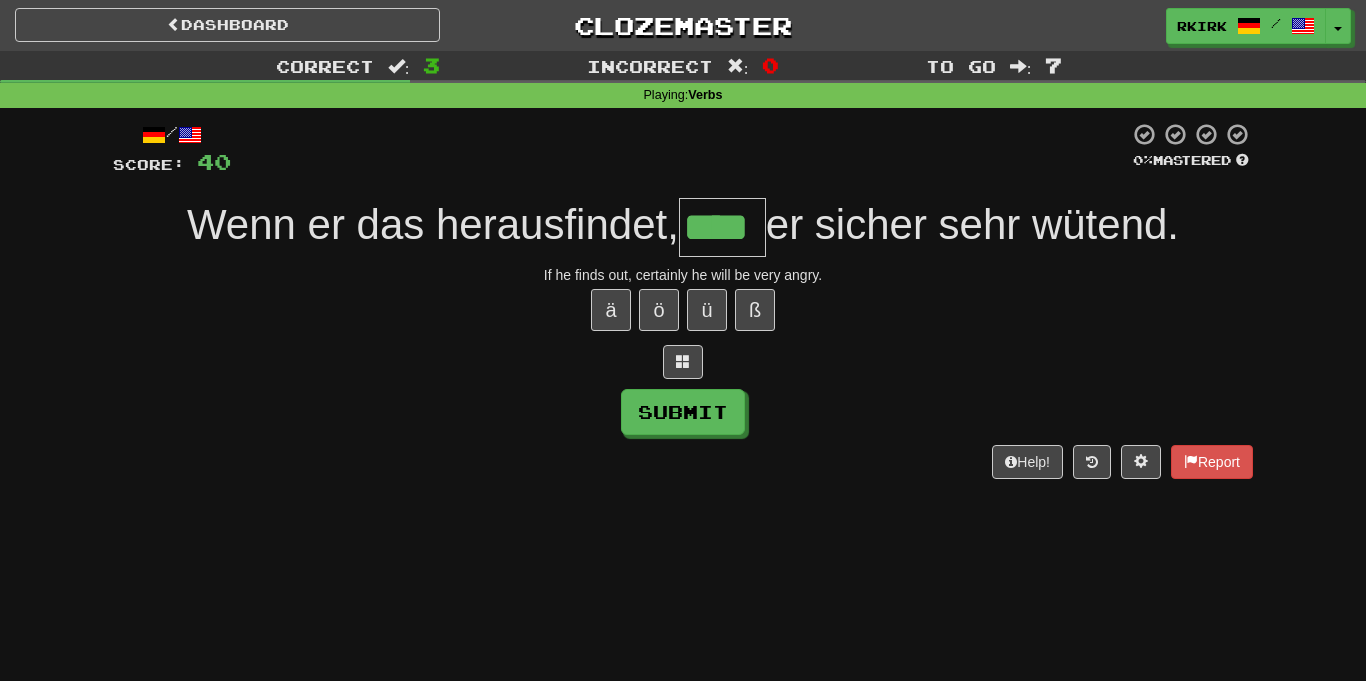 type on "****" 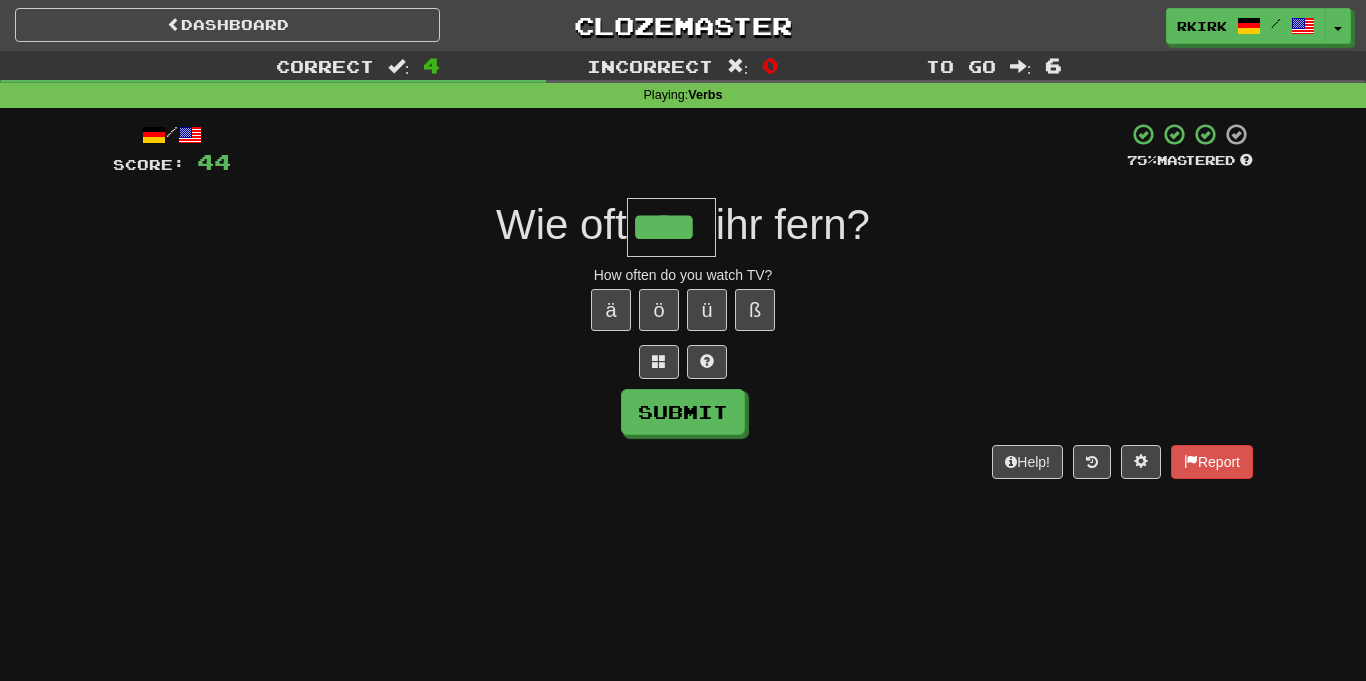 type on "****" 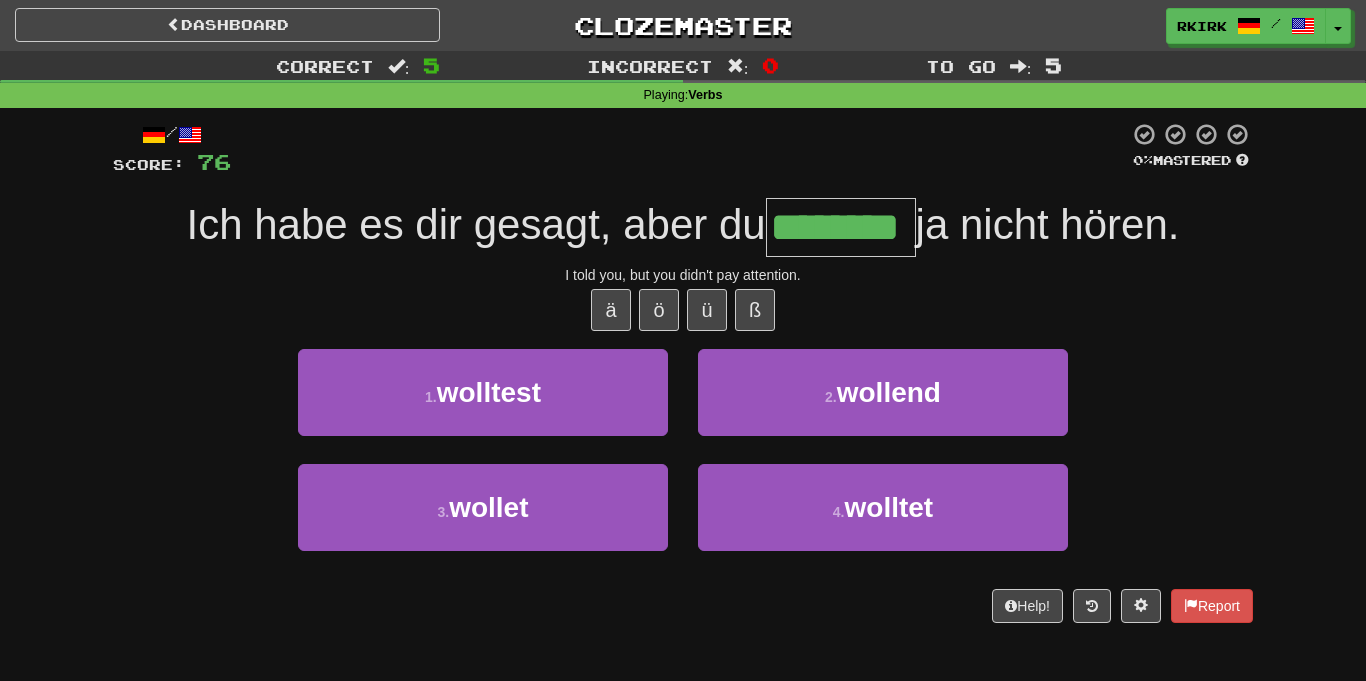 type on "********" 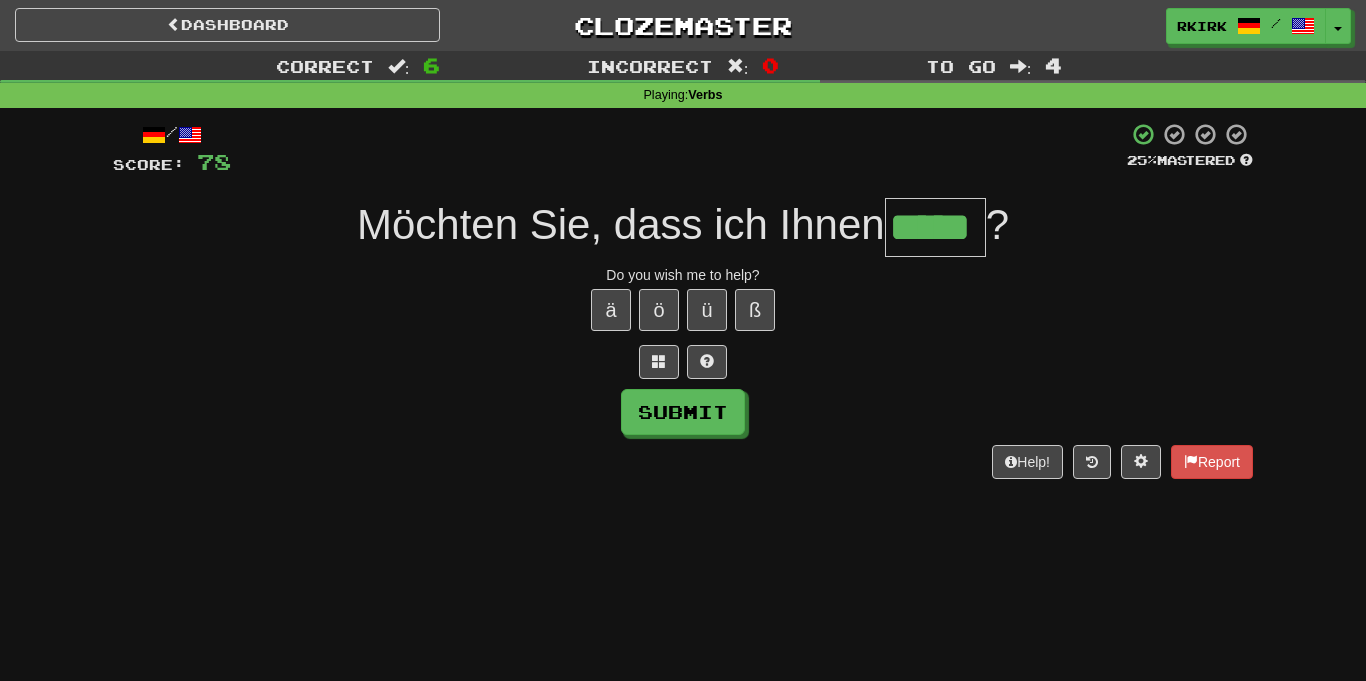type on "*****" 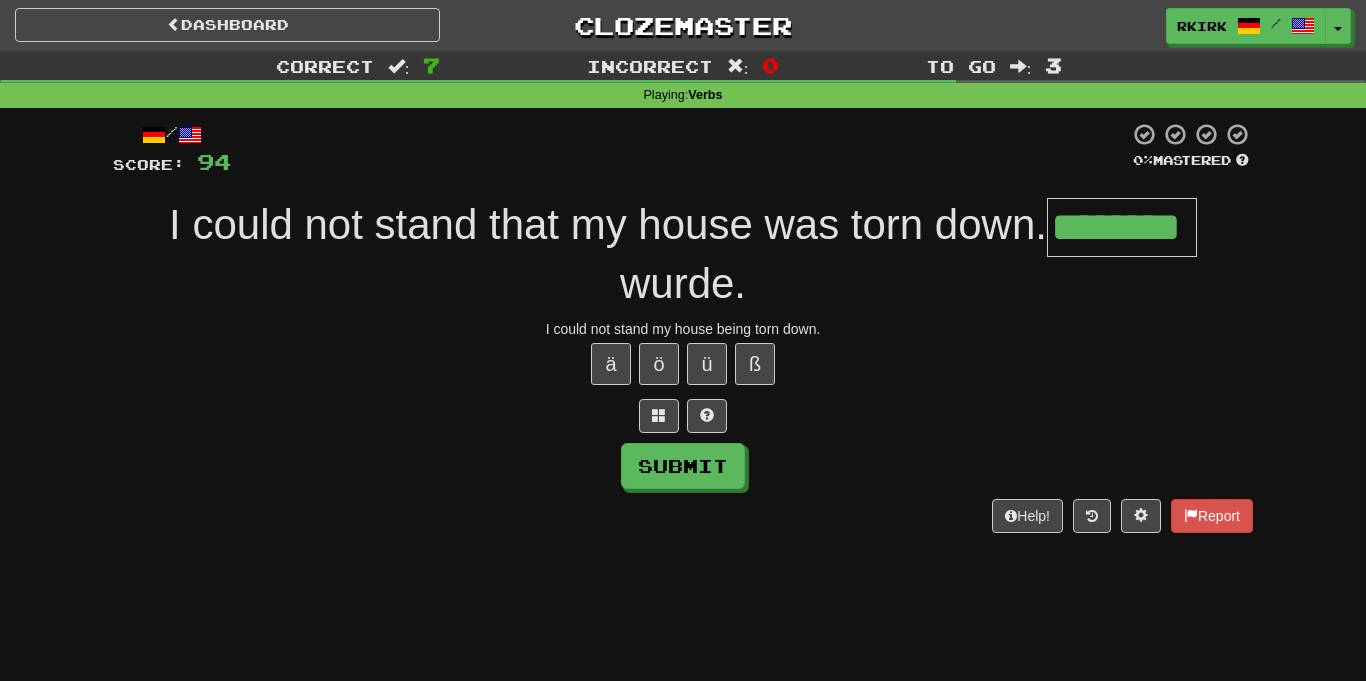 type on "********" 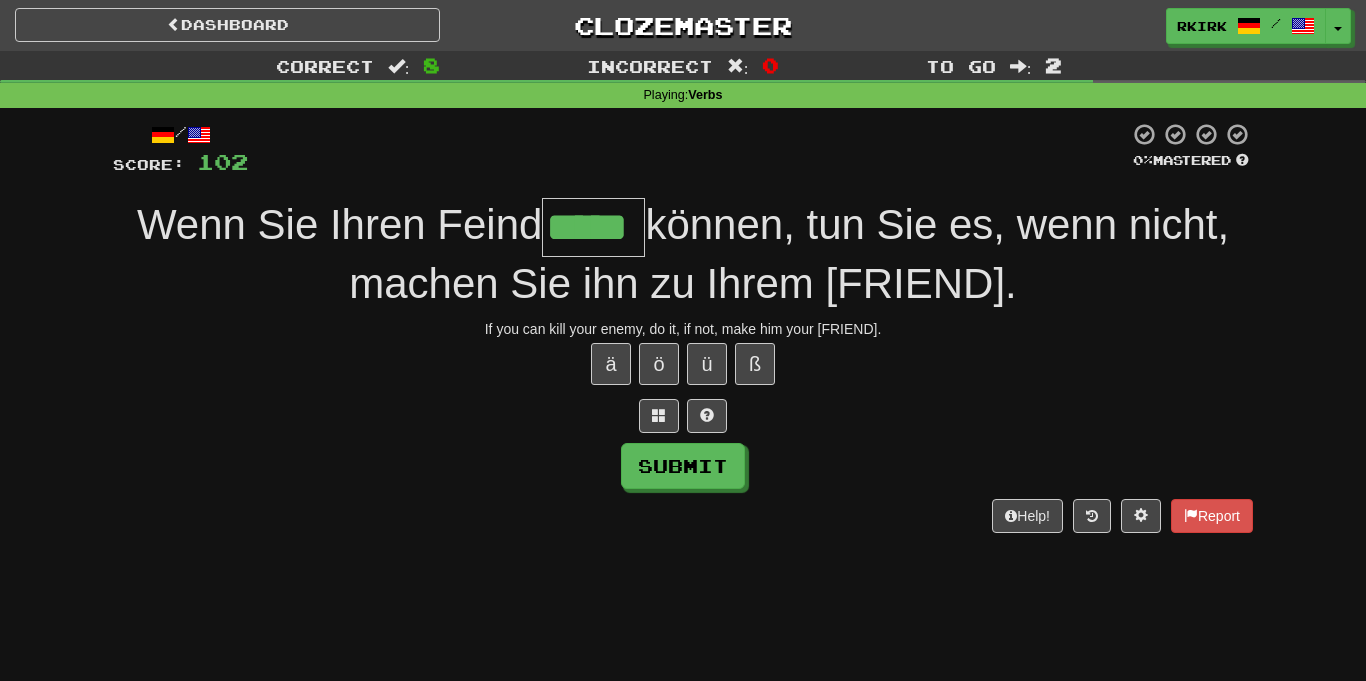 type on "*****" 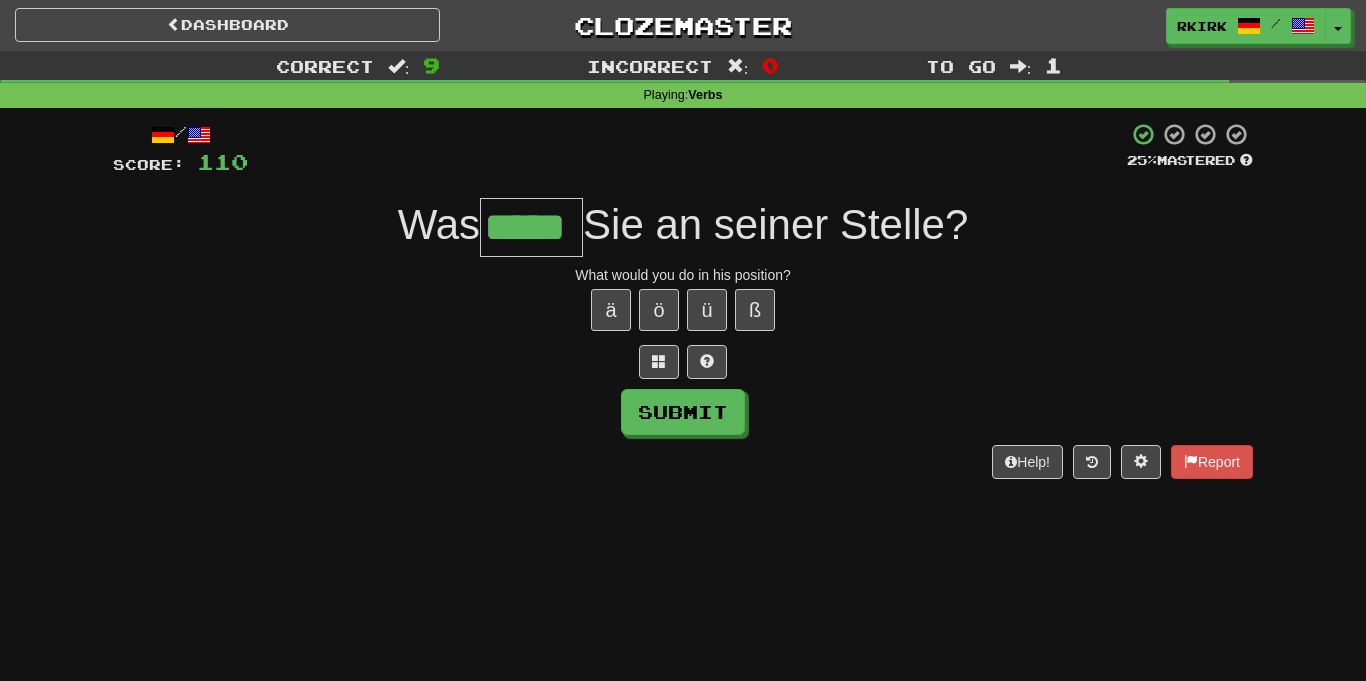 type on "*****" 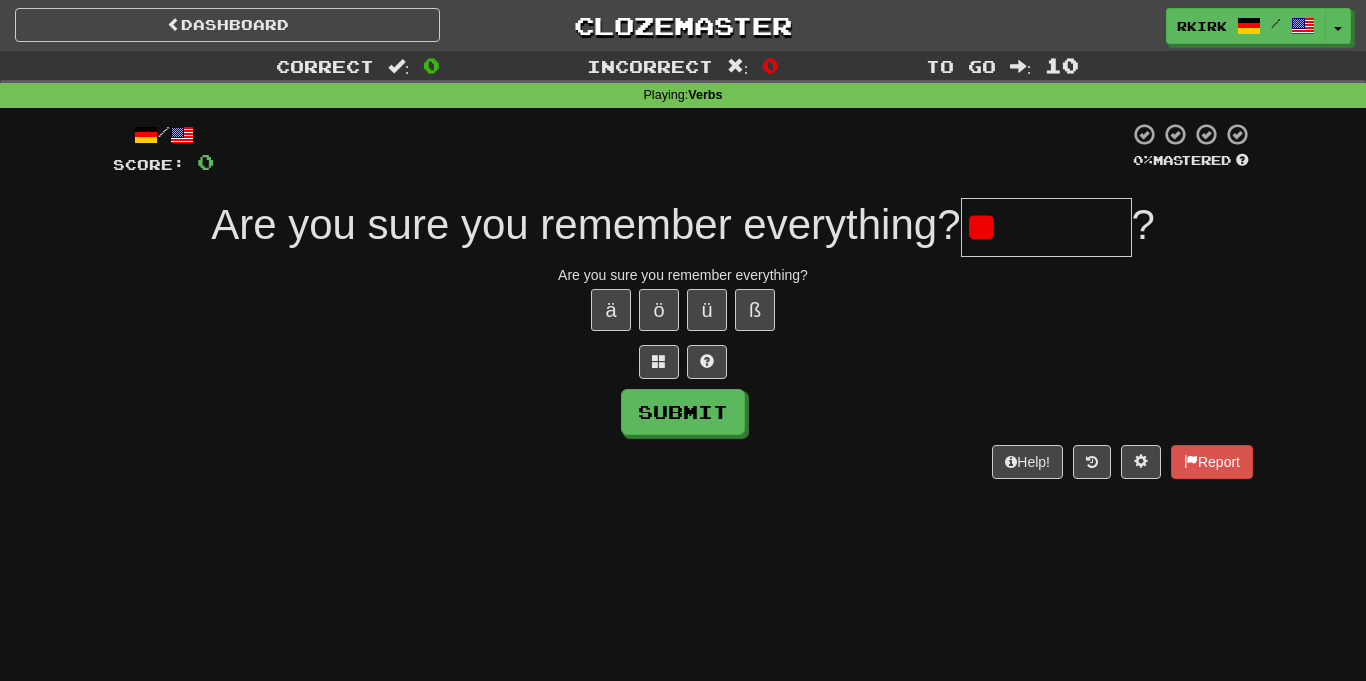 type on "*" 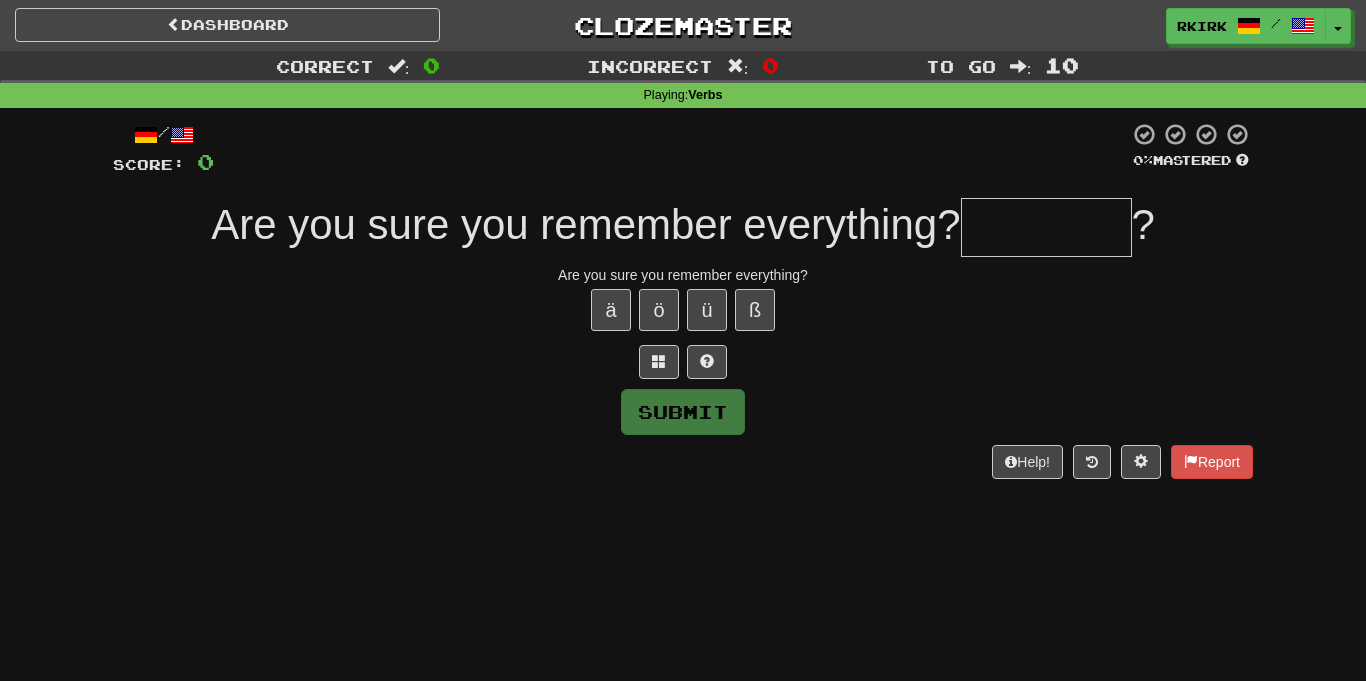type on "*" 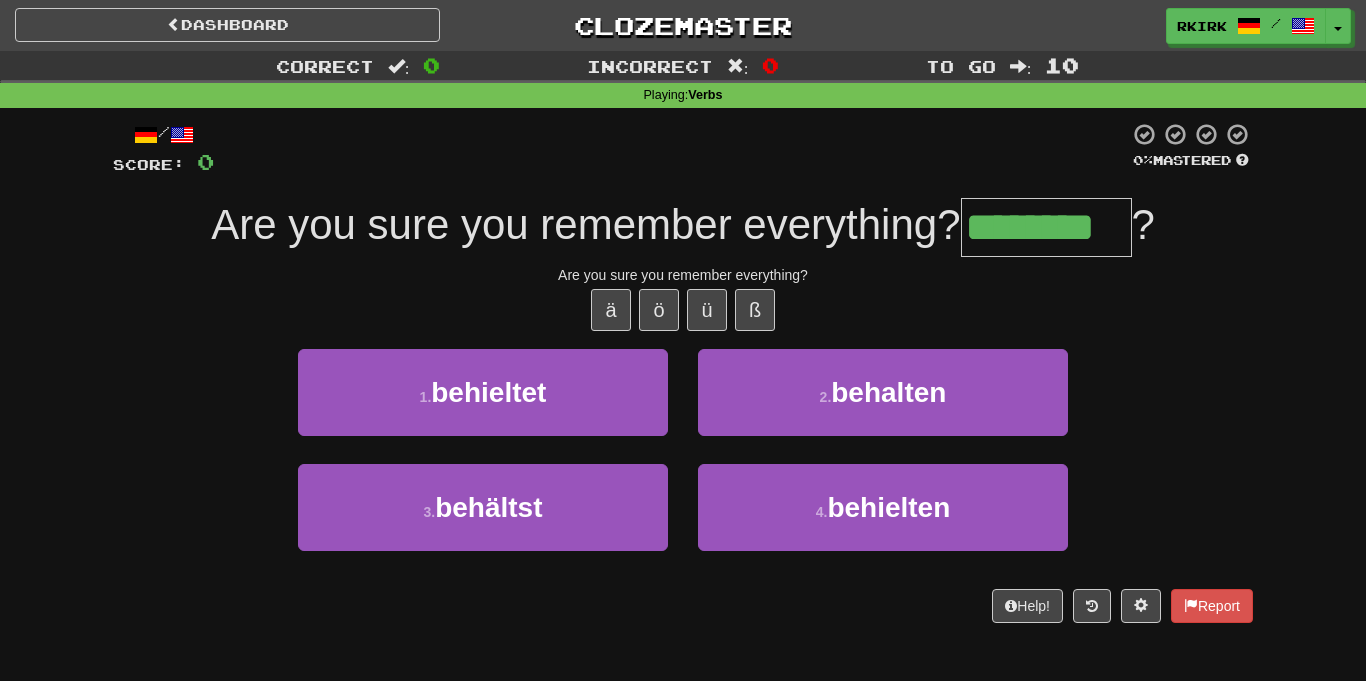 type on "********" 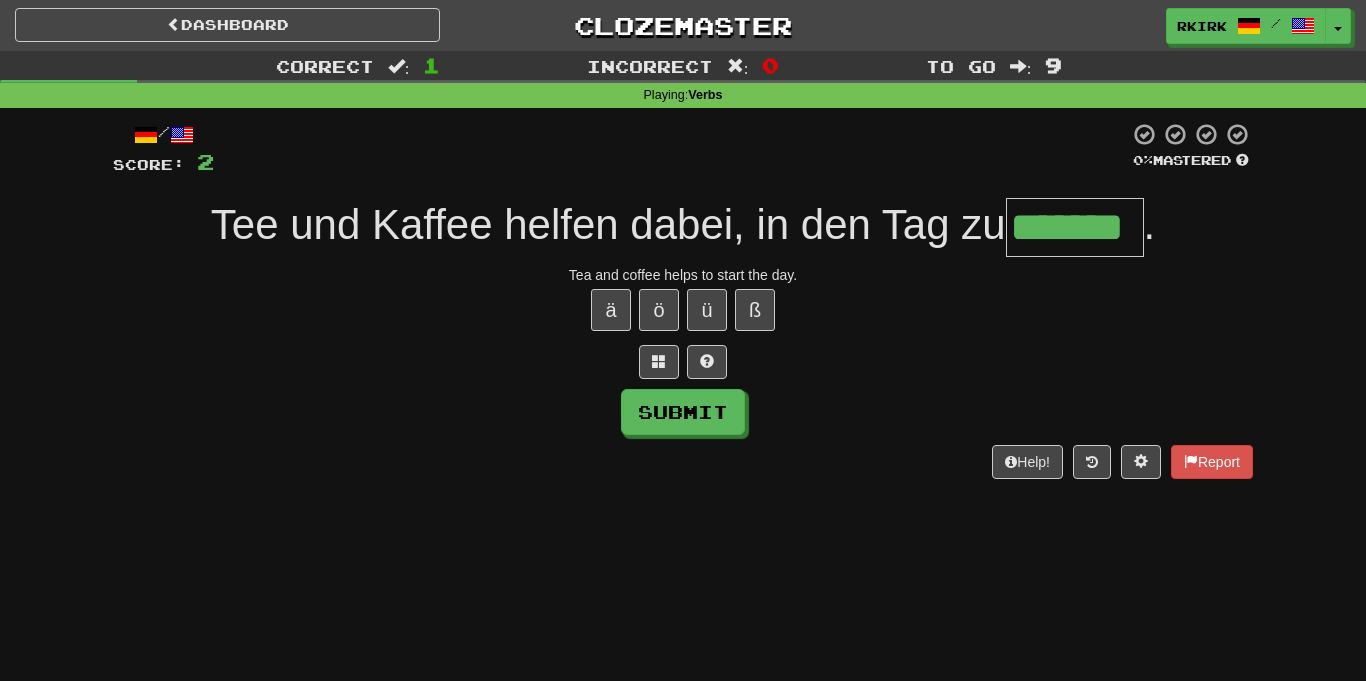 type on "*******" 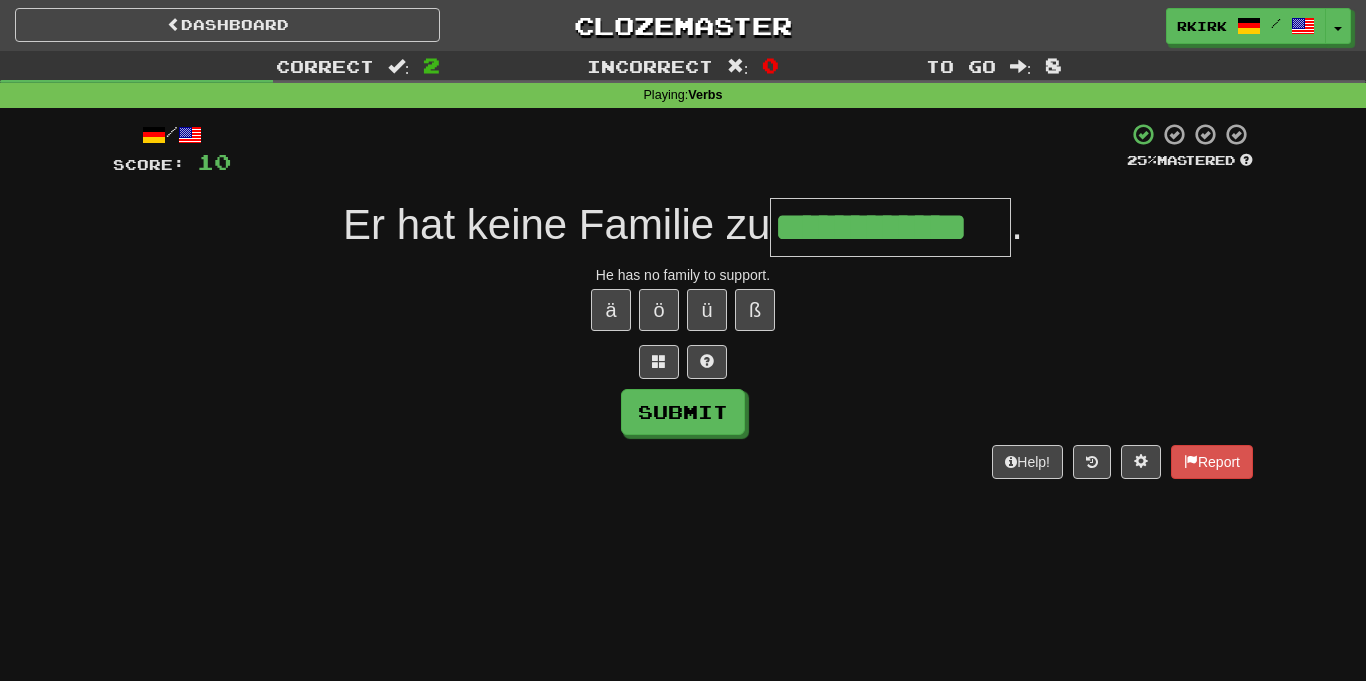type on "**********" 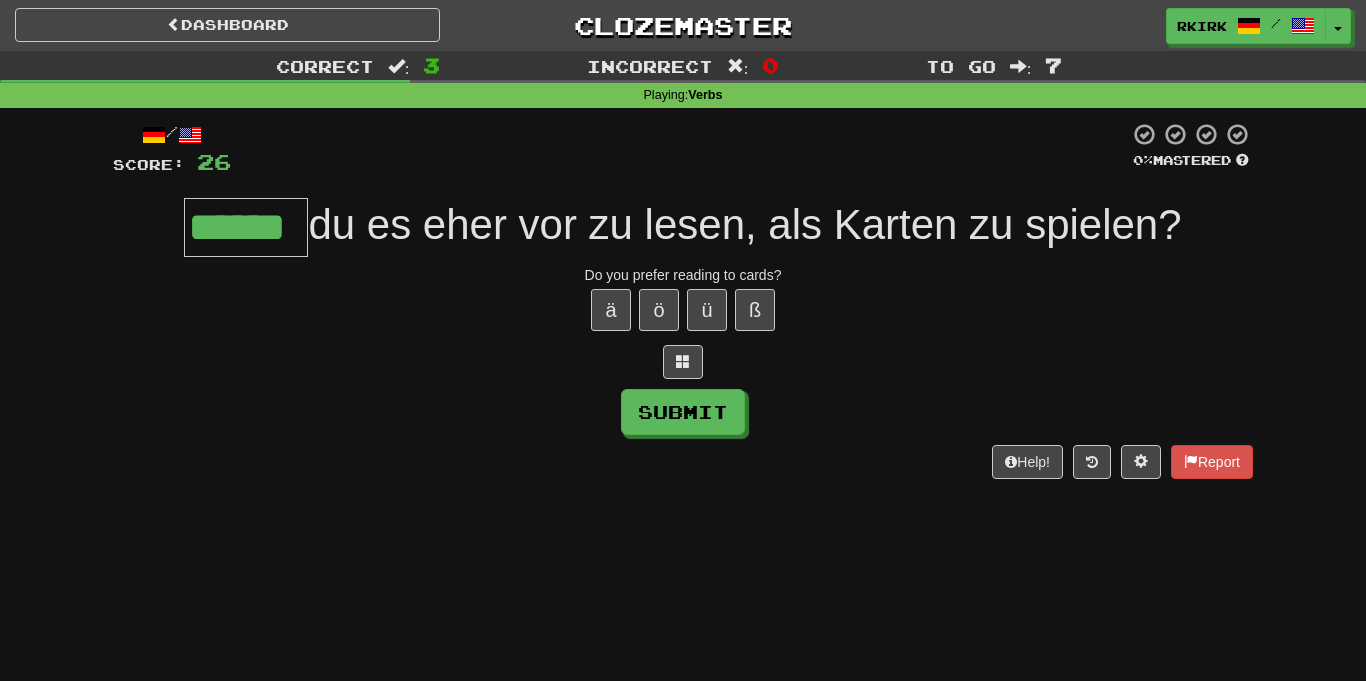 type on "******" 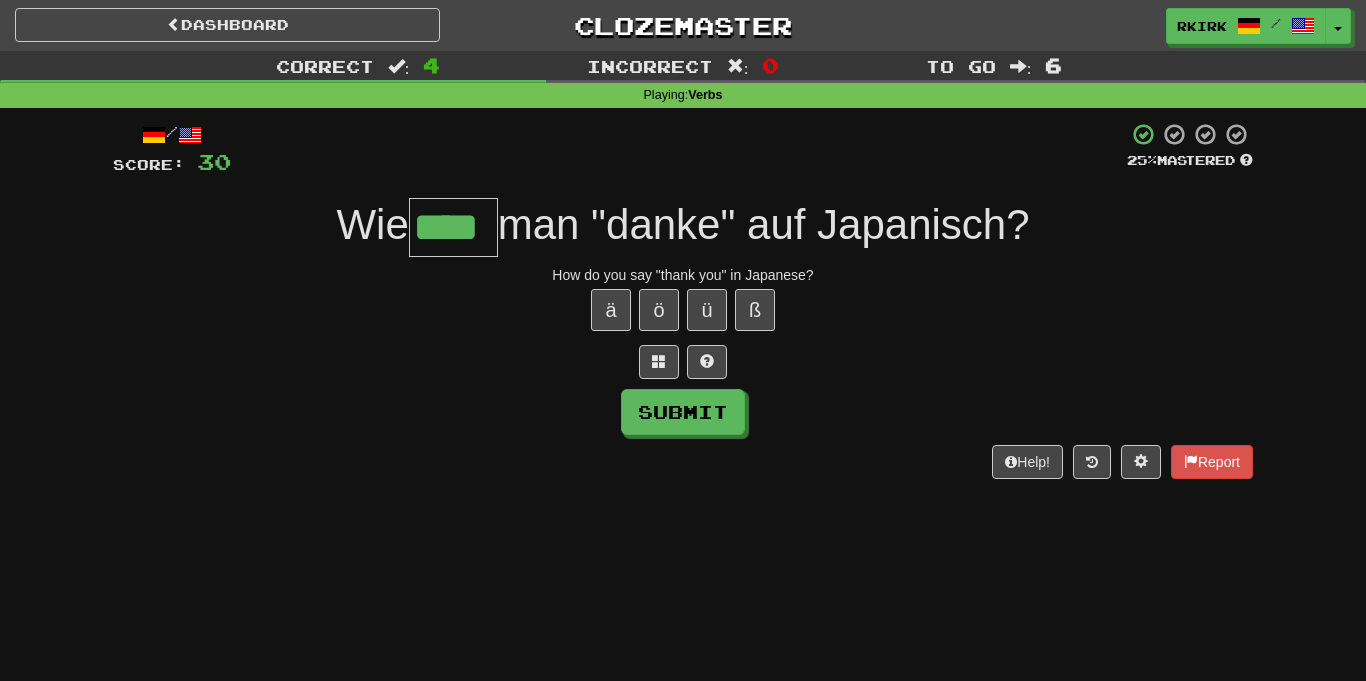 type on "****" 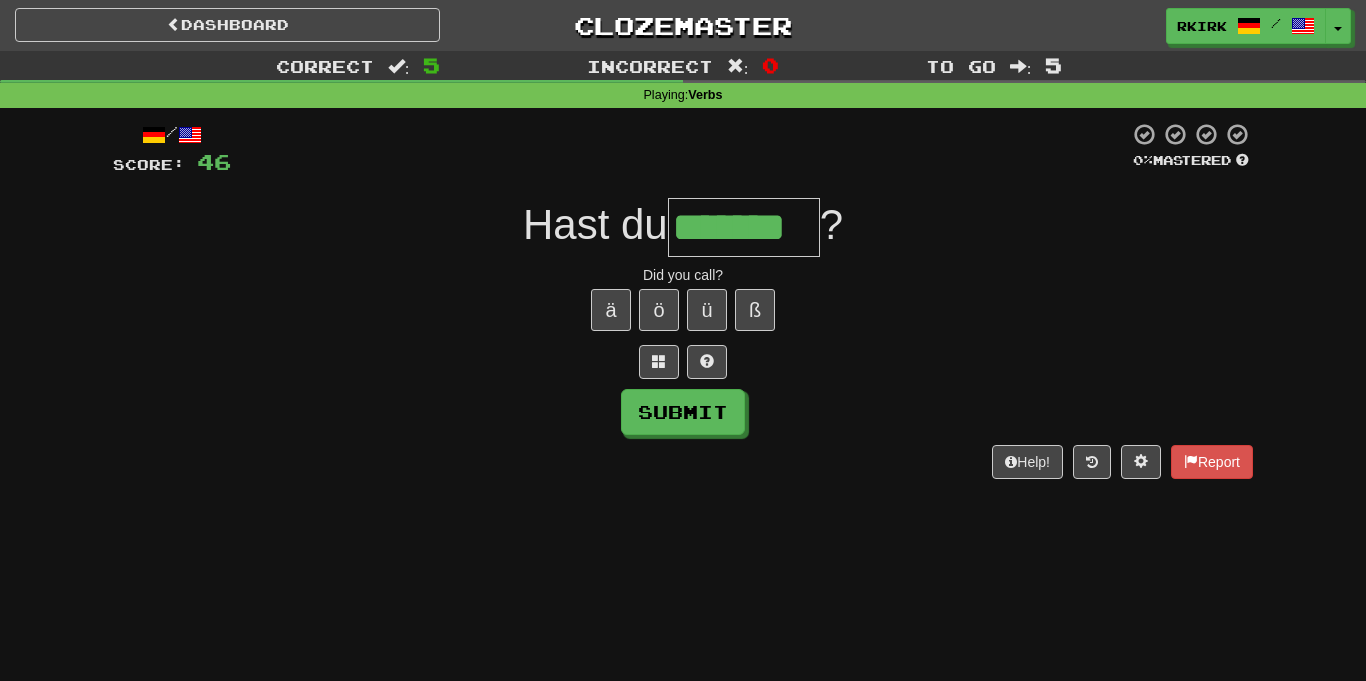 type on "*******" 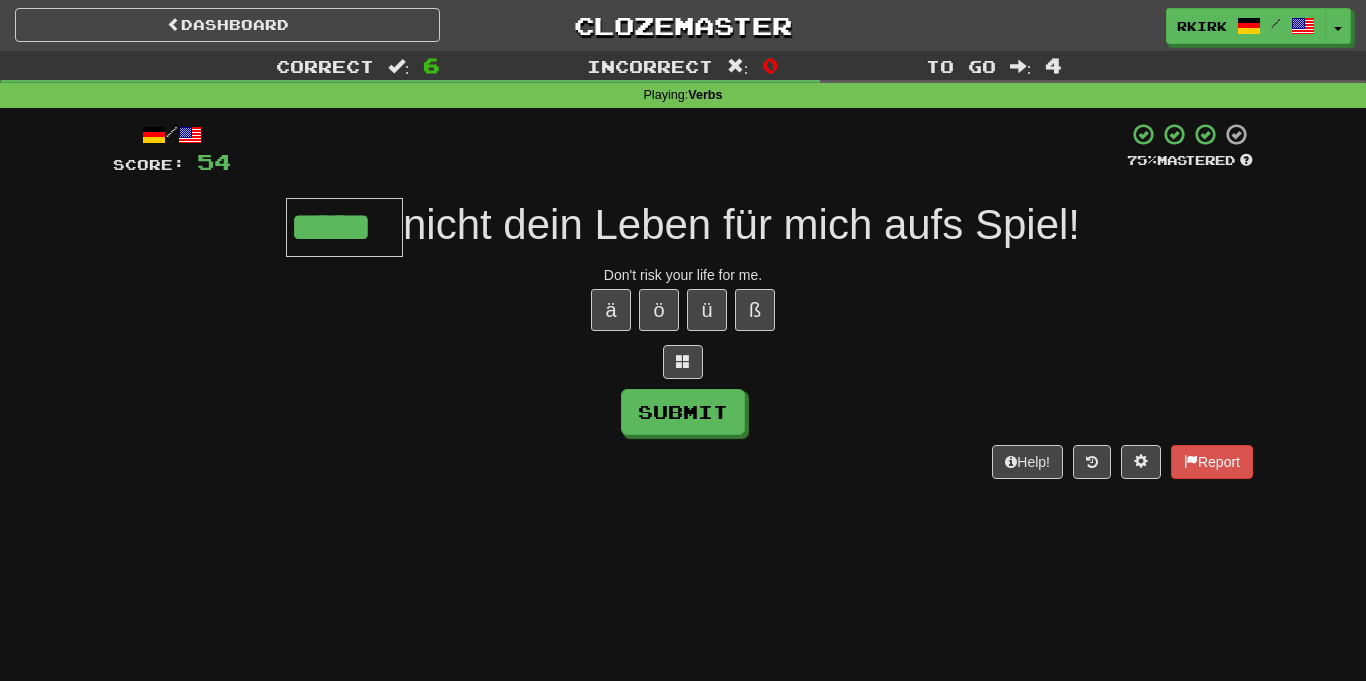 type on "*****" 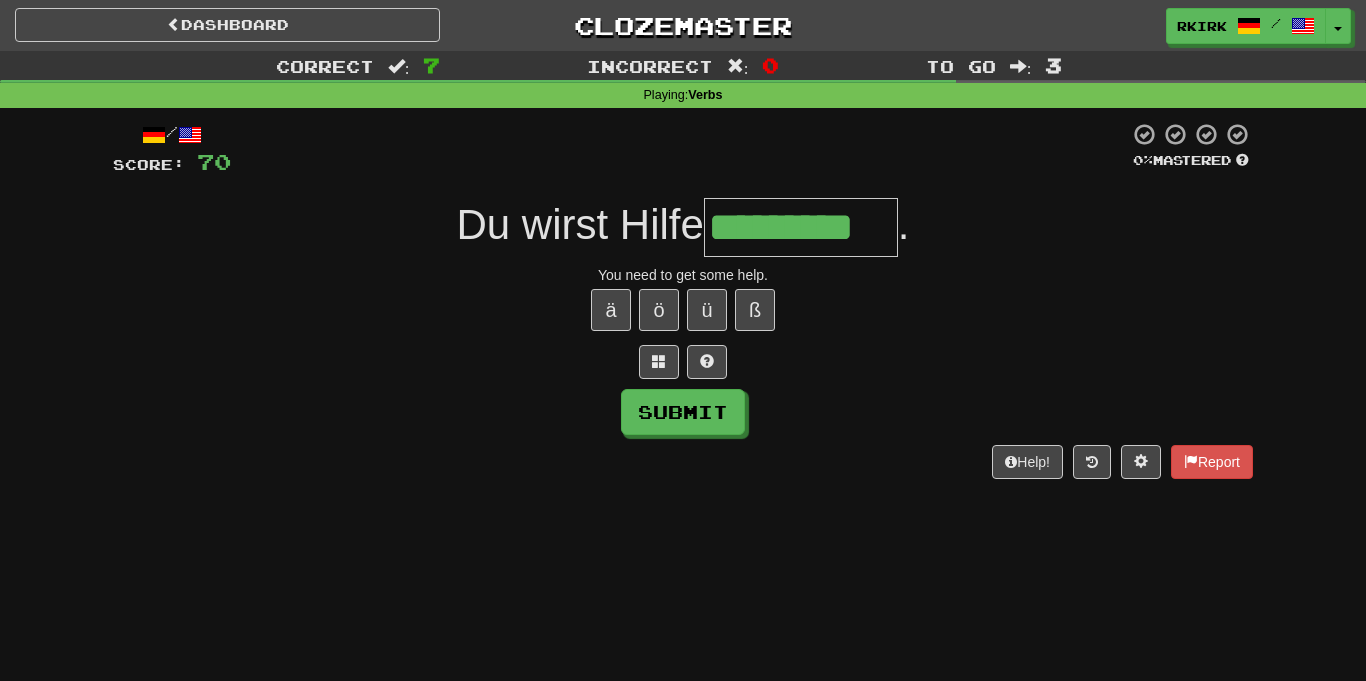 type on "*********" 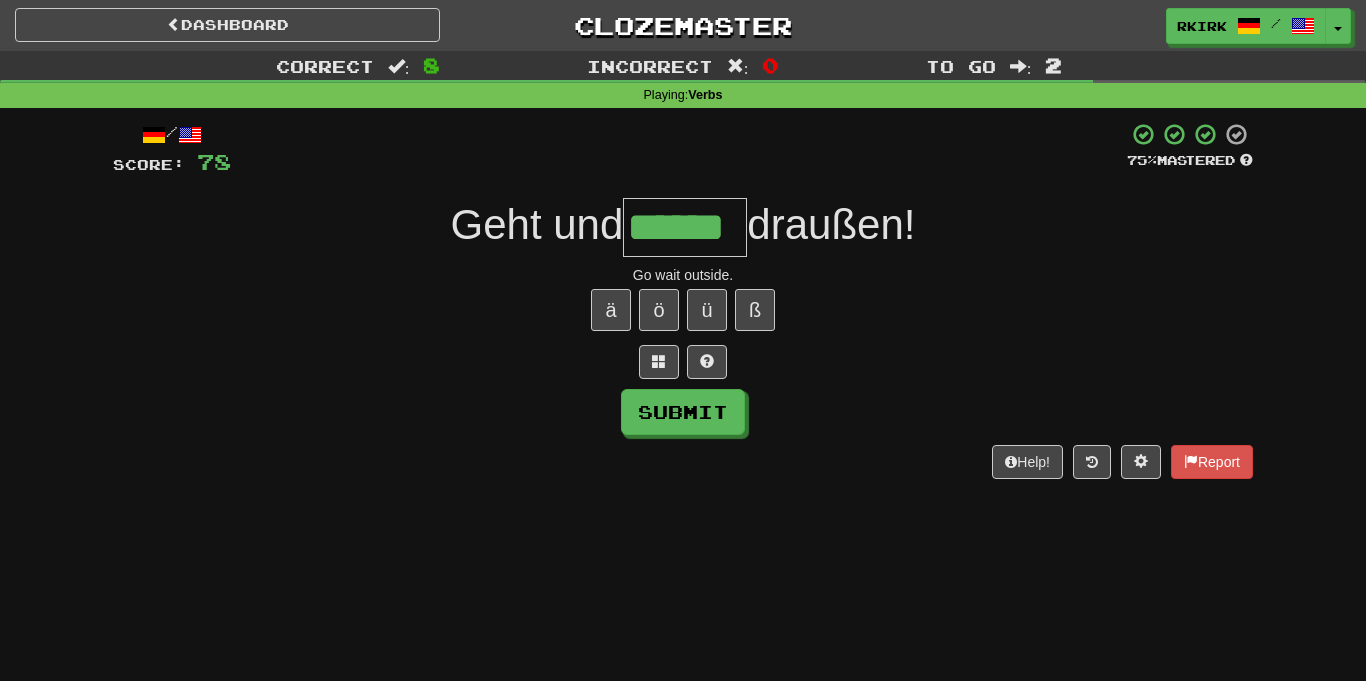 type on "******" 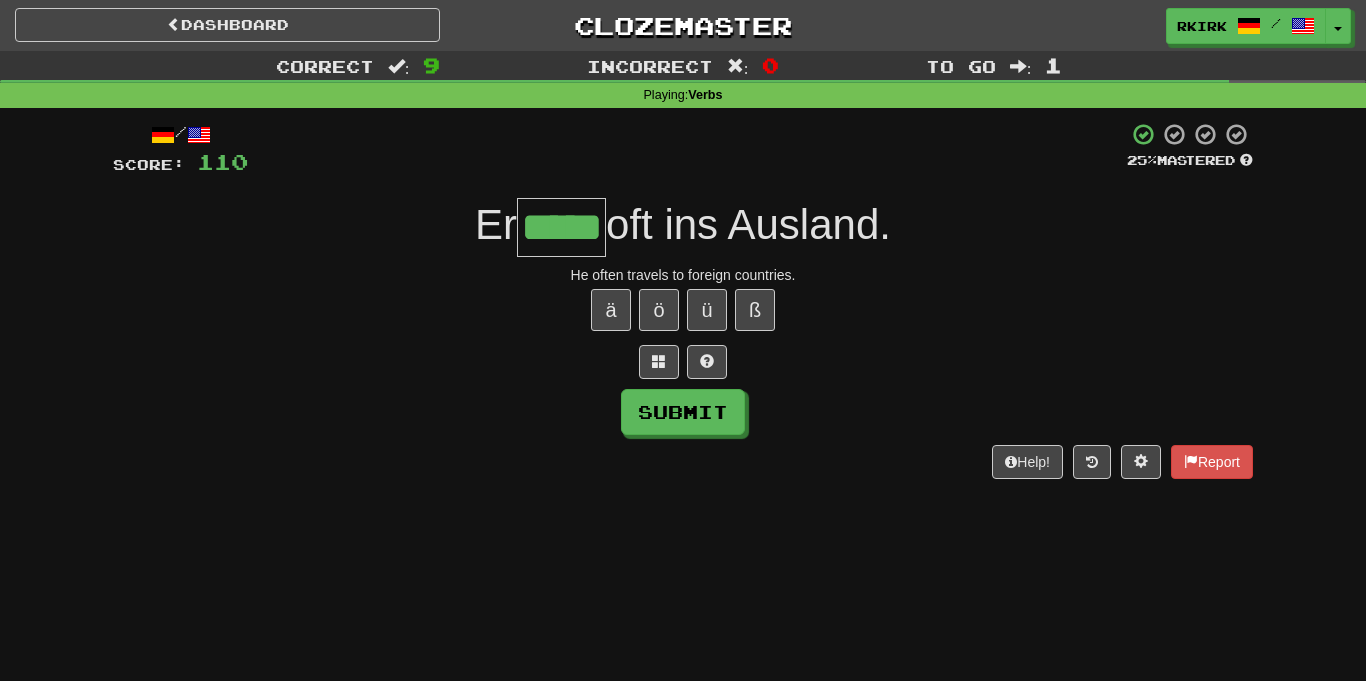 type on "*****" 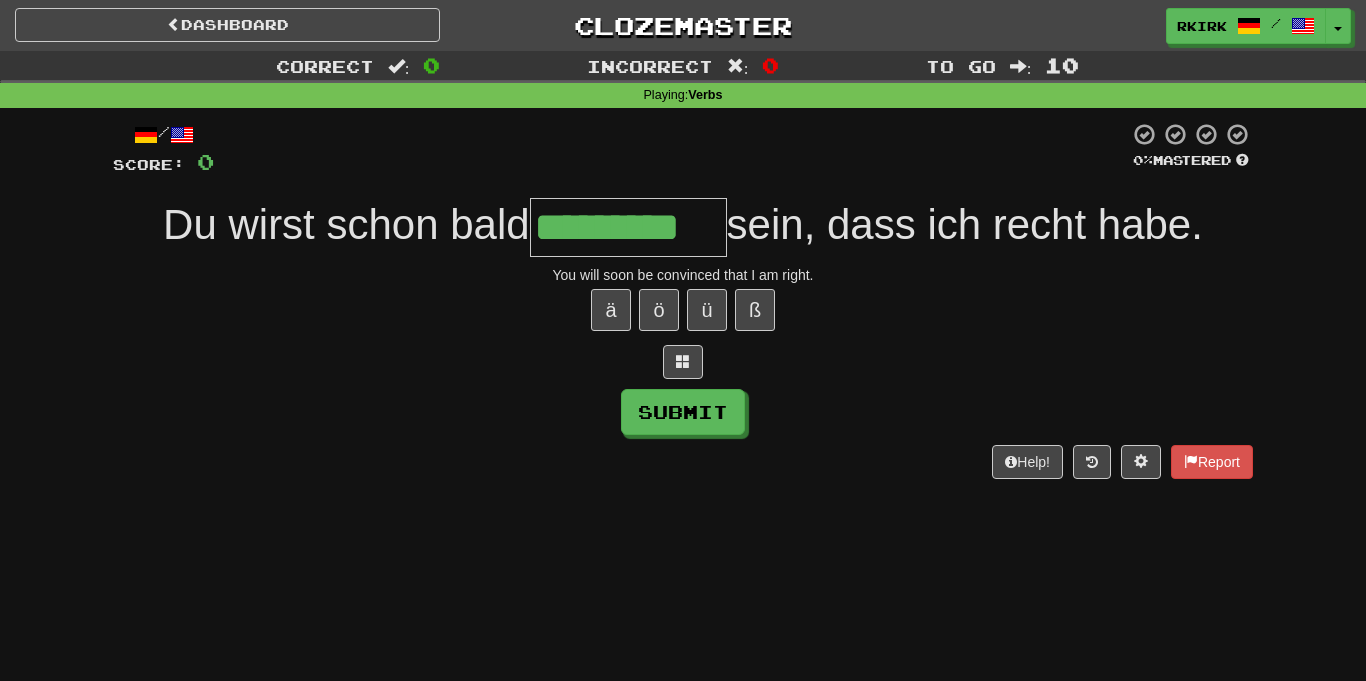 type on "*********" 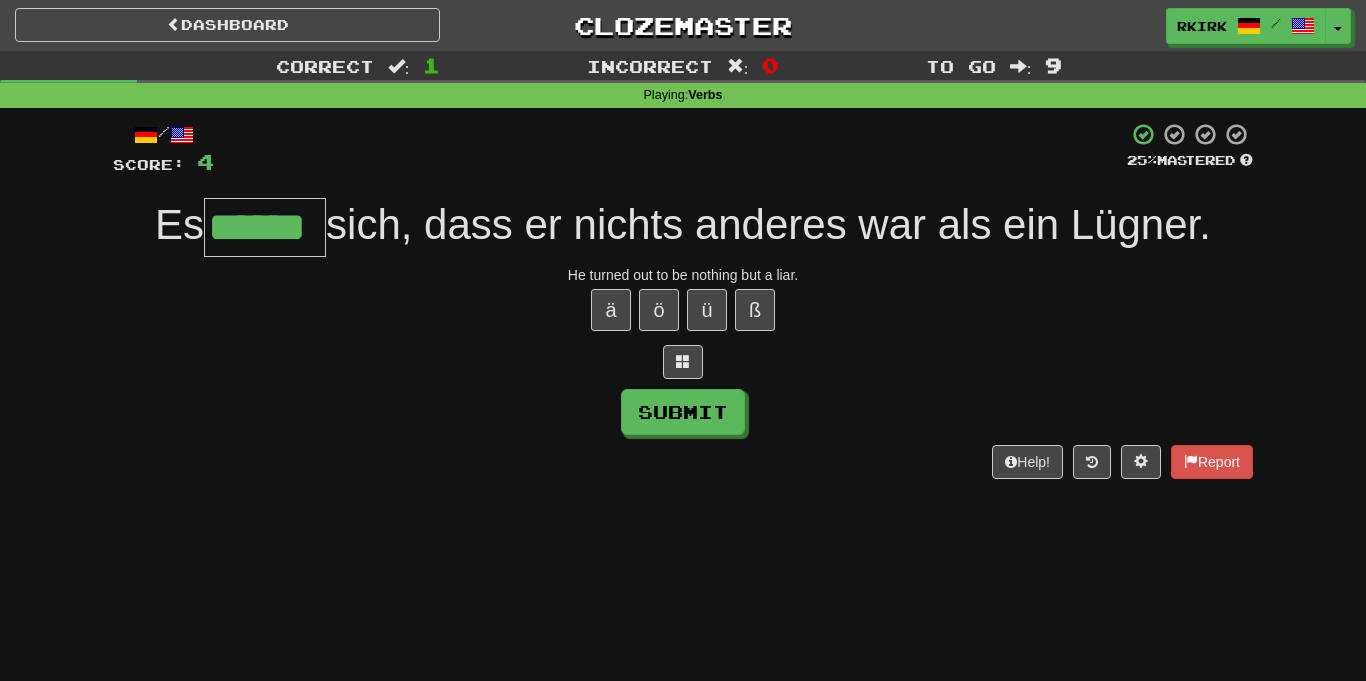 type on "******" 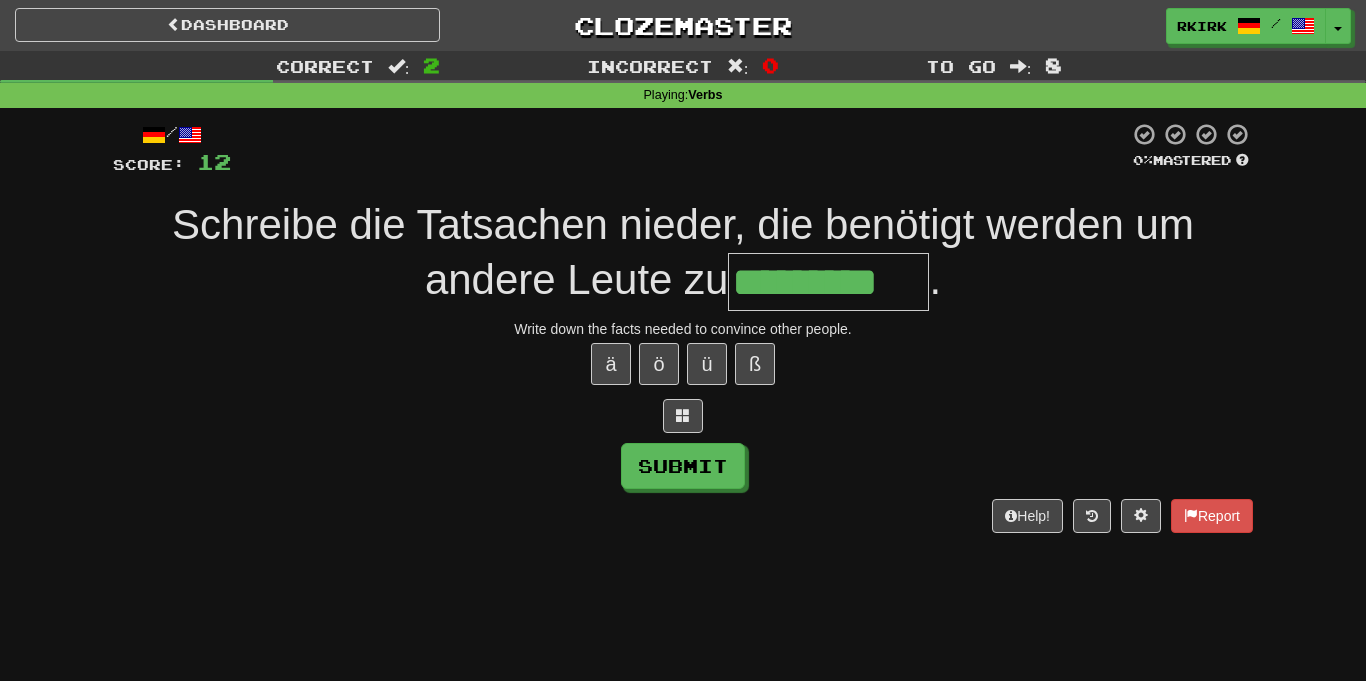 type on "*********" 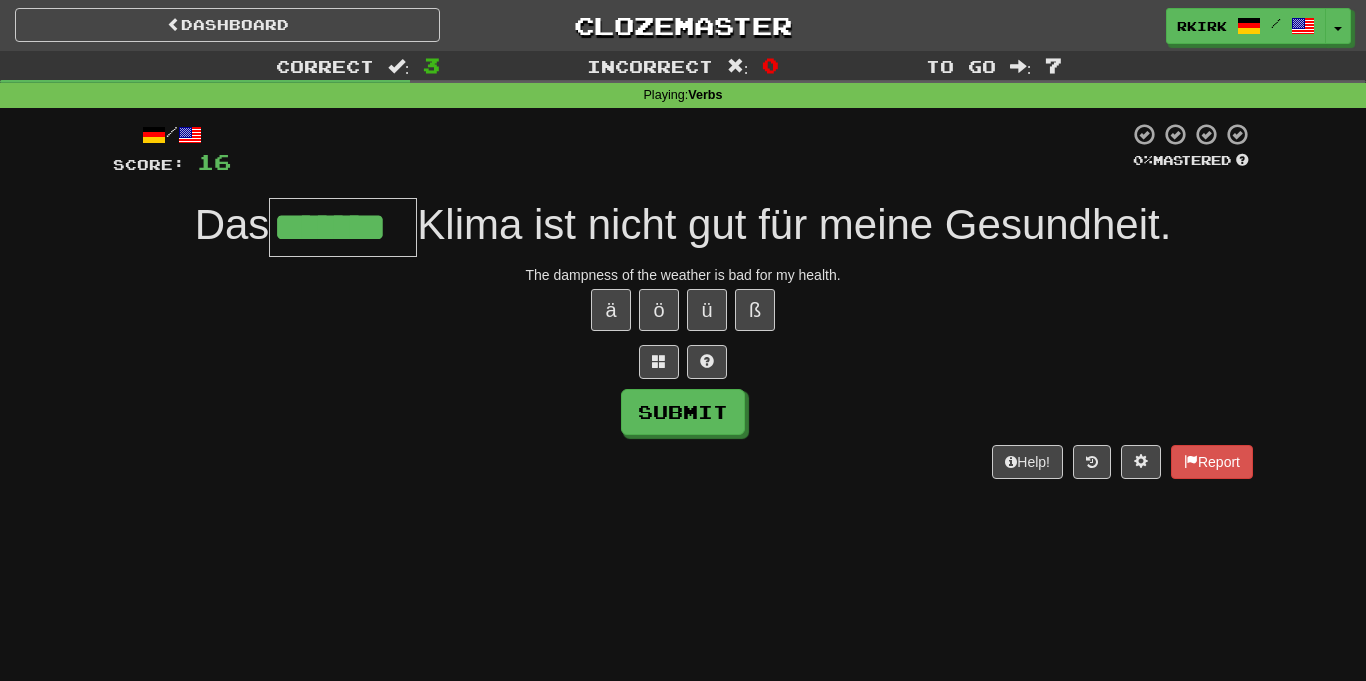 type on "*******" 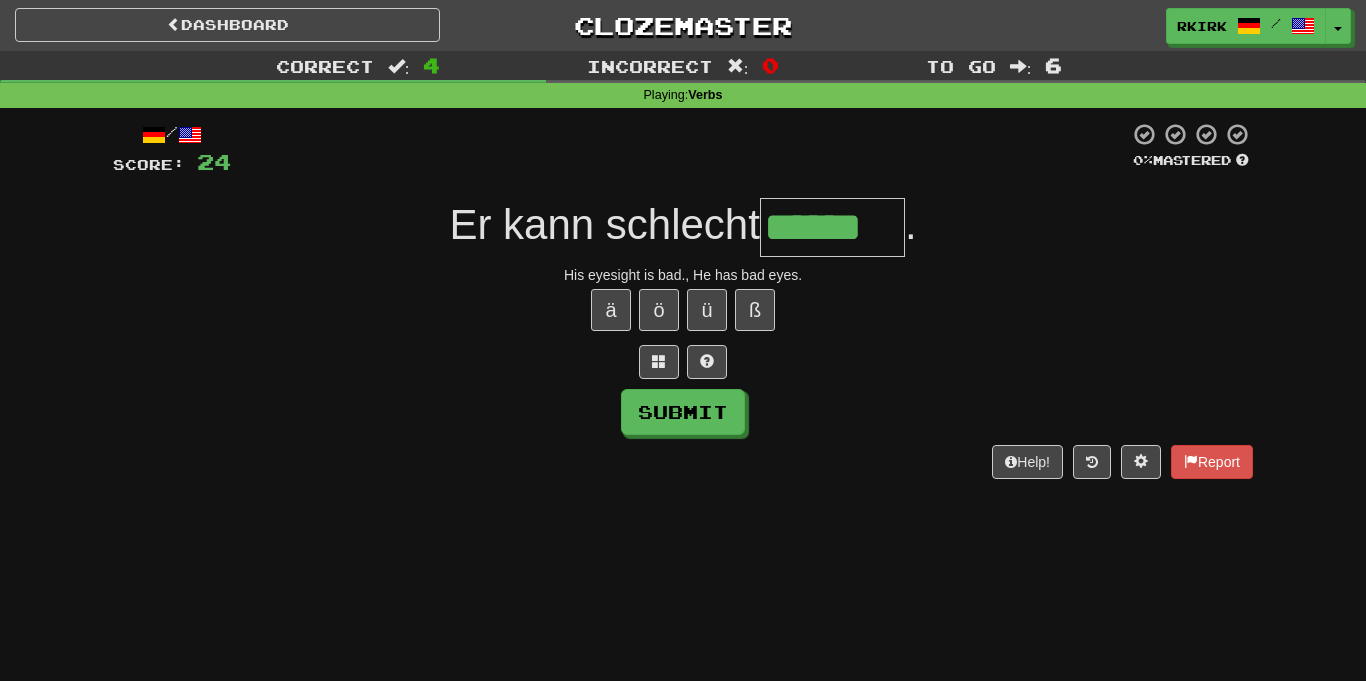 type on "******" 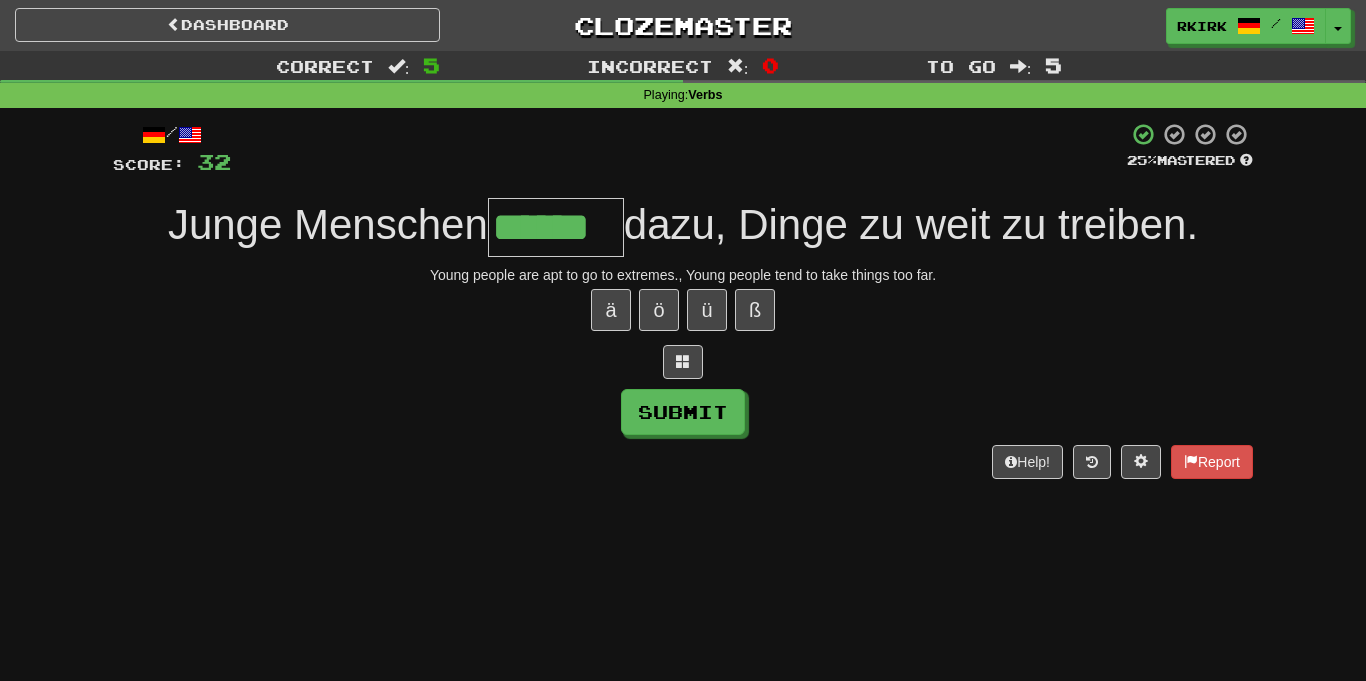 type on "******" 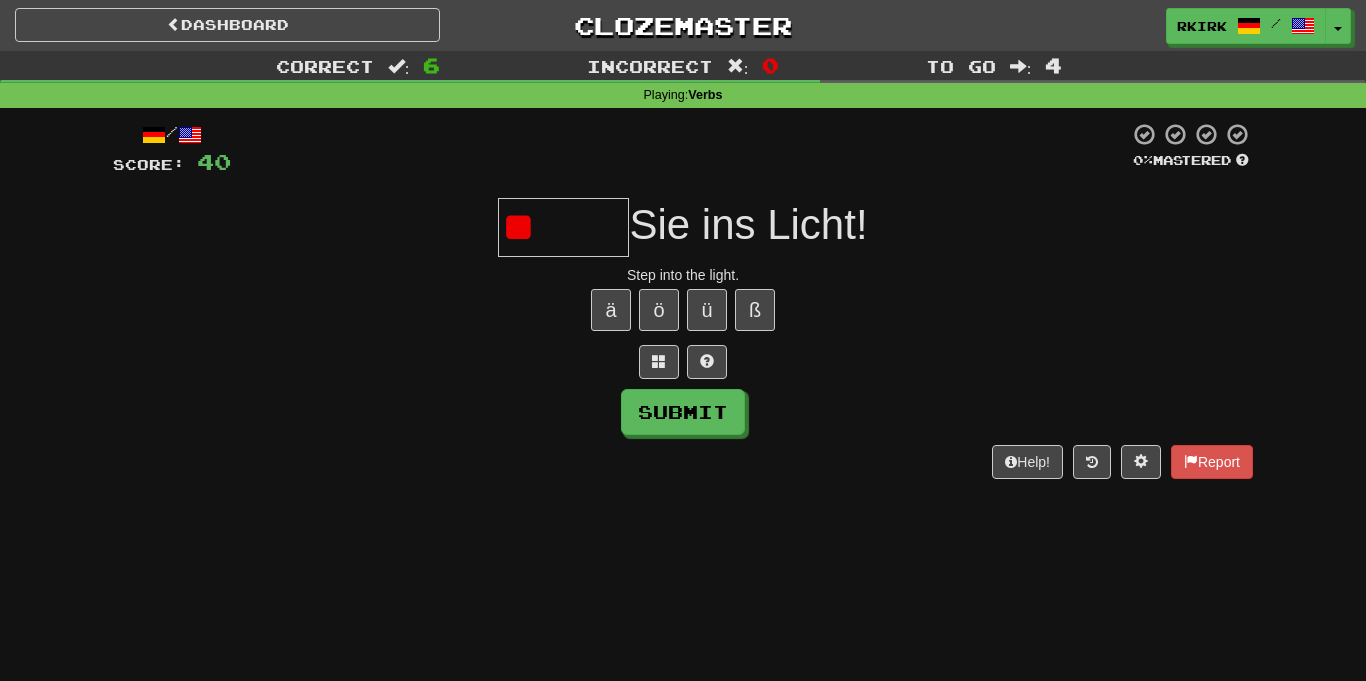 type on "*" 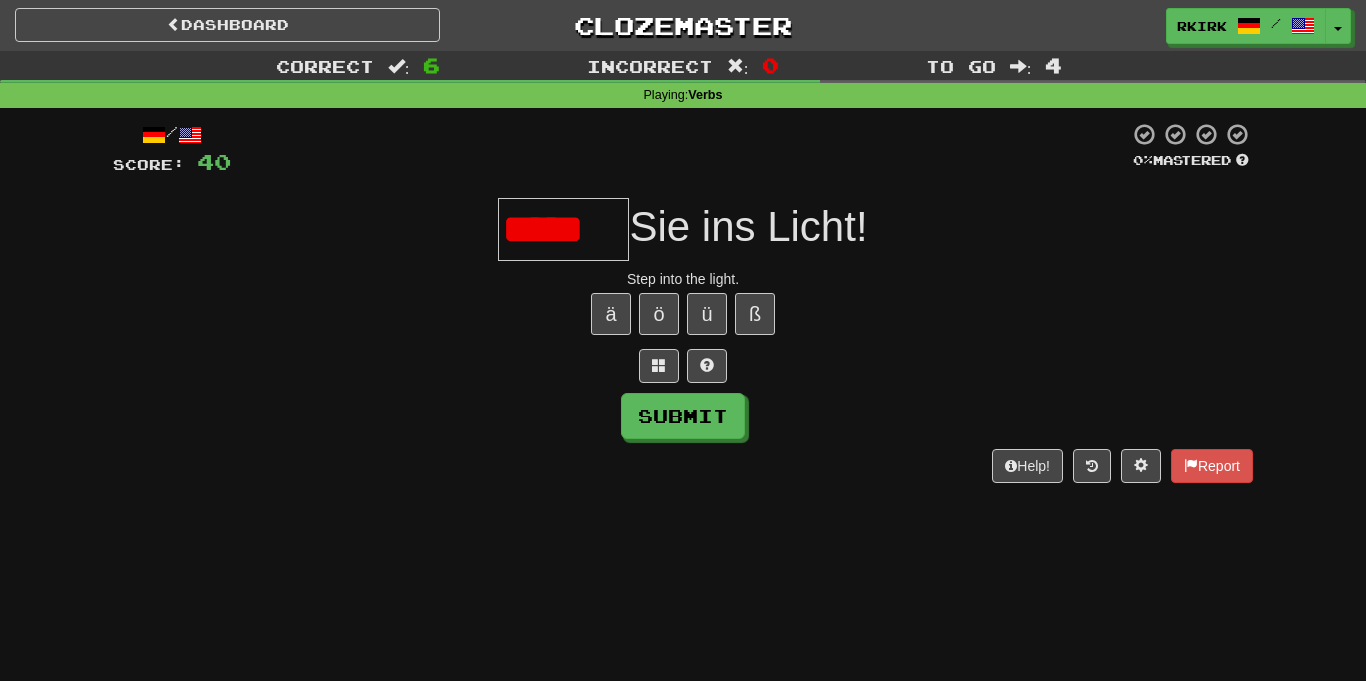 scroll, scrollTop: 0, scrollLeft: 0, axis: both 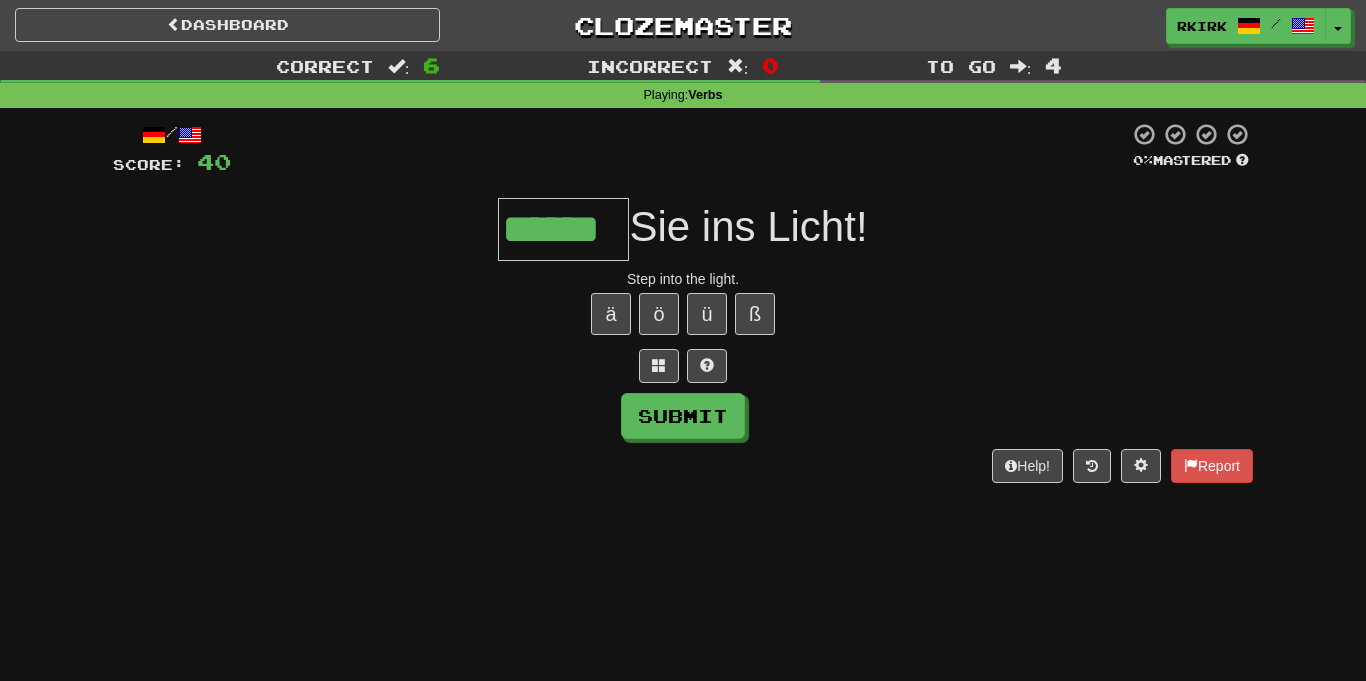 type on "******" 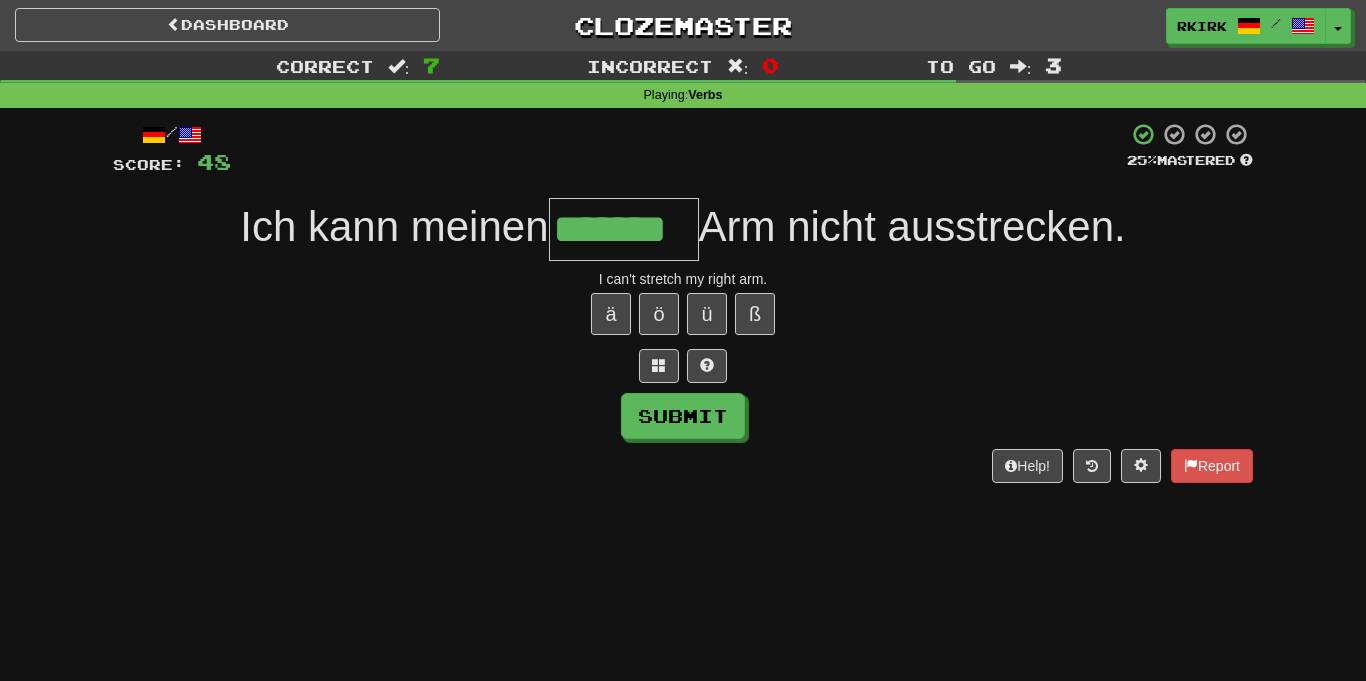 type on "*******" 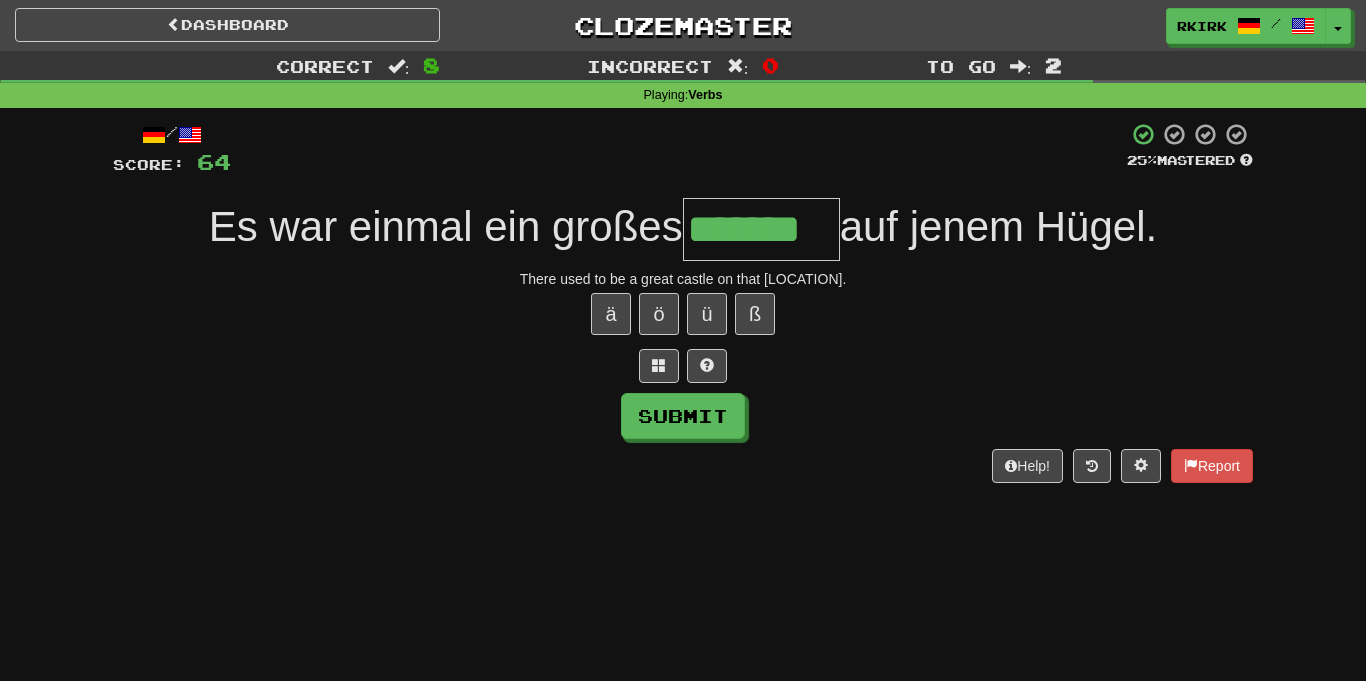 type on "*******" 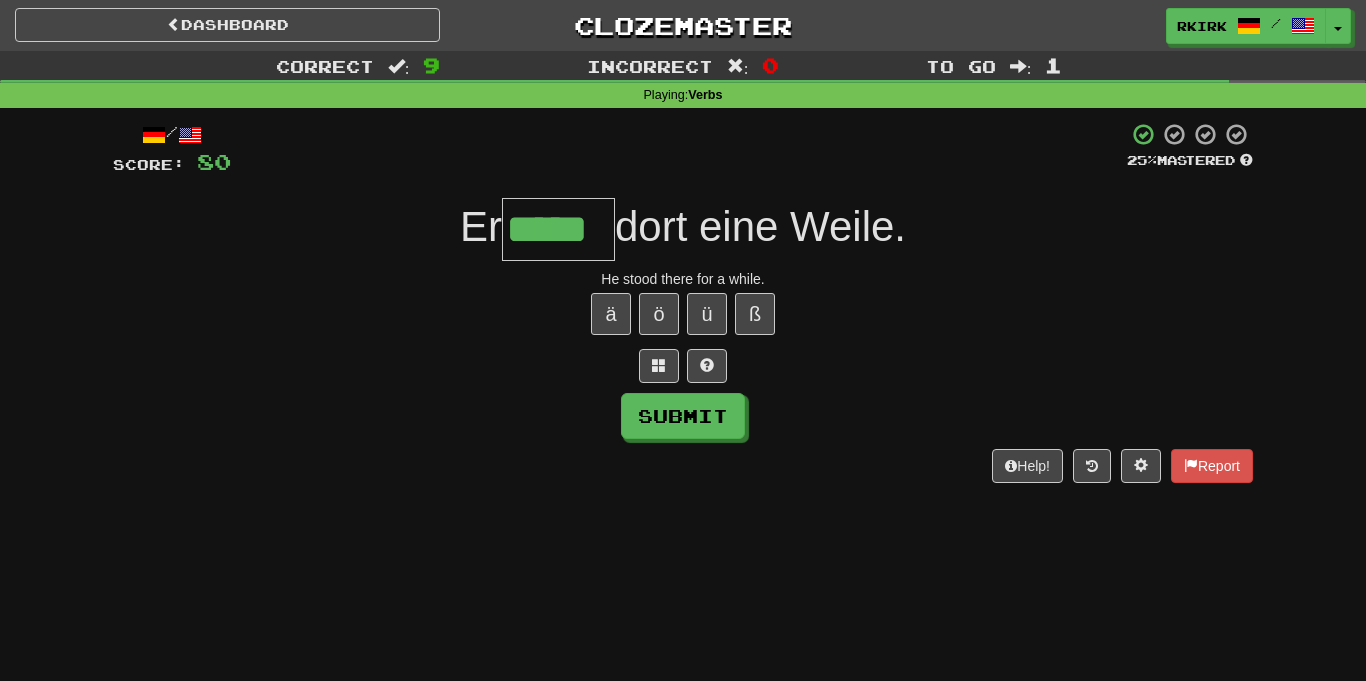 type on "*****" 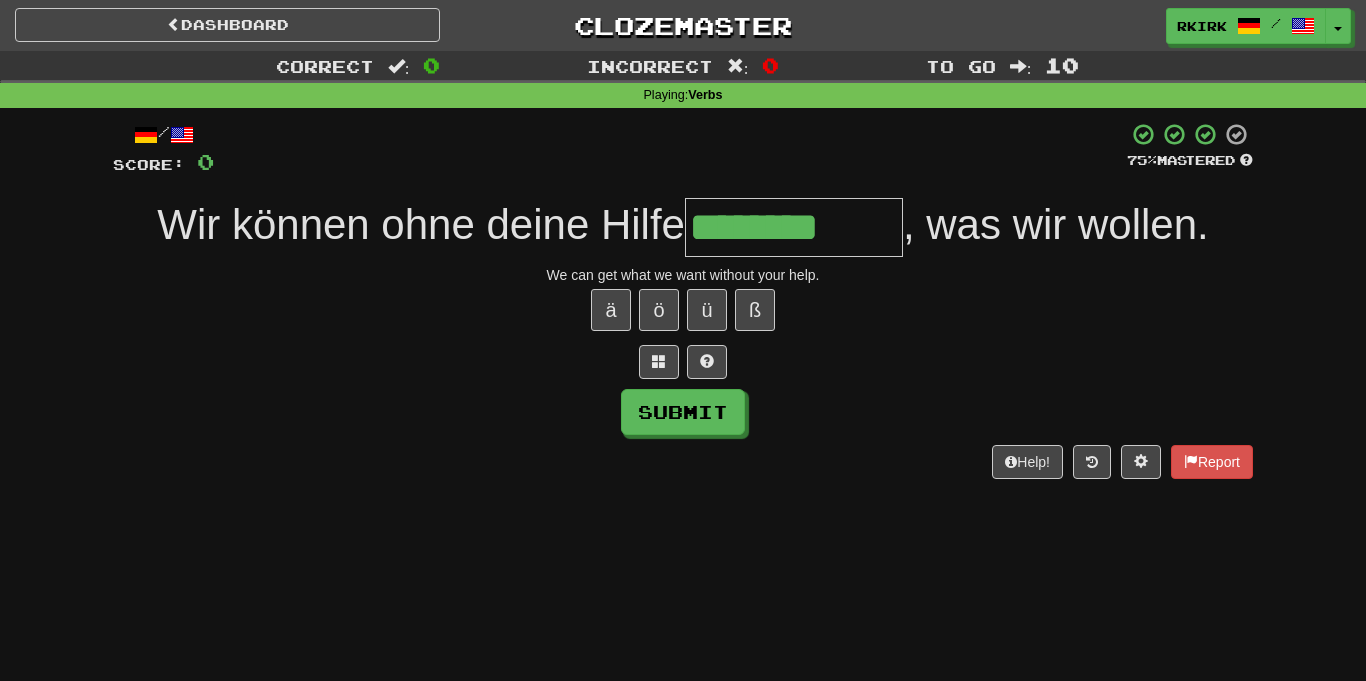 type on "********" 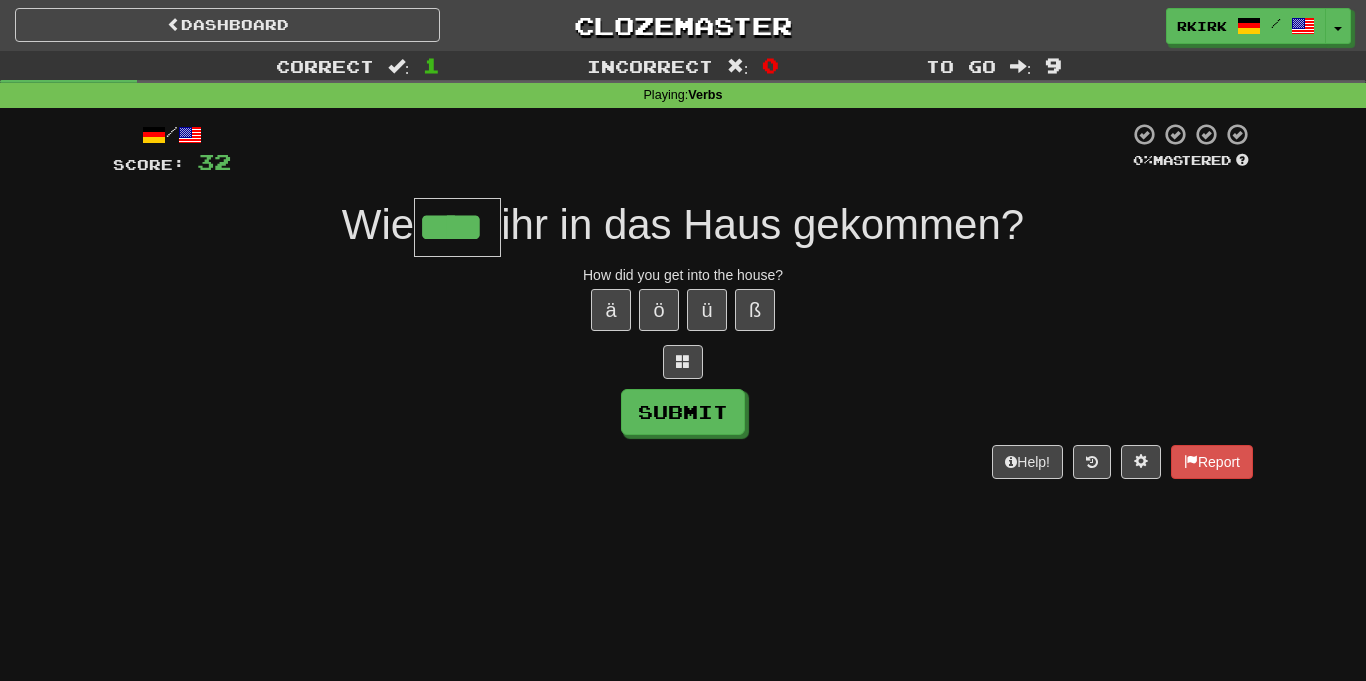 type on "****" 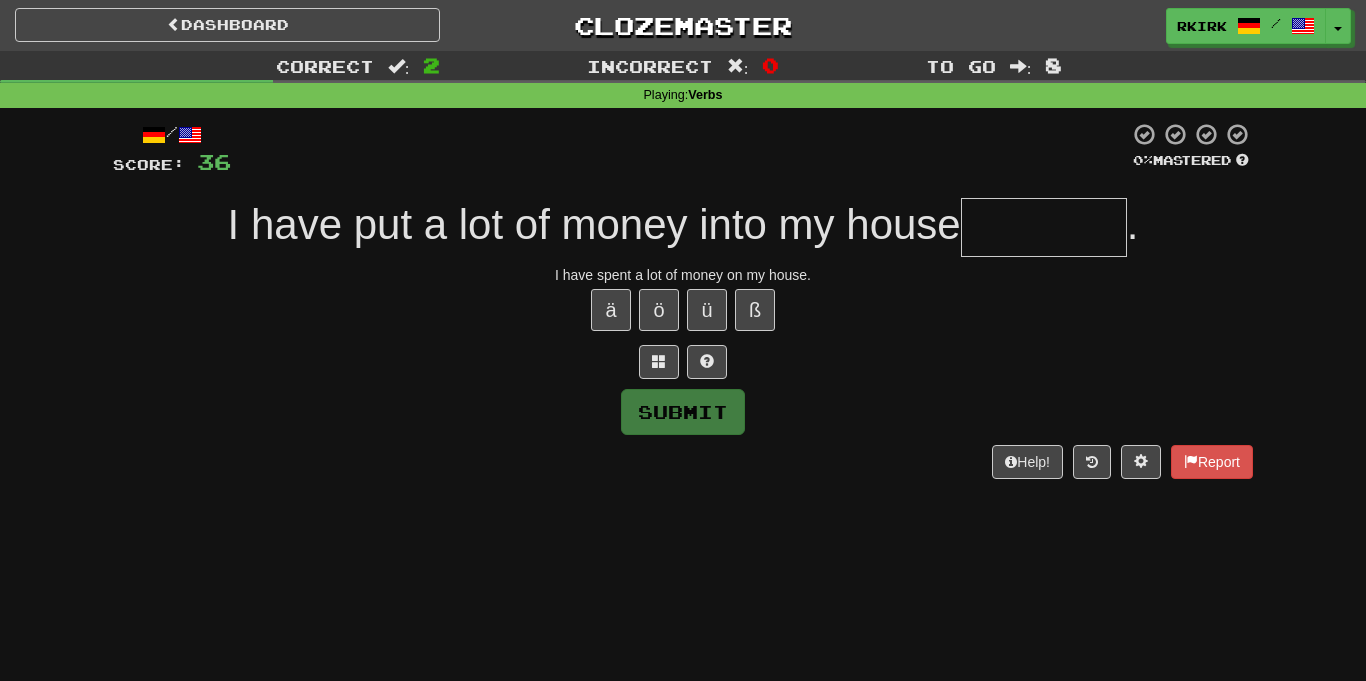 type on "*" 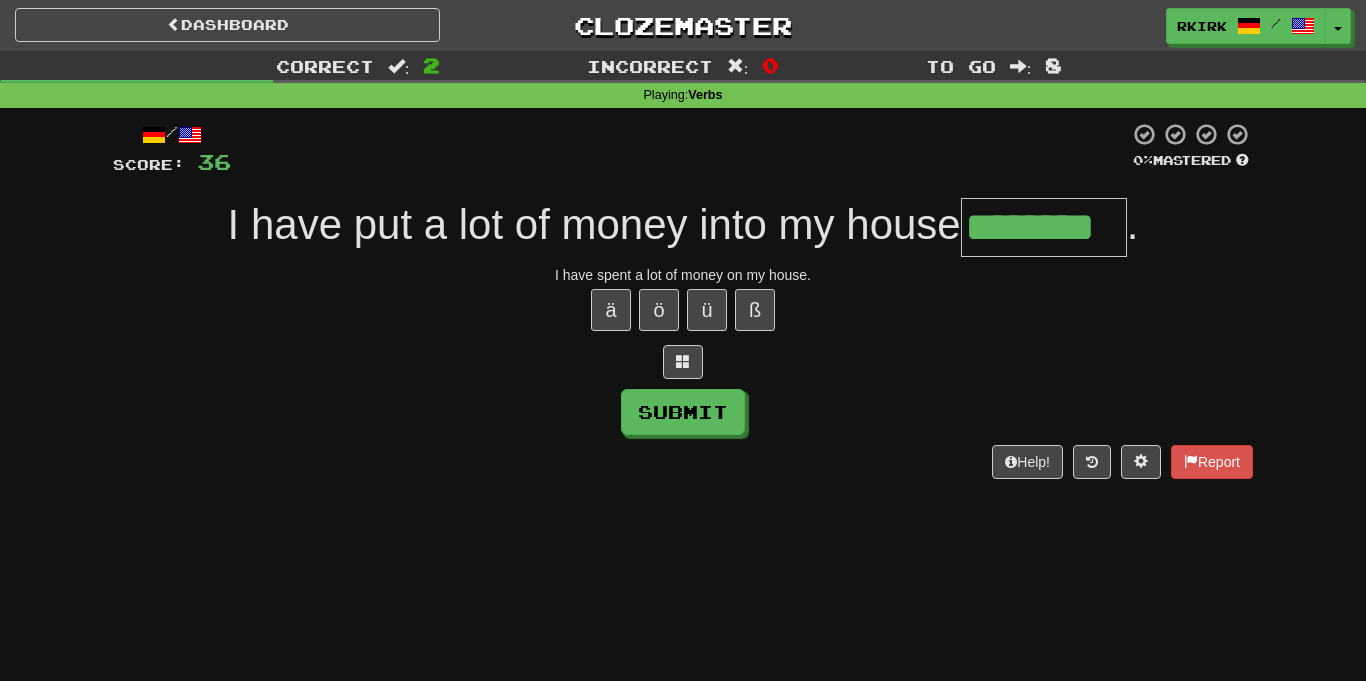 type on "********" 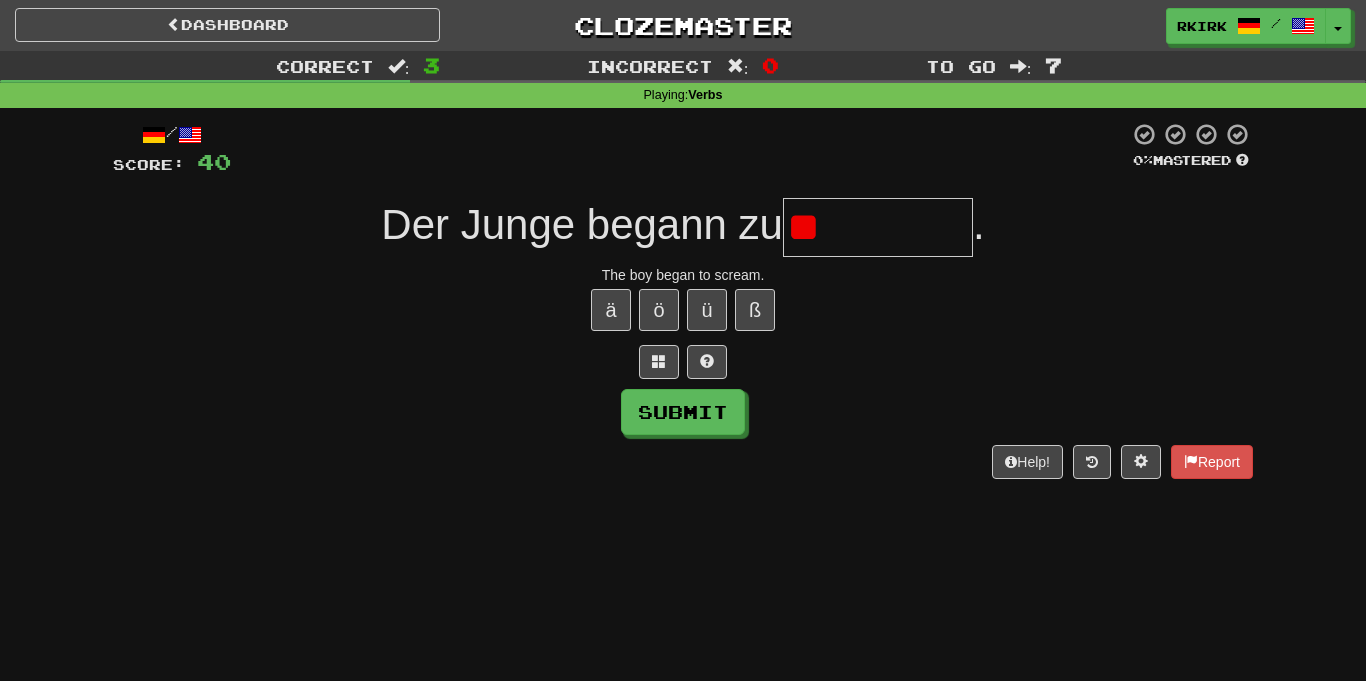 type on "*" 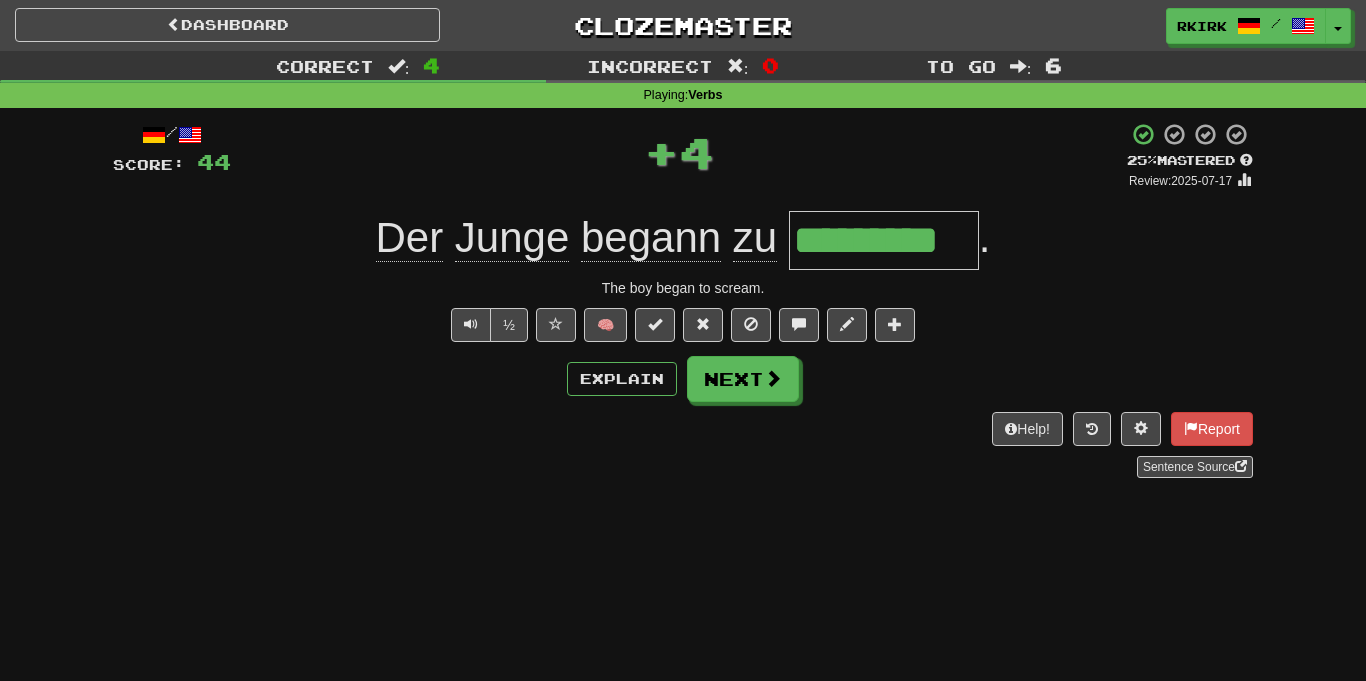 type on "*********" 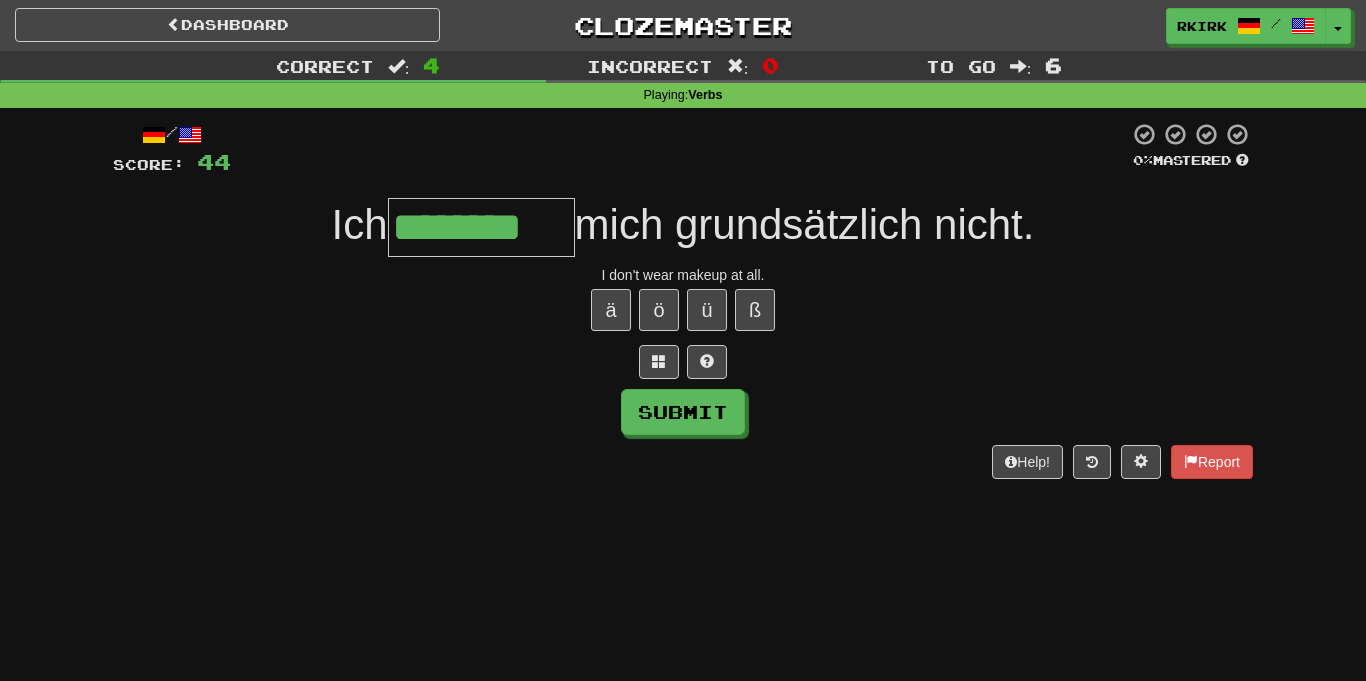 type on "********" 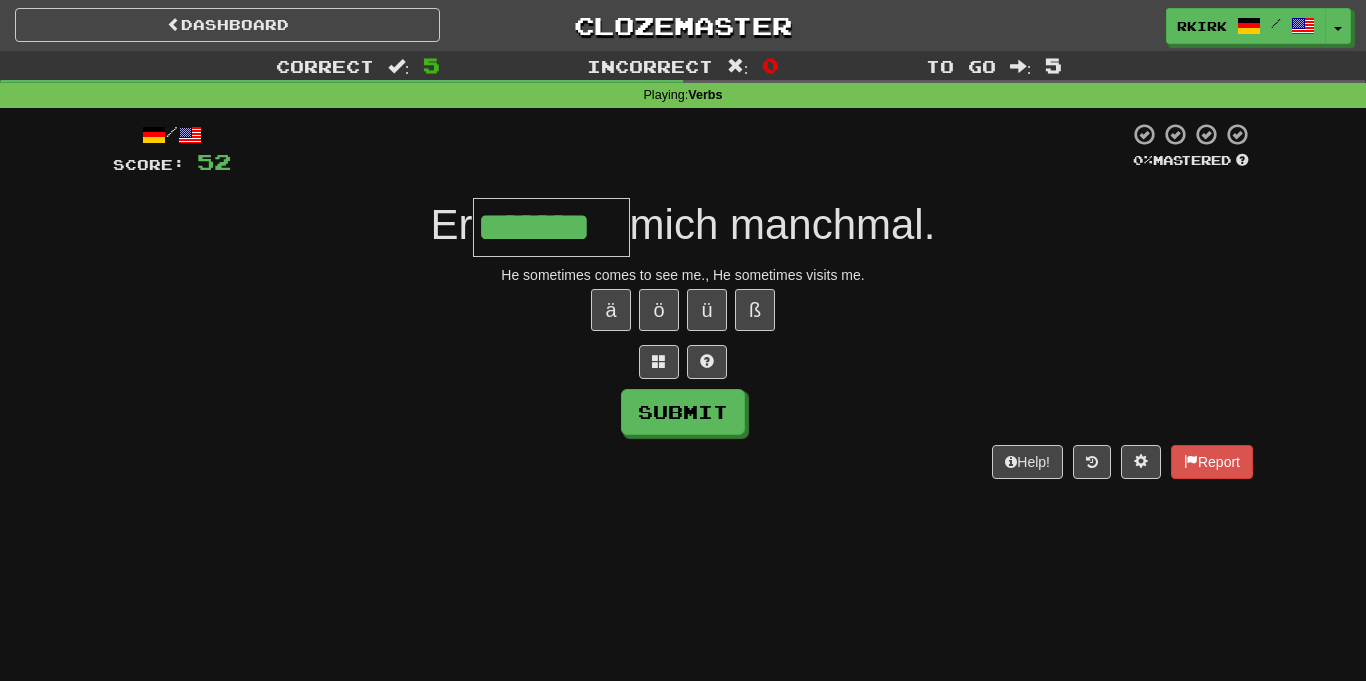 type on "*******" 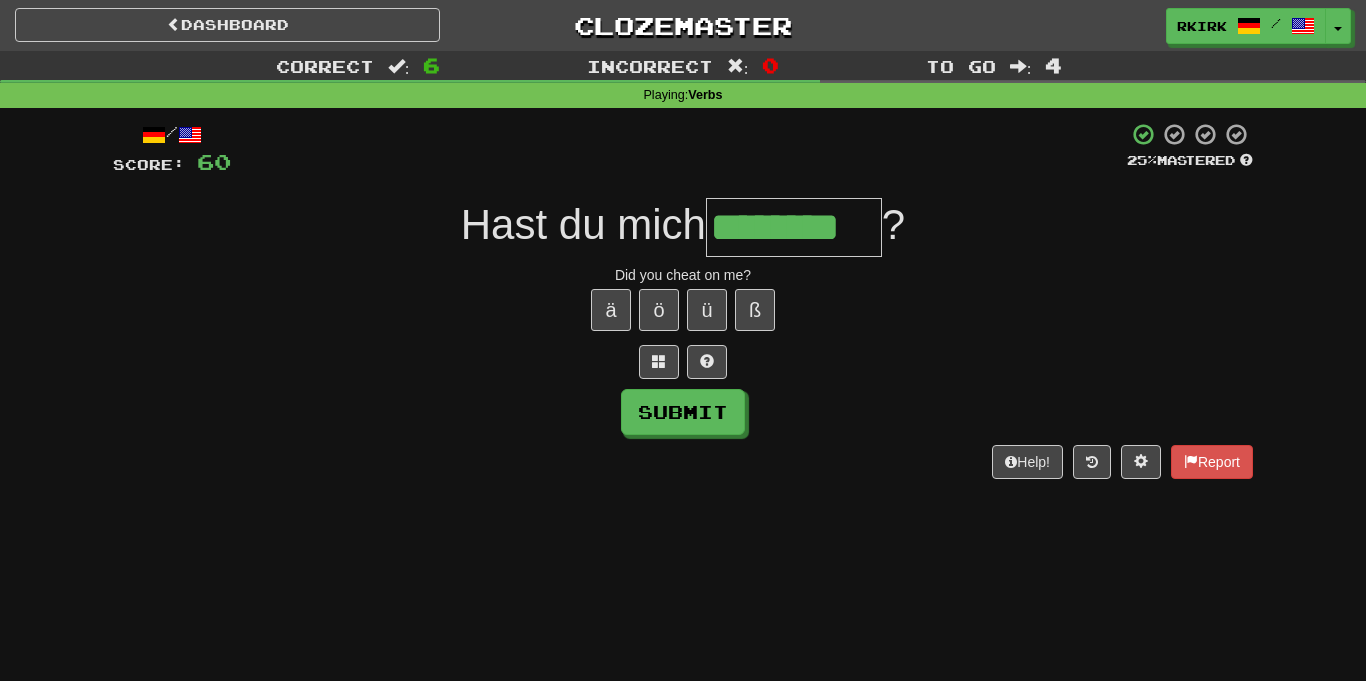 type on "********" 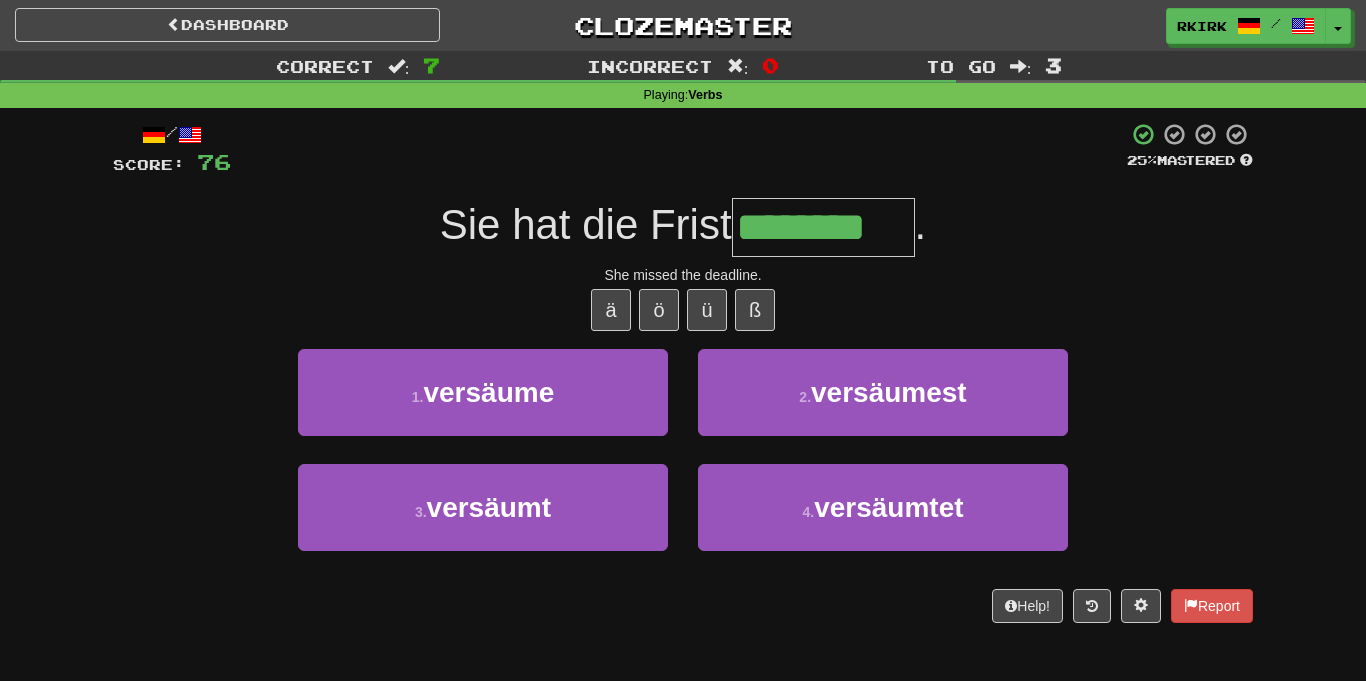 type on "********" 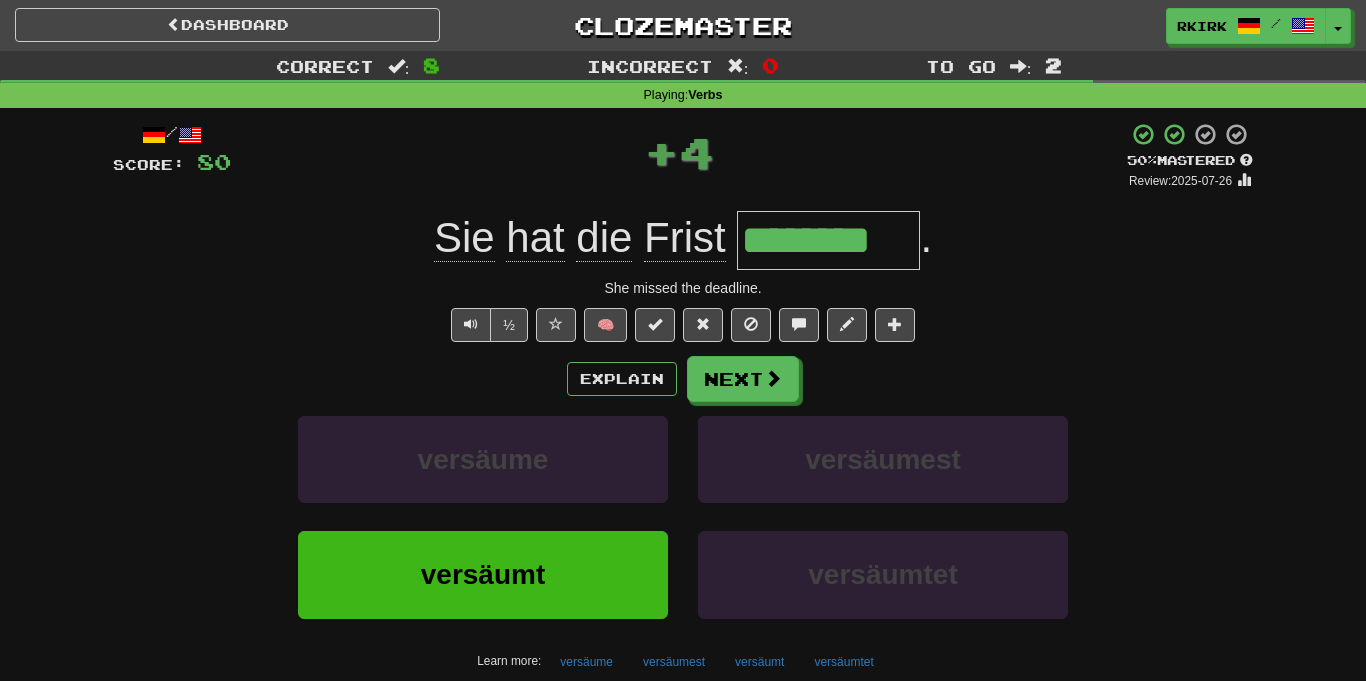click on "********" at bounding box center [828, 240] 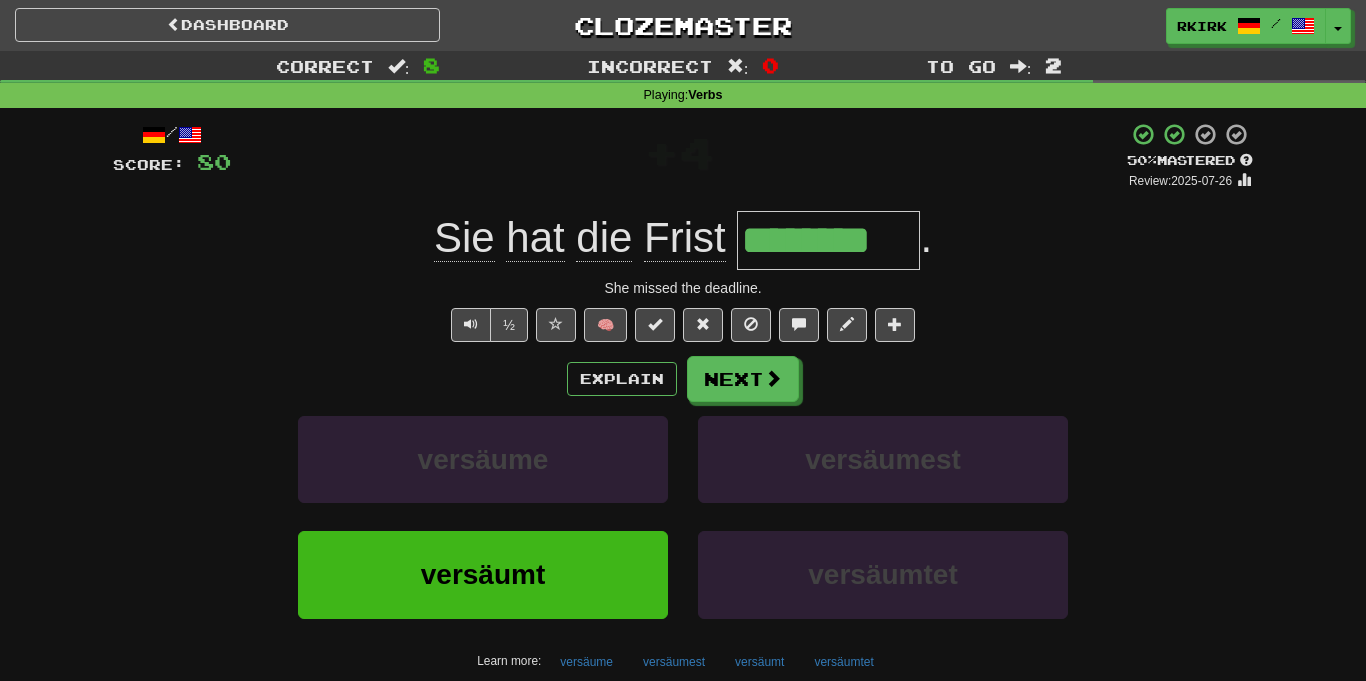 click on "********" at bounding box center [828, 240] 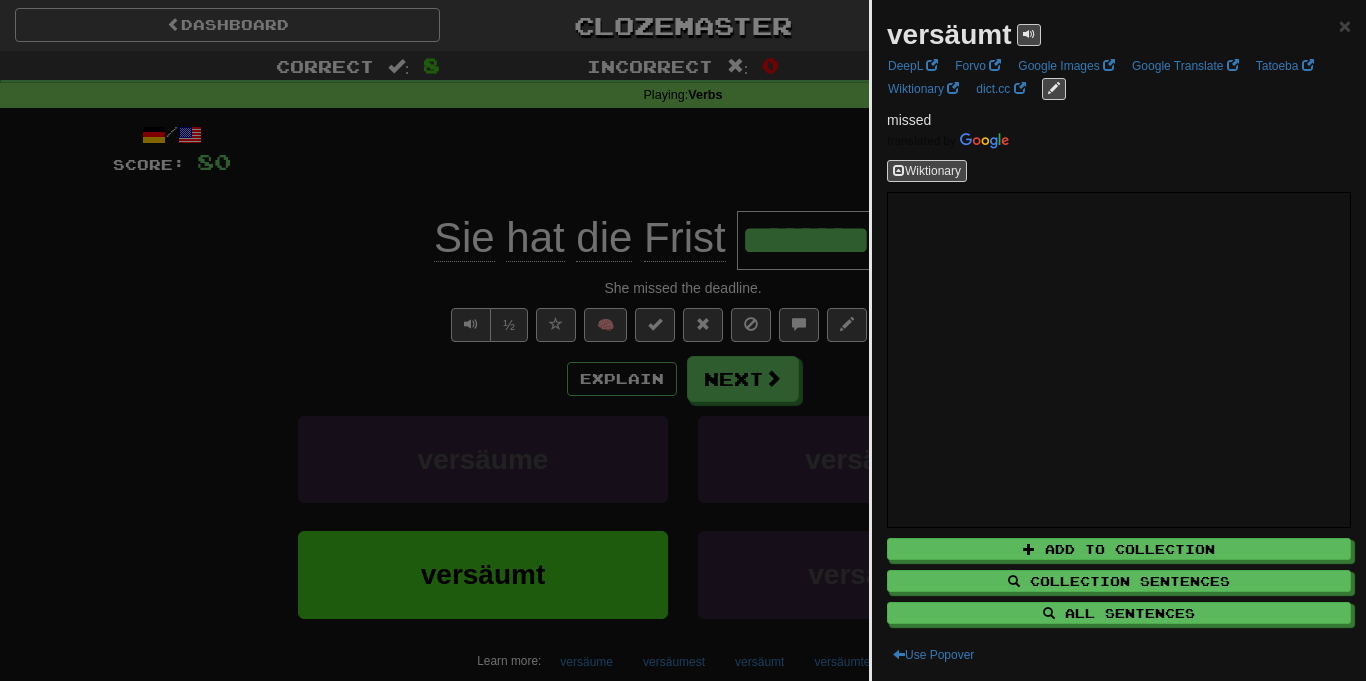 click at bounding box center [683, 340] 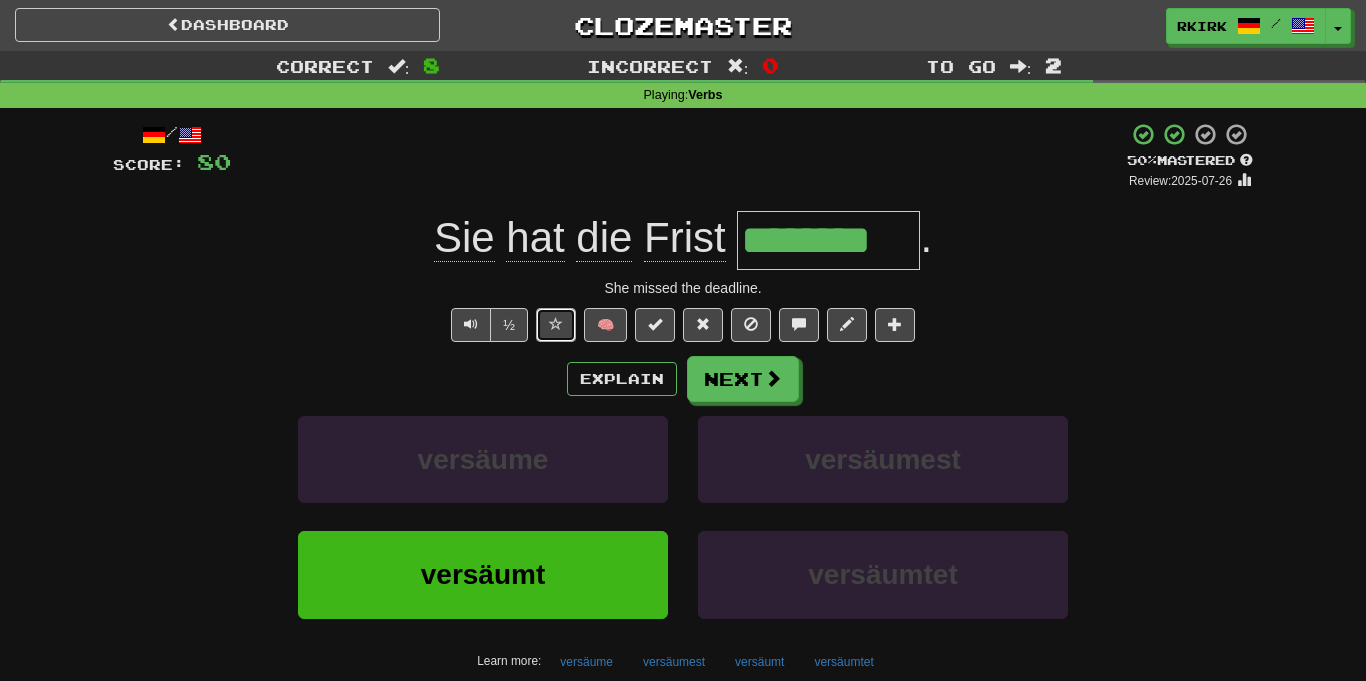 click at bounding box center (556, 325) 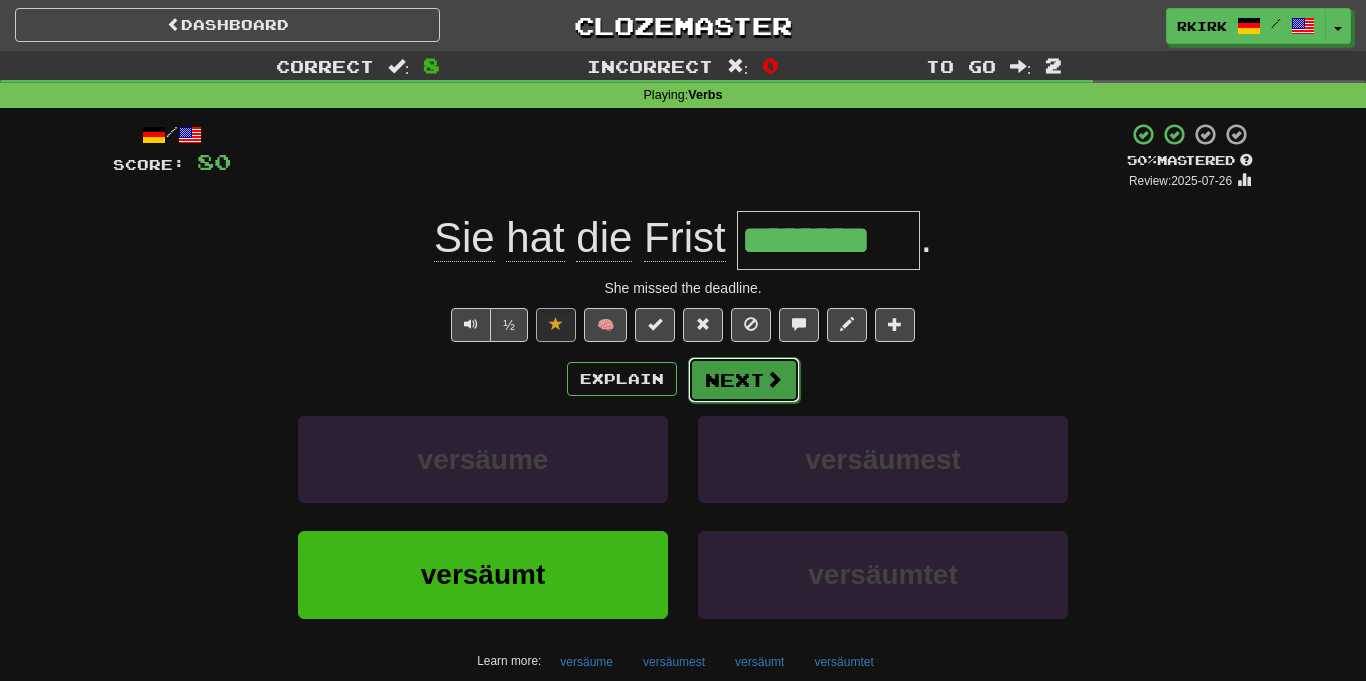 click on "Next" at bounding box center [744, 380] 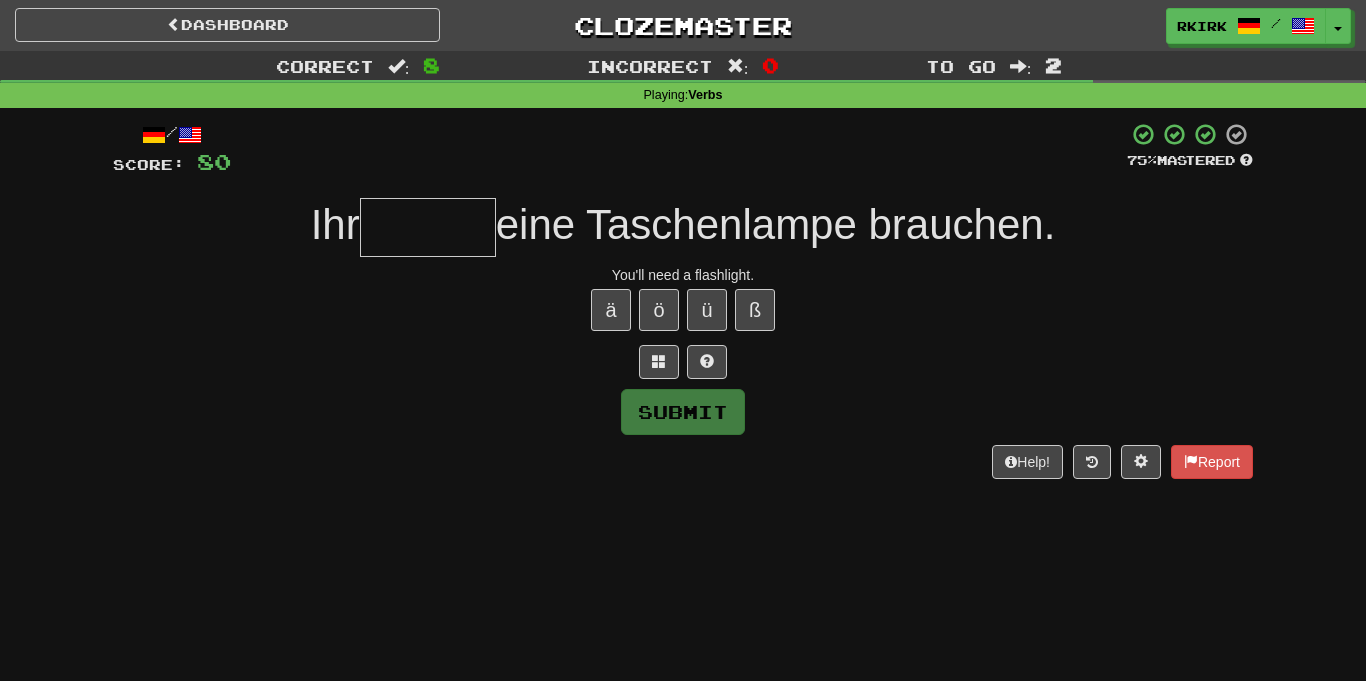 type on "*" 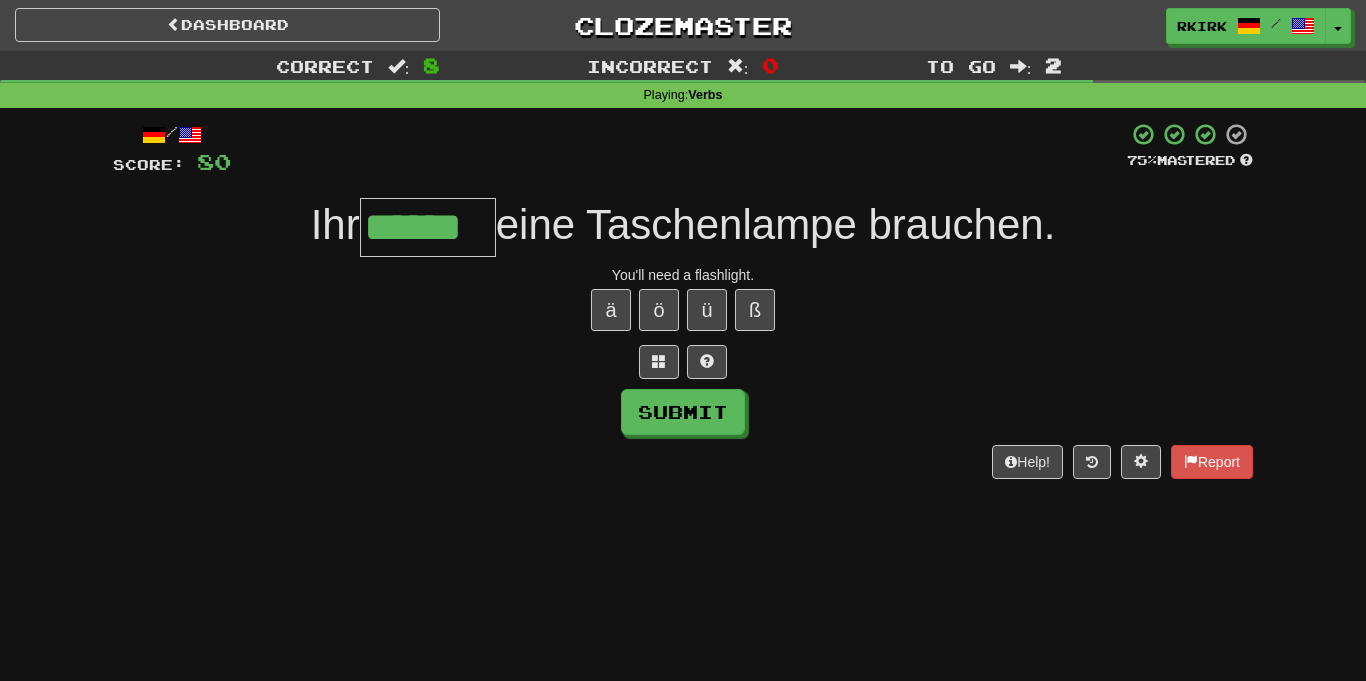 type on "******" 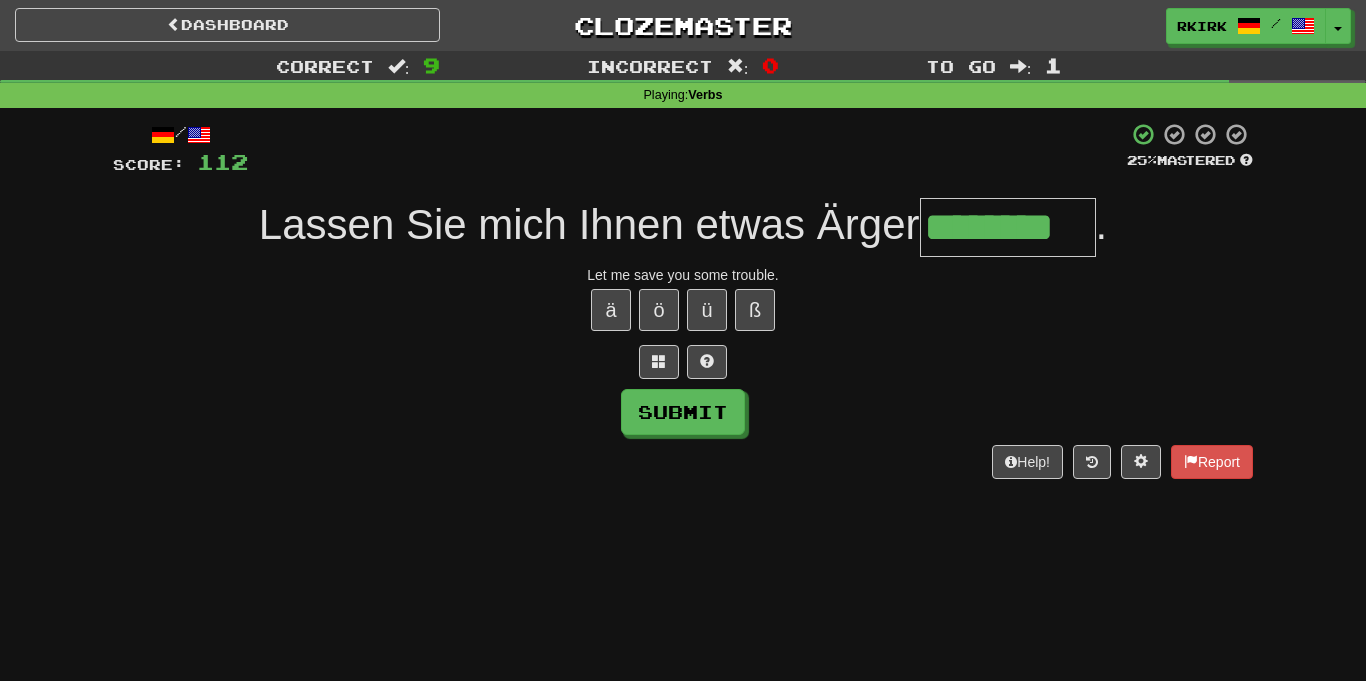 type on "********" 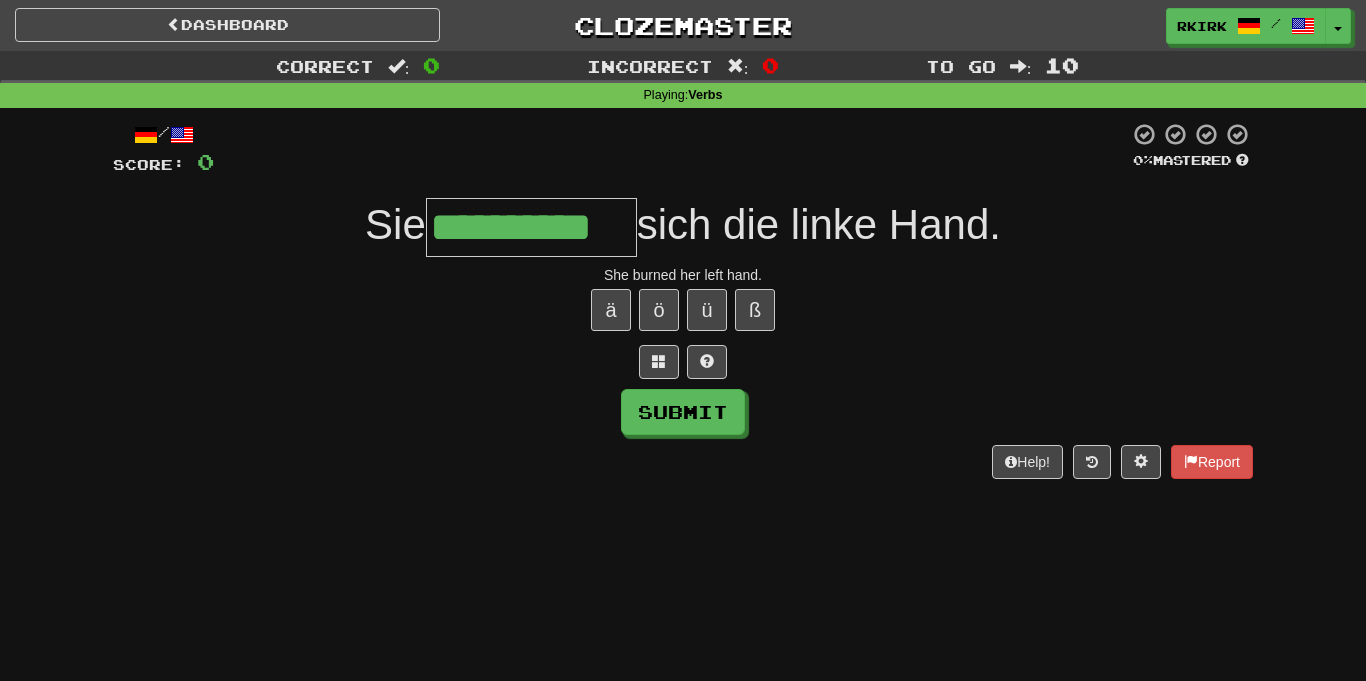 type on "**********" 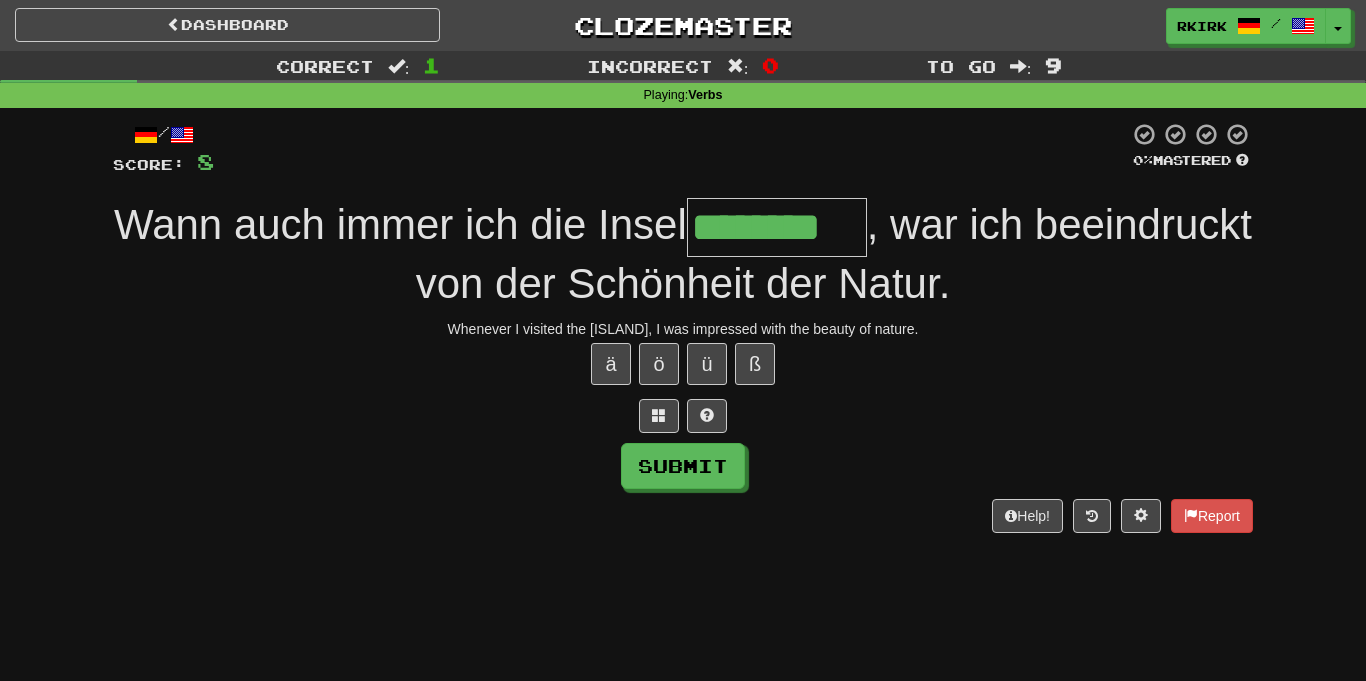 type on "********" 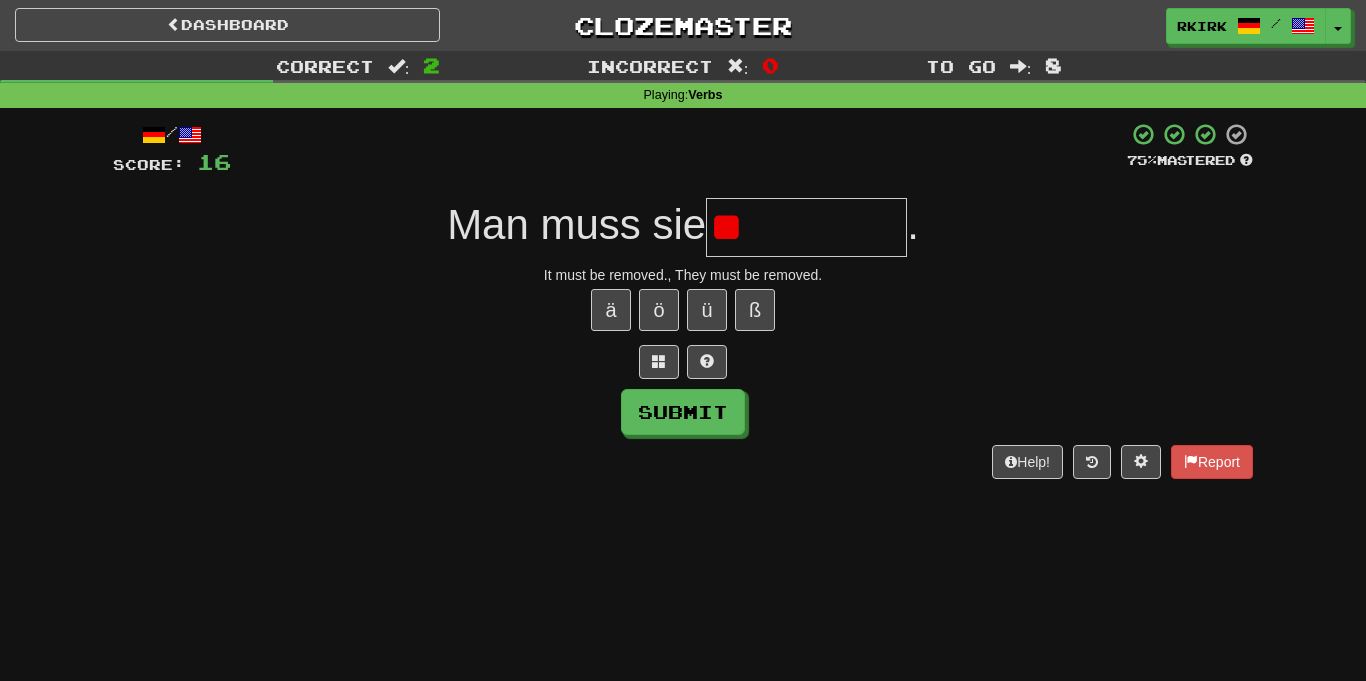 type on "*" 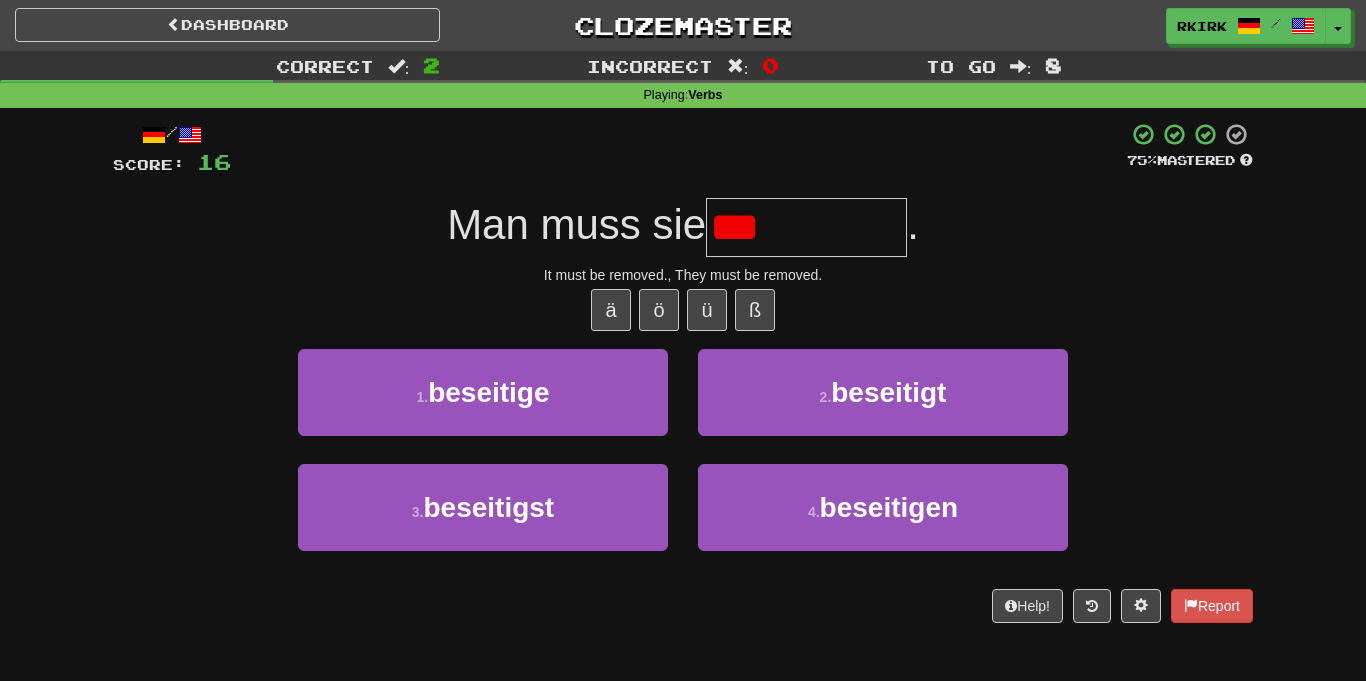 type on "**********" 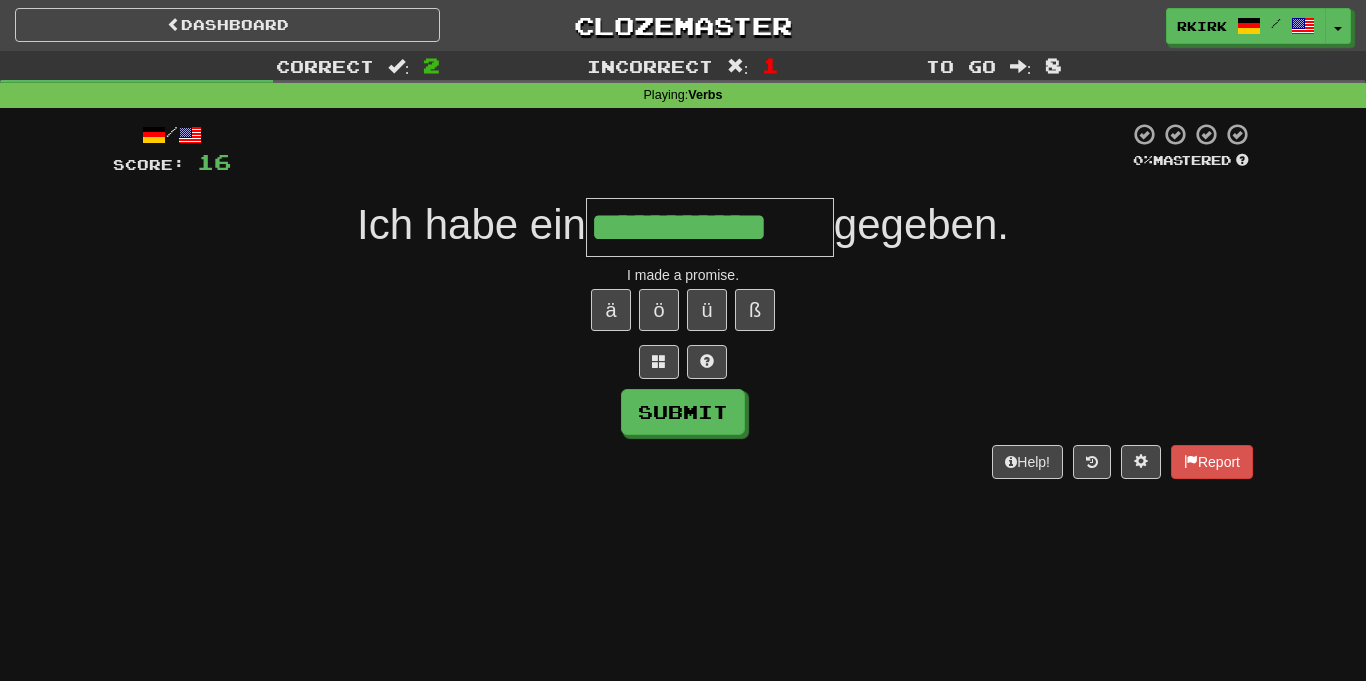 type on "**********" 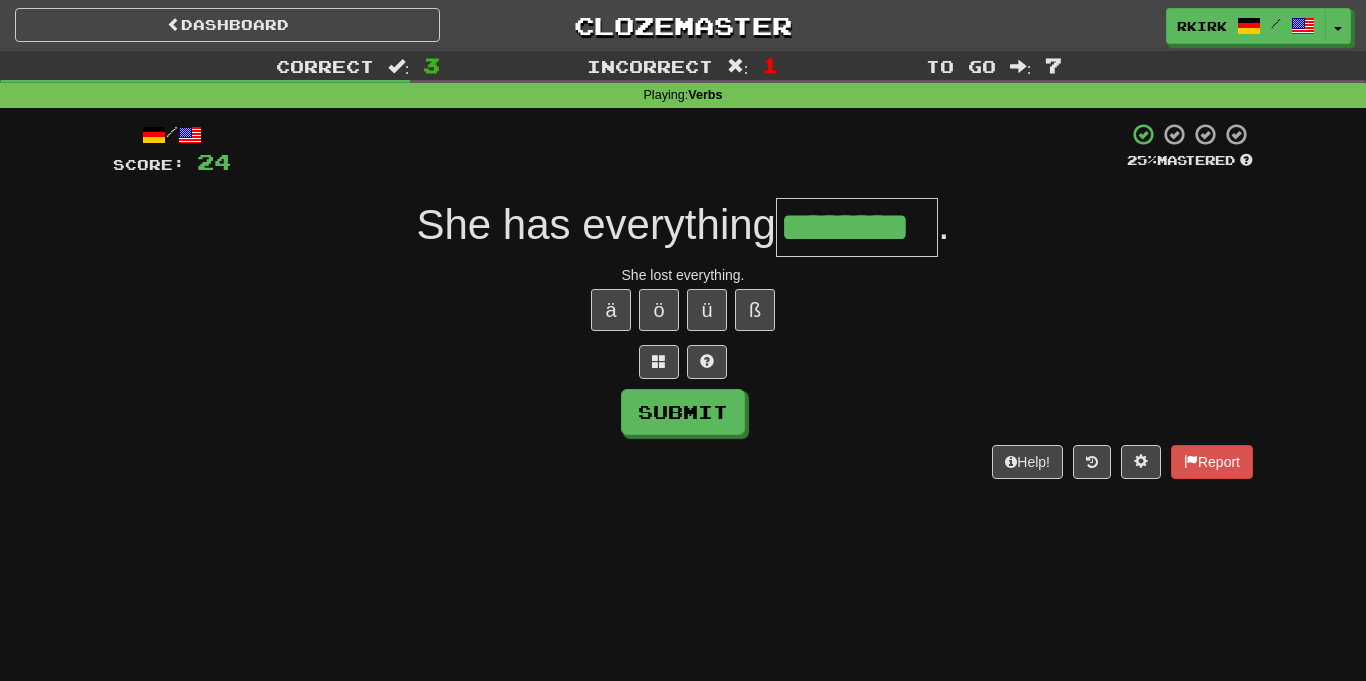 type on "********" 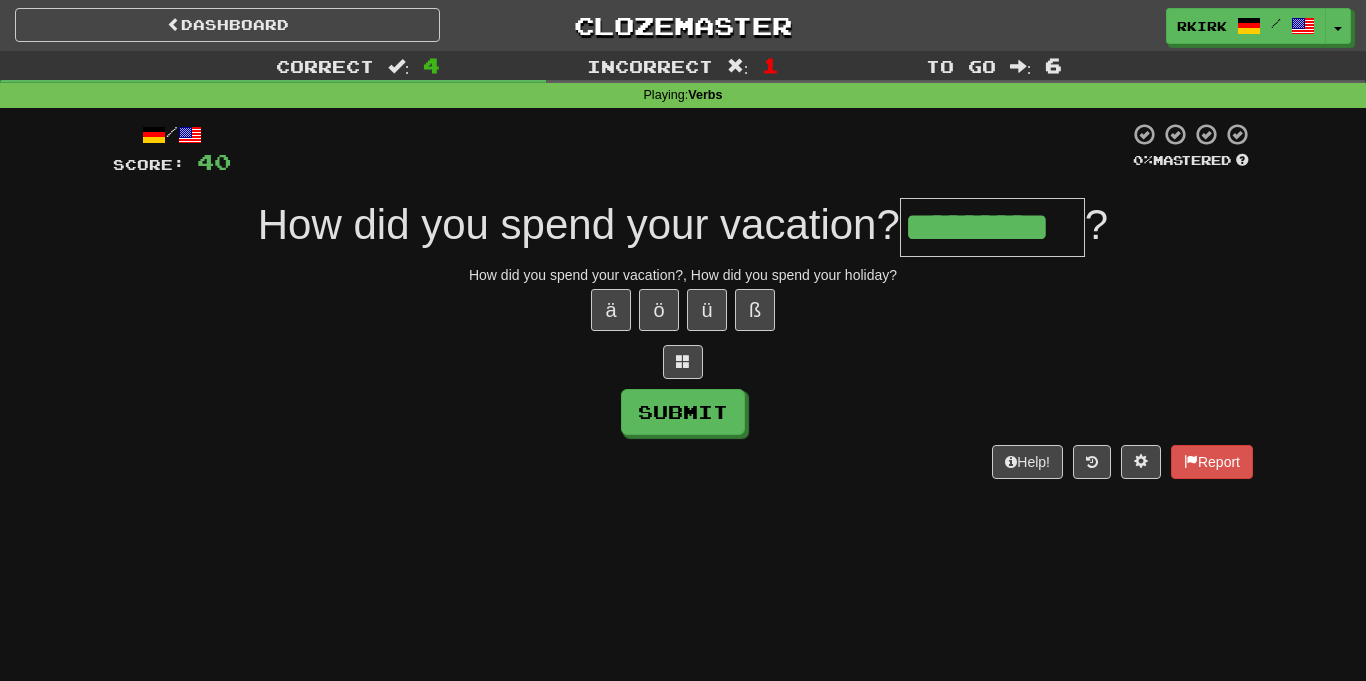 type on "*********" 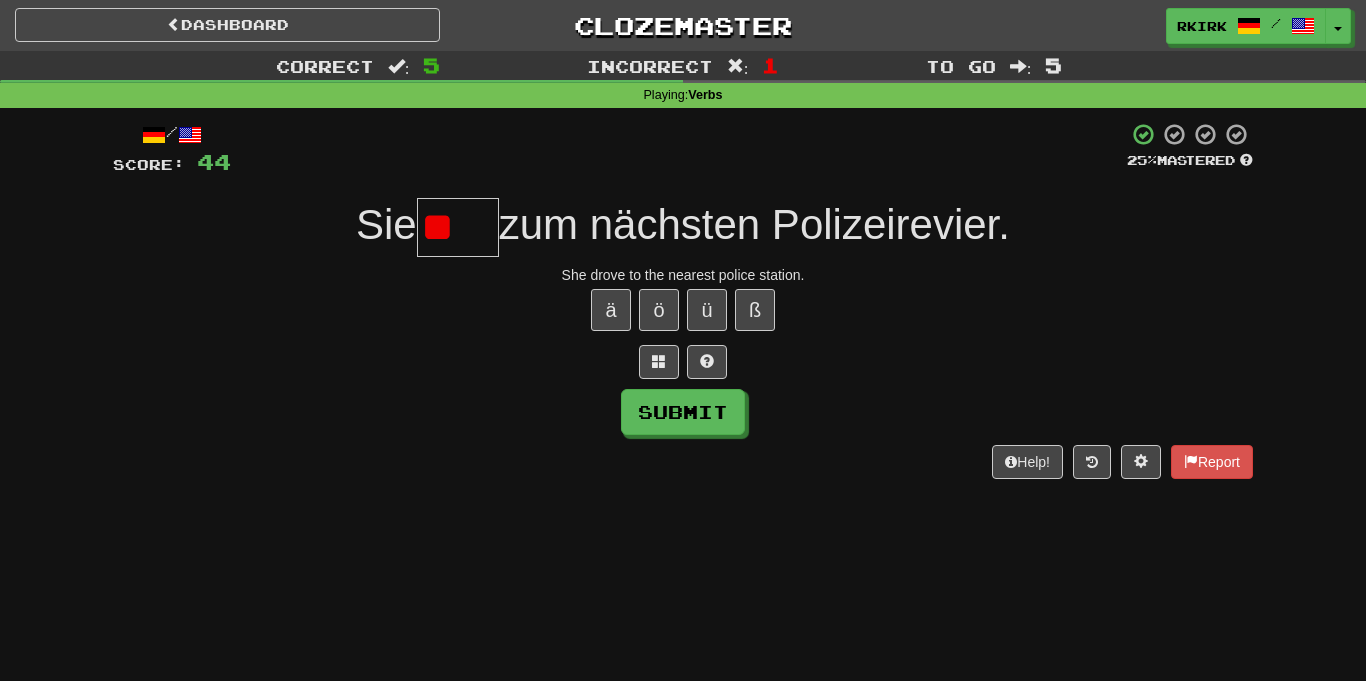 type on "*" 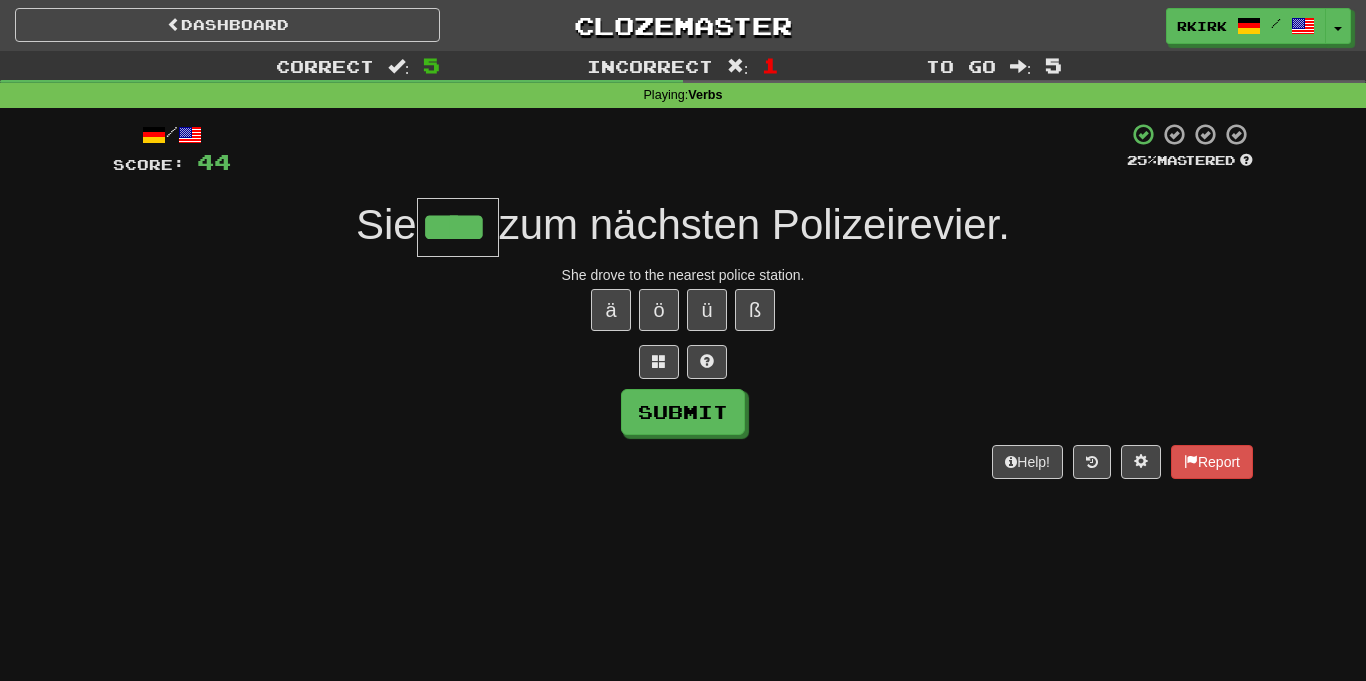 type on "****" 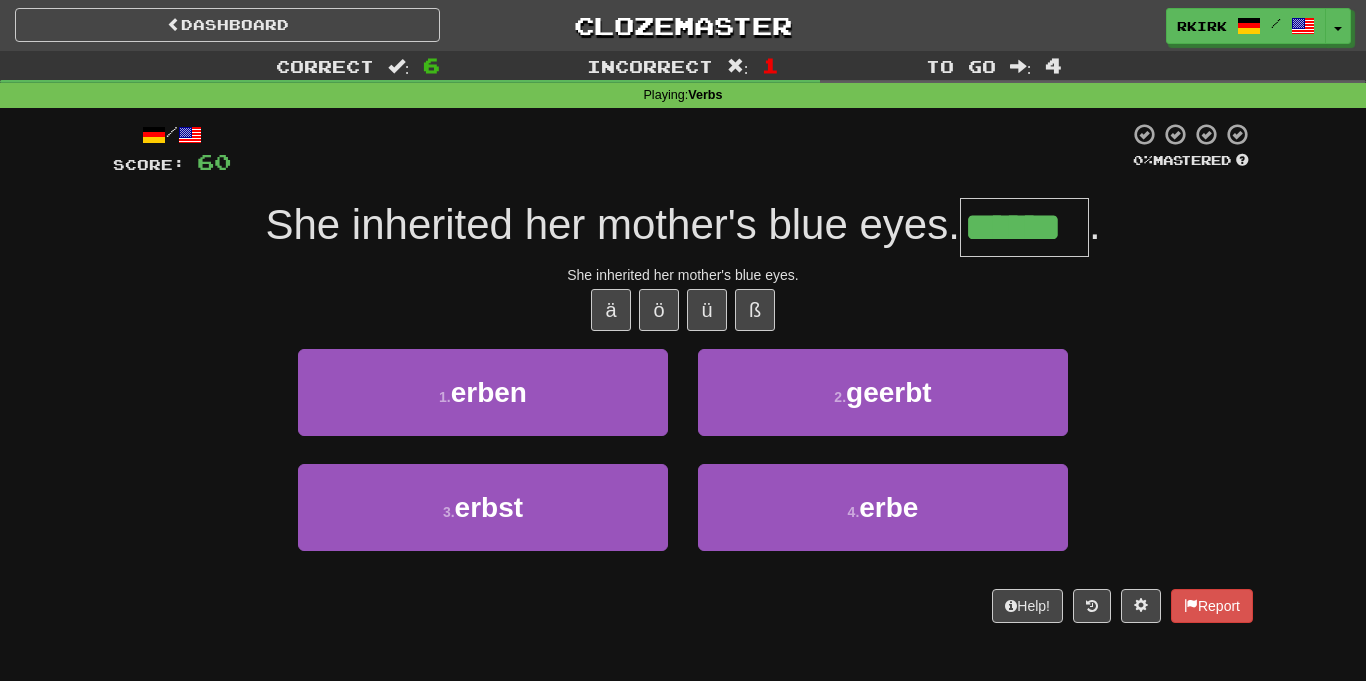 type on "******" 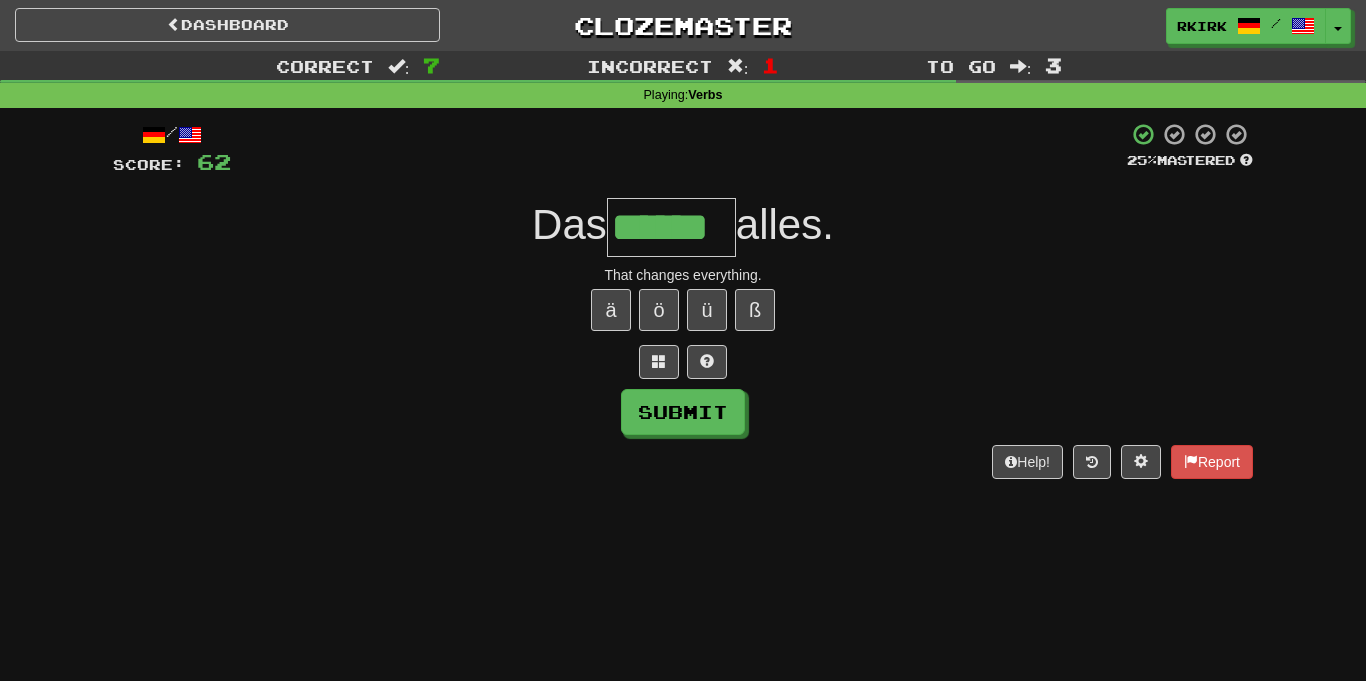 type on "******" 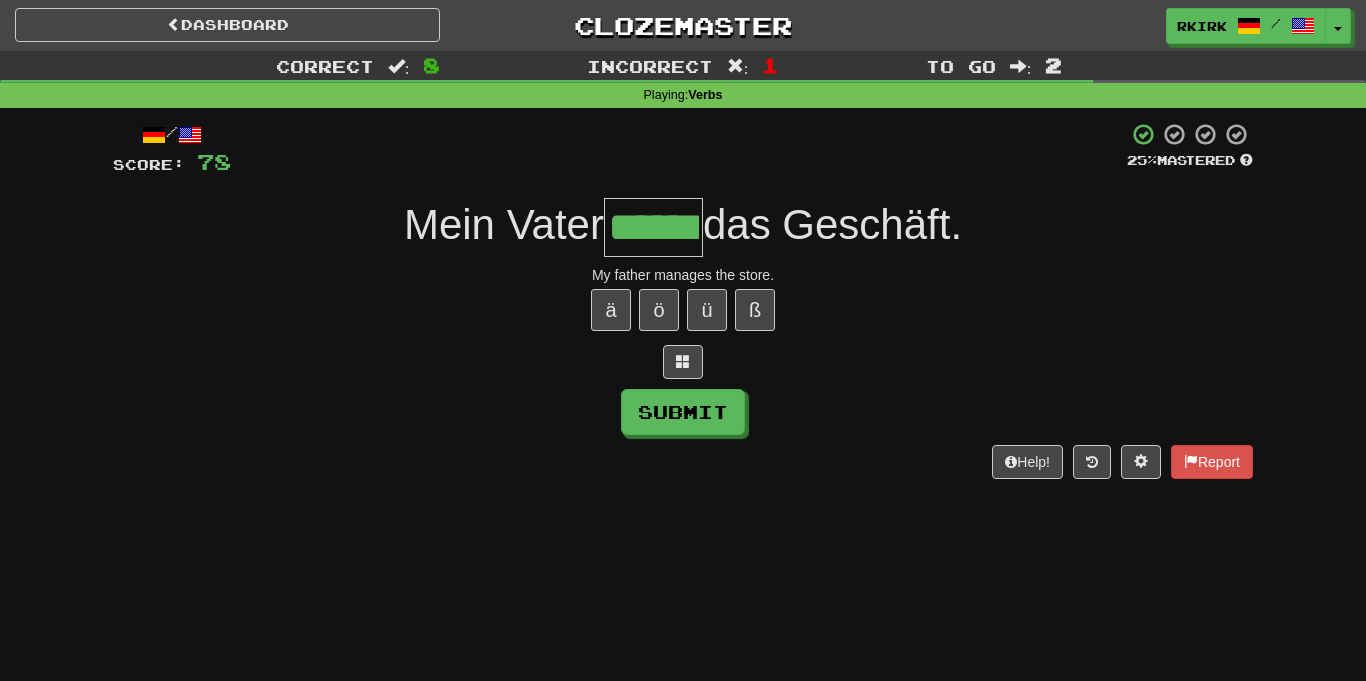 type on "******" 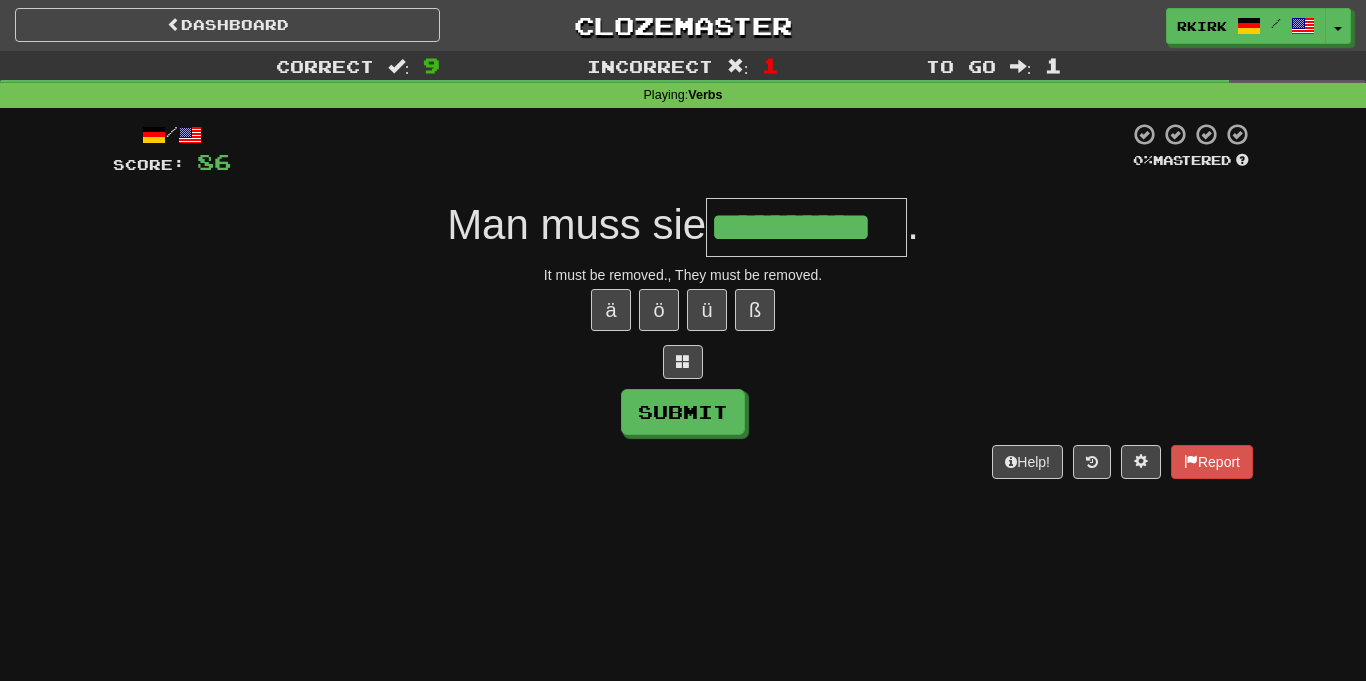 type on "**********" 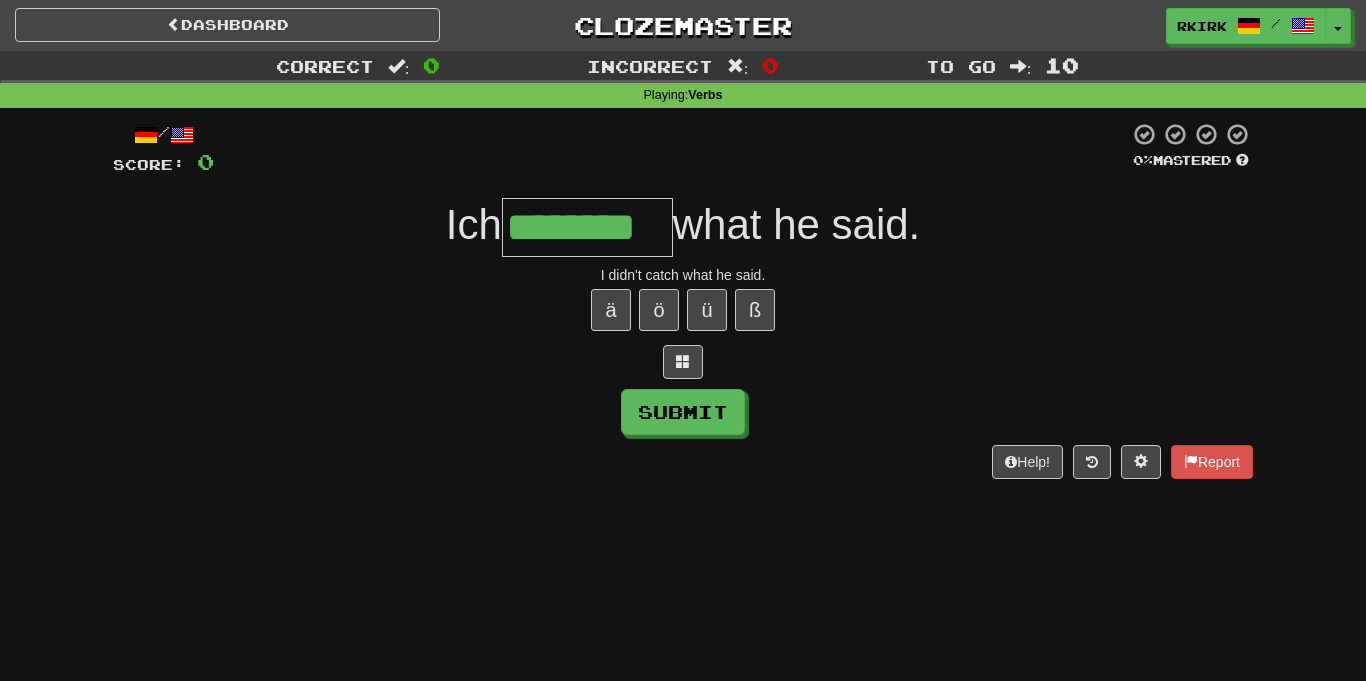 type on "********" 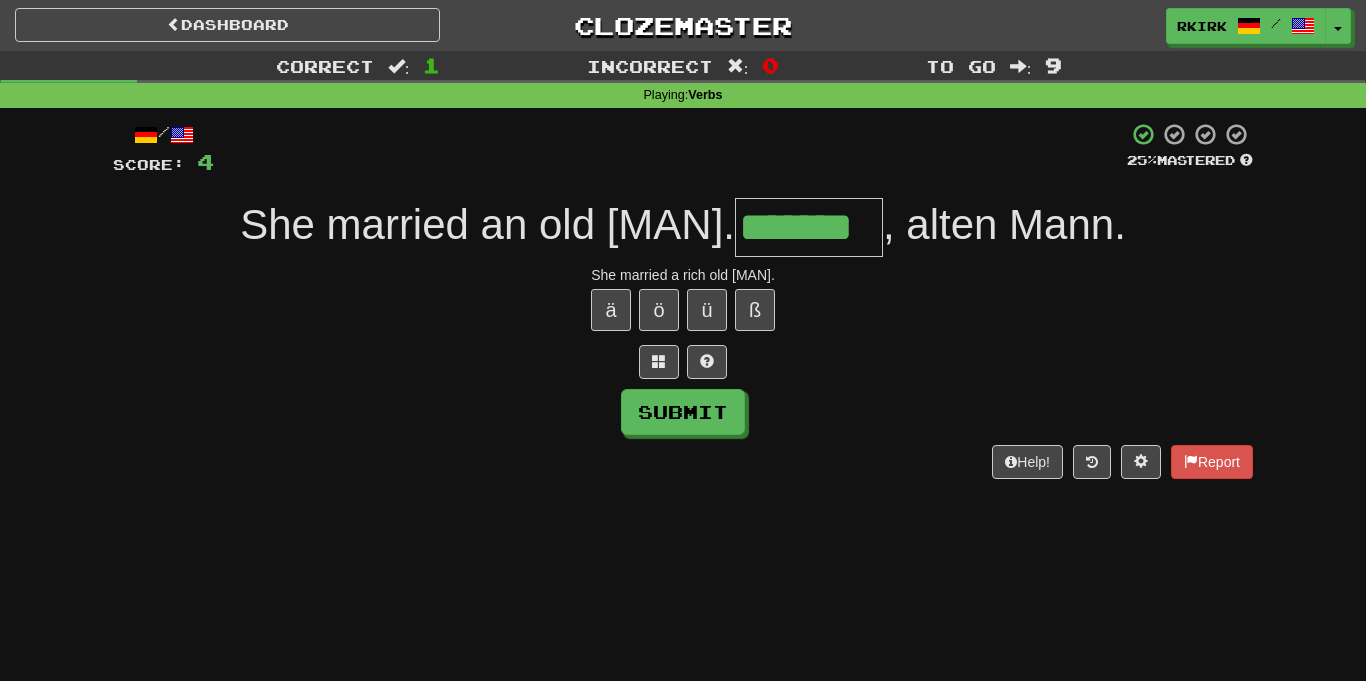 type on "*******" 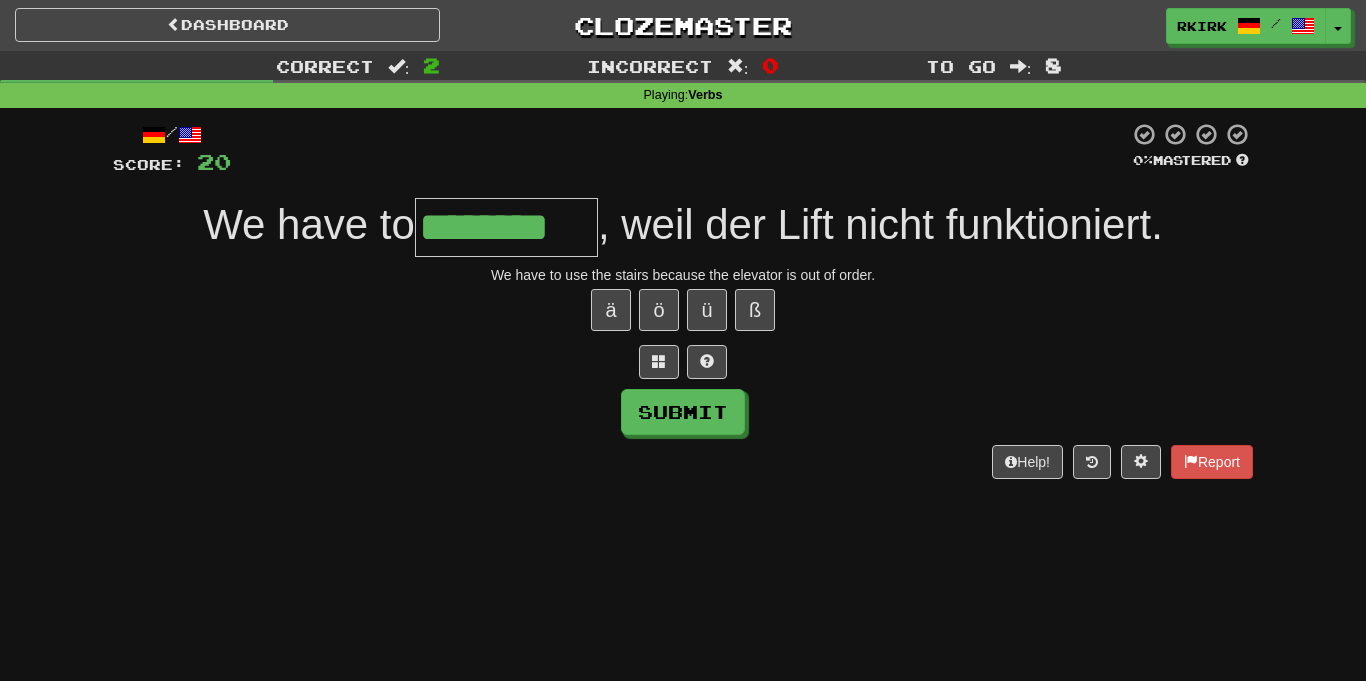 type on "********" 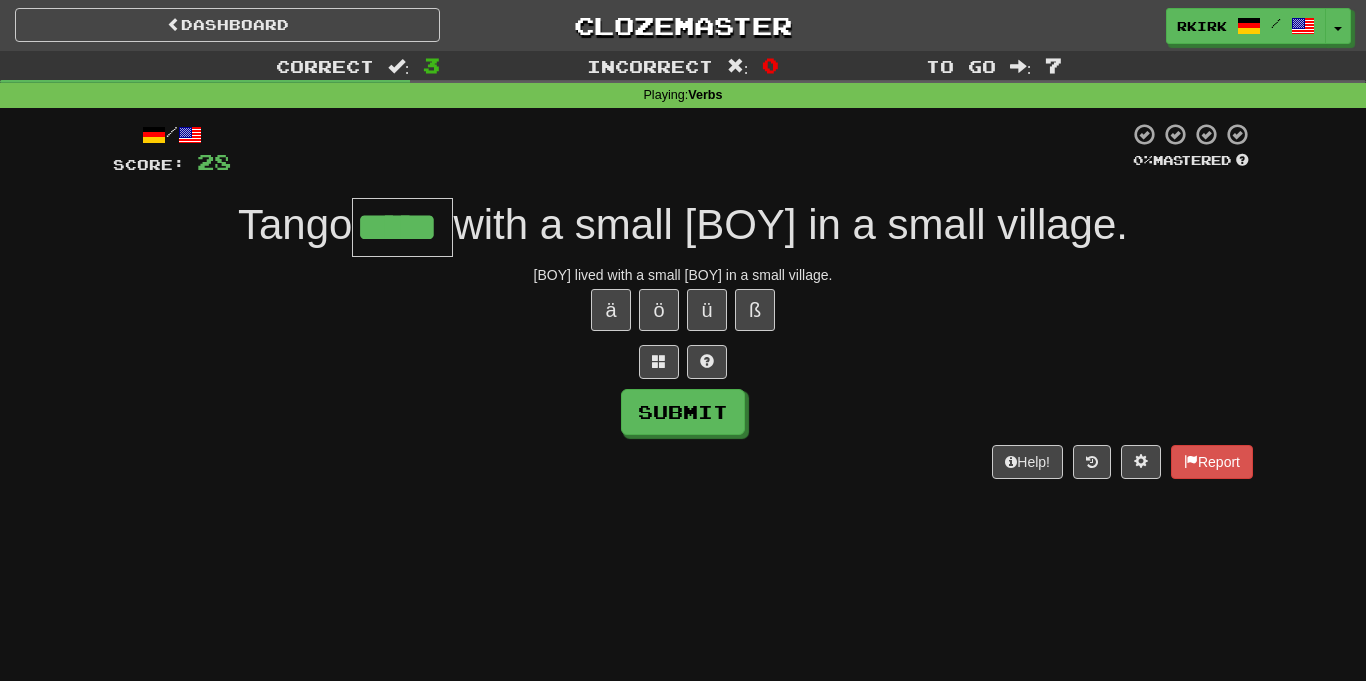 type on "*****" 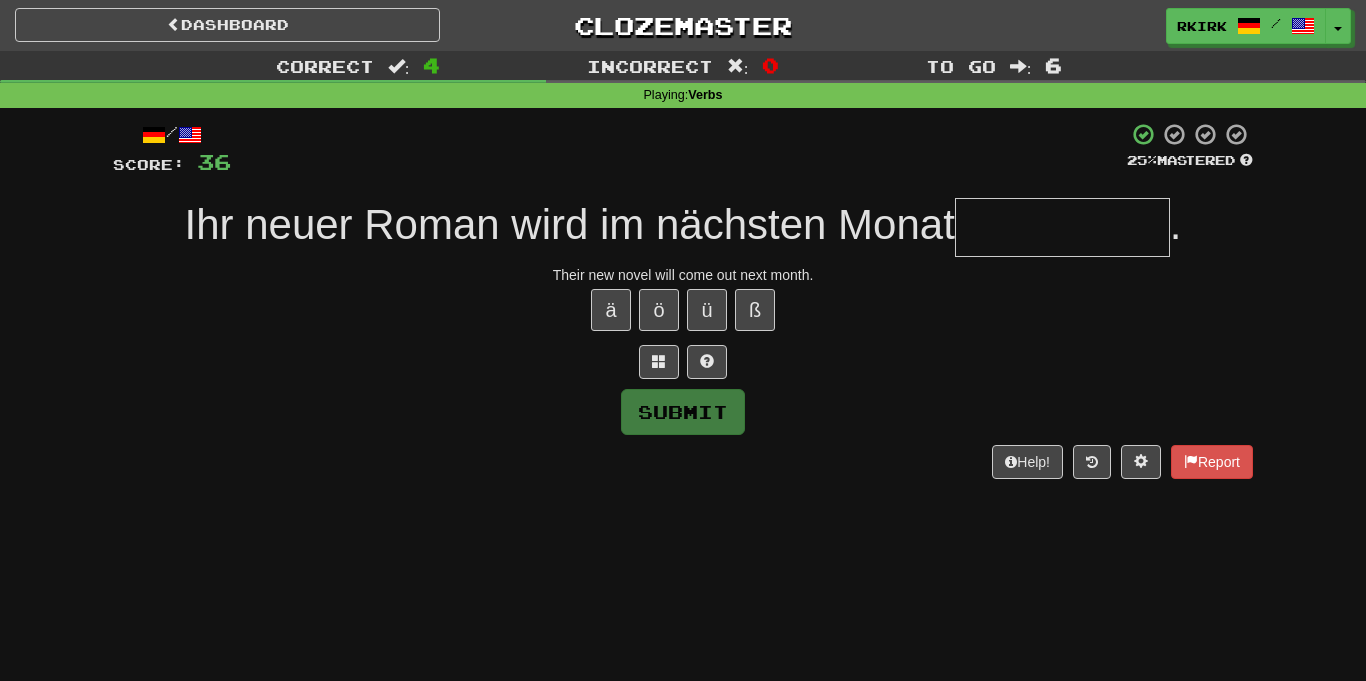 type on "*" 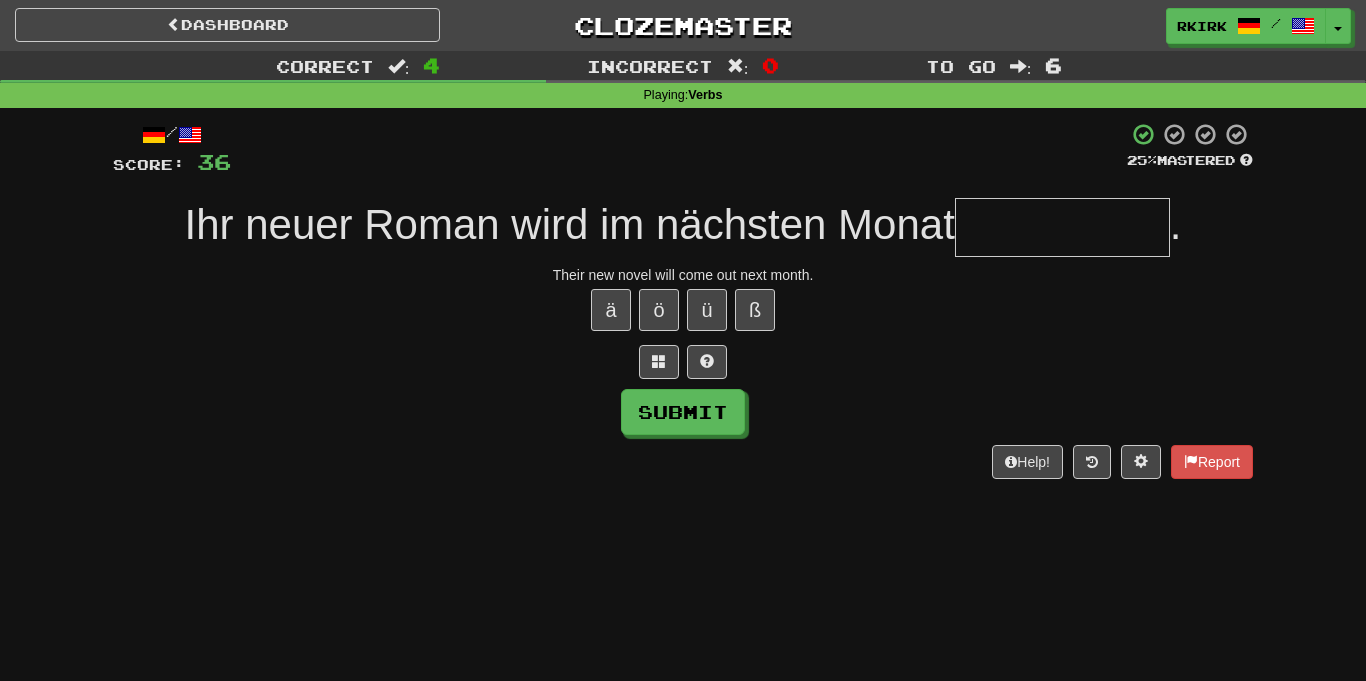 type on "*" 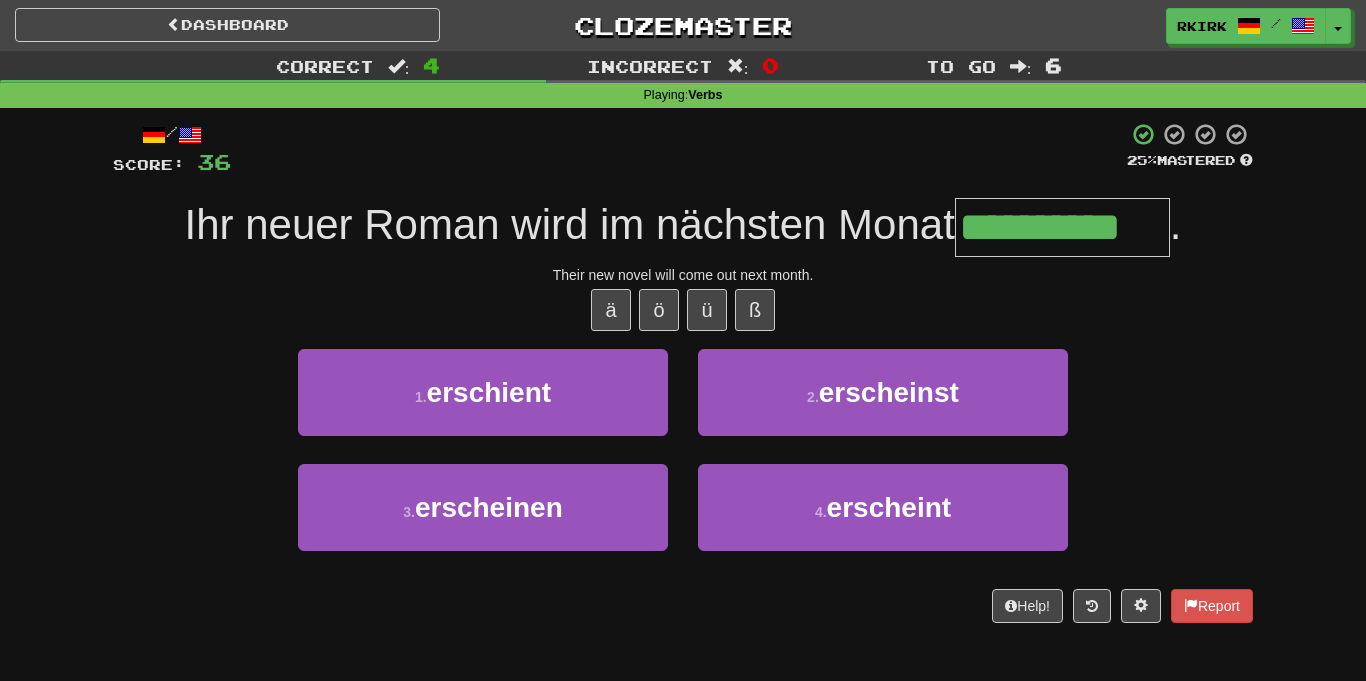 type on "**********" 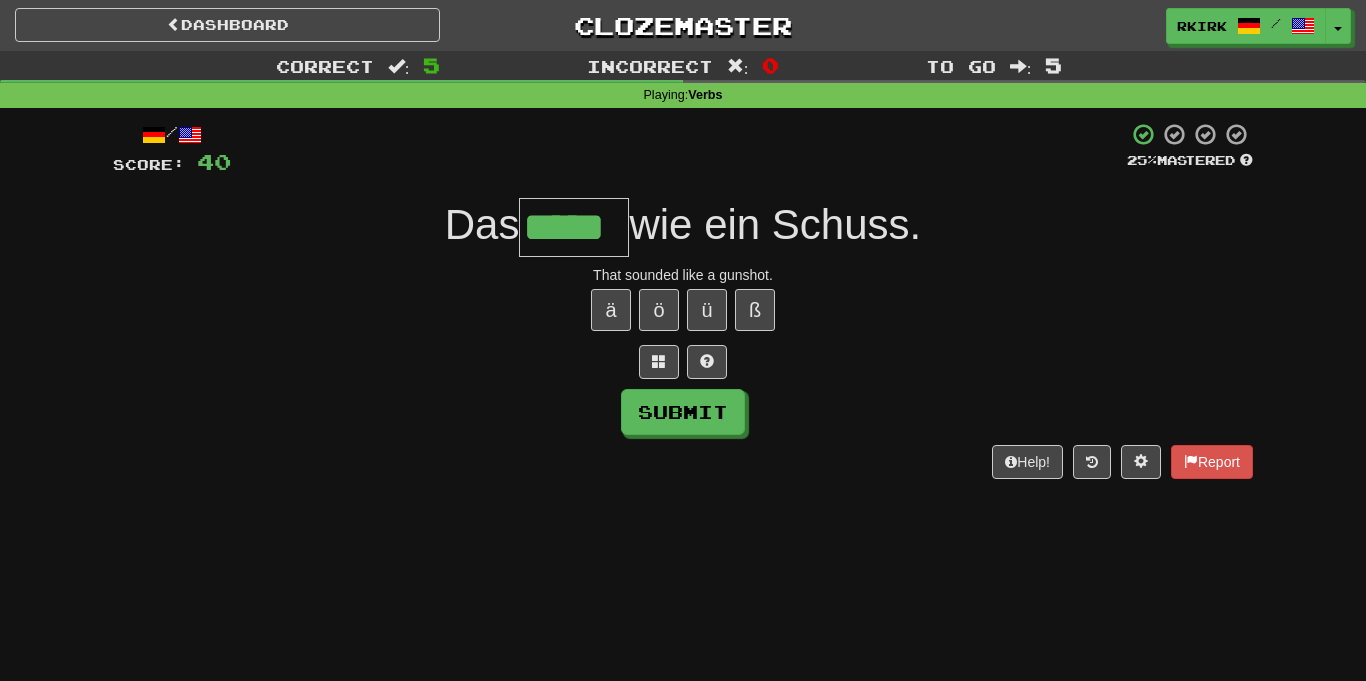 type on "*****" 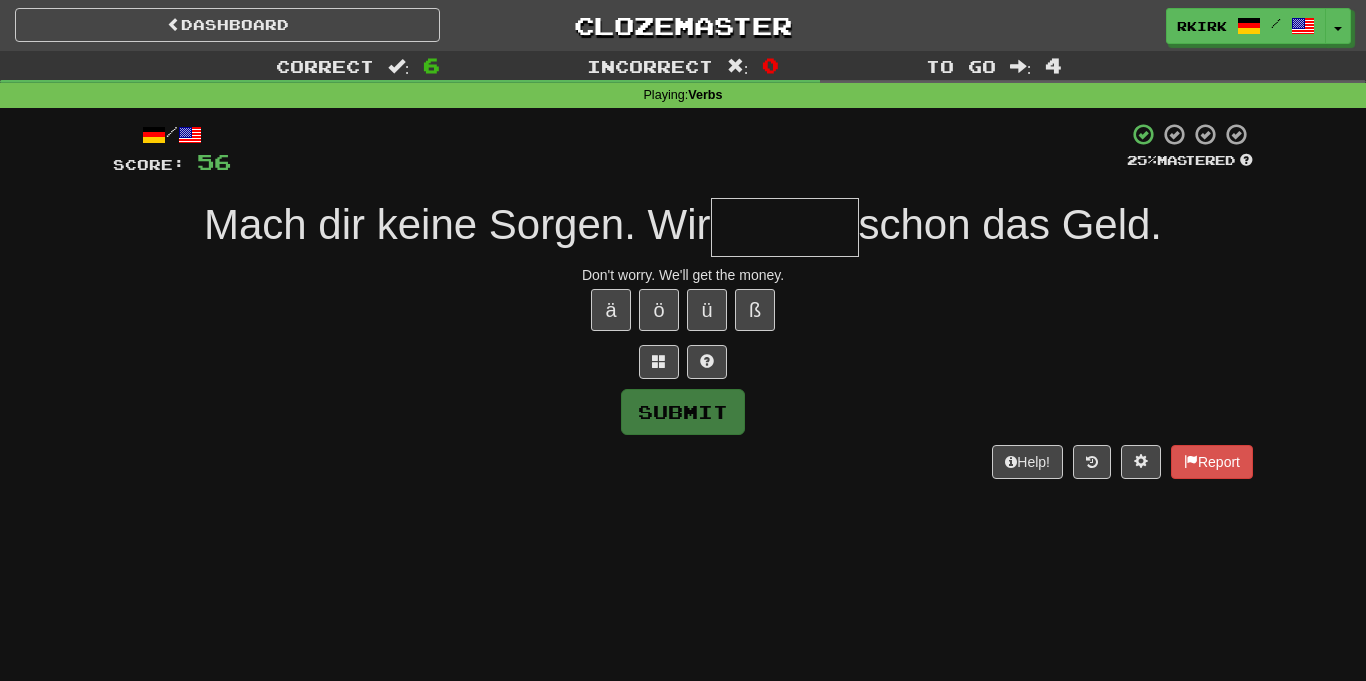 type on "*" 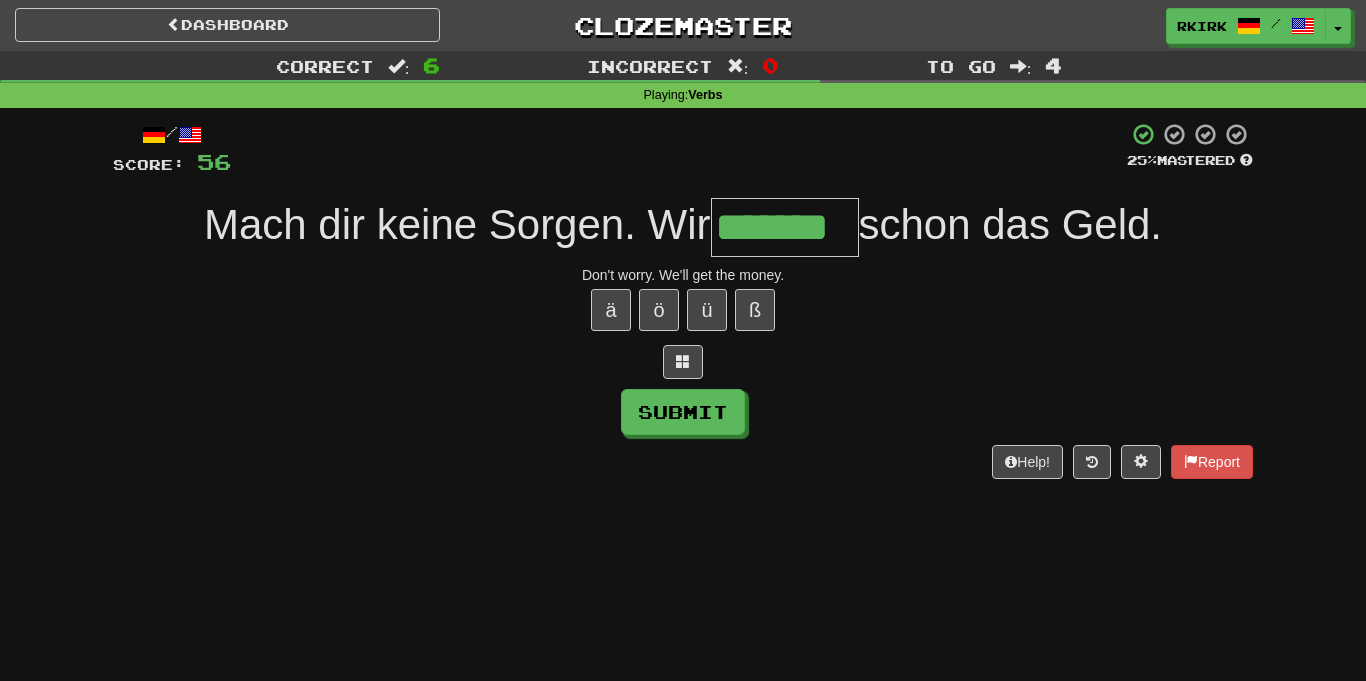 type on "*******" 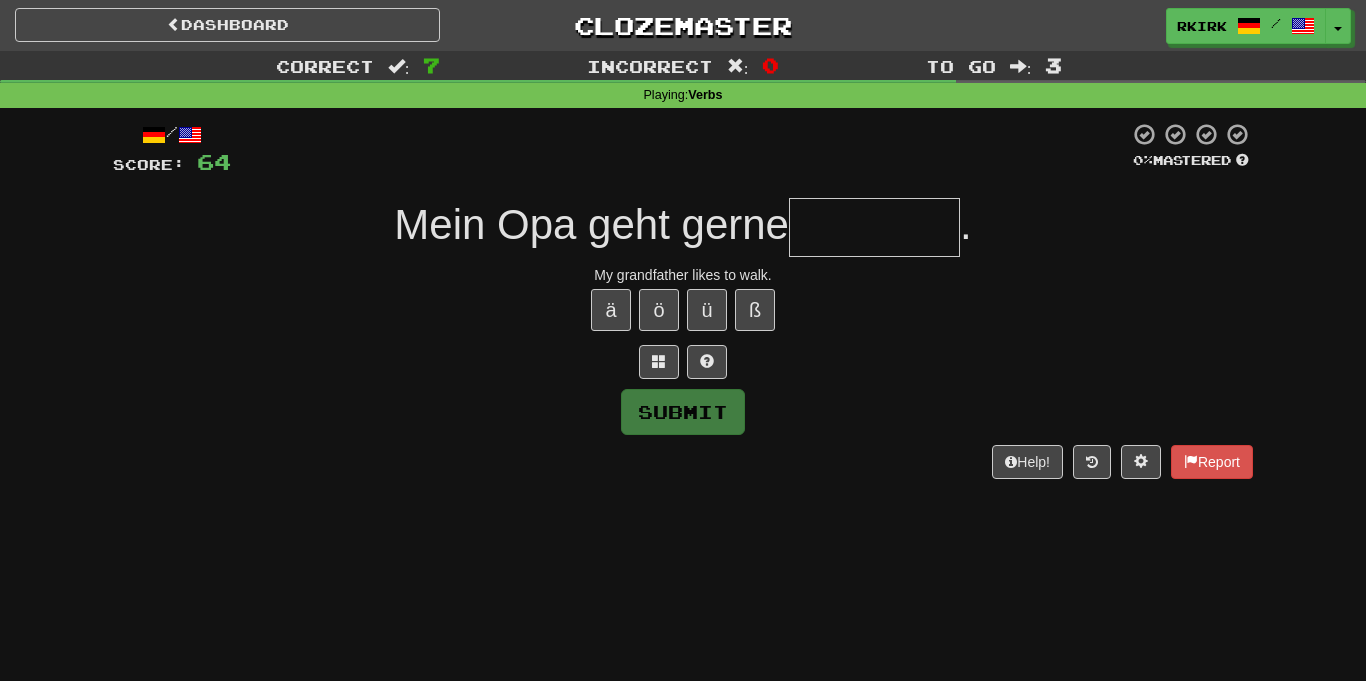 type on "*" 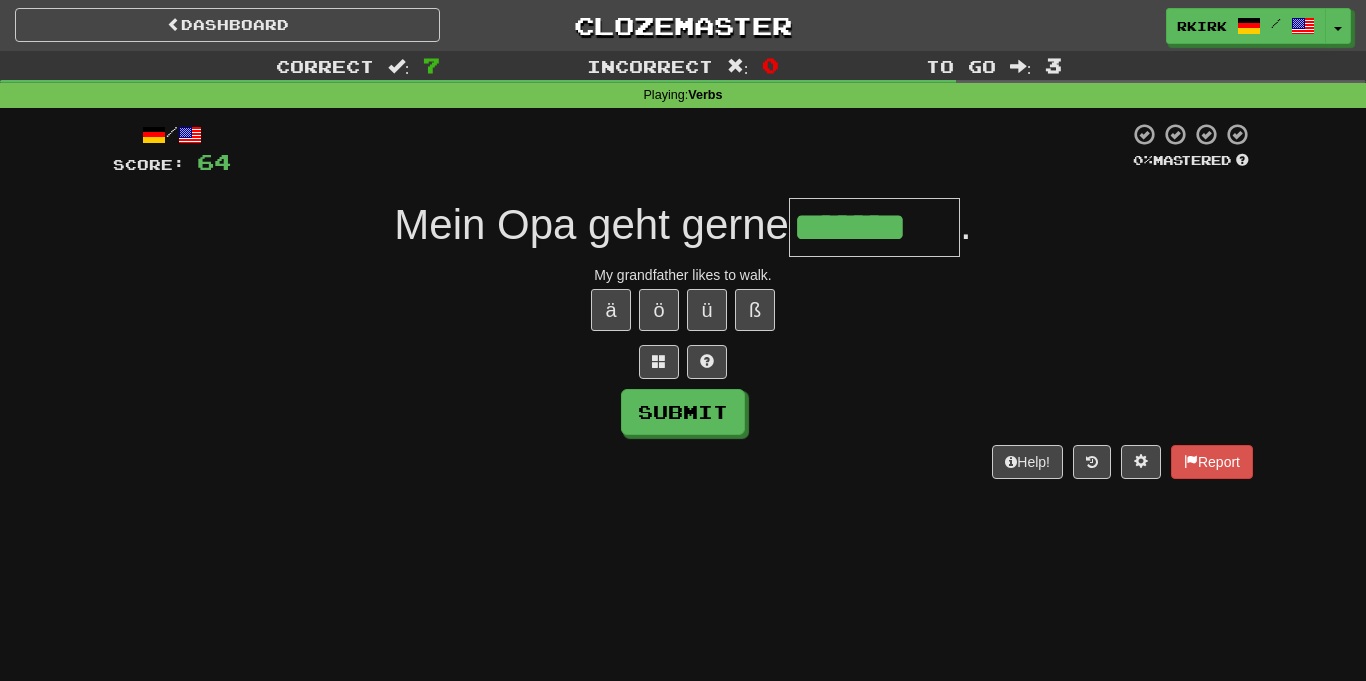 type on "*******" 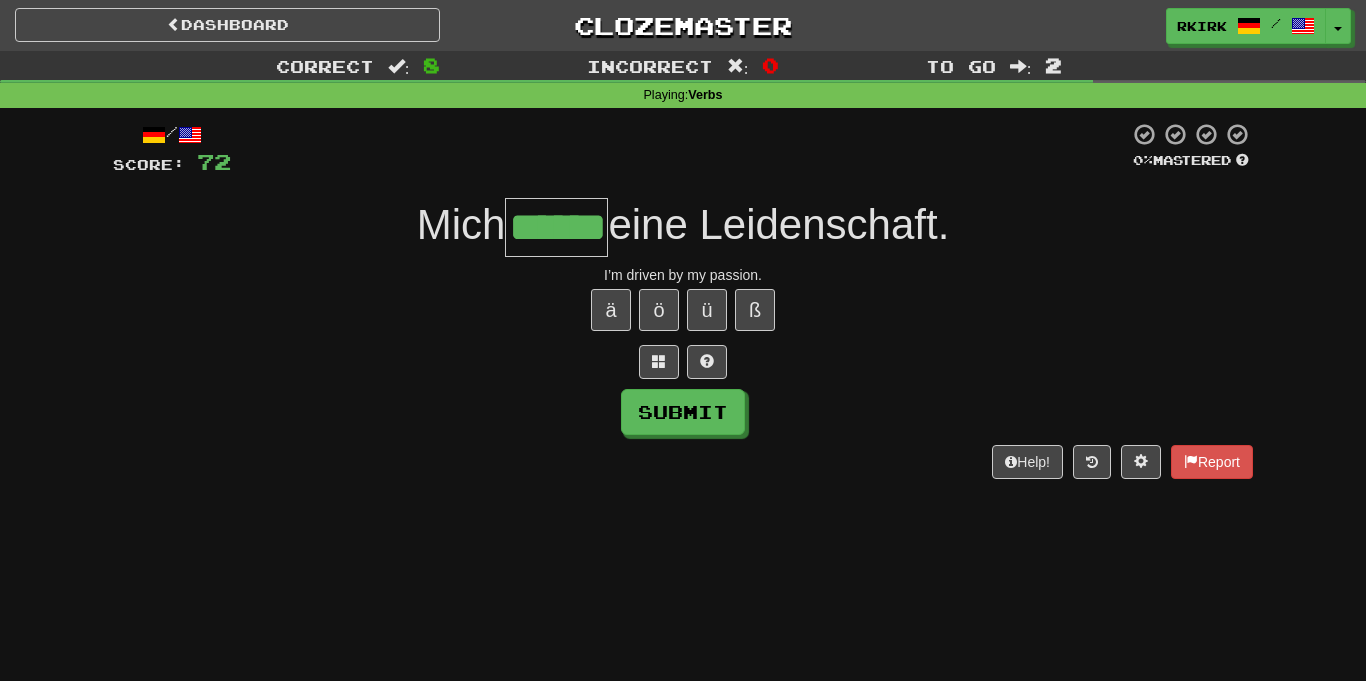 type on "******" 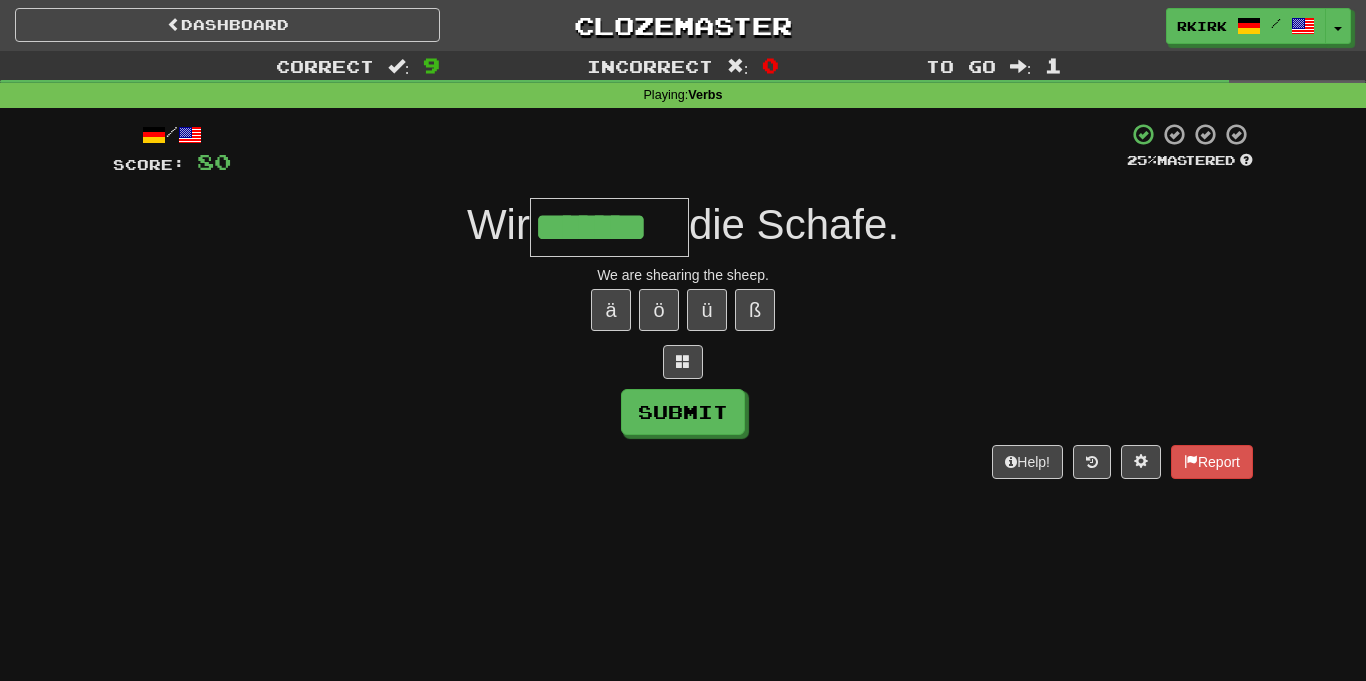type on "*******" 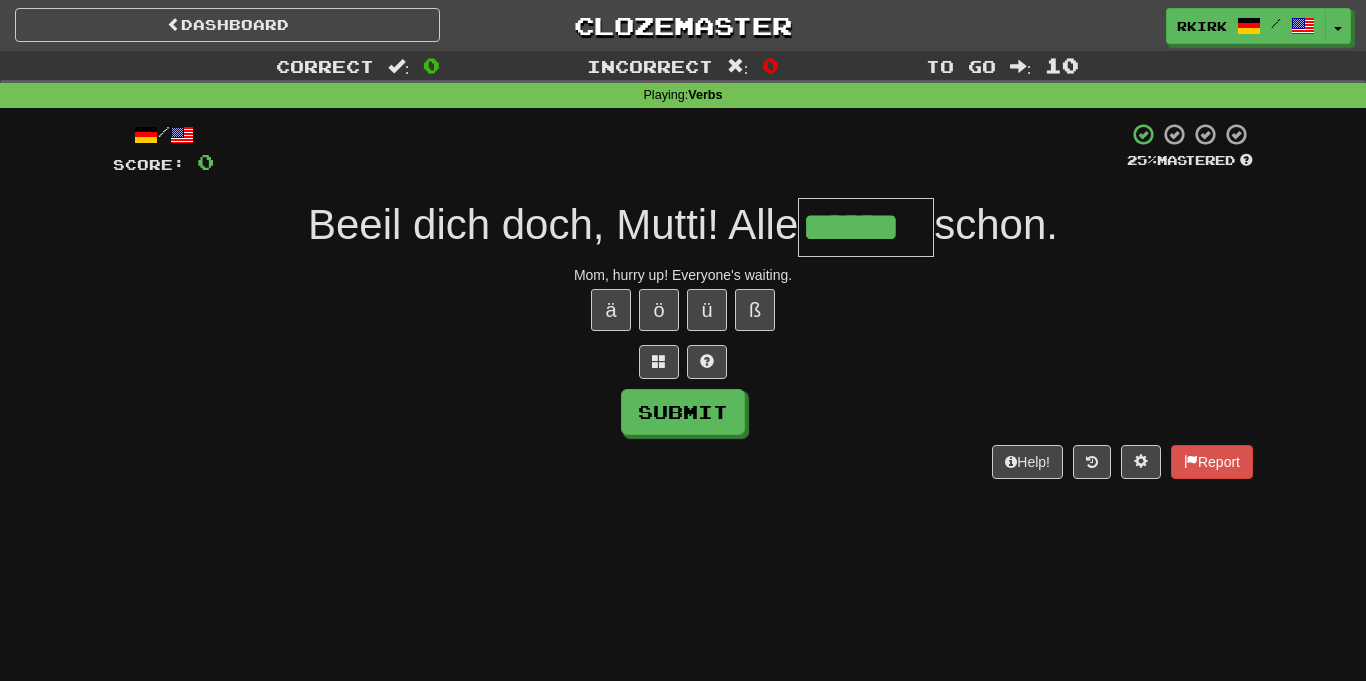 type on "******" 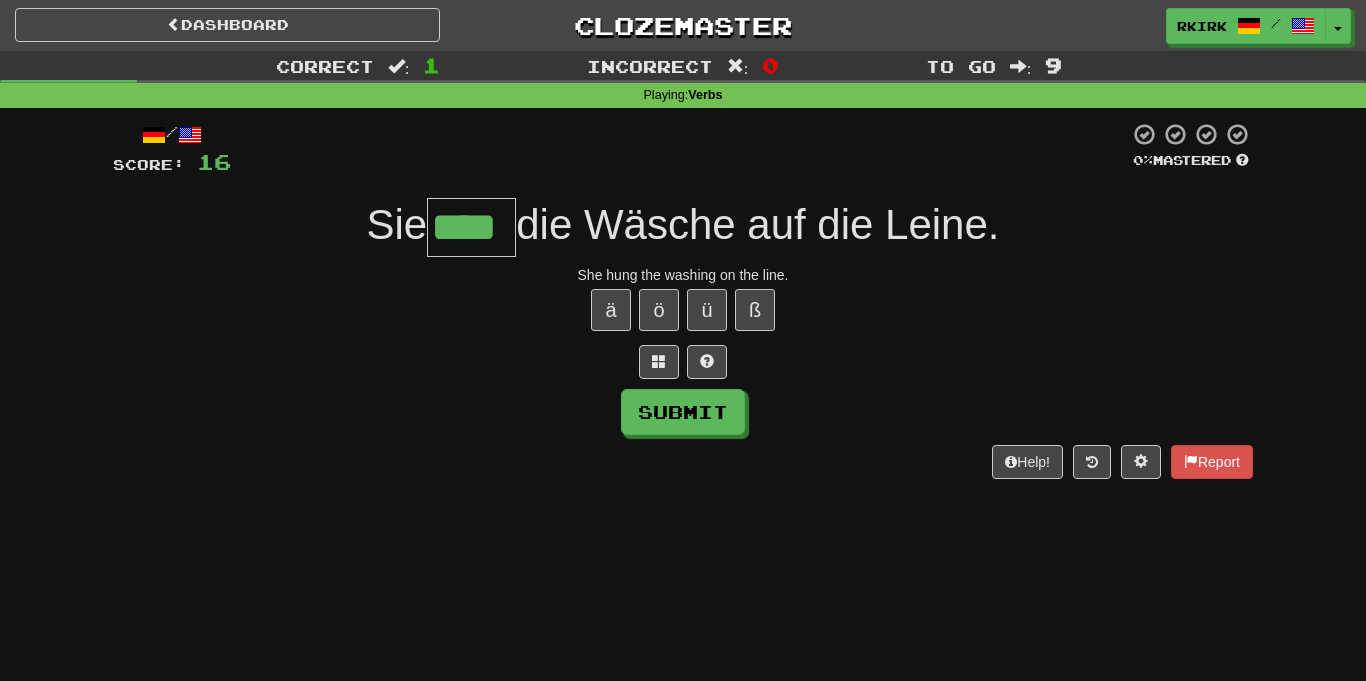 type on "****" 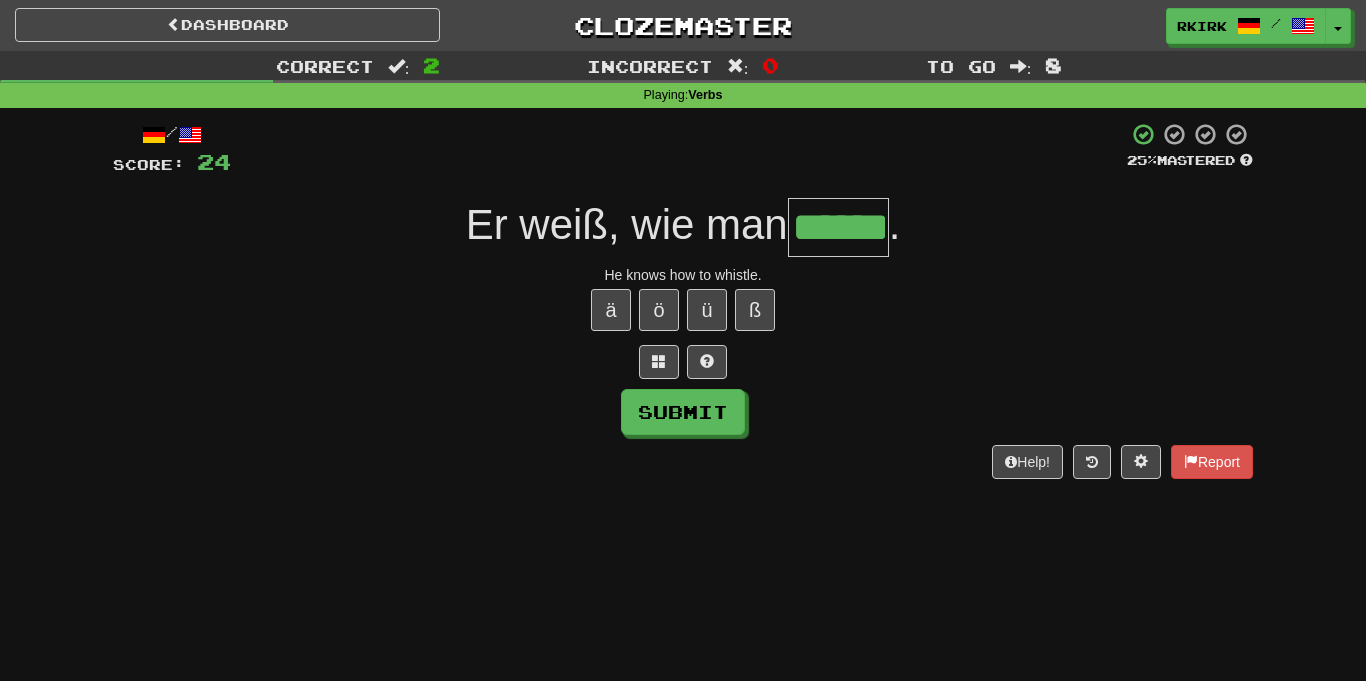 type on "******" 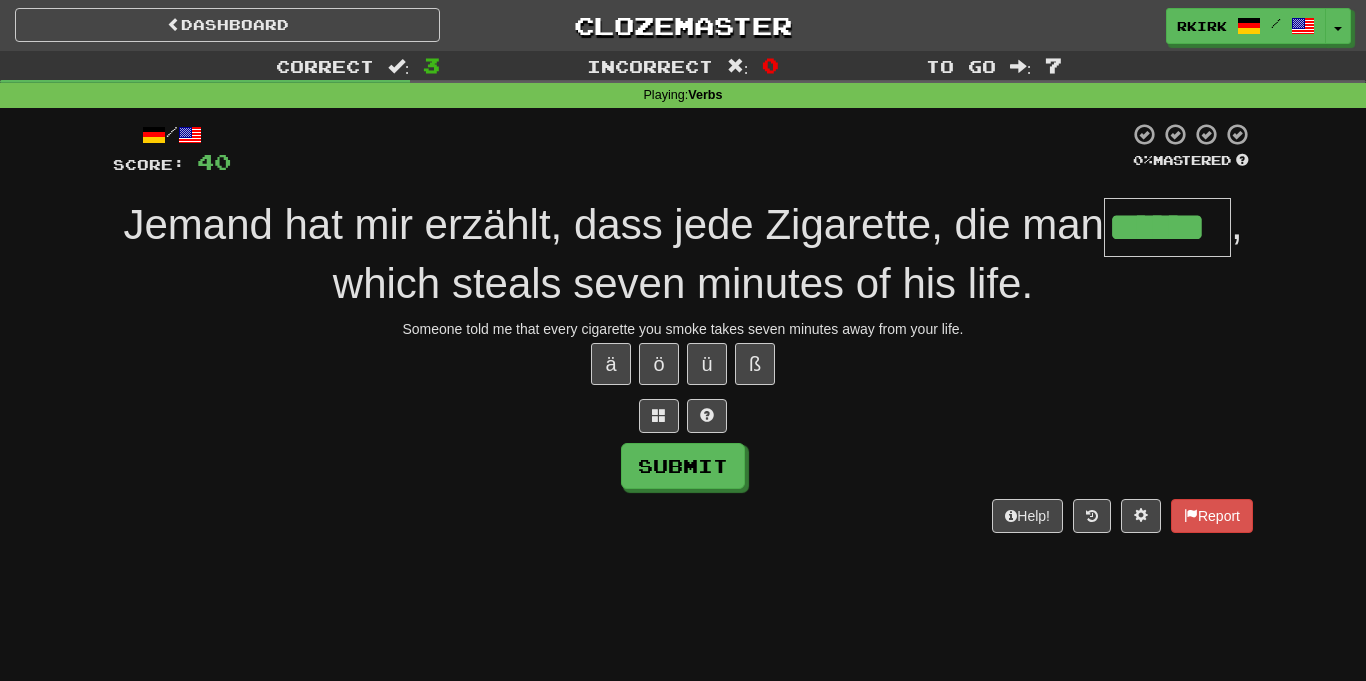 type on "******" 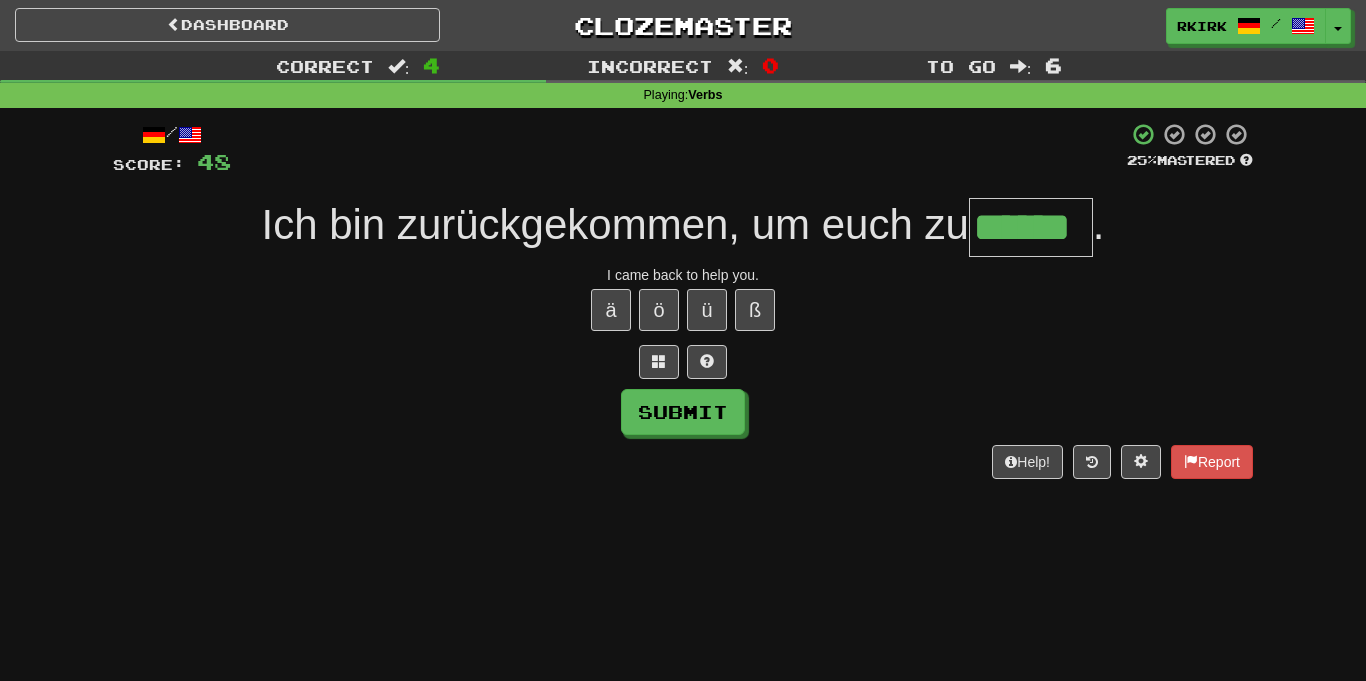 type on "******" 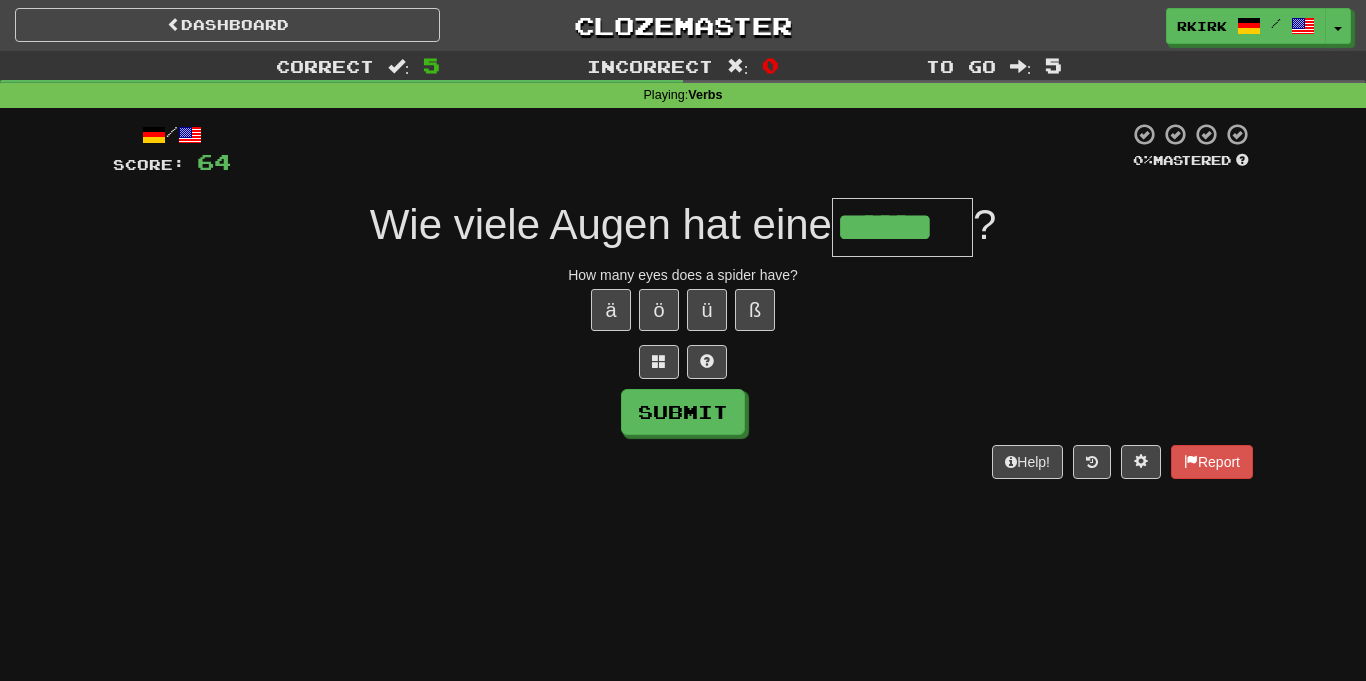 type on "******" 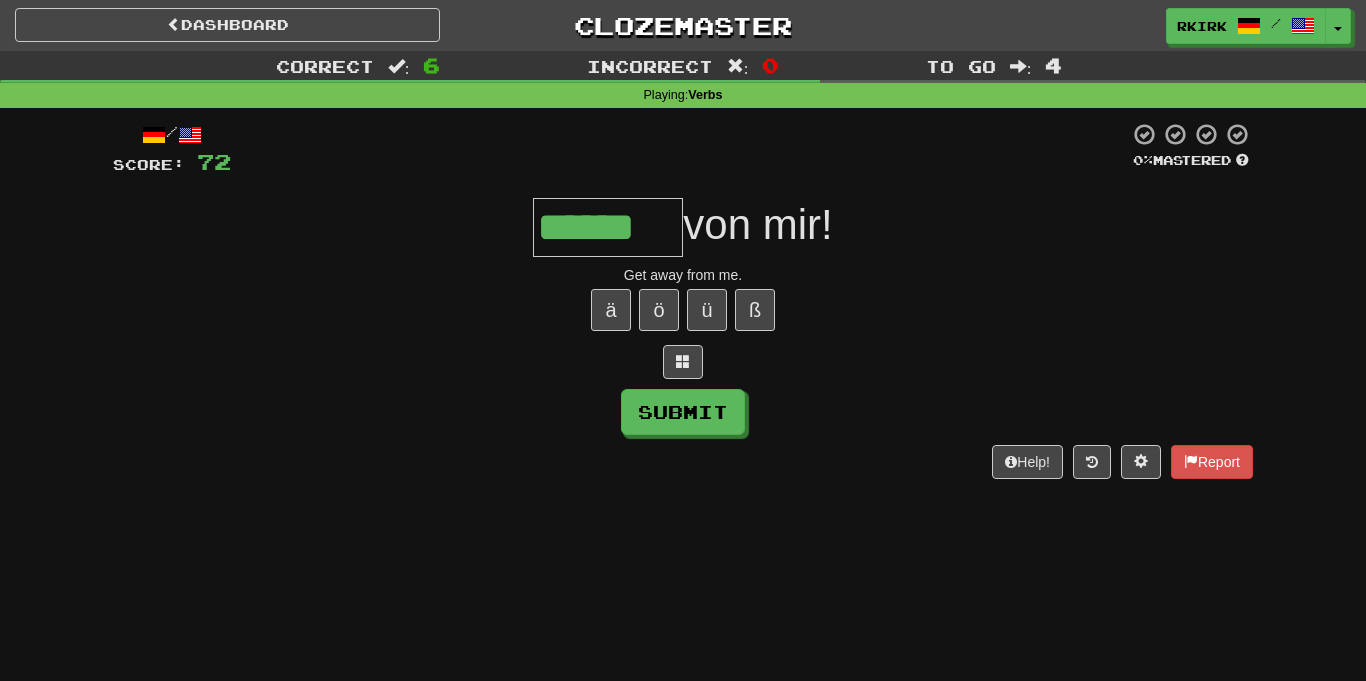 type on "******" 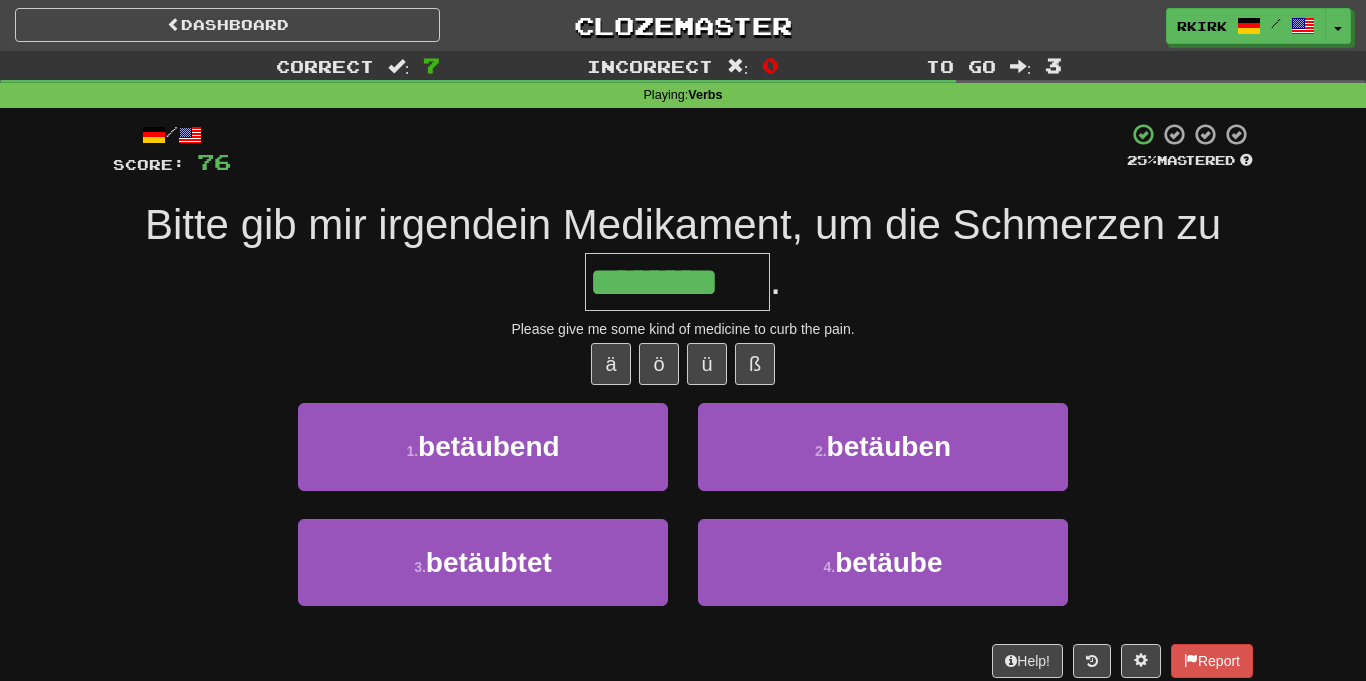 type on "********" 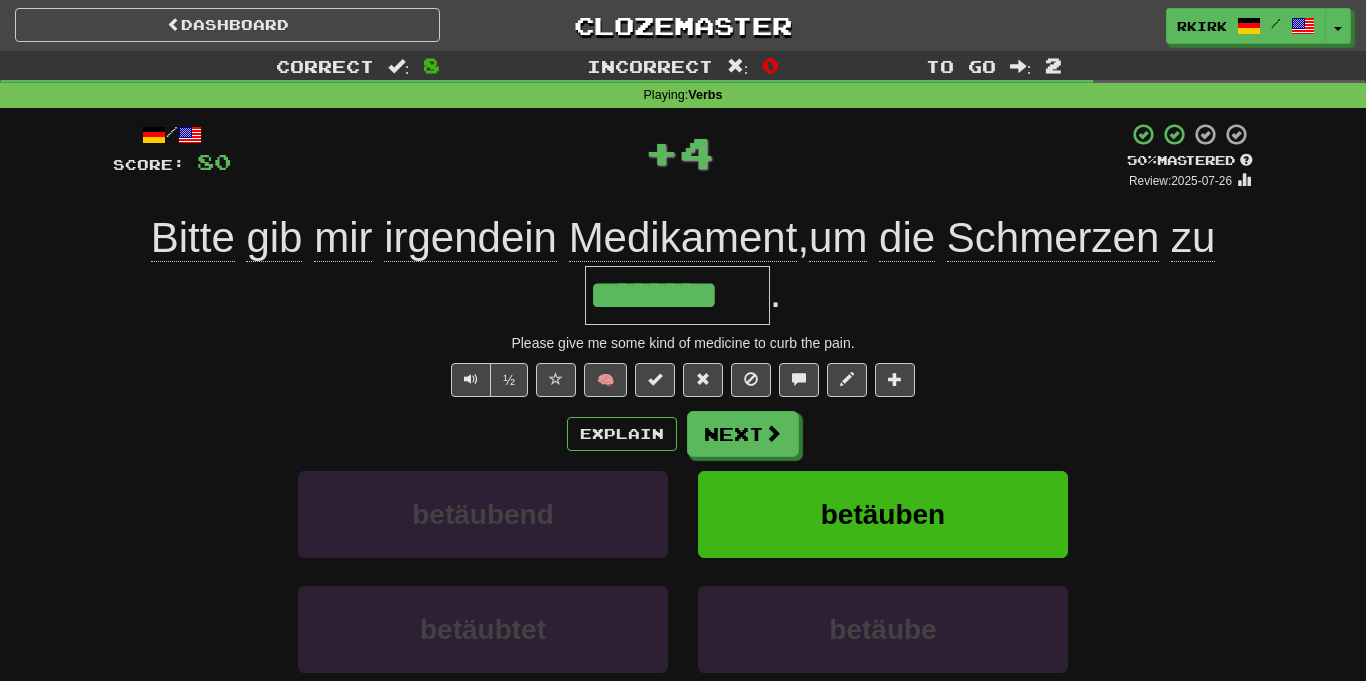 click on "********" at bounding box center (677, 295) 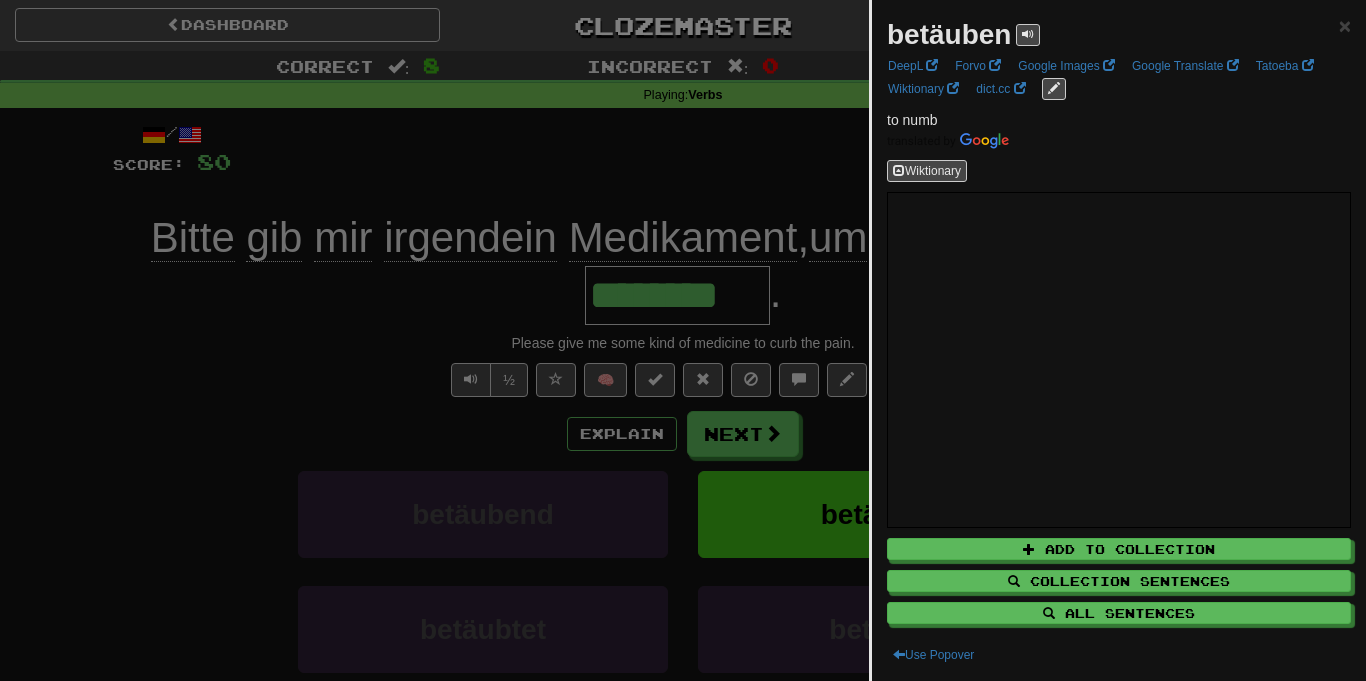 click at bounding box center (683, 340) 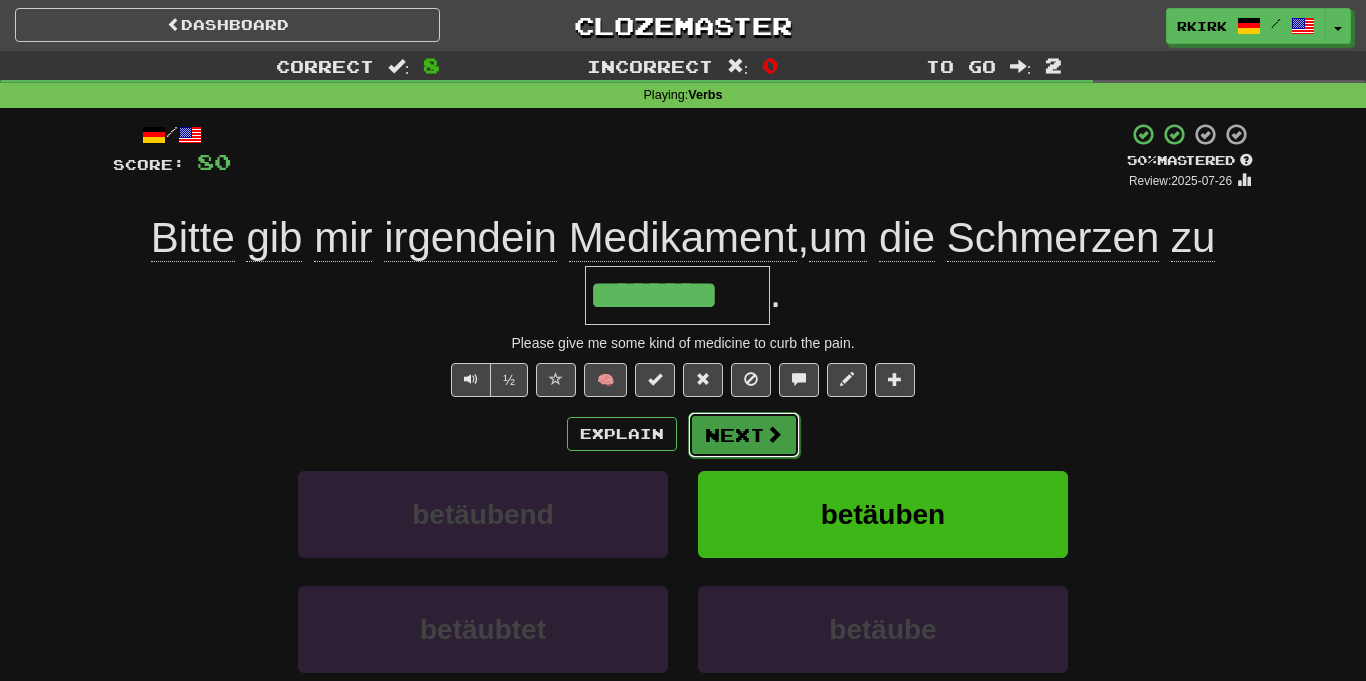 click on "Next" at bounding box center (744, 435) 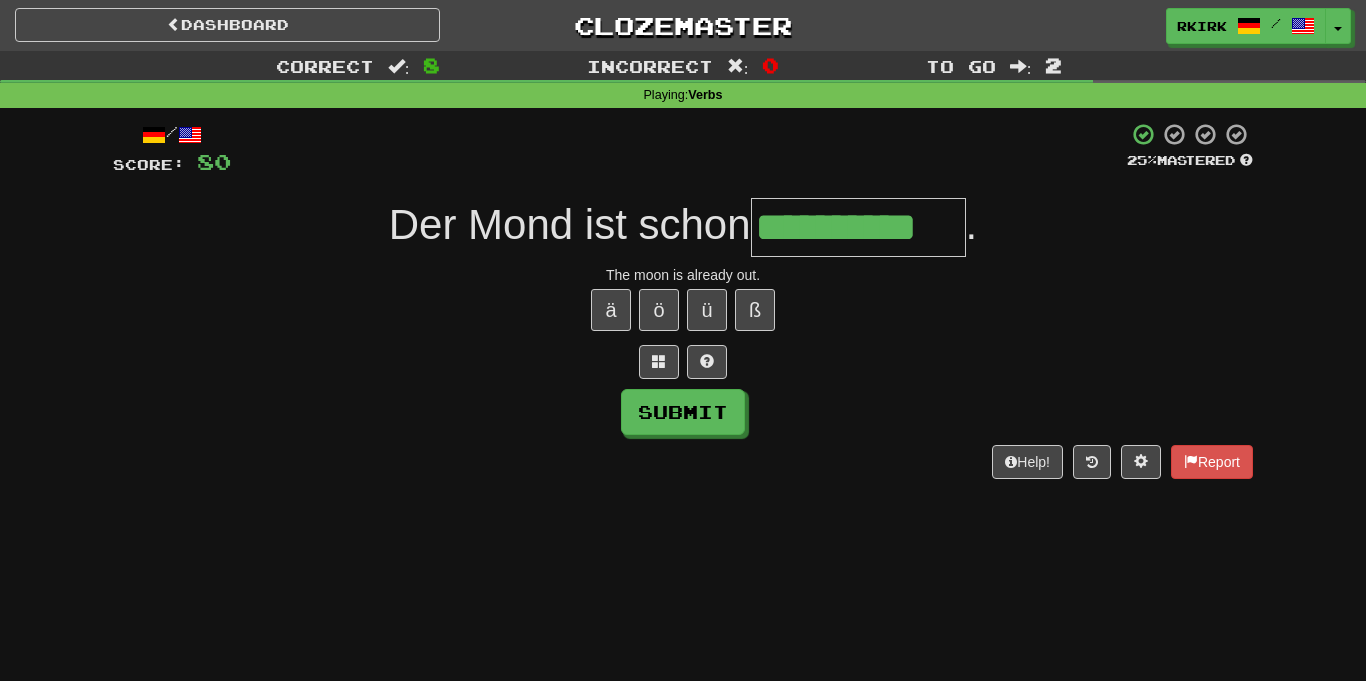type on "**********" 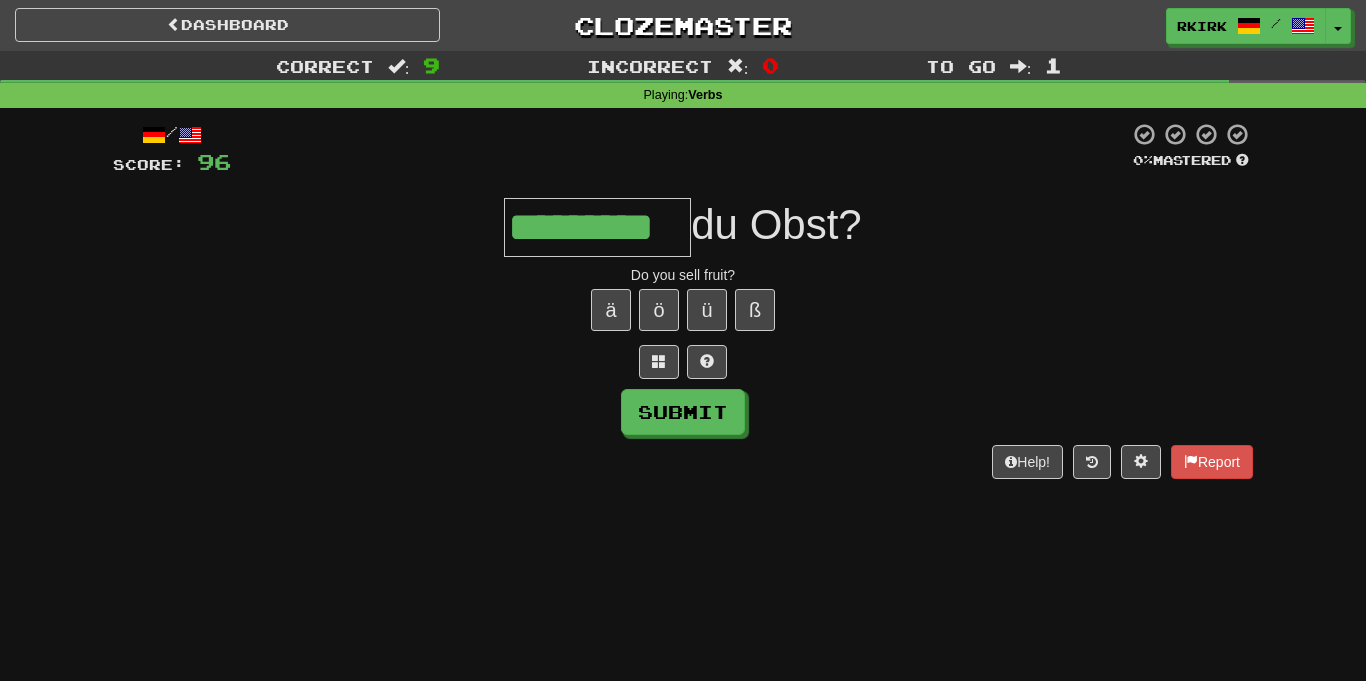 type on "*********" 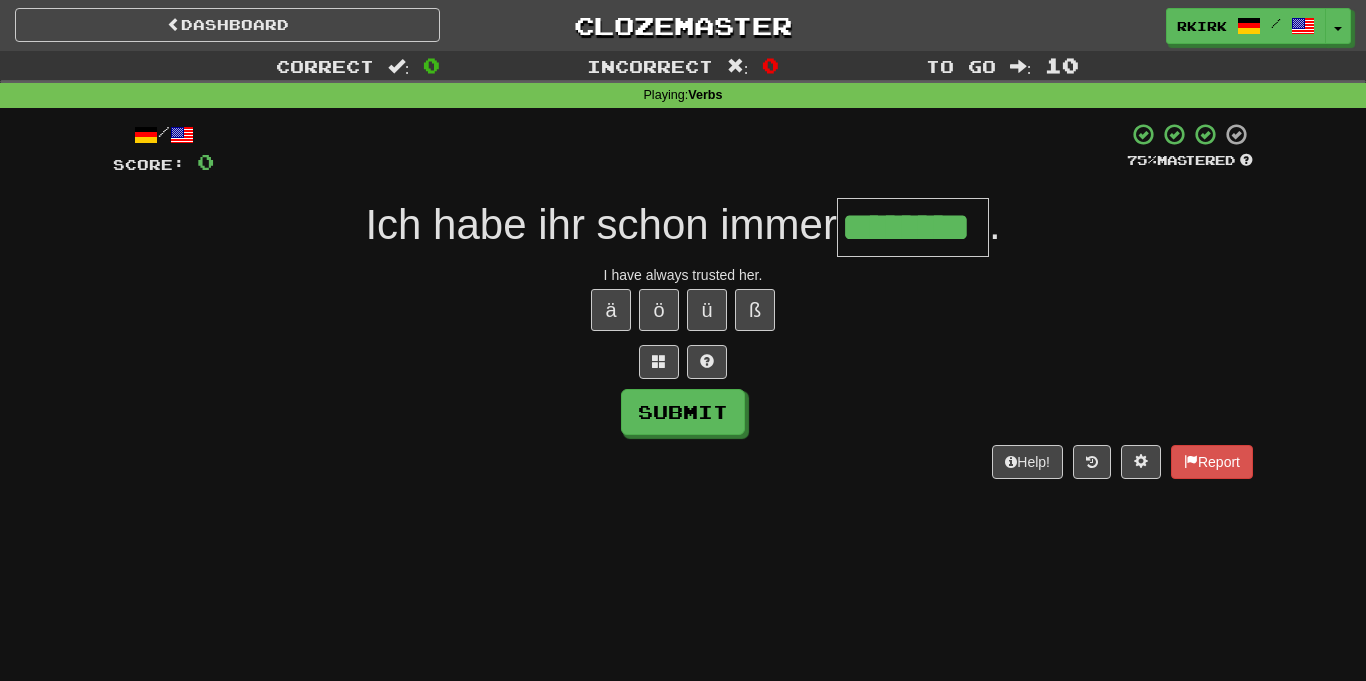 type on "********" 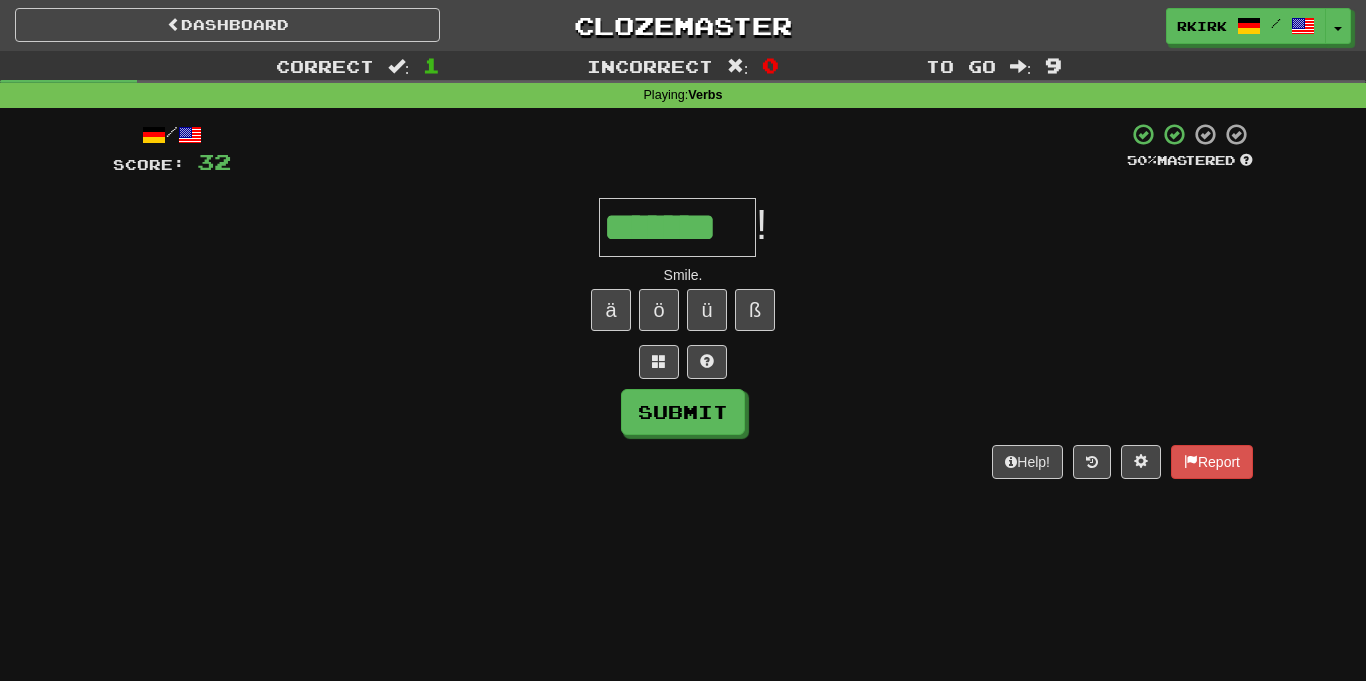 type on "*******" 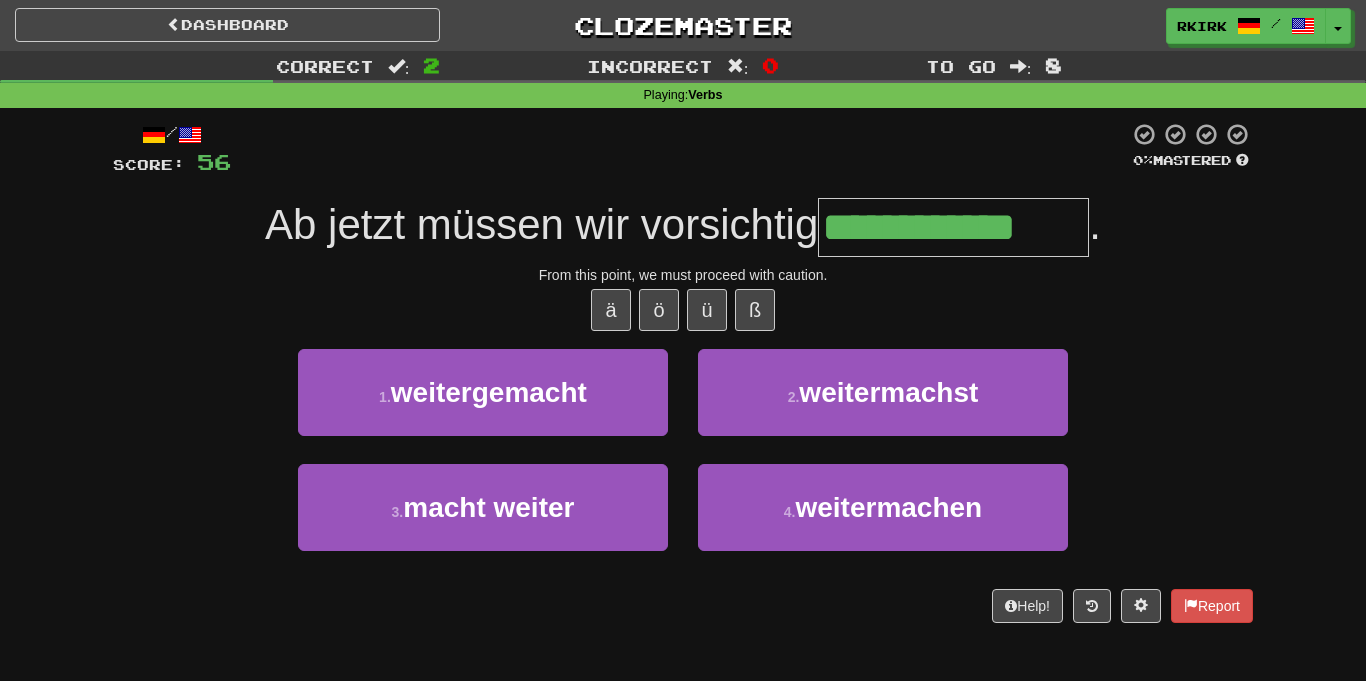 type on "**********" 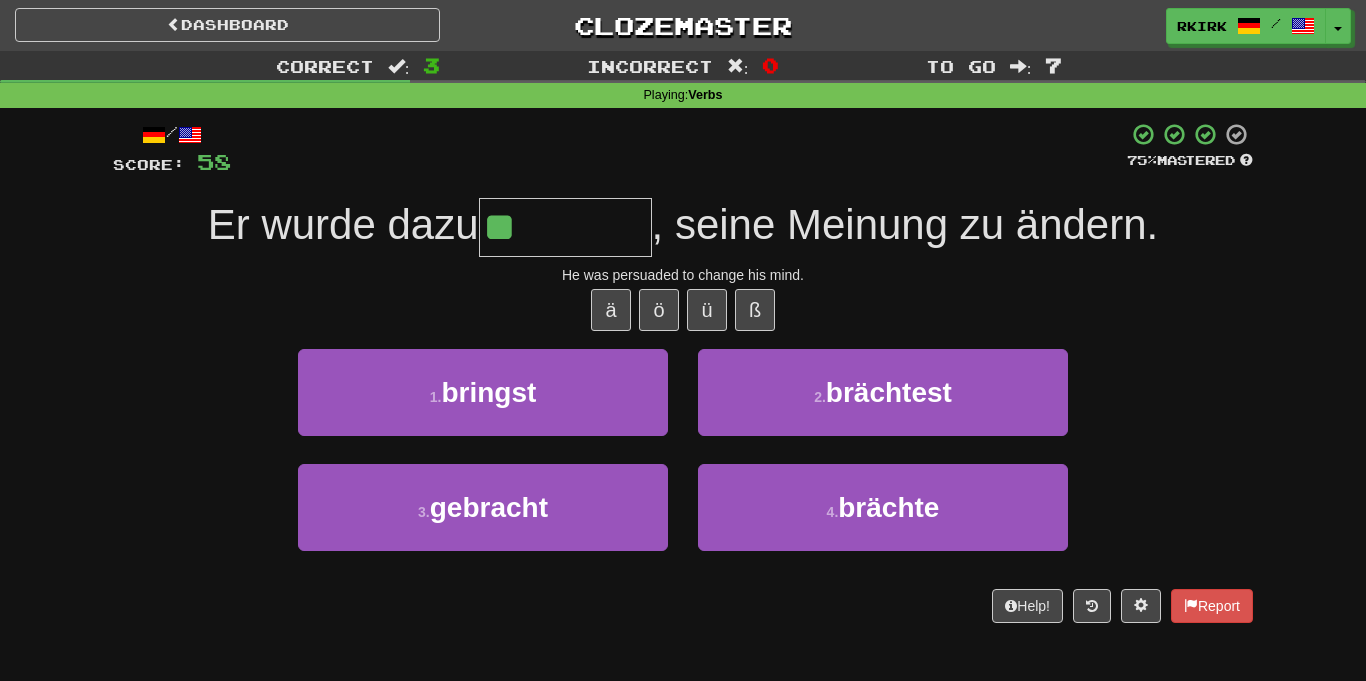 type on "********" 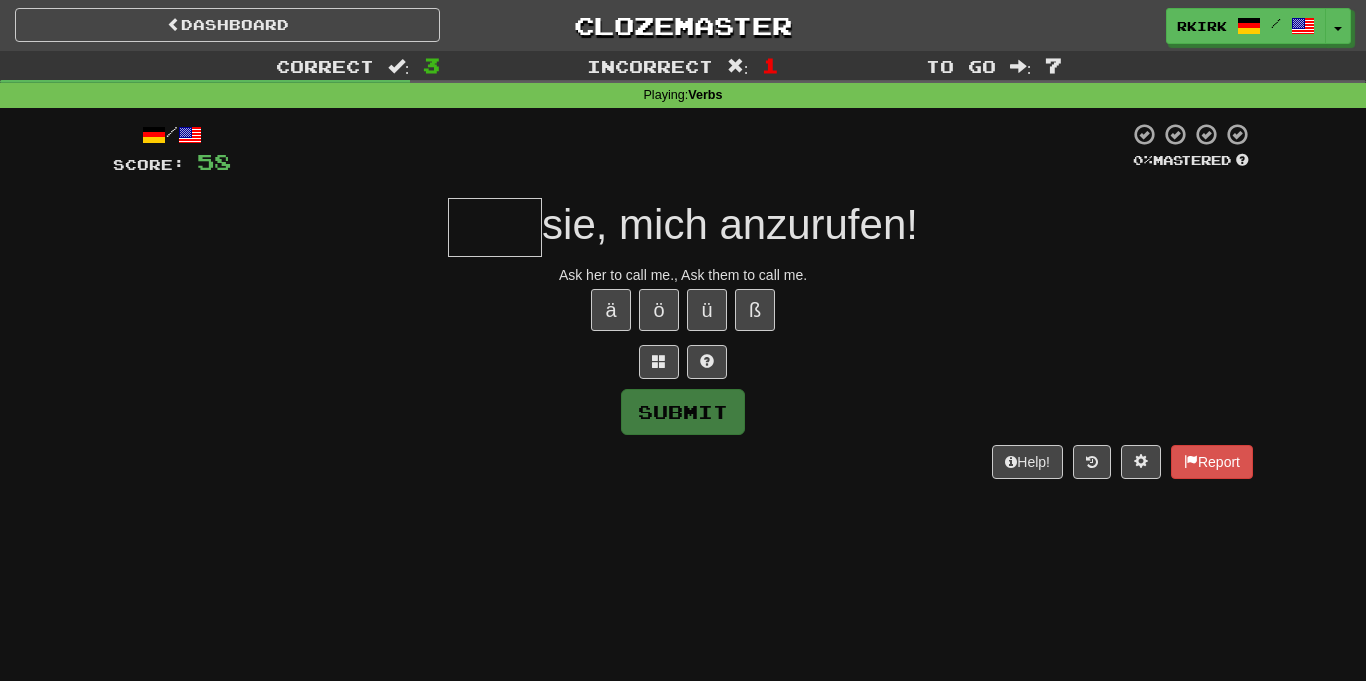 type on "*" 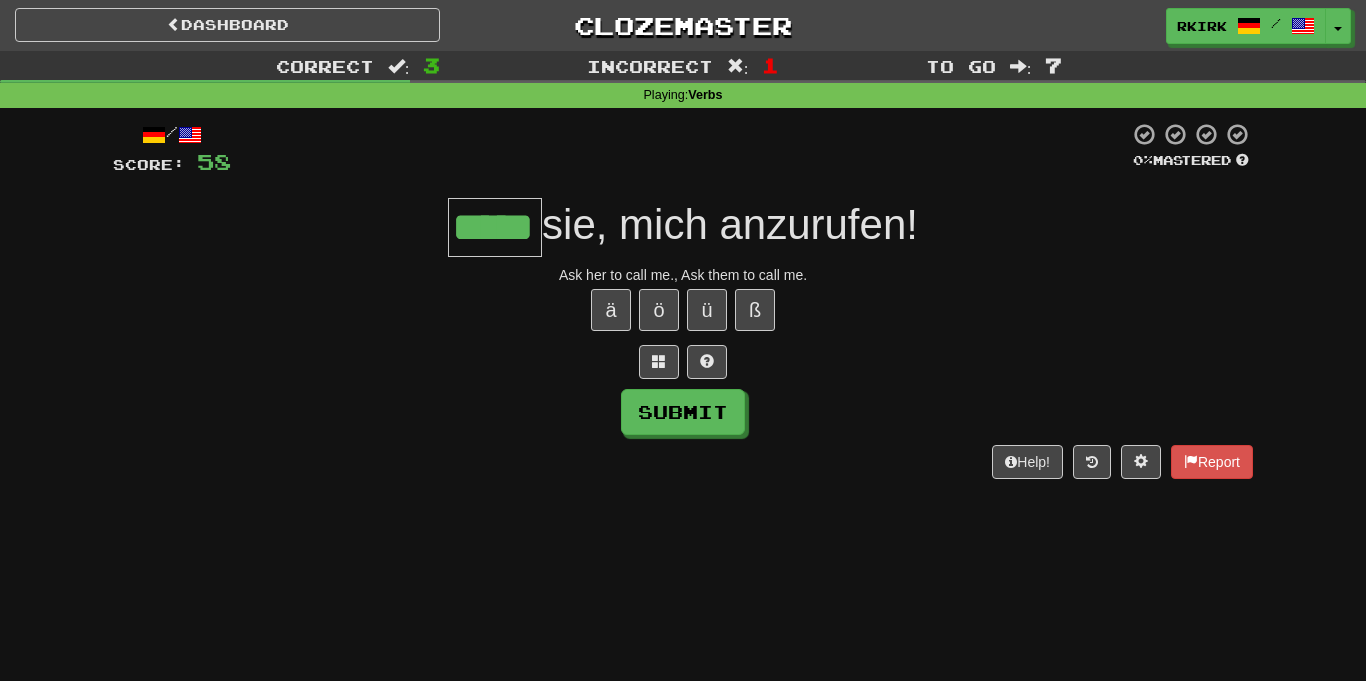 type on "*****" 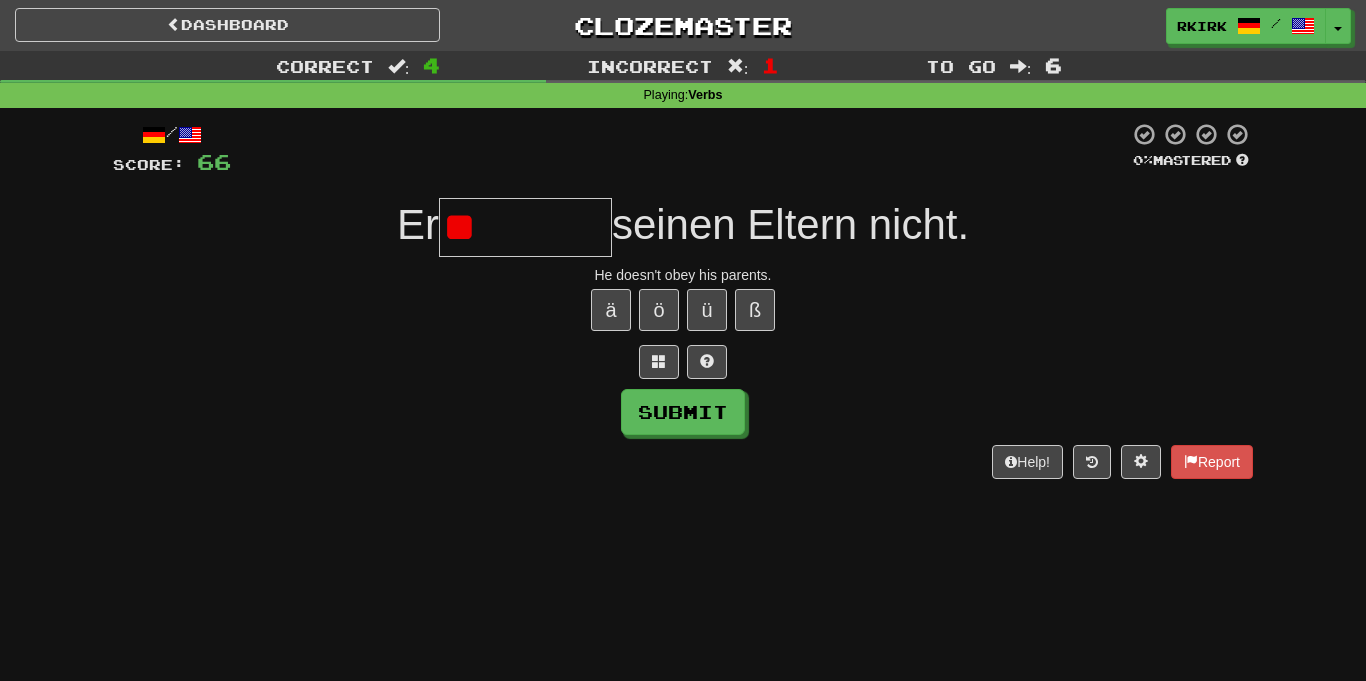 type on "*" 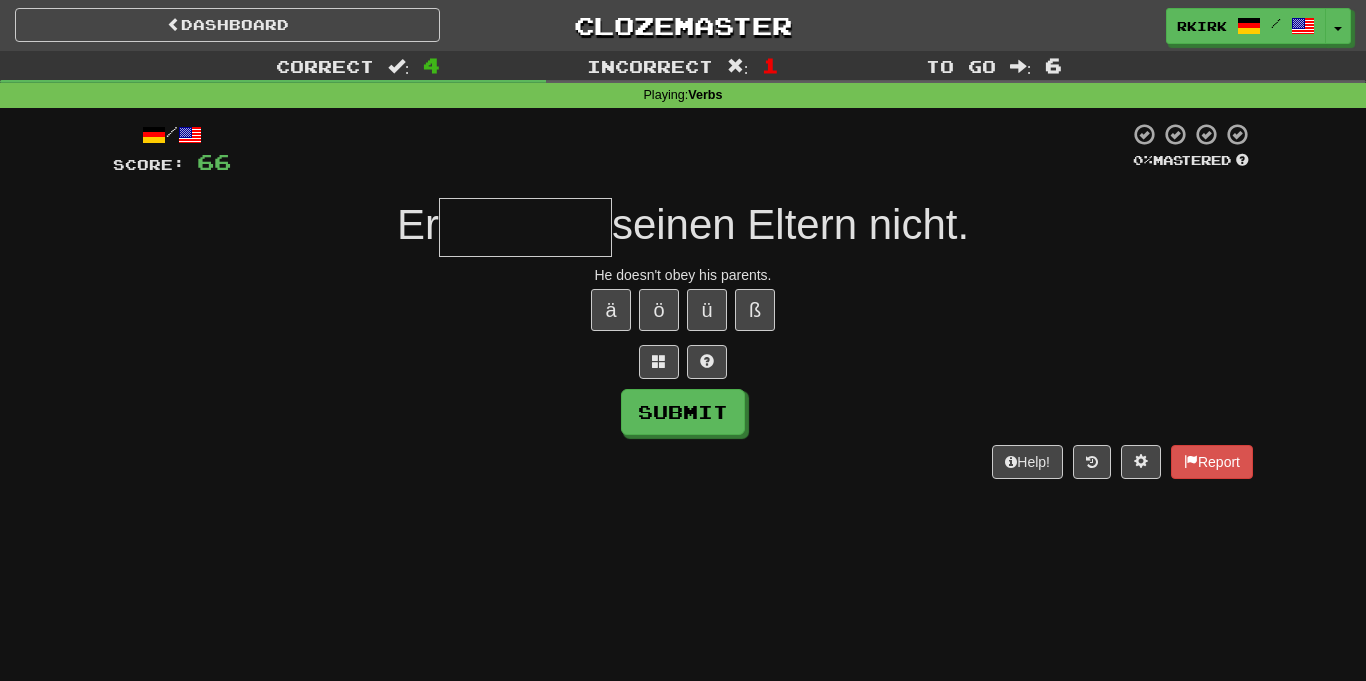 type on "*" 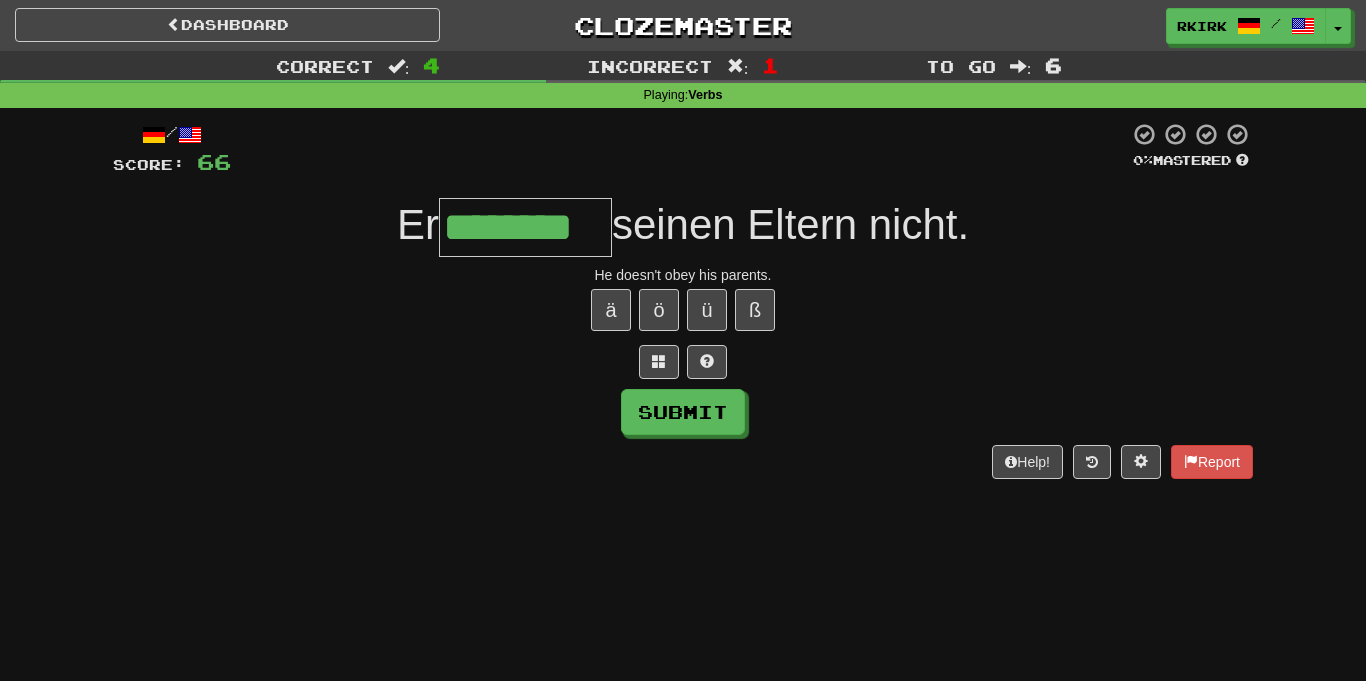 type on "********" 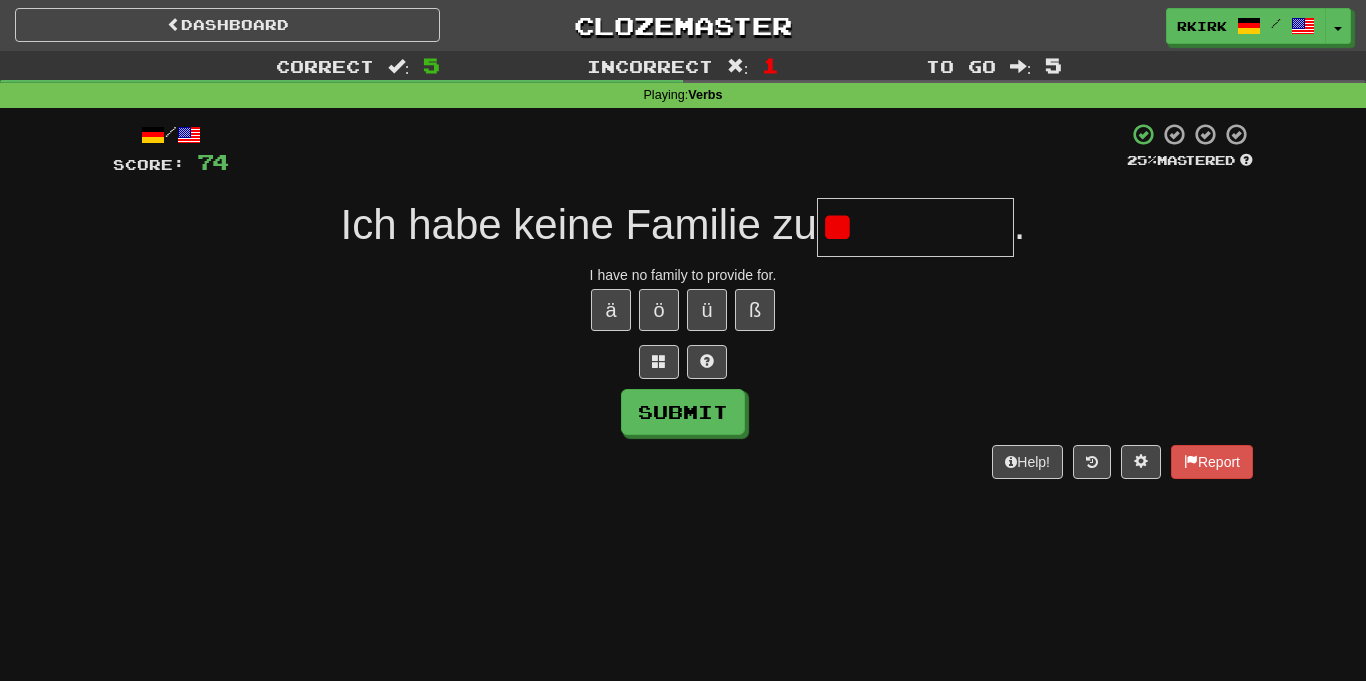 type on "*" 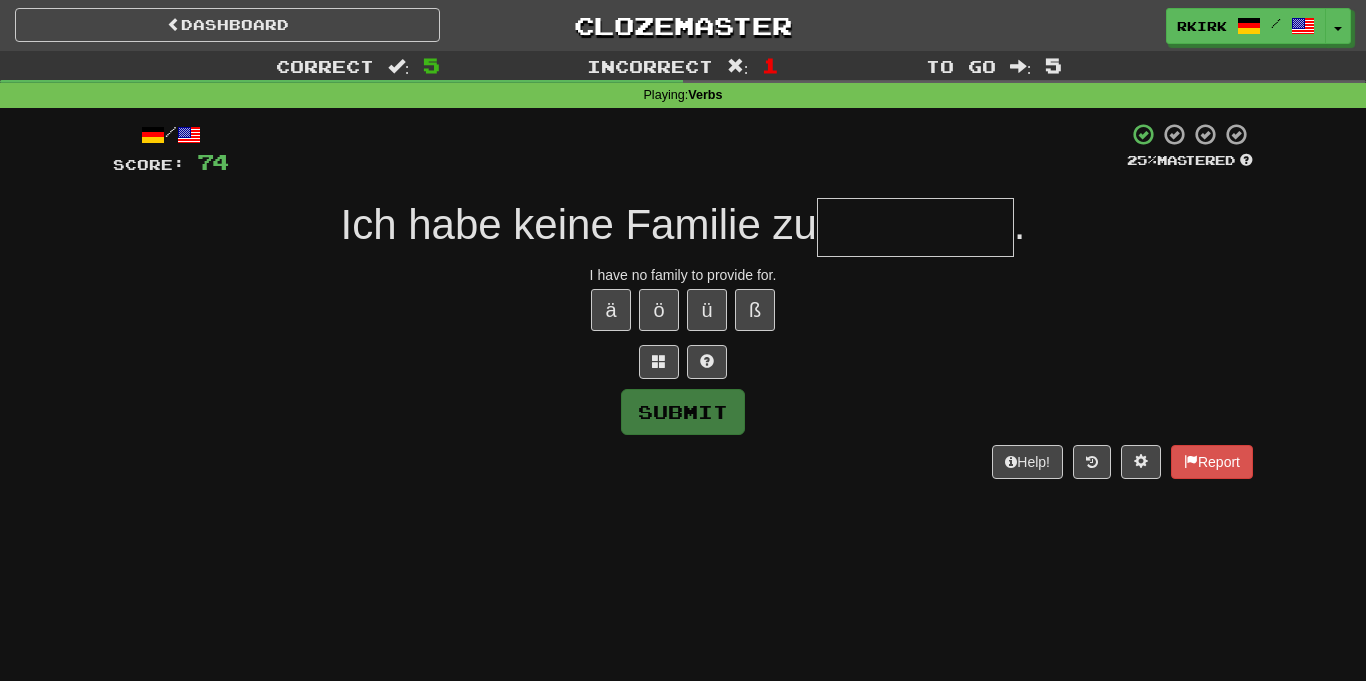 type on "*" 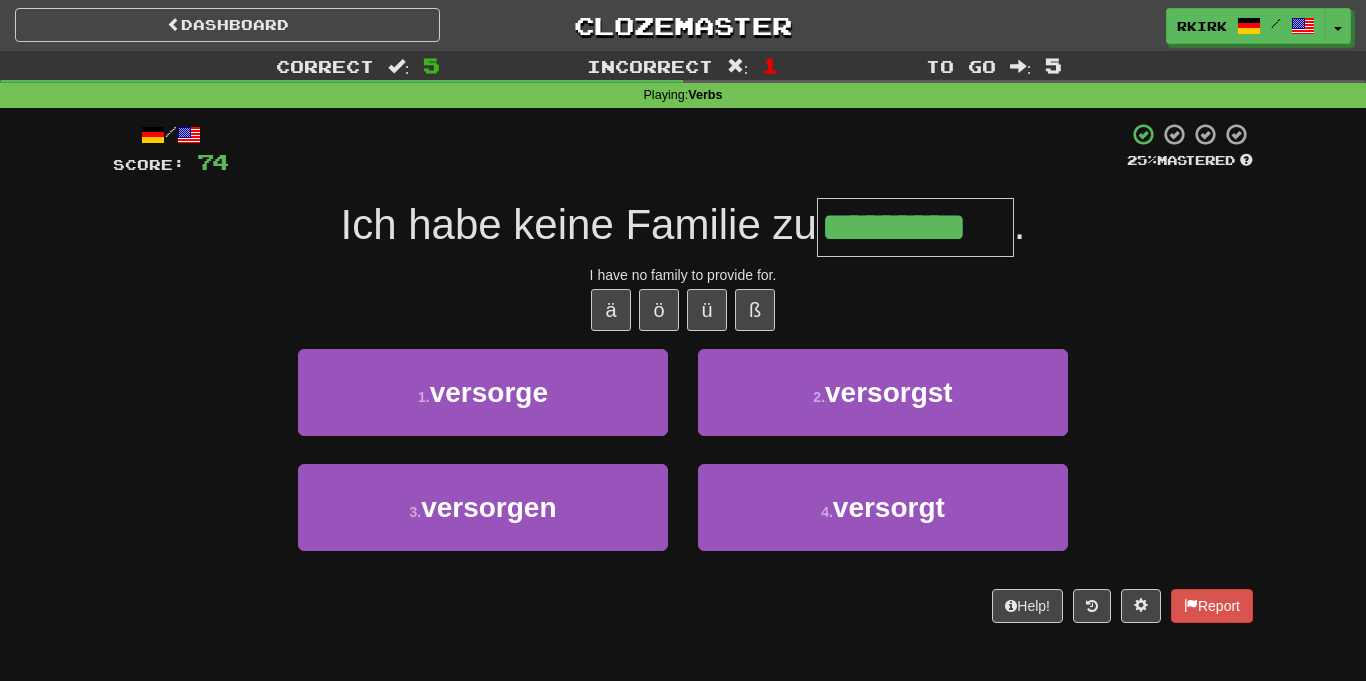 type on "*********" 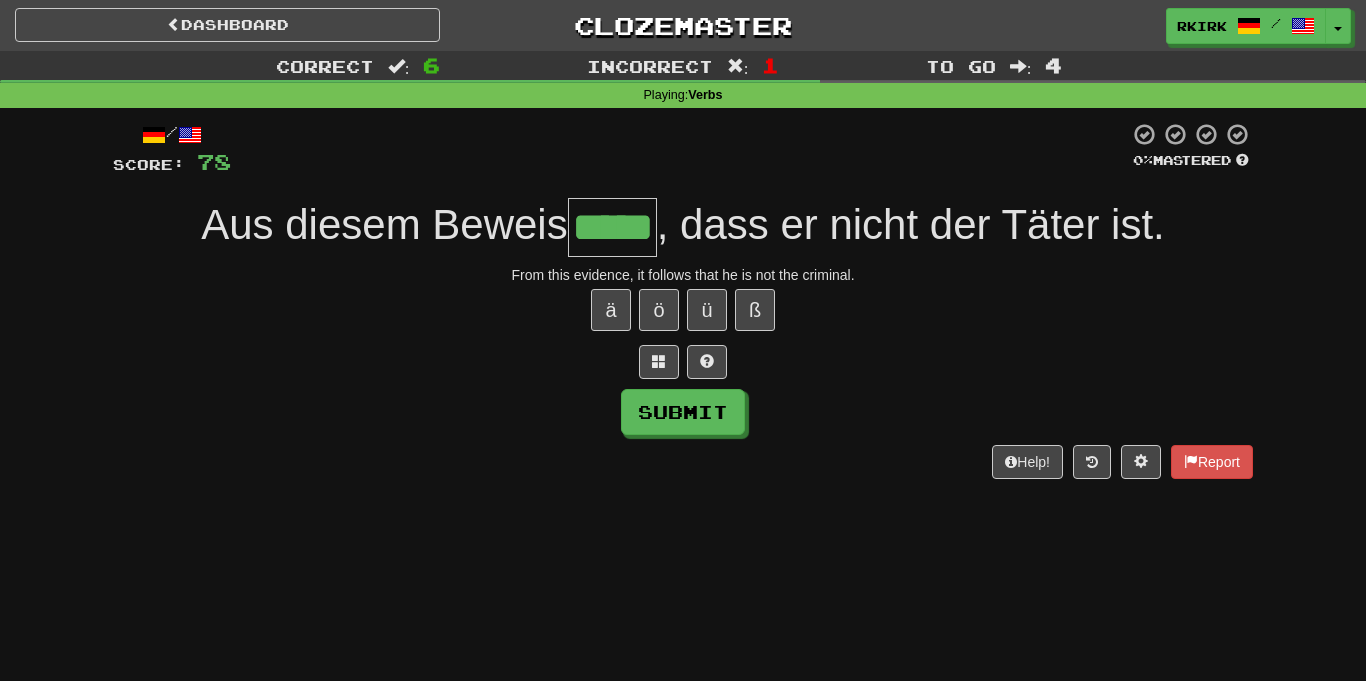 type on "*****" 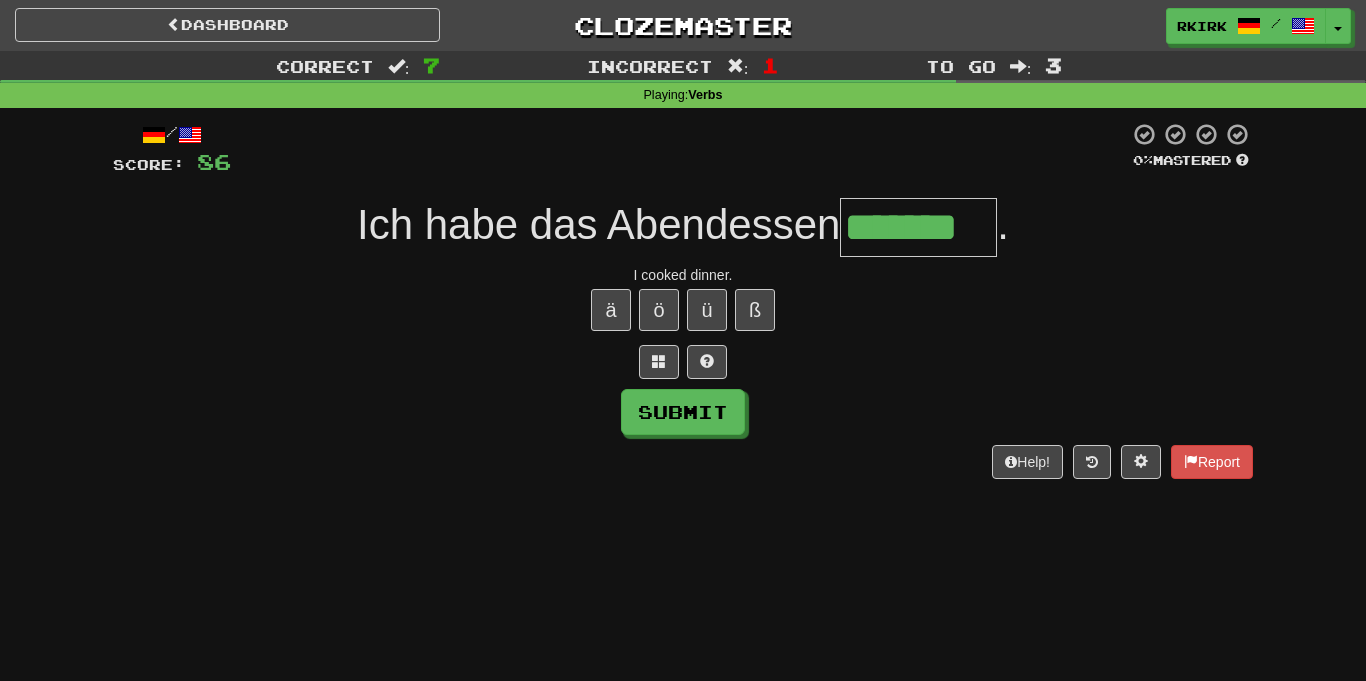 type on "*******" 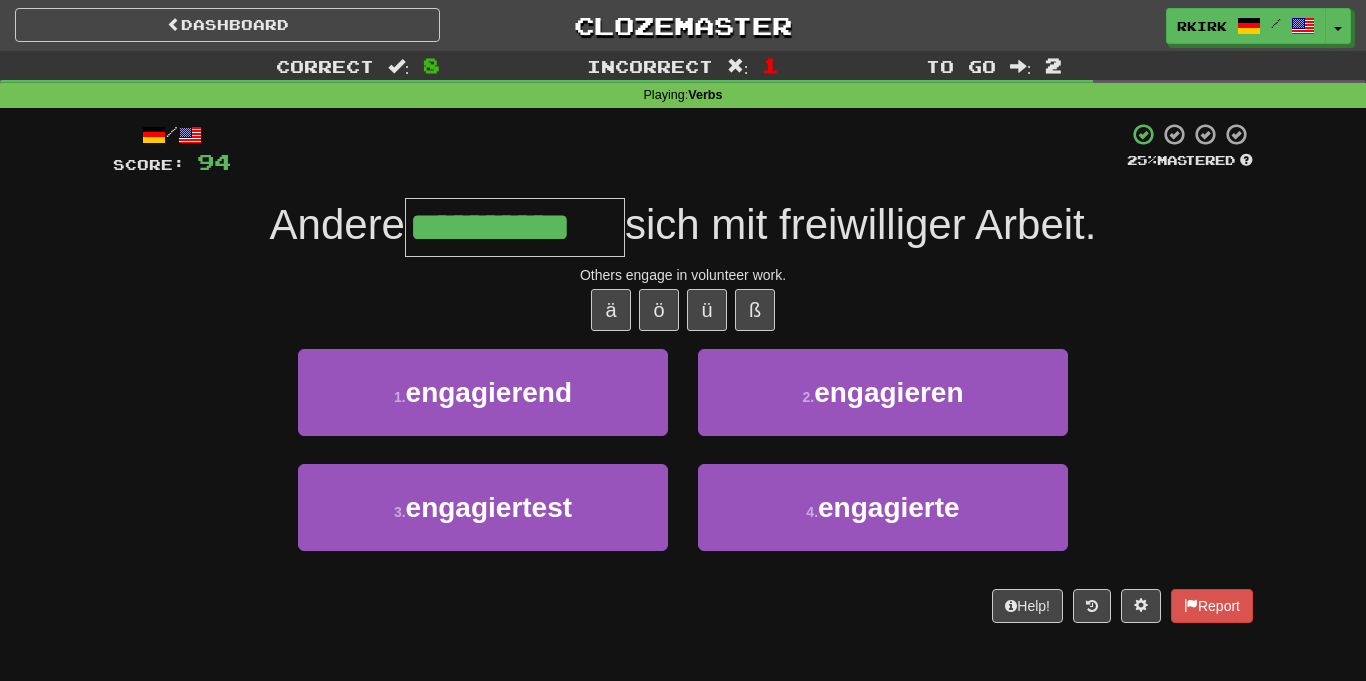 type on "**********" 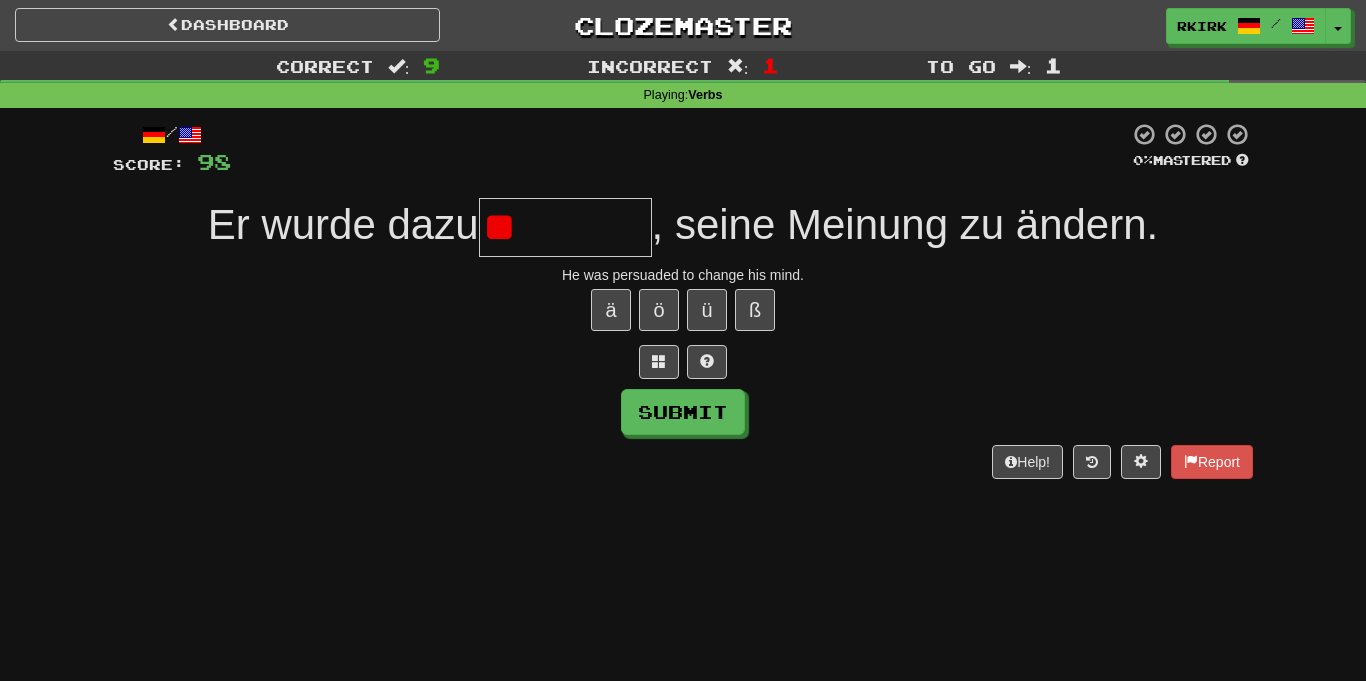 type on "*" 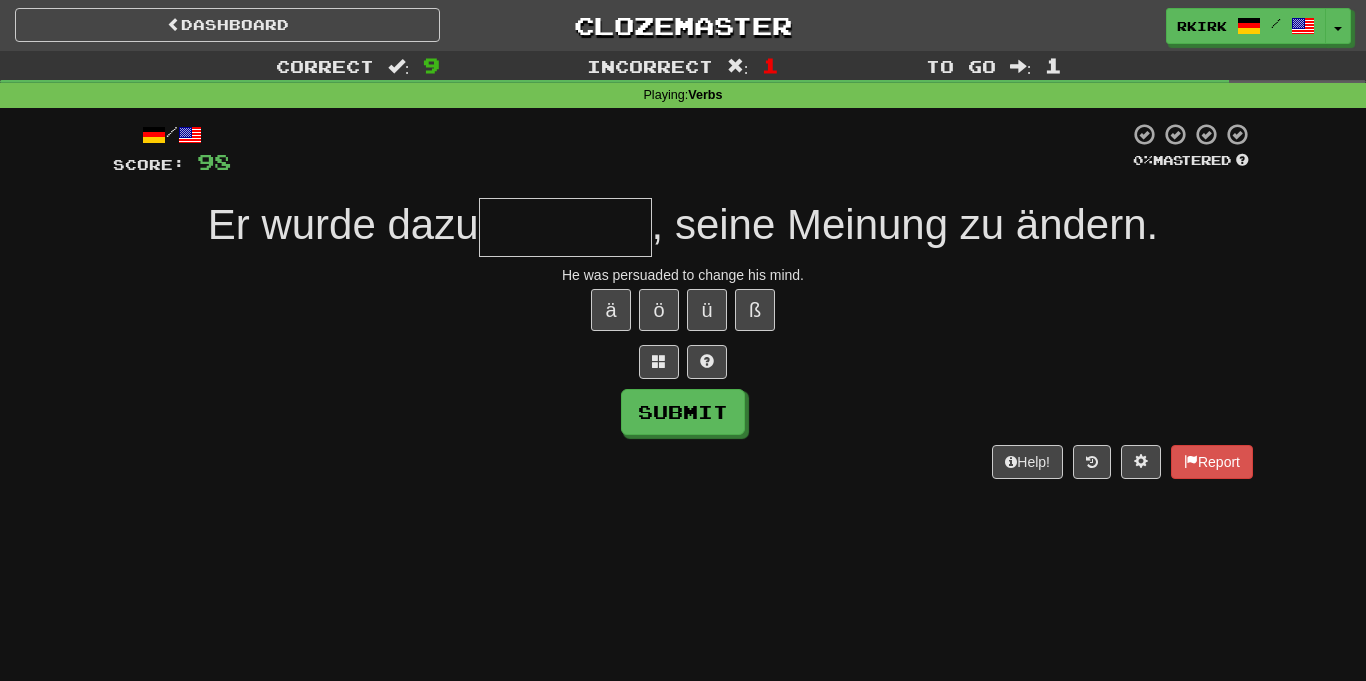 type on "*" 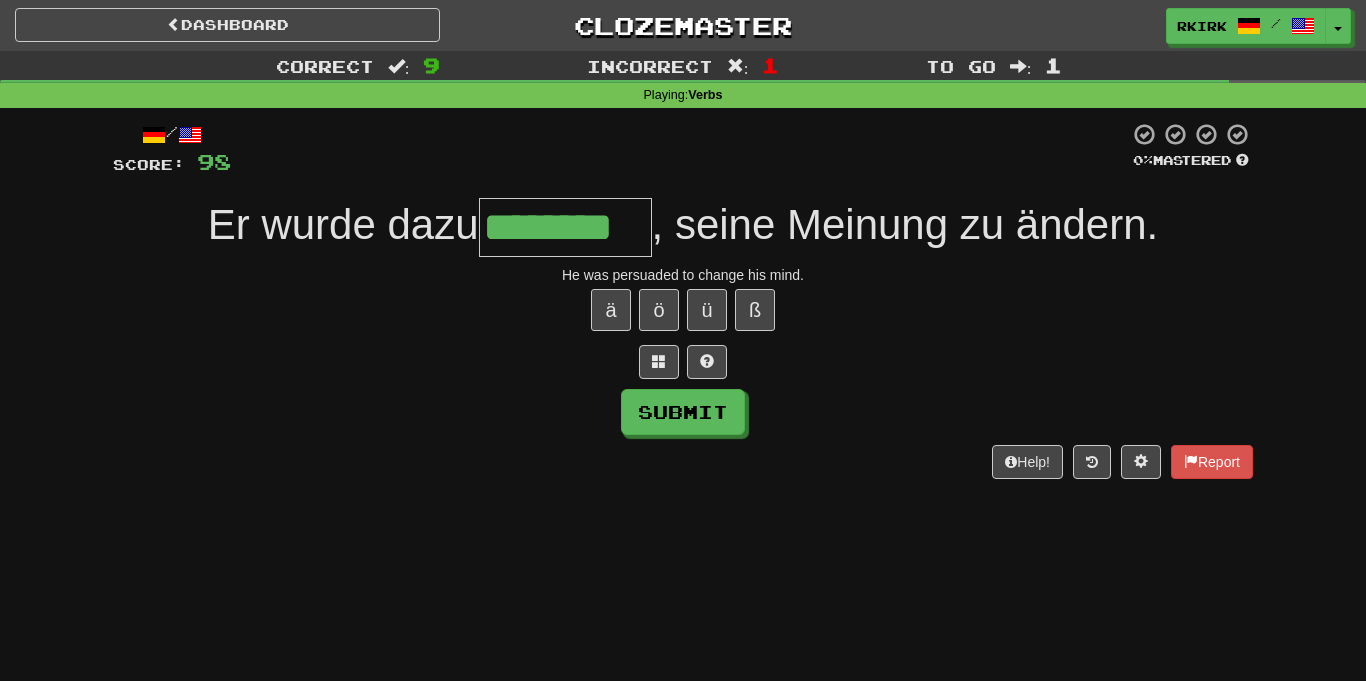 type on "********" 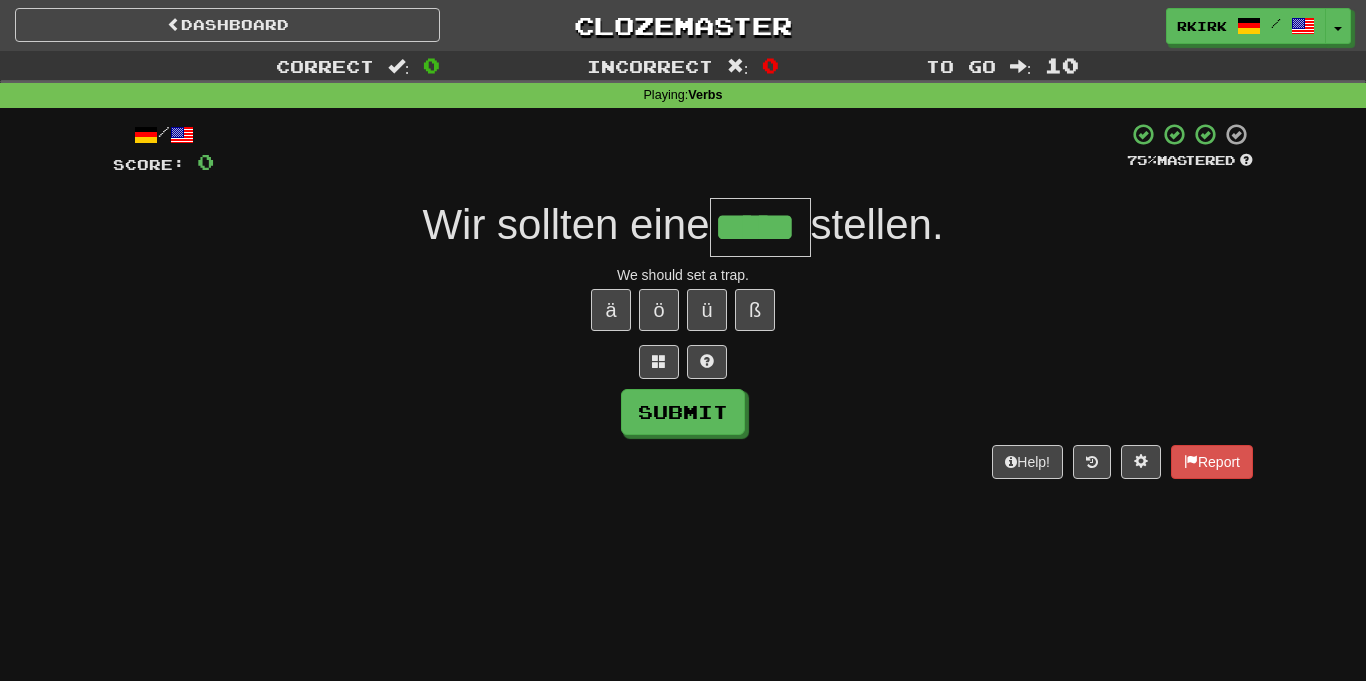 type on "*****" 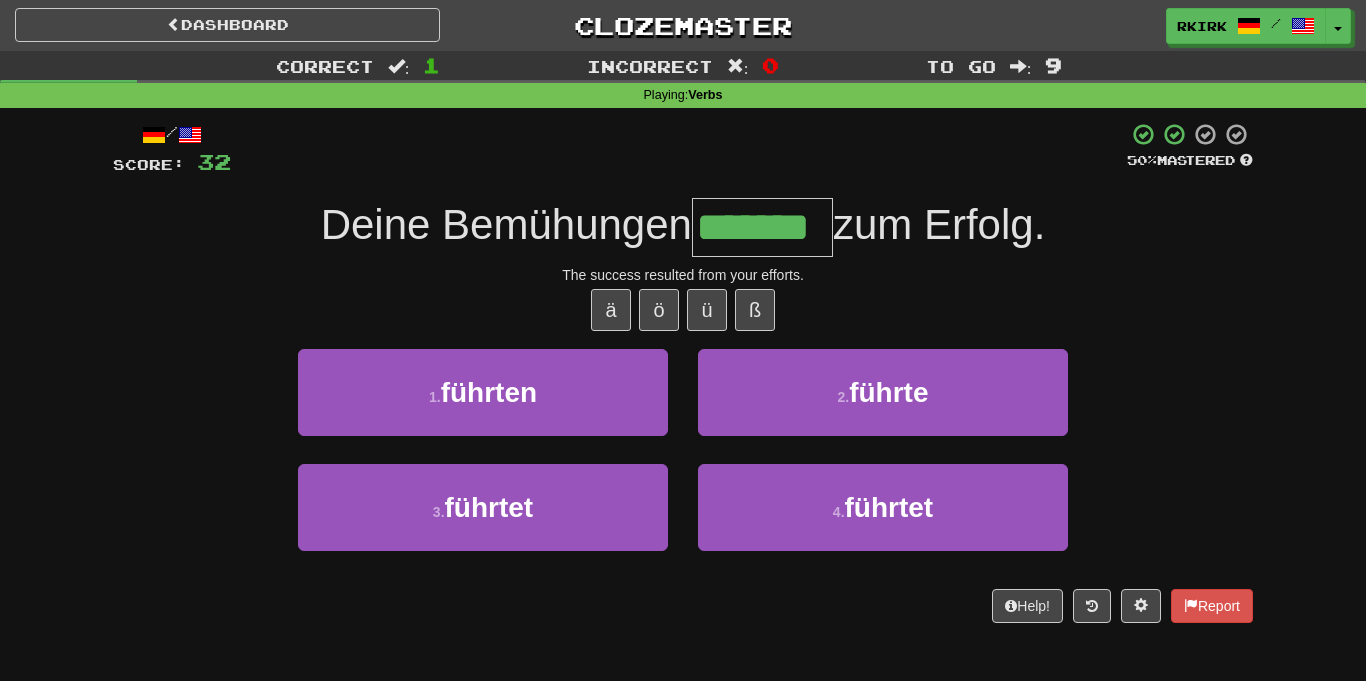 type on "*******" 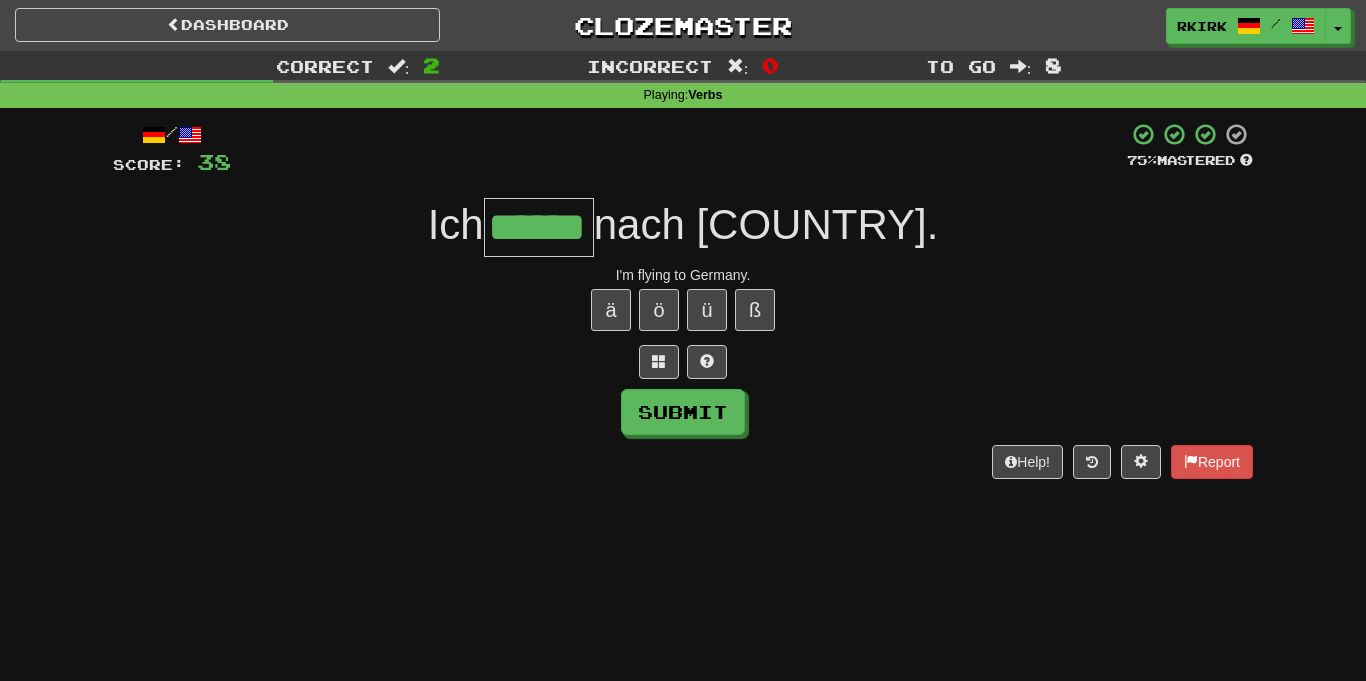 type on "******" 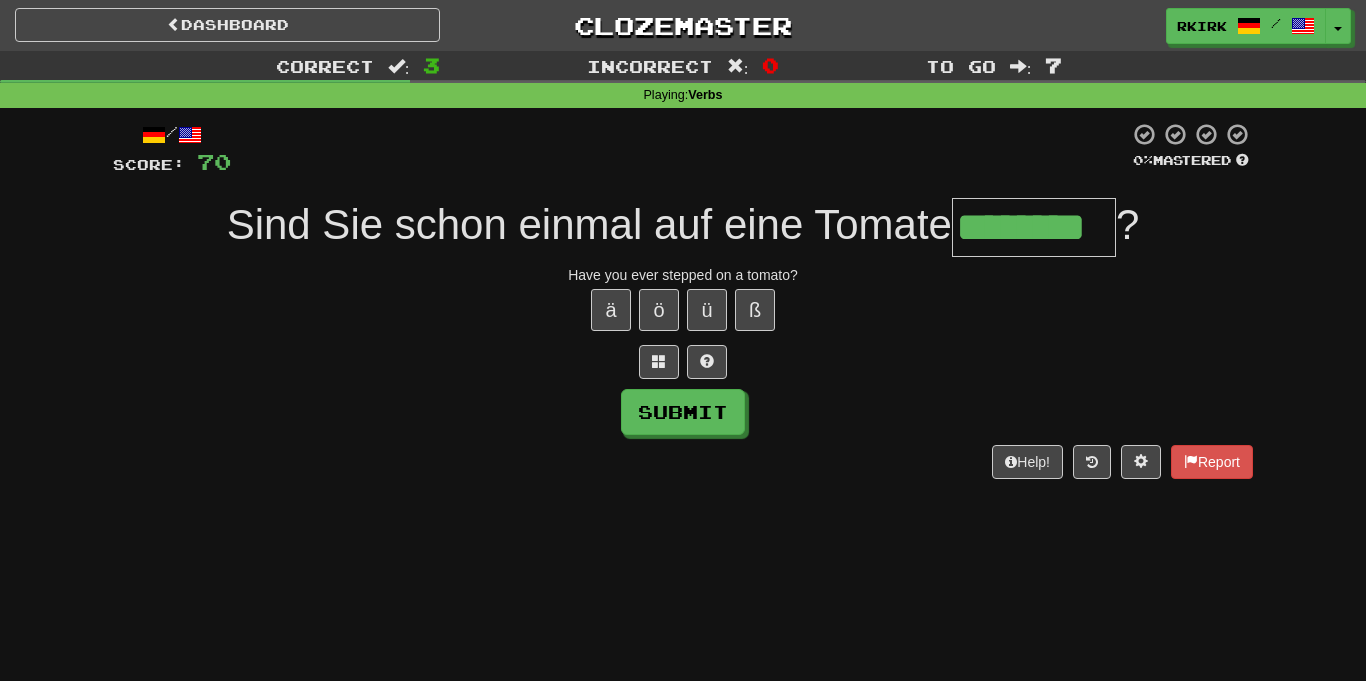 type on "********" 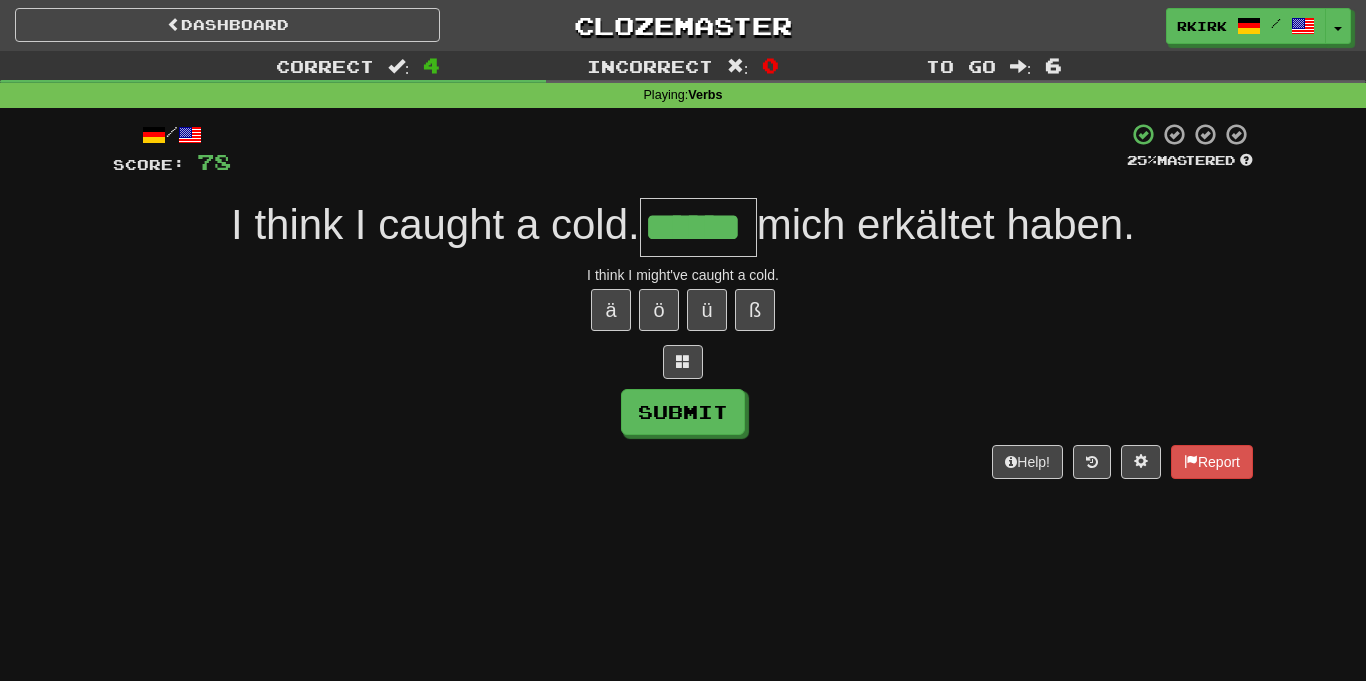 type on "******" 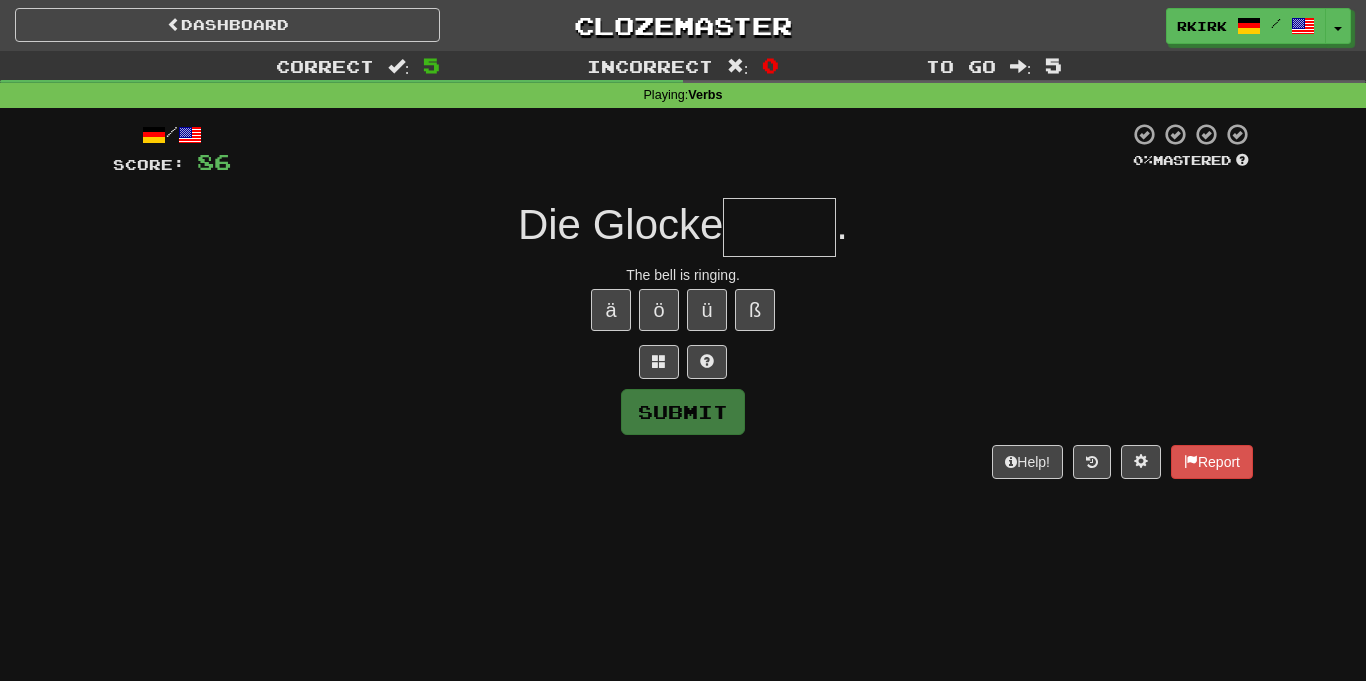 type on "*" 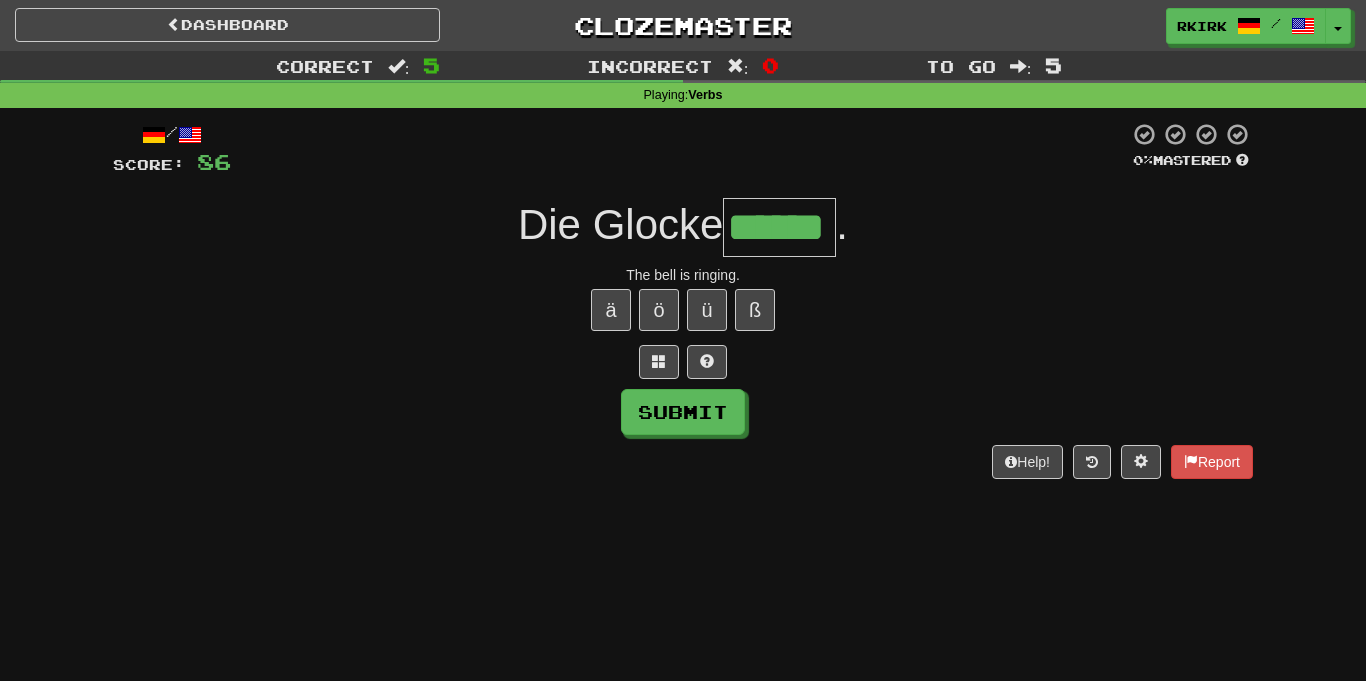 type on "******" 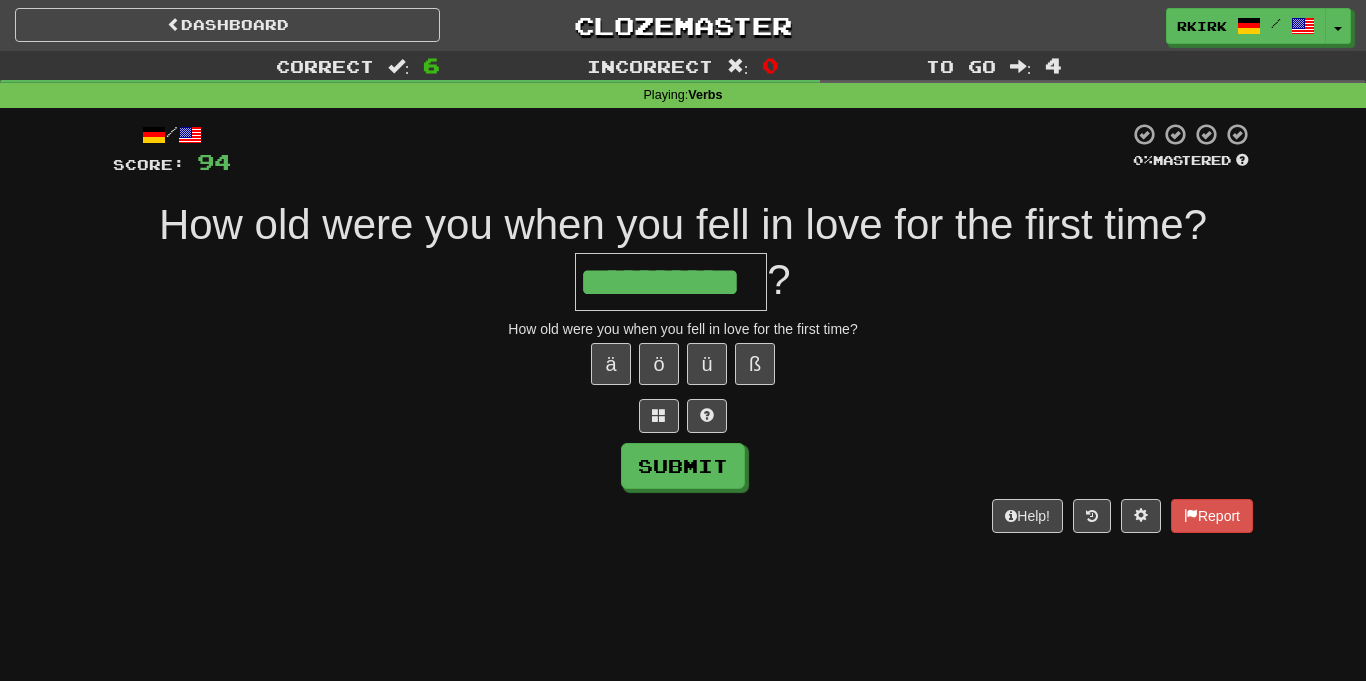 type on "**********" 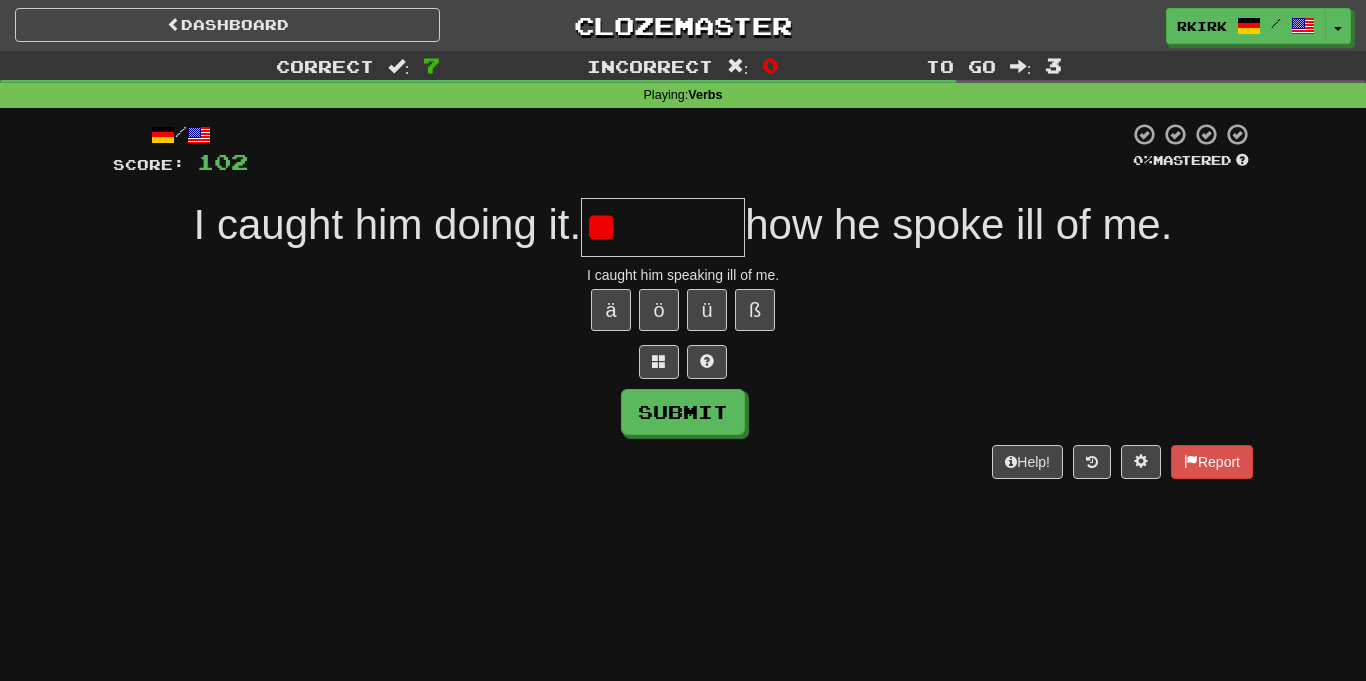type on "*" 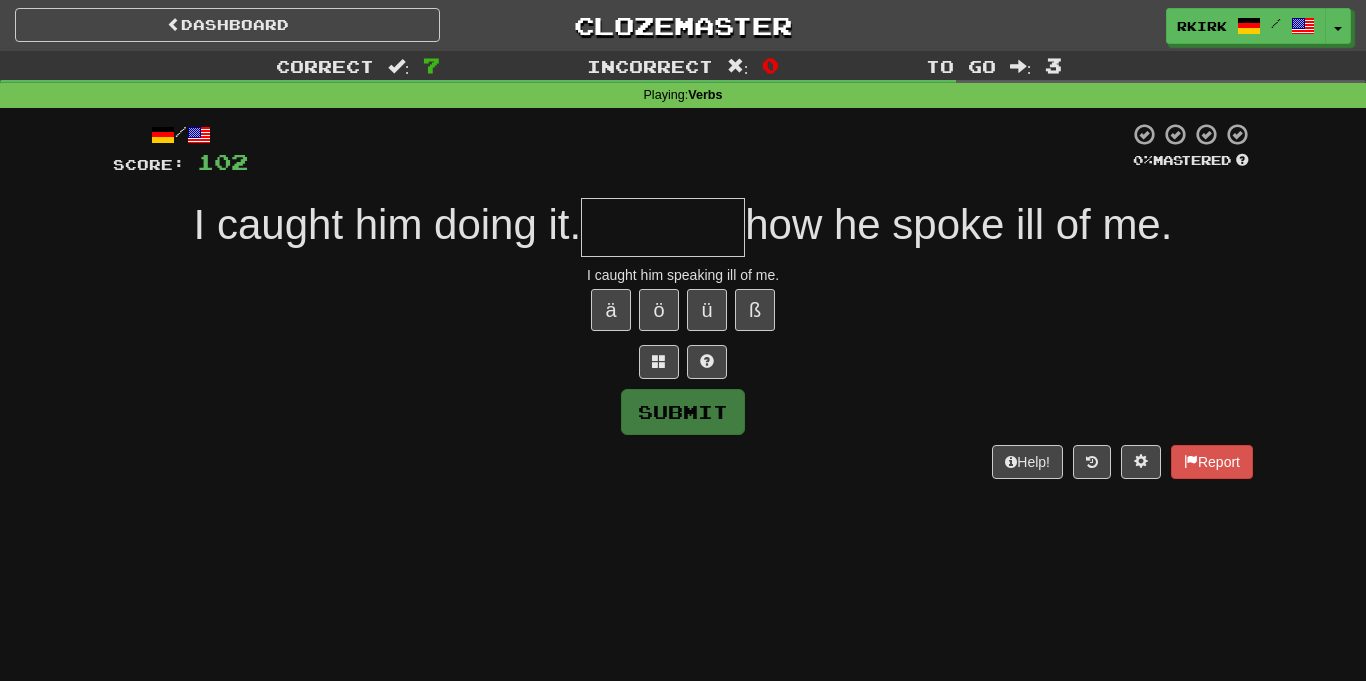 type on "*" 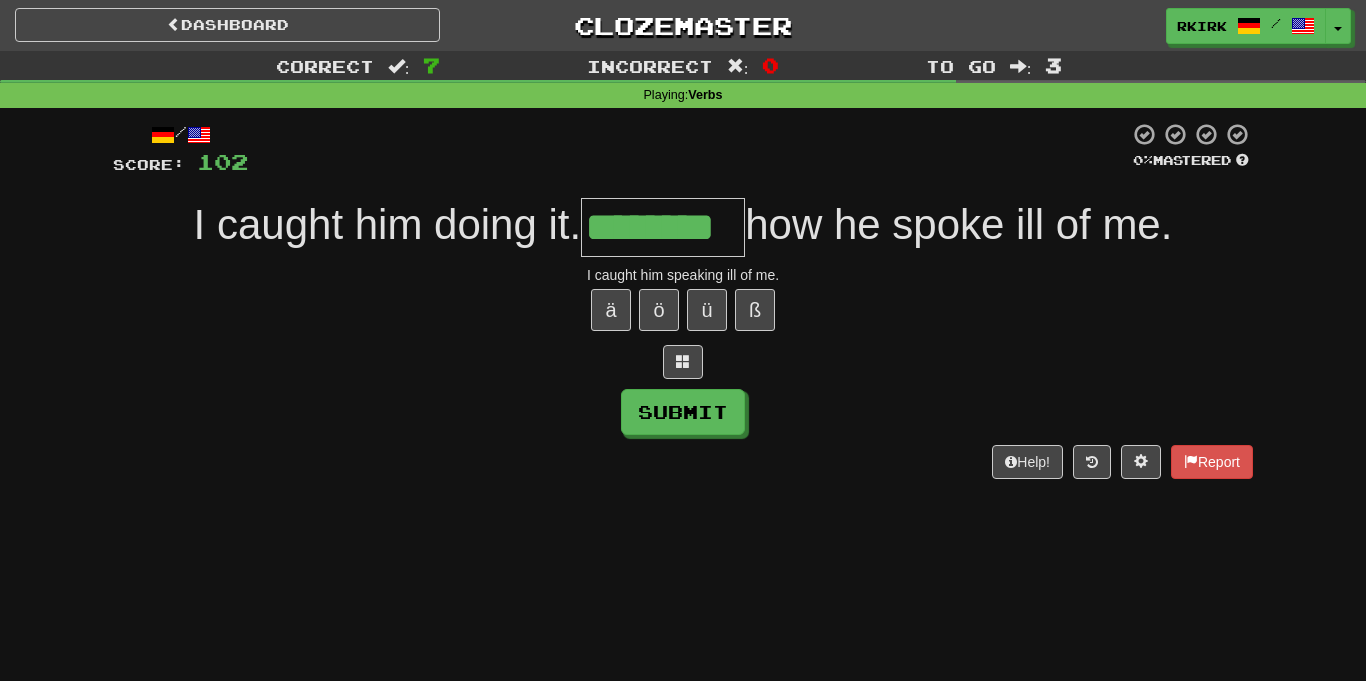 type on "********" 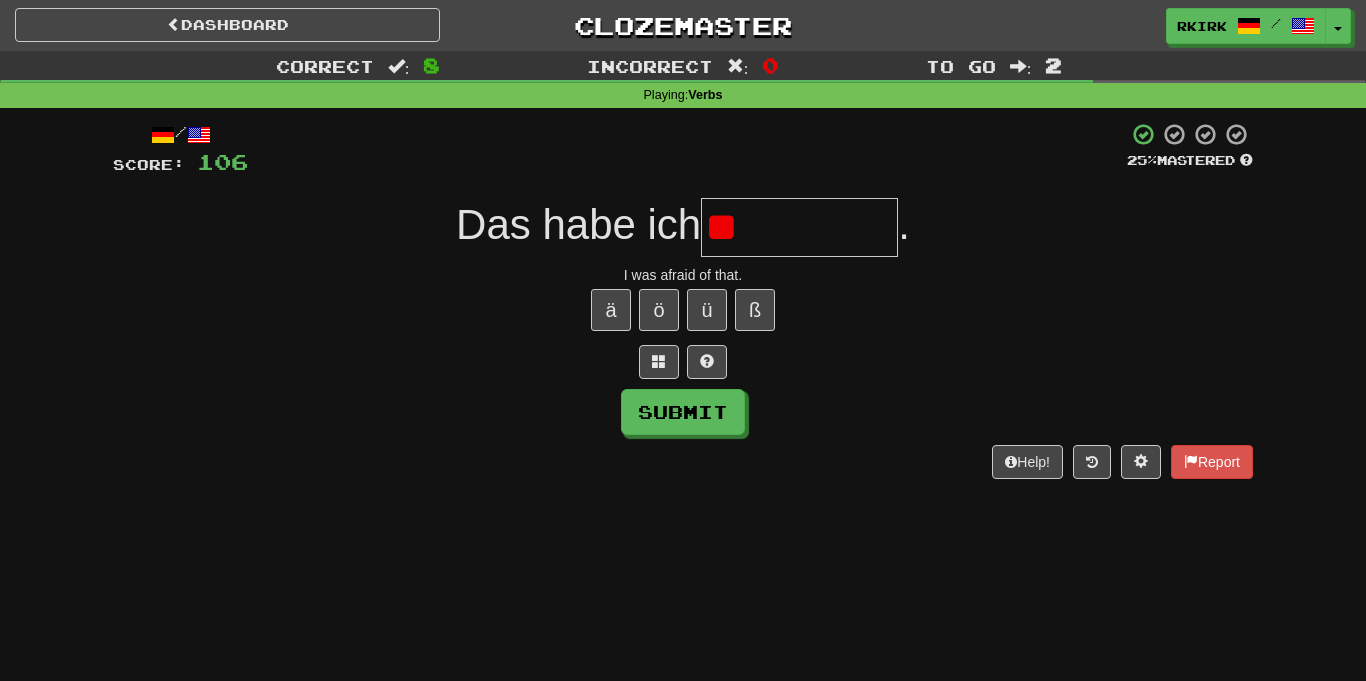 type on "*" 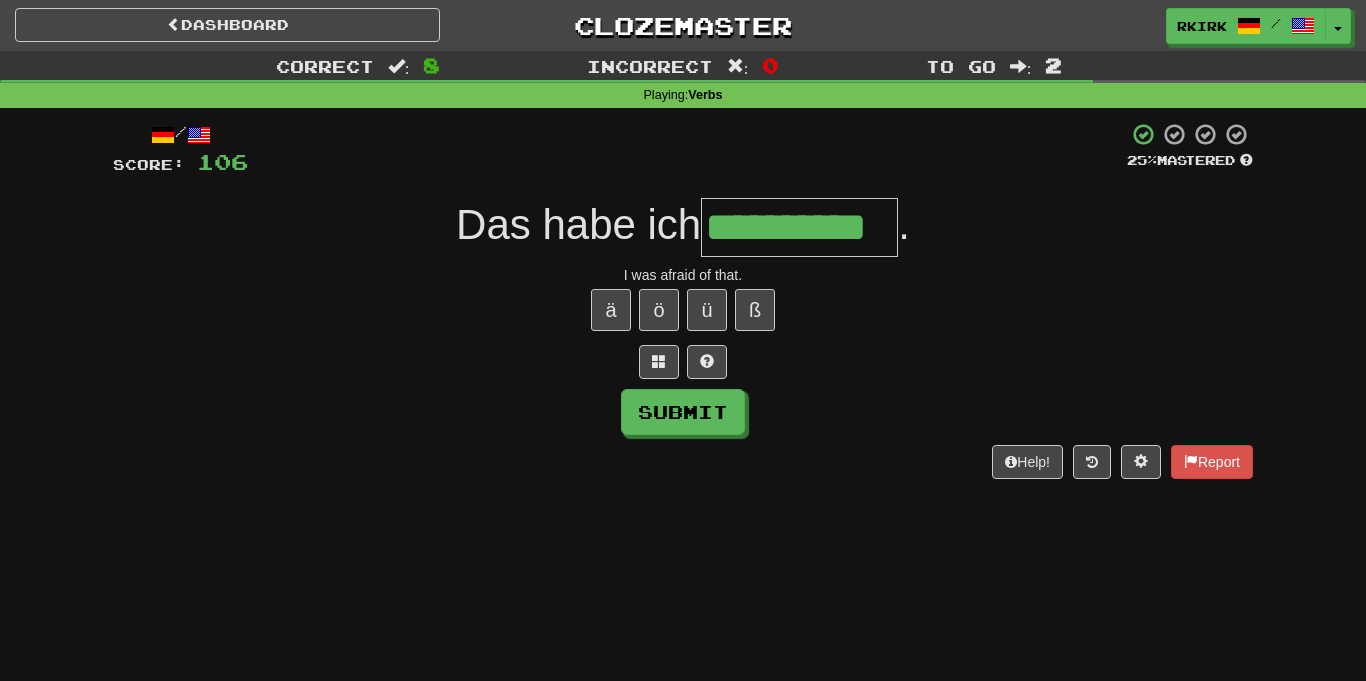 type on "**********" 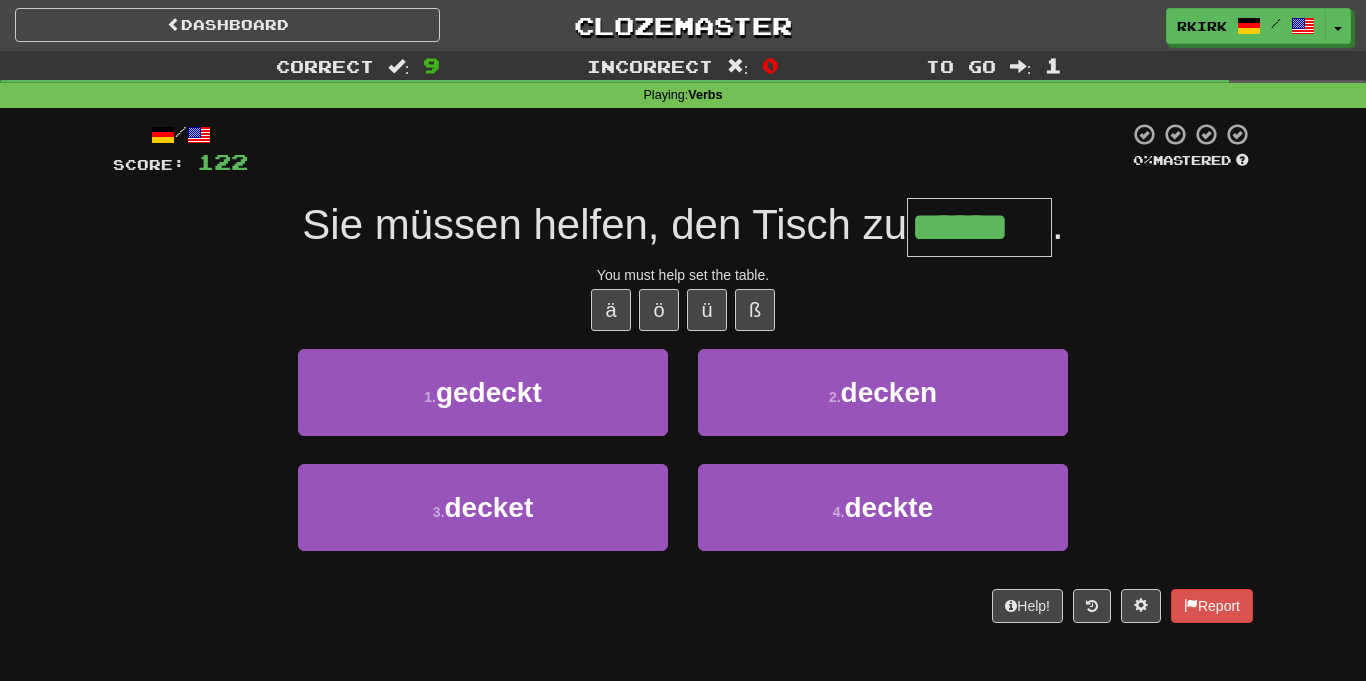 type on "******" 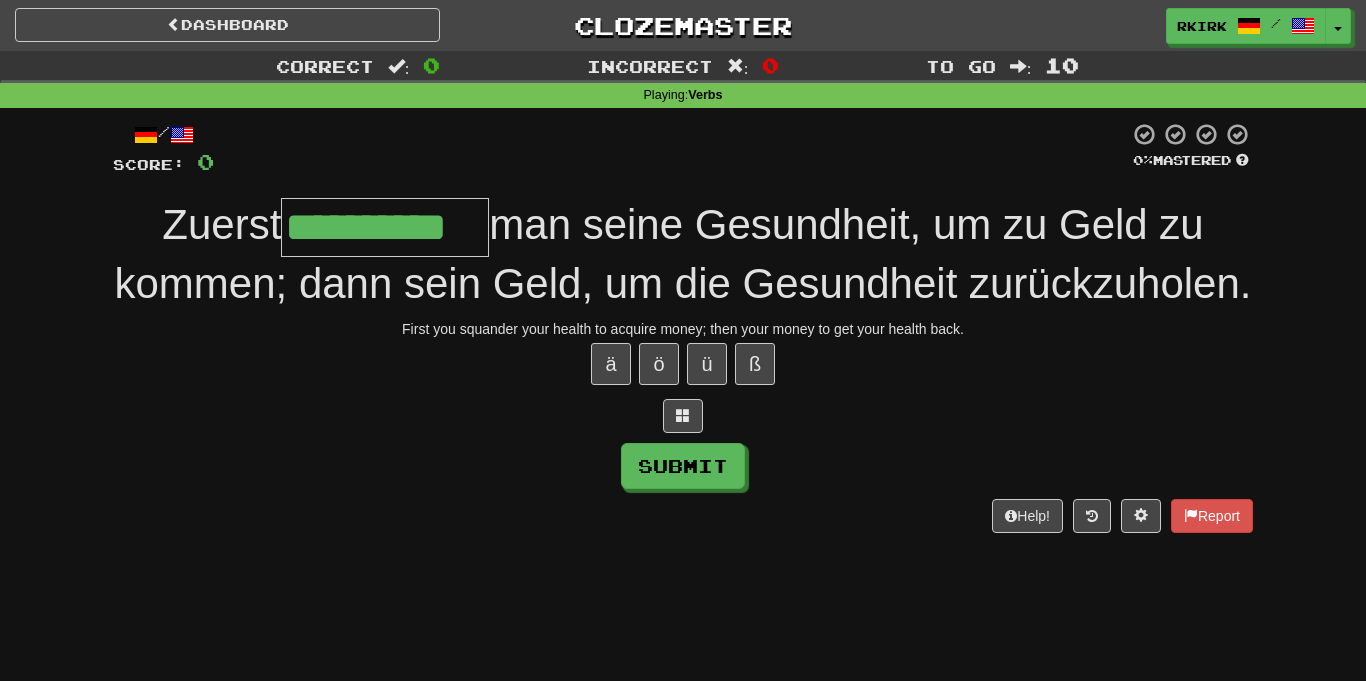 type on "**********" 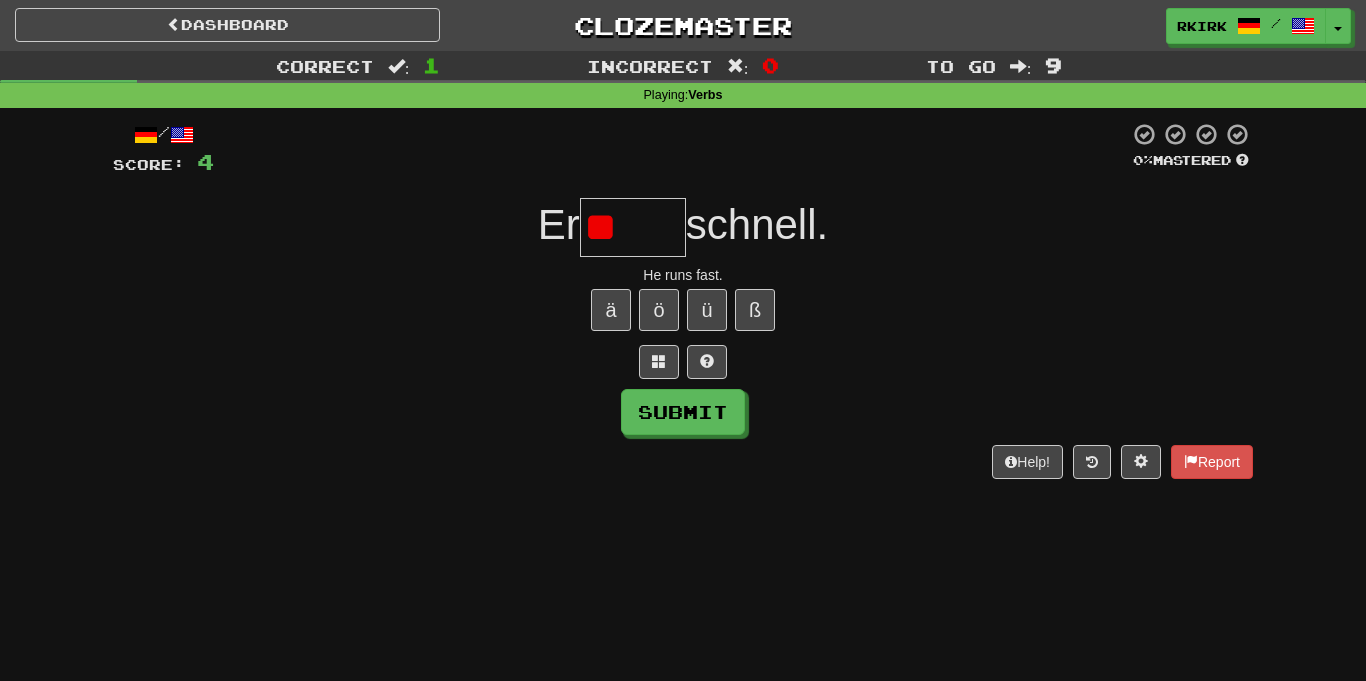type on "*" 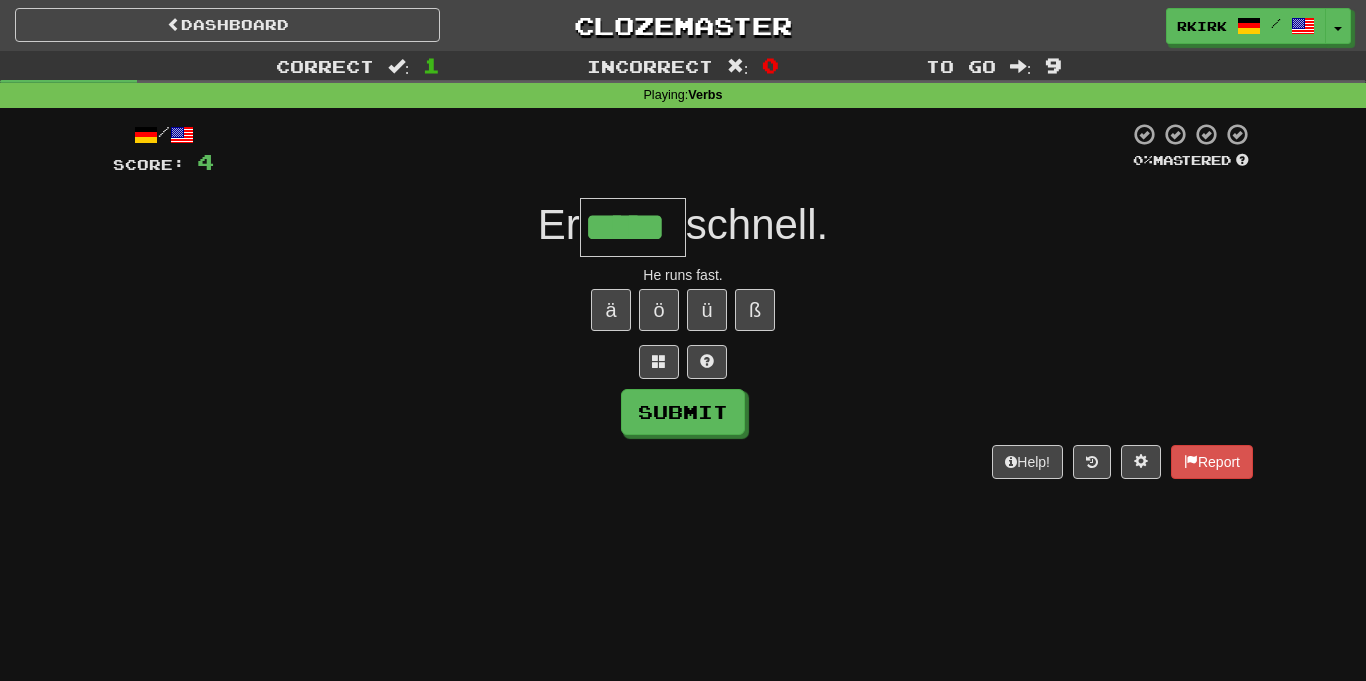 type on "*****" 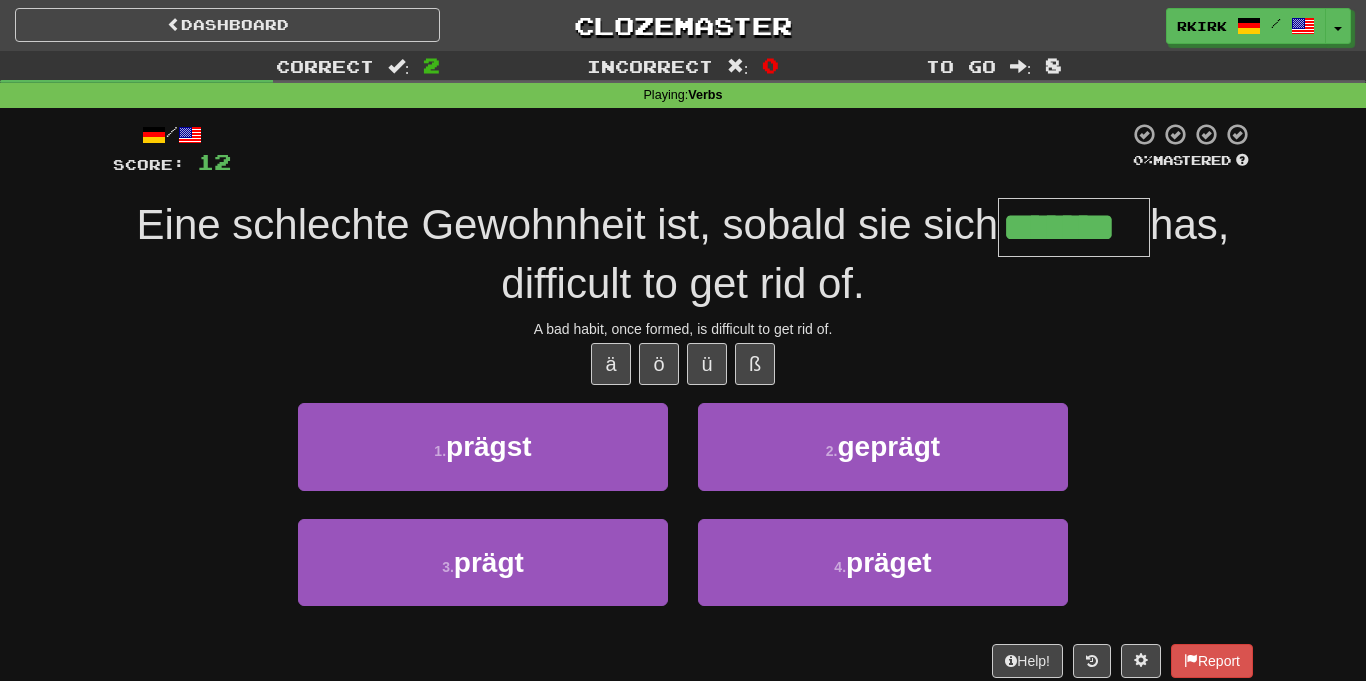 type on "*******" 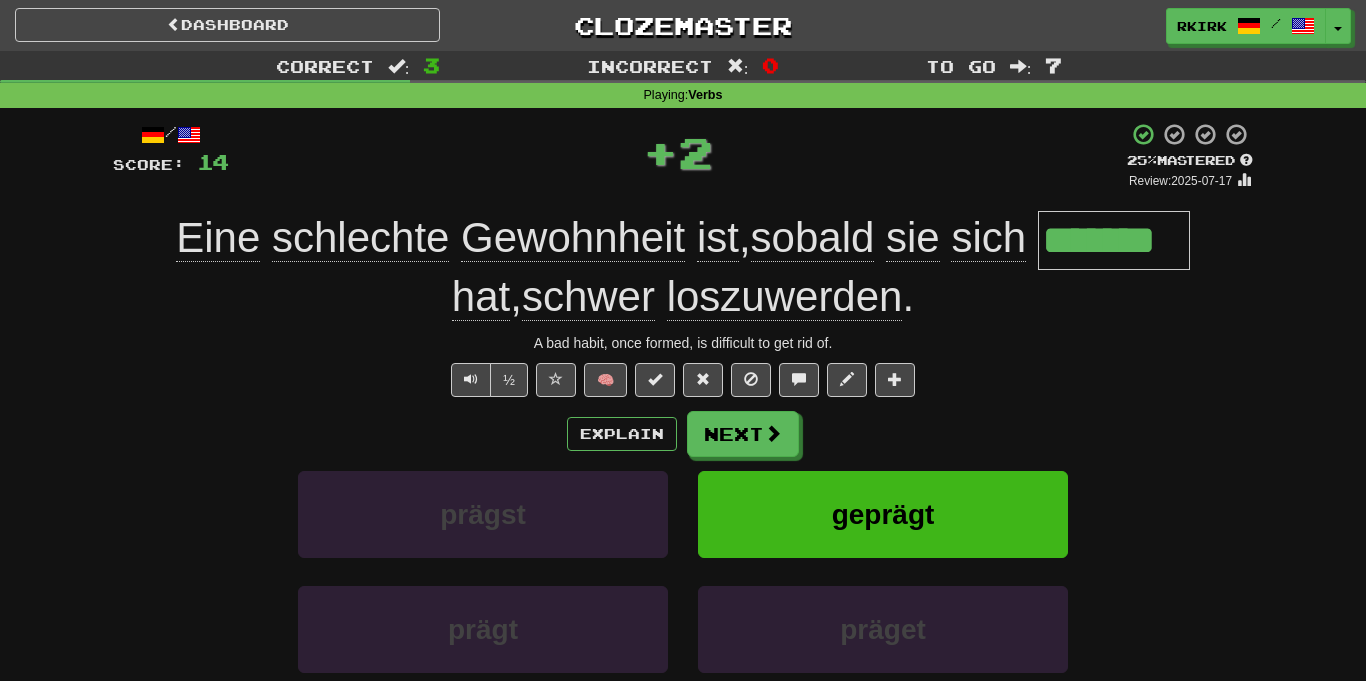 click on "*******" at bounding box center (1114, 240) 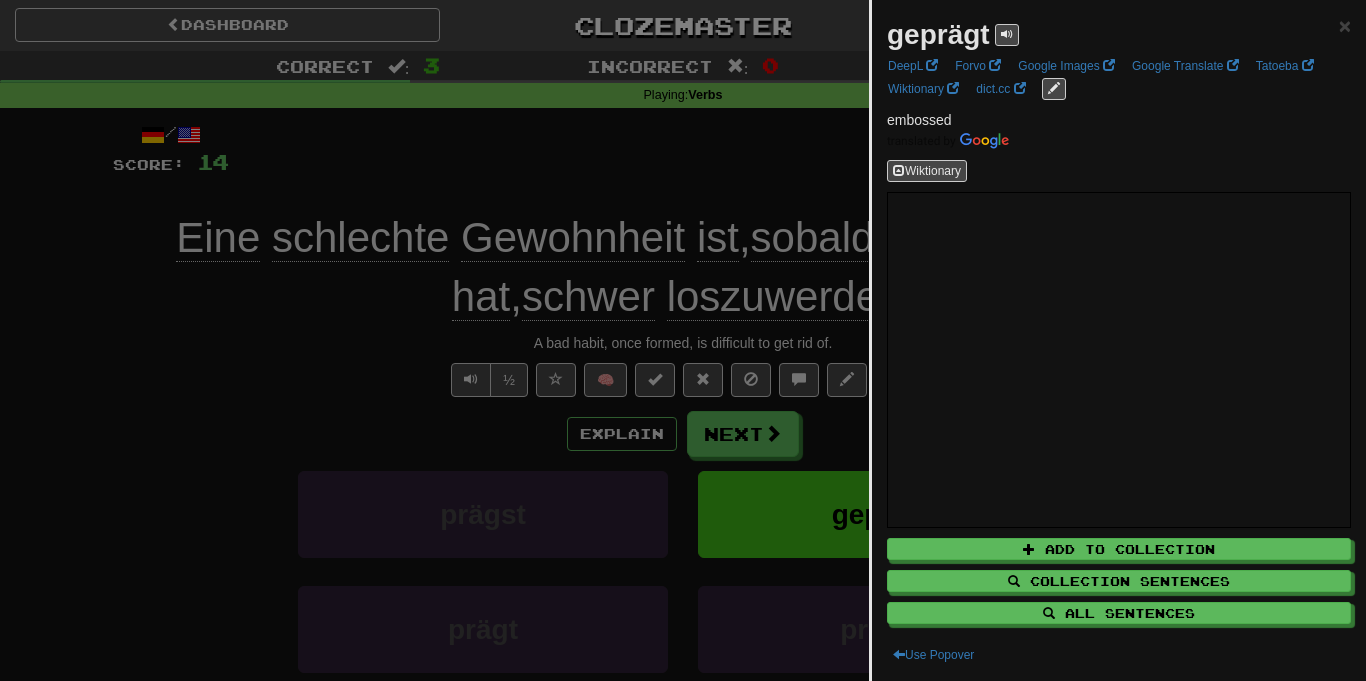 click at bounding box center (683, 340) 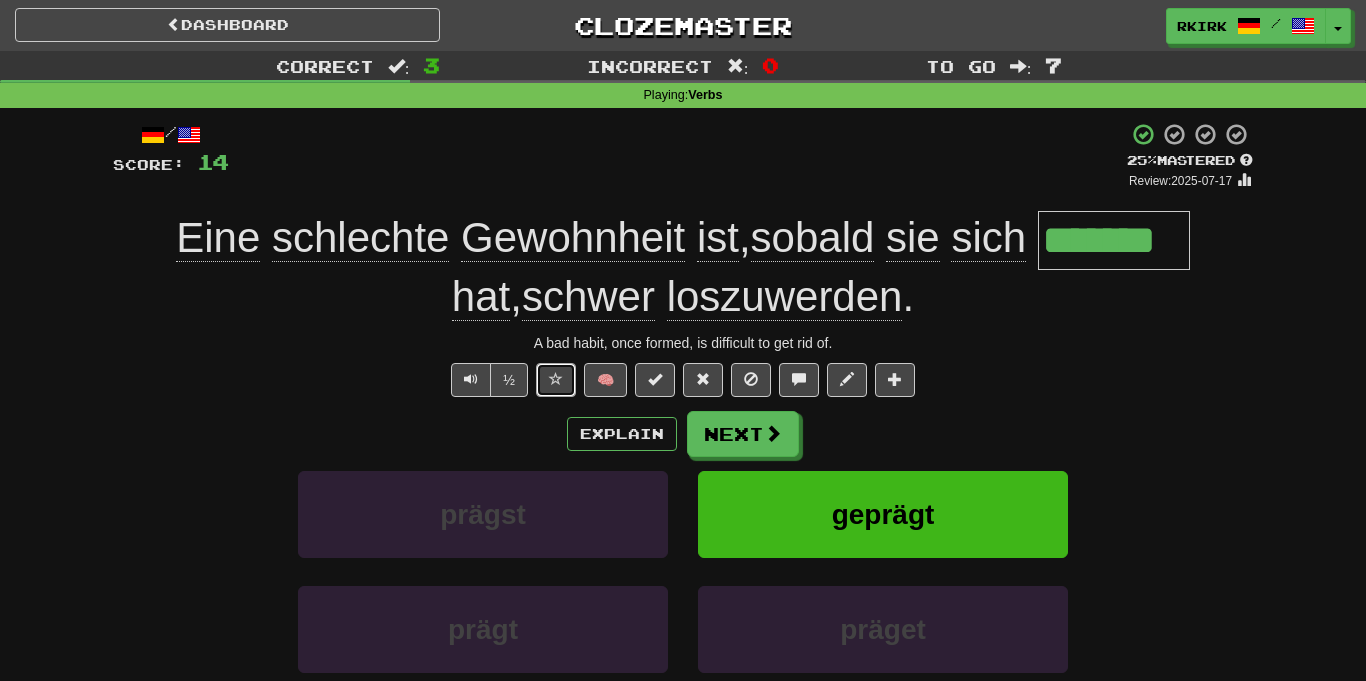 click at bounding box center [556, 379] 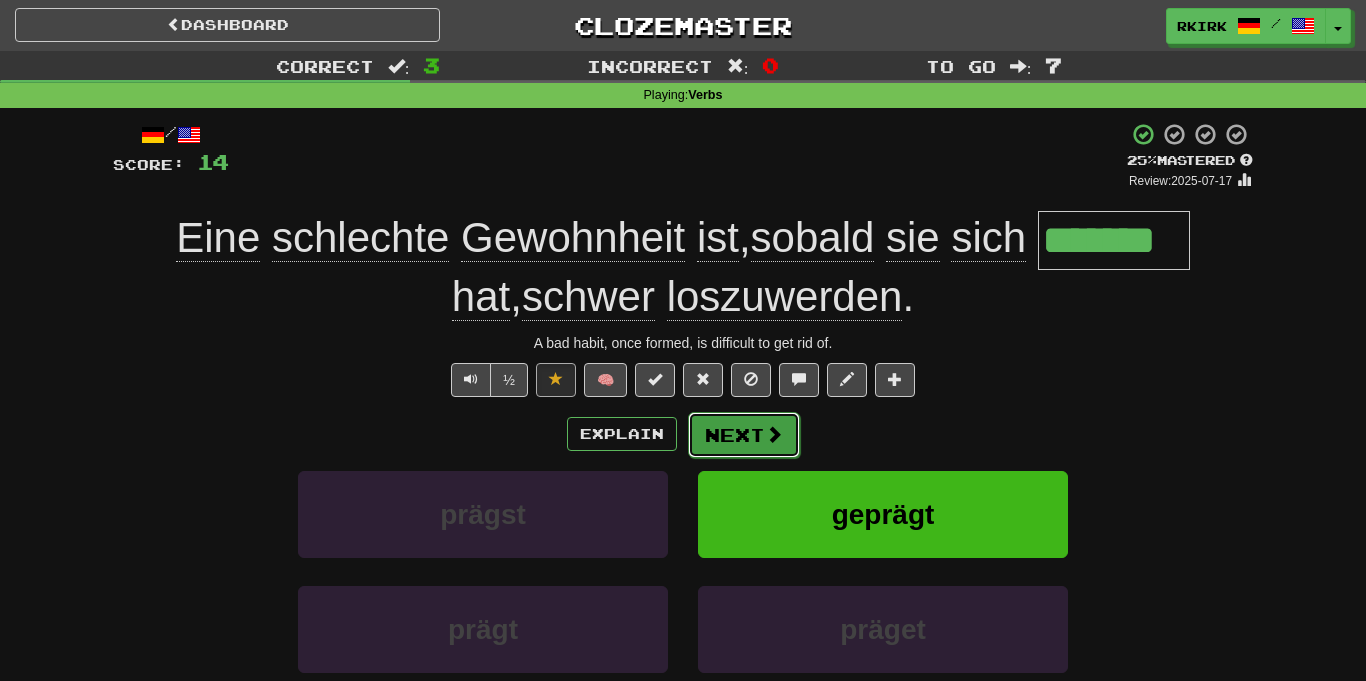 click on "Next" at bounding box center [744, 435] 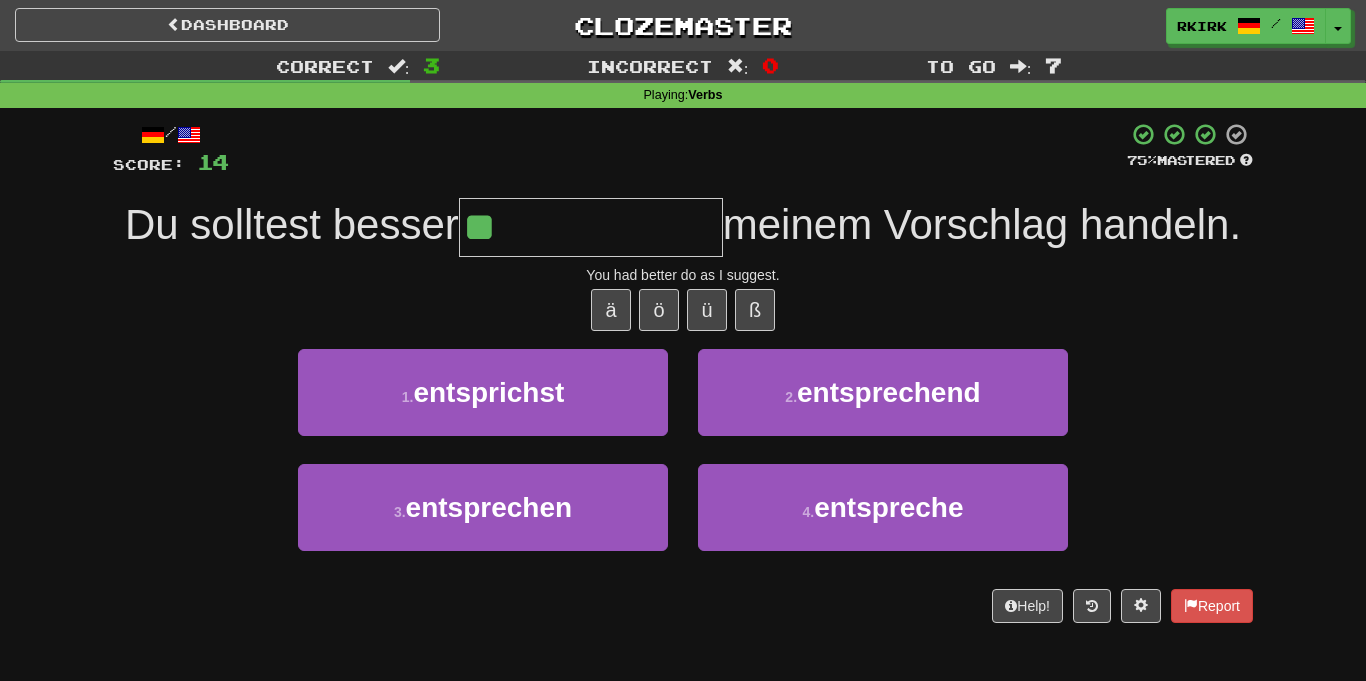 type on "**********" 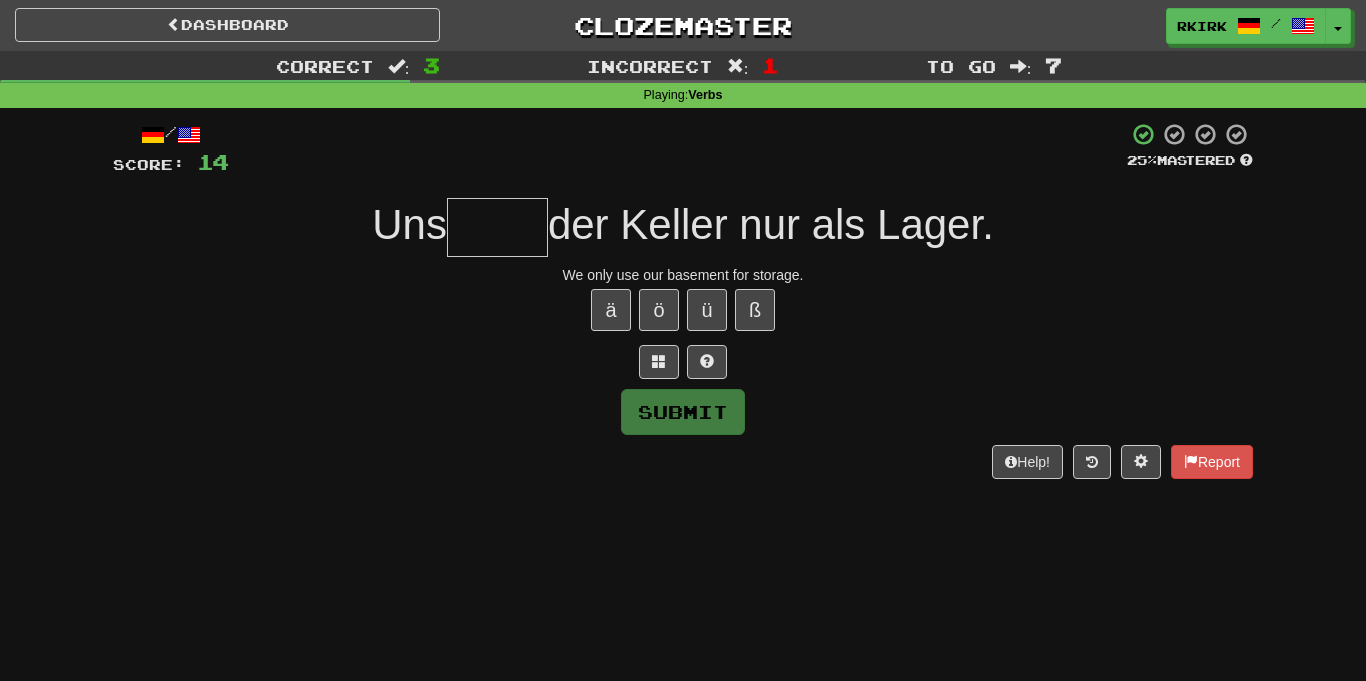 type on "*" 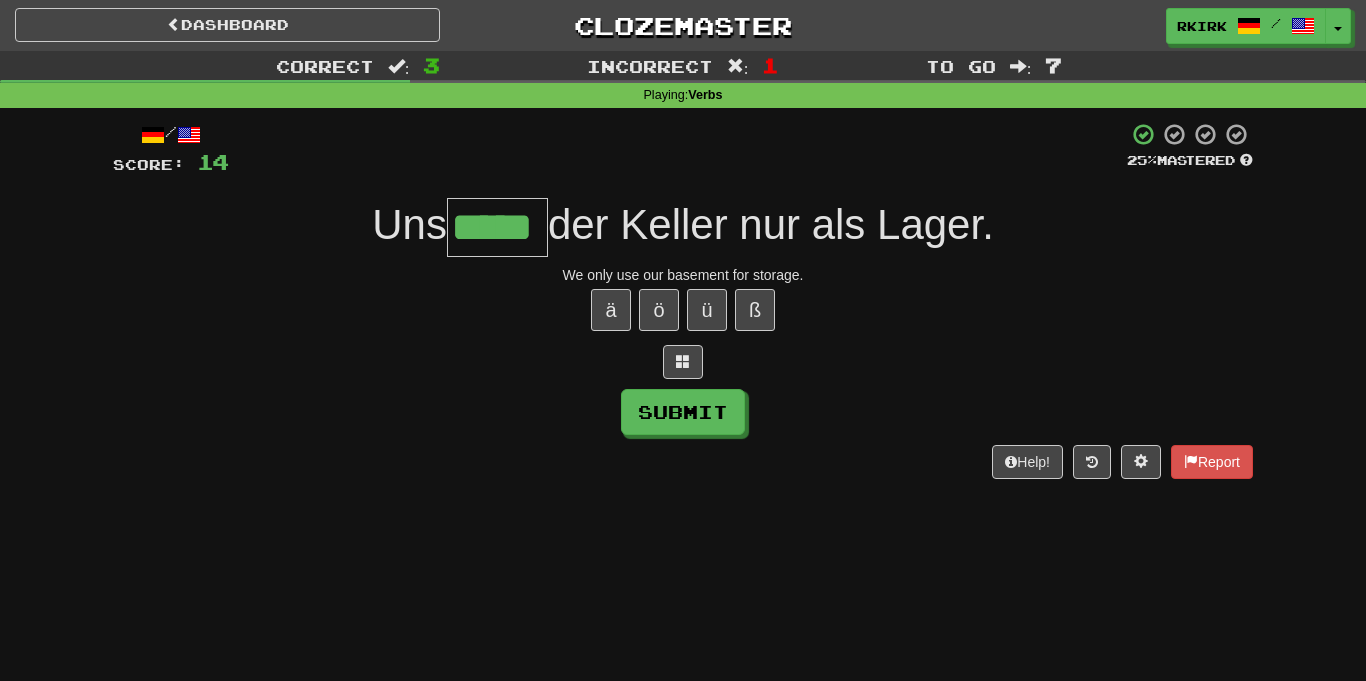 type on "*****" 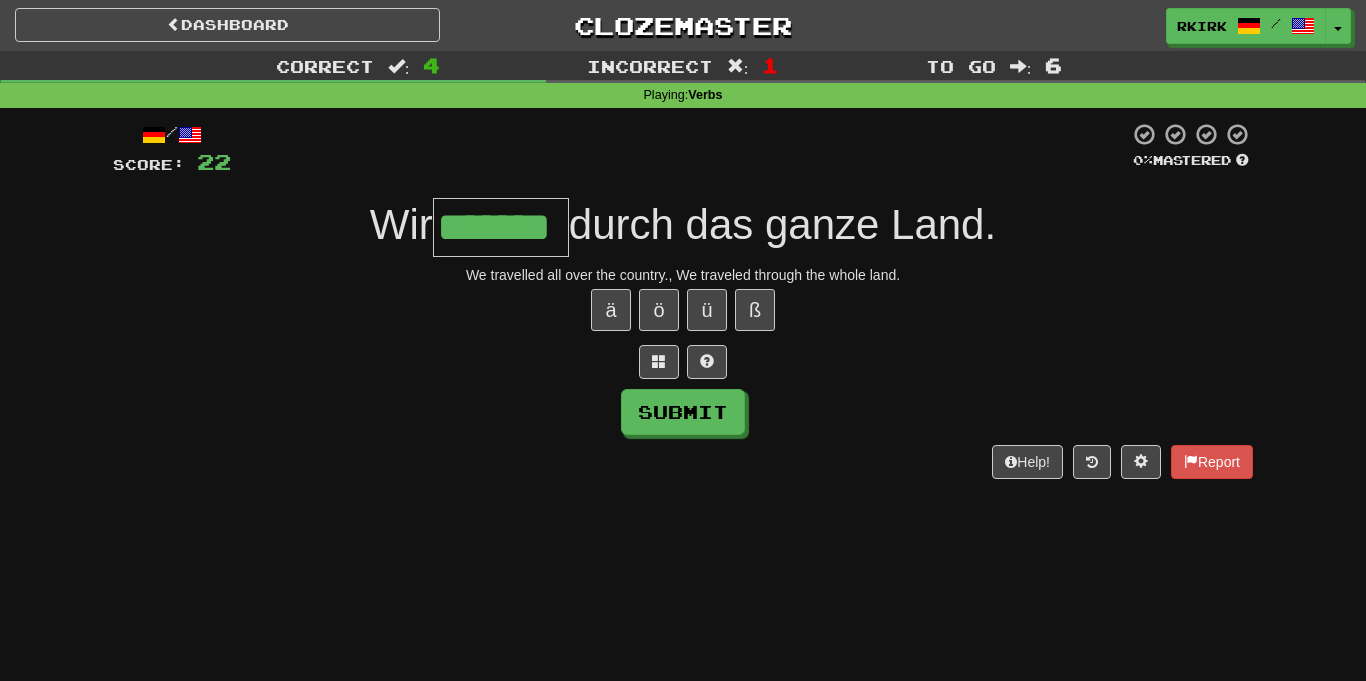 type on "*******" 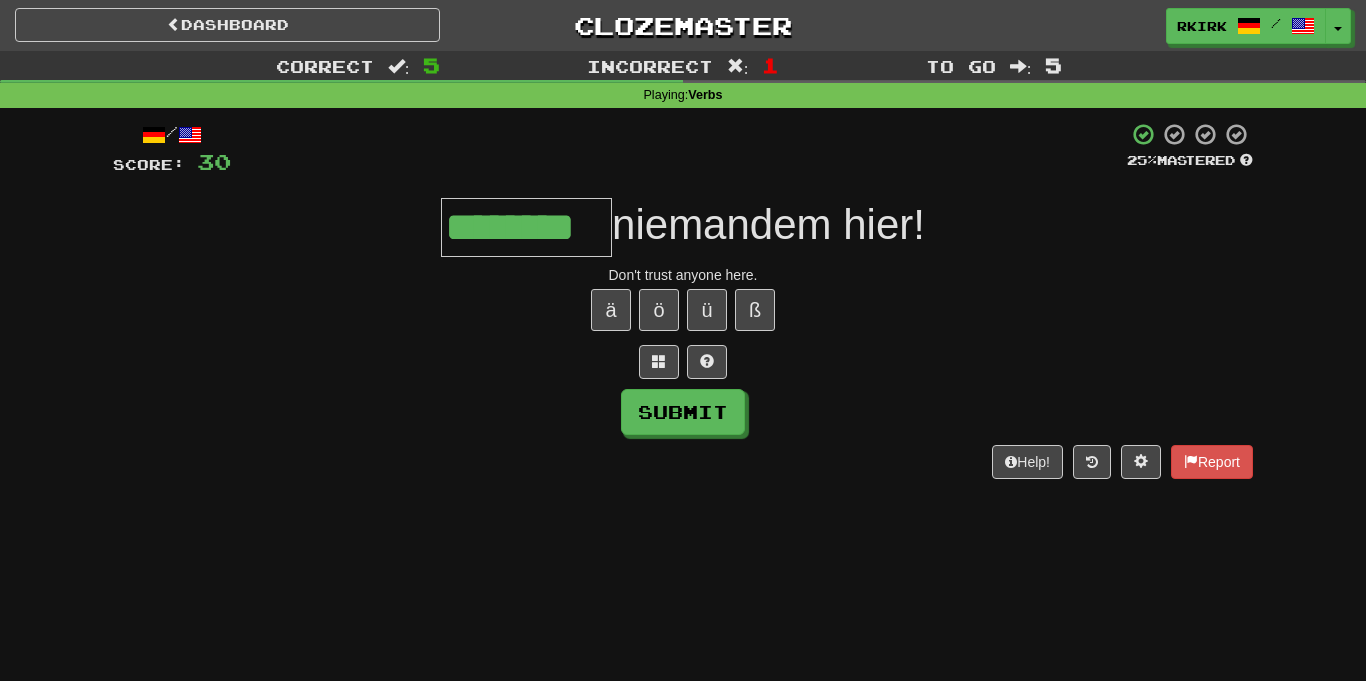type on "********" 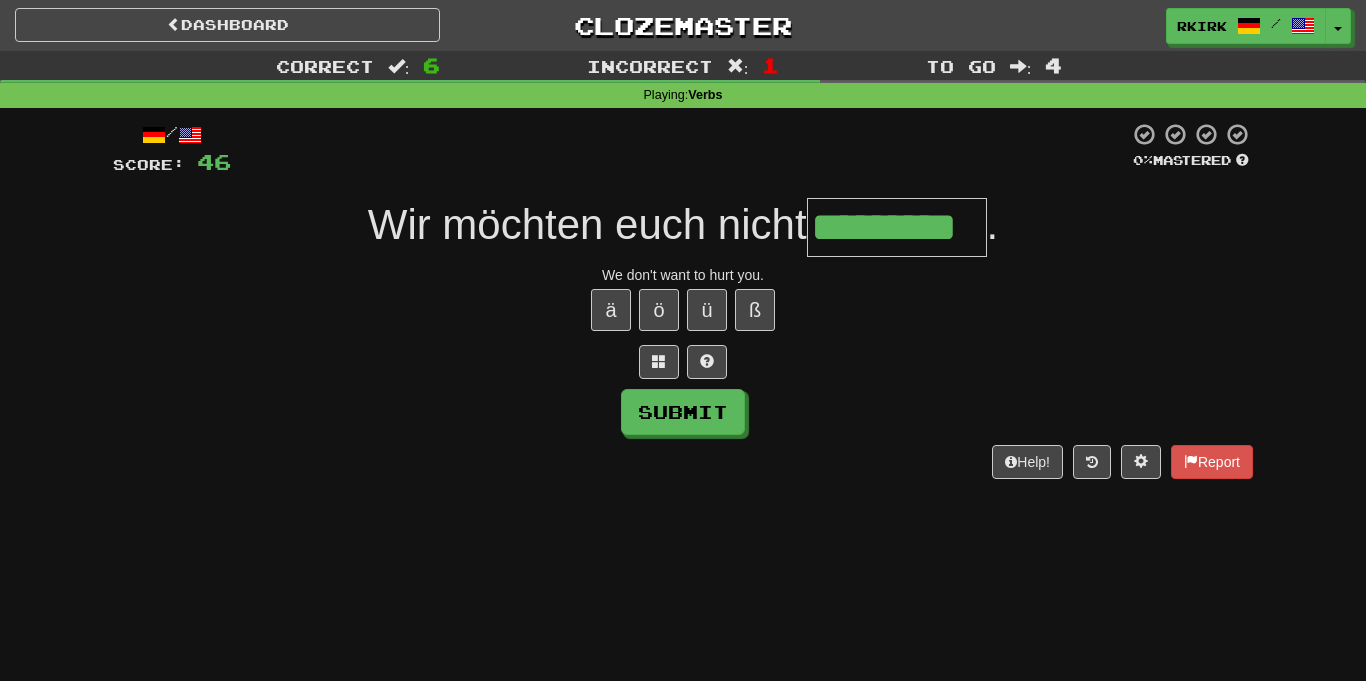 type on "*********" 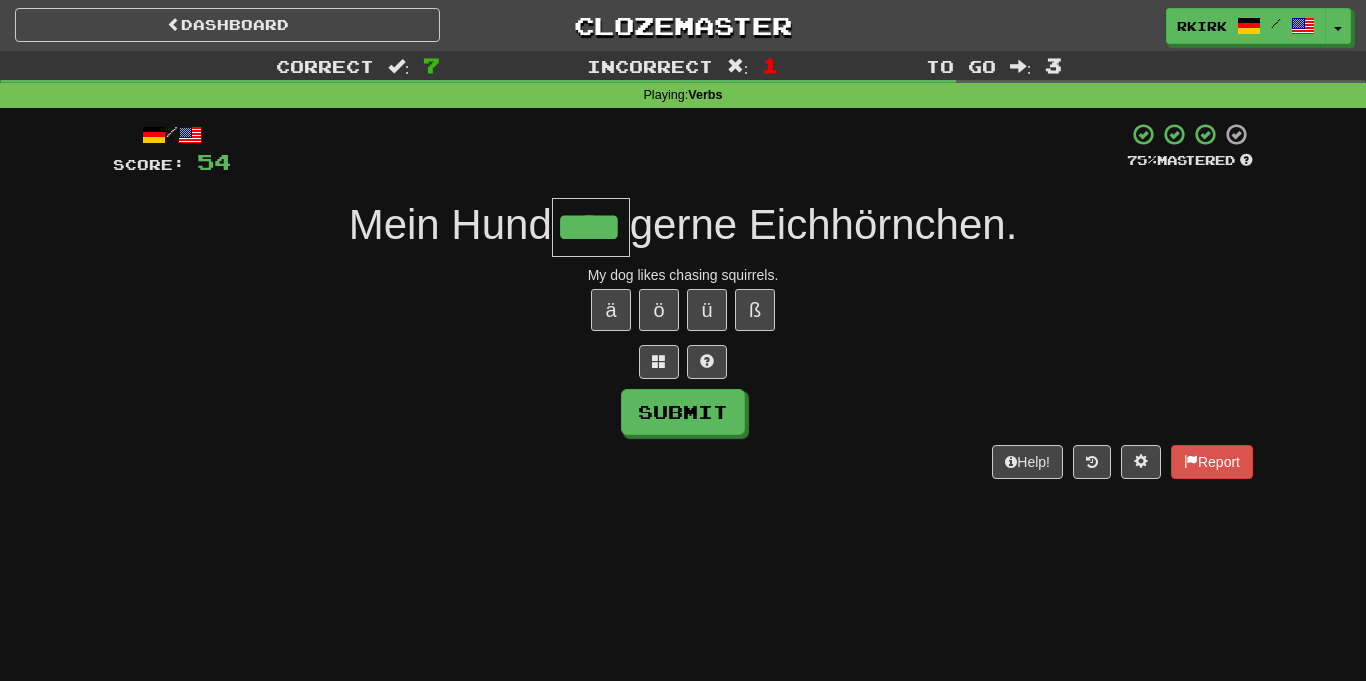 type on "****" 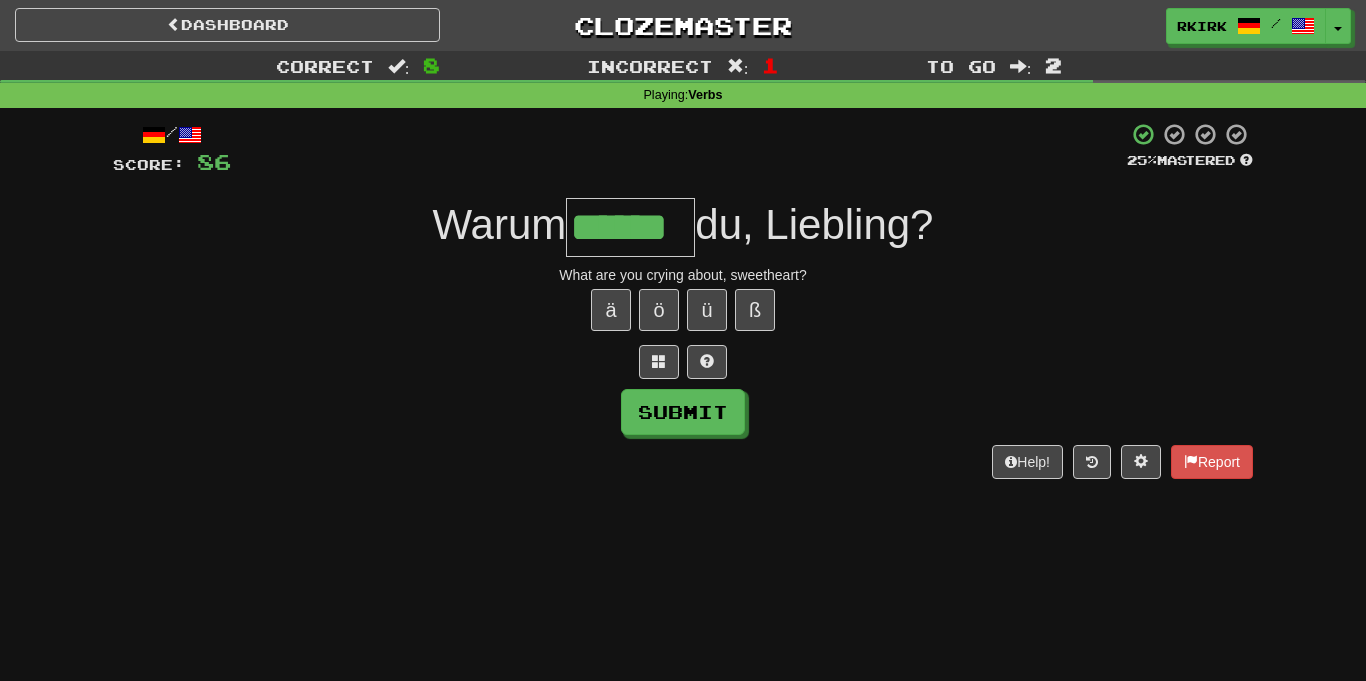 type on "******" 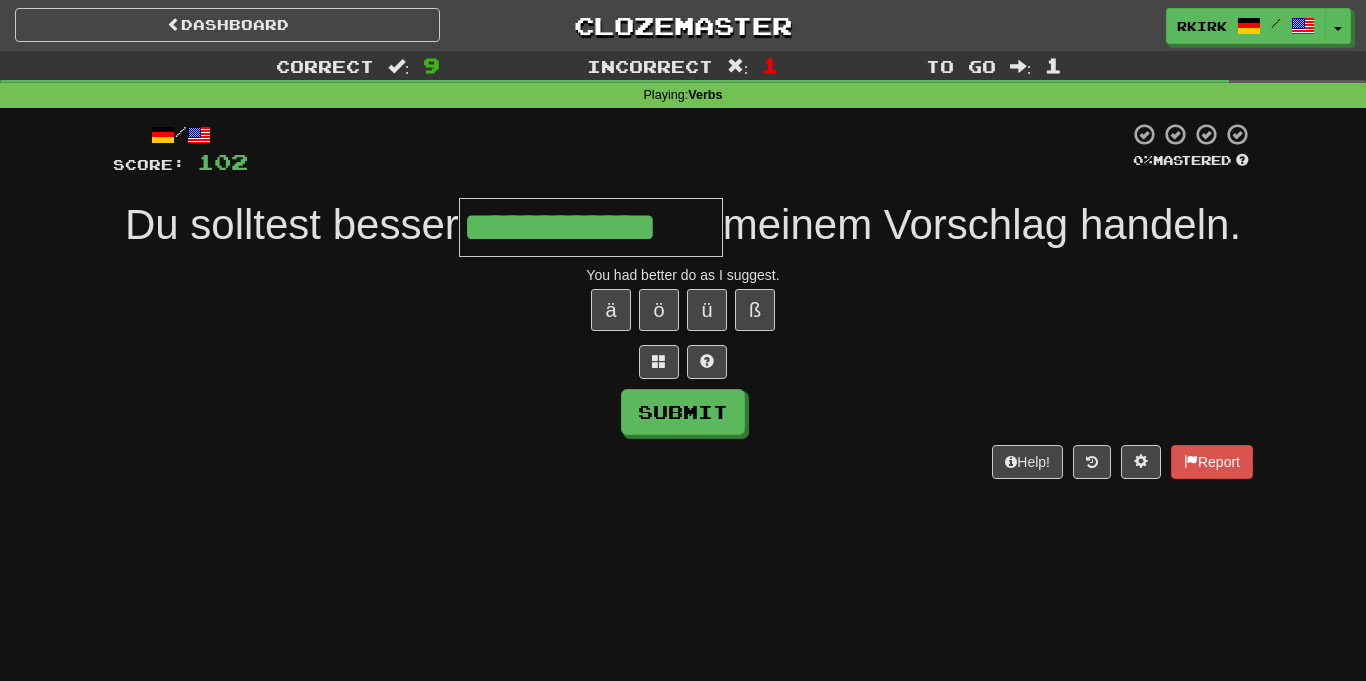 type on "**********" 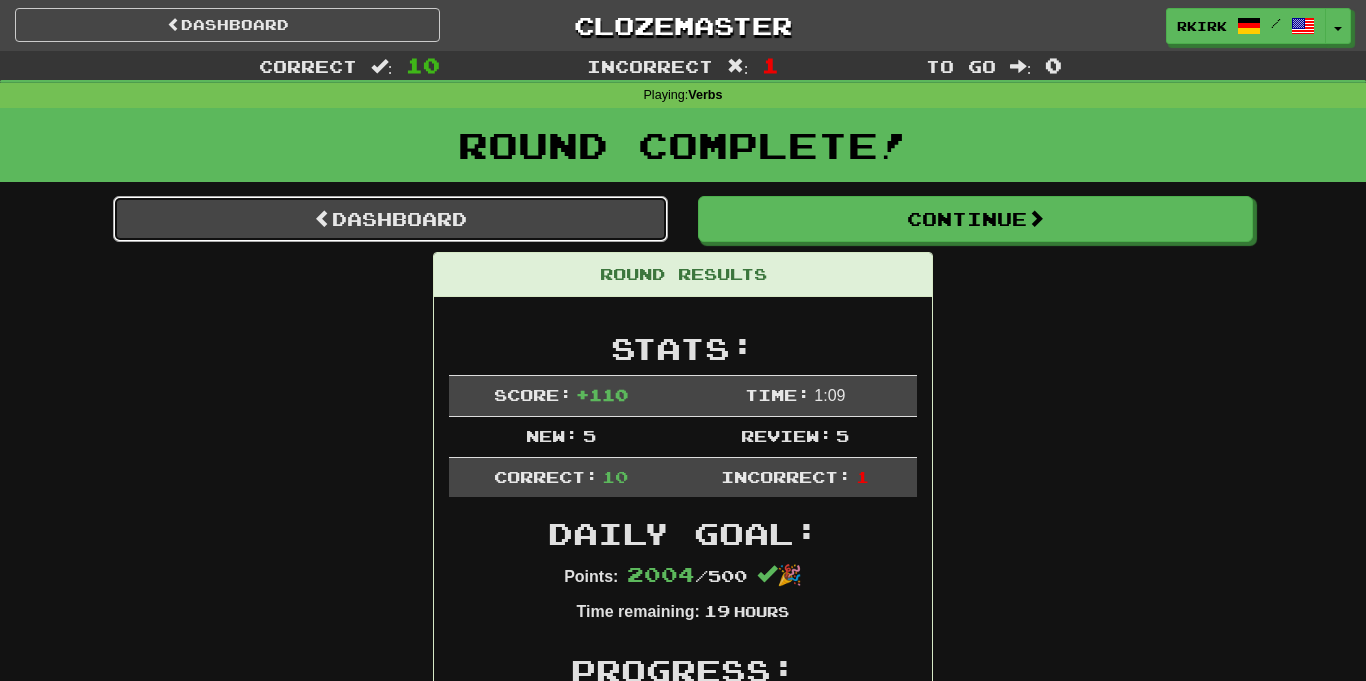 click on "Dashboard" at bounding box center [390, 219] 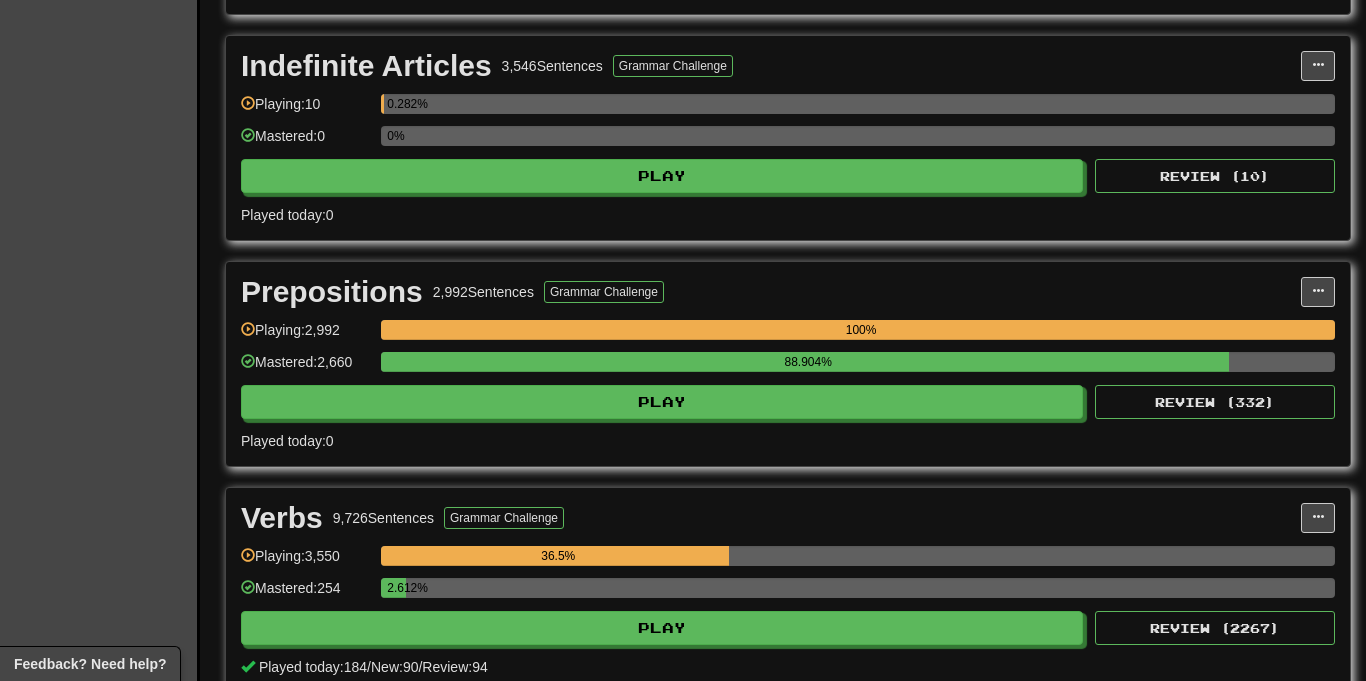 scroll, scrollTop: 1242, scrollLeft: 0, axis: vertical 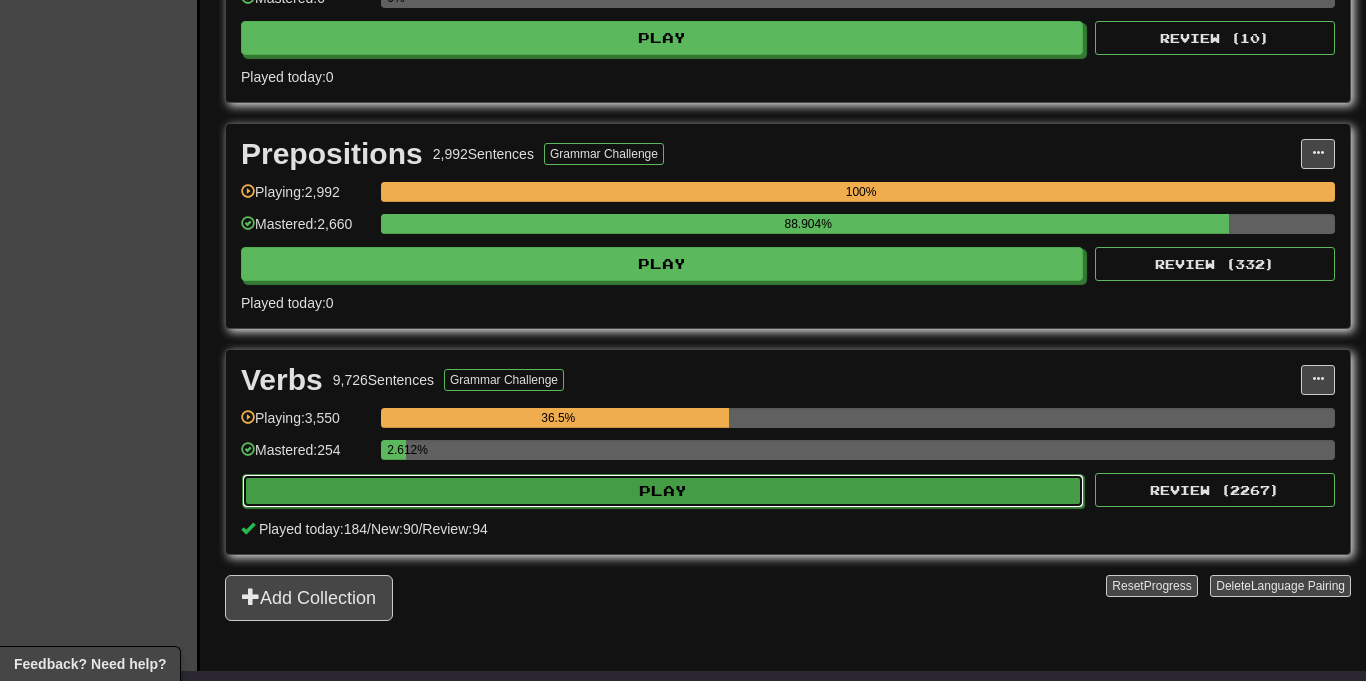 click on "Play" at bounding box center [663, 491] 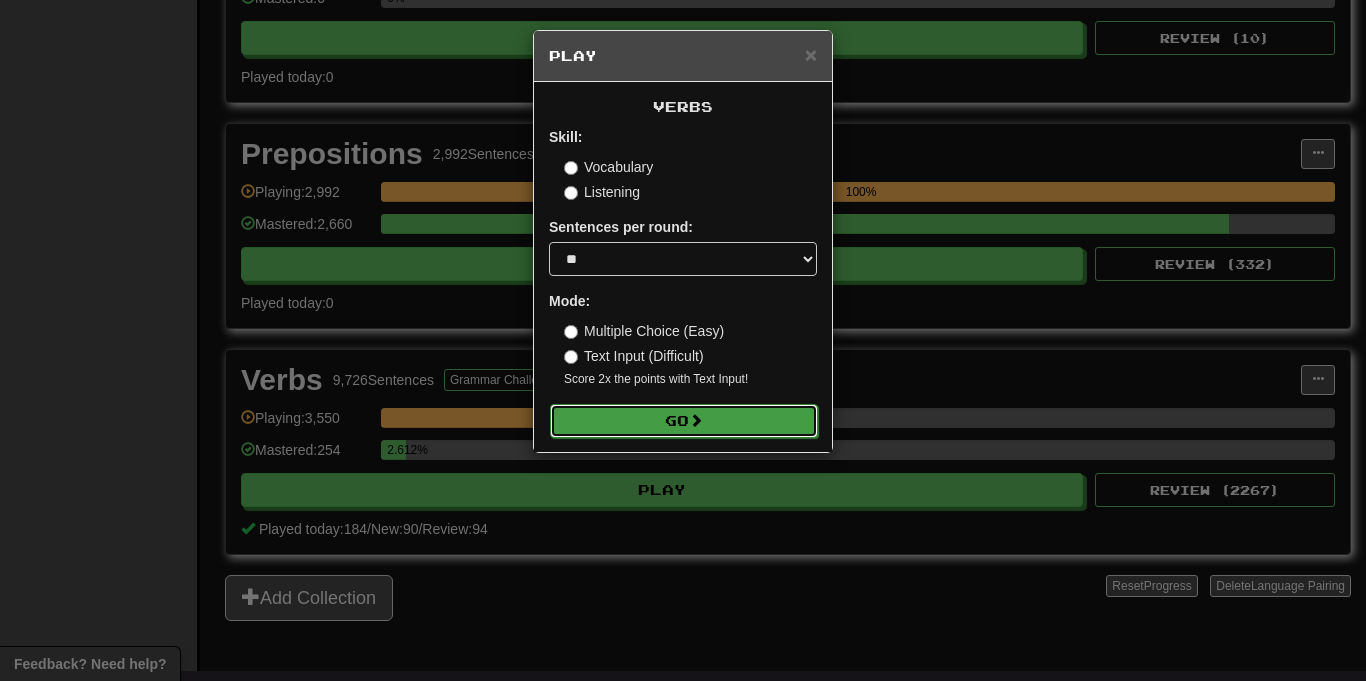click on "Go" at bounding box center [684, 421] 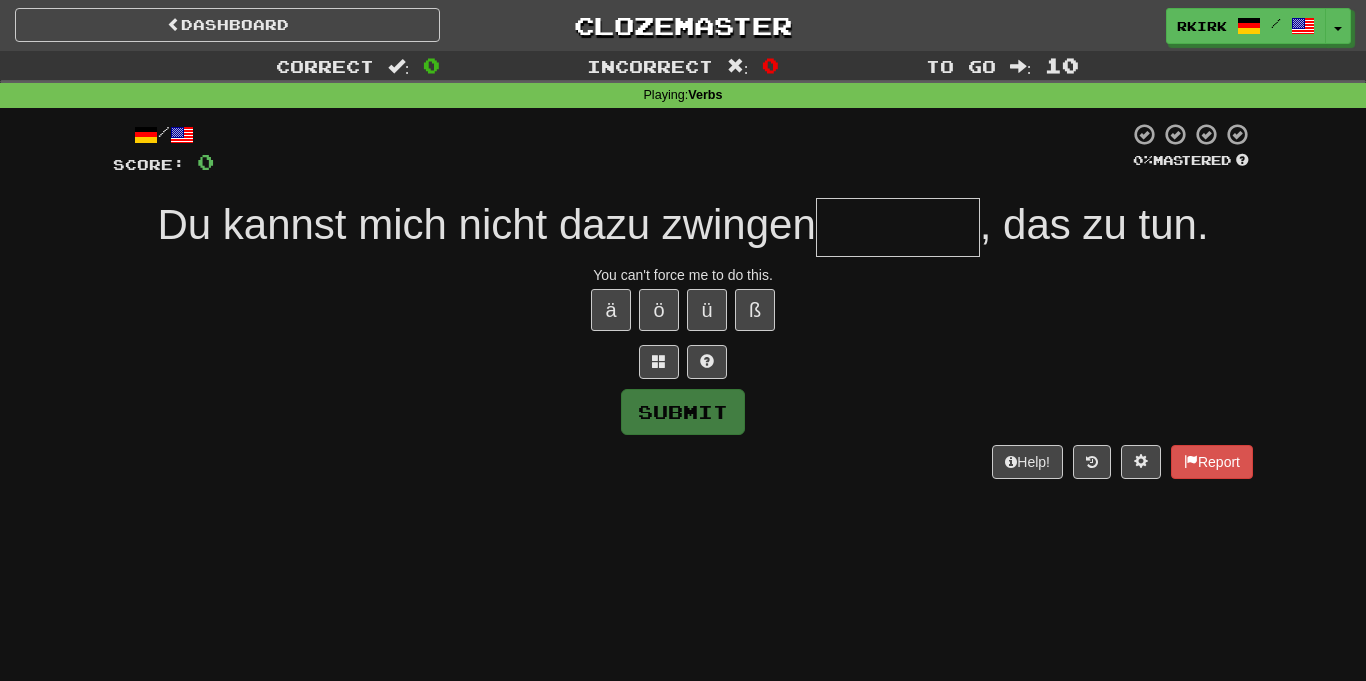 scroll, scrollTop: 0, scrollLeft: 0, axis: both 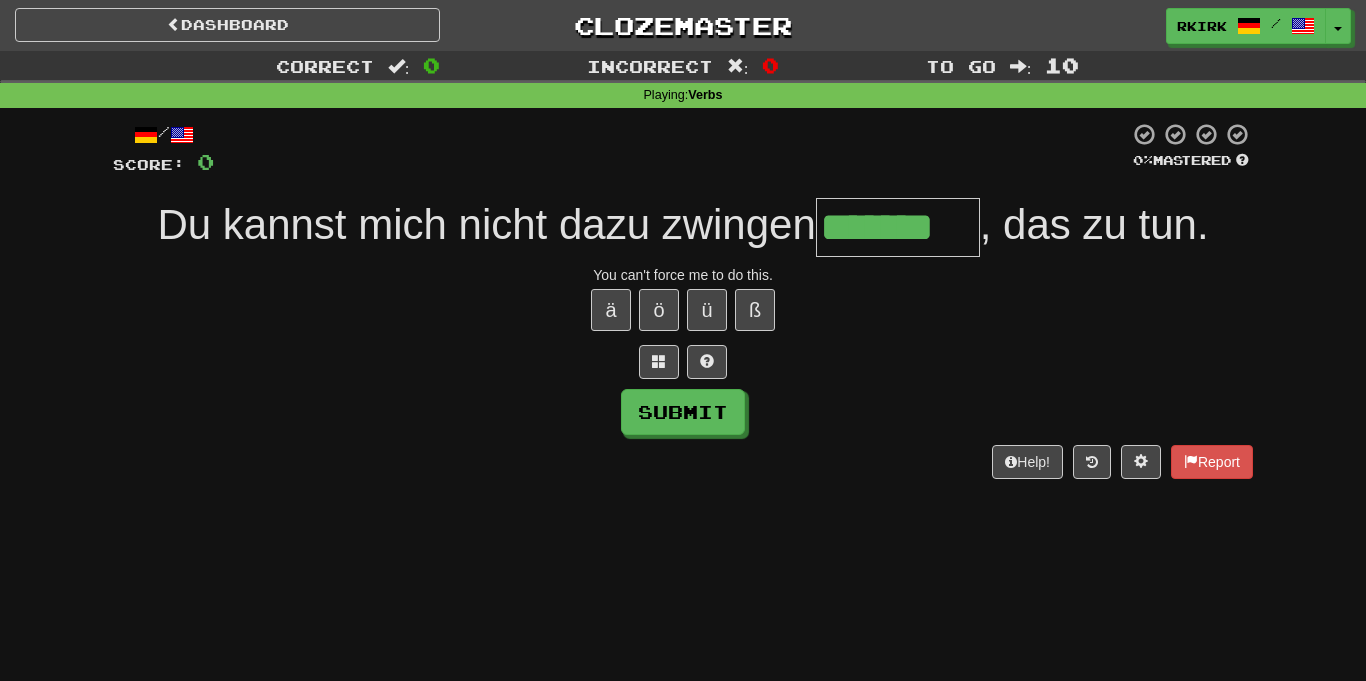 type on "*******" 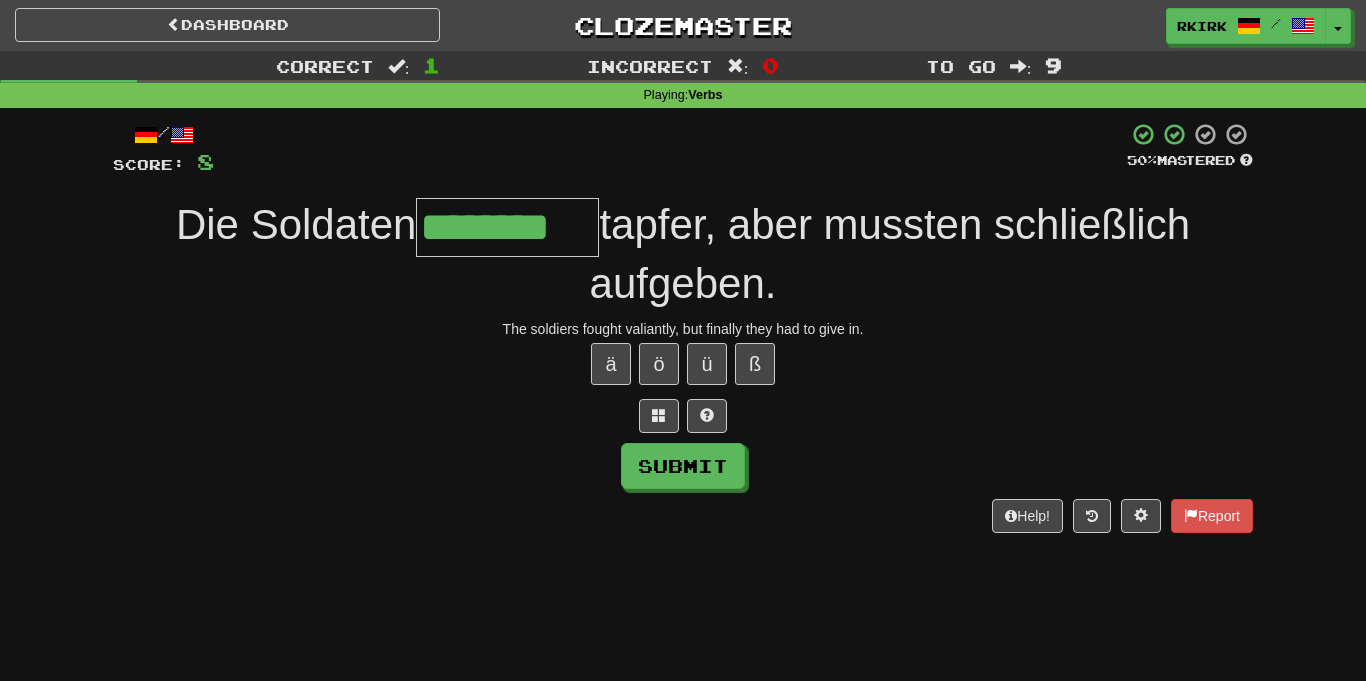 type on "********" 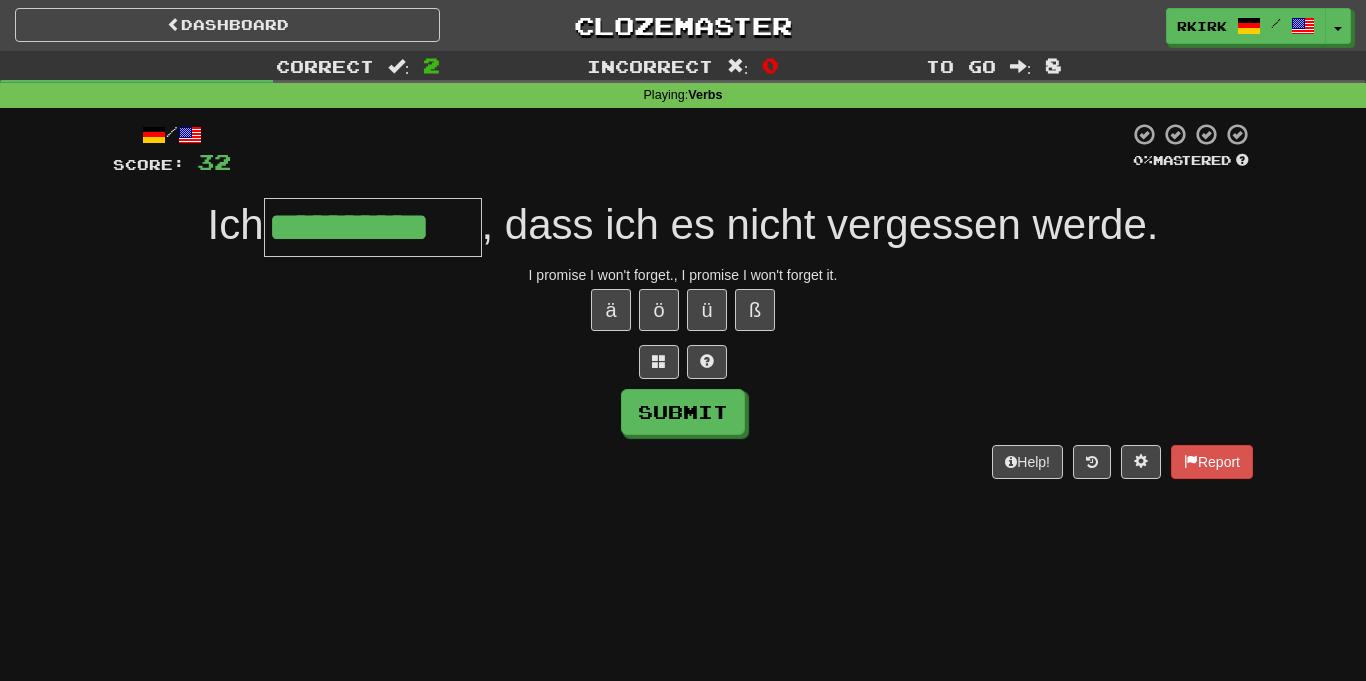 type on "**********" 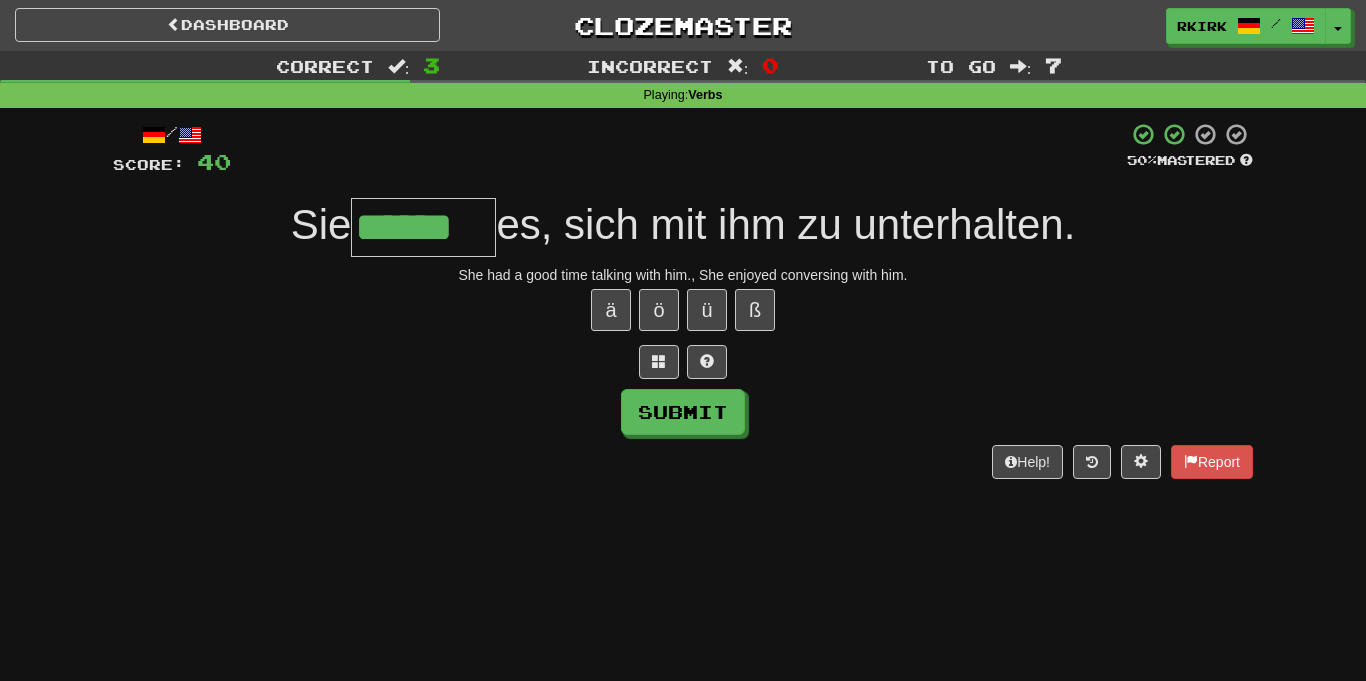 type on "******" 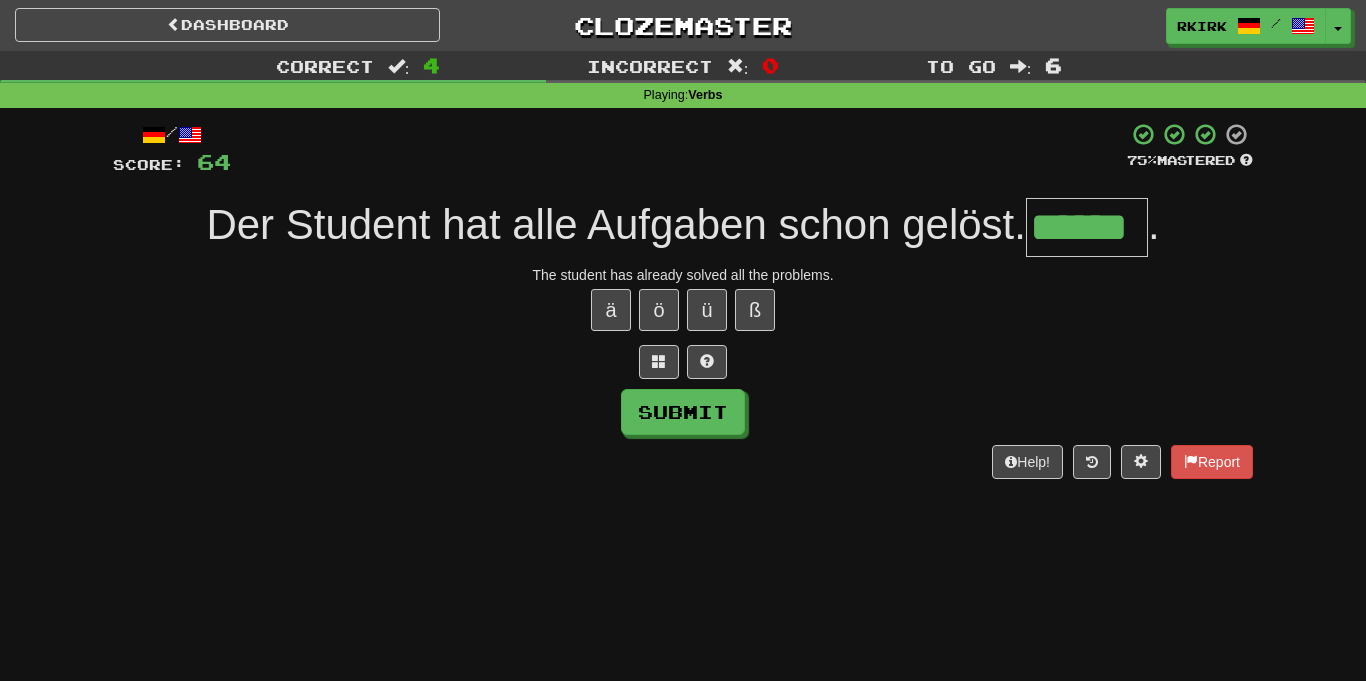type on "******" 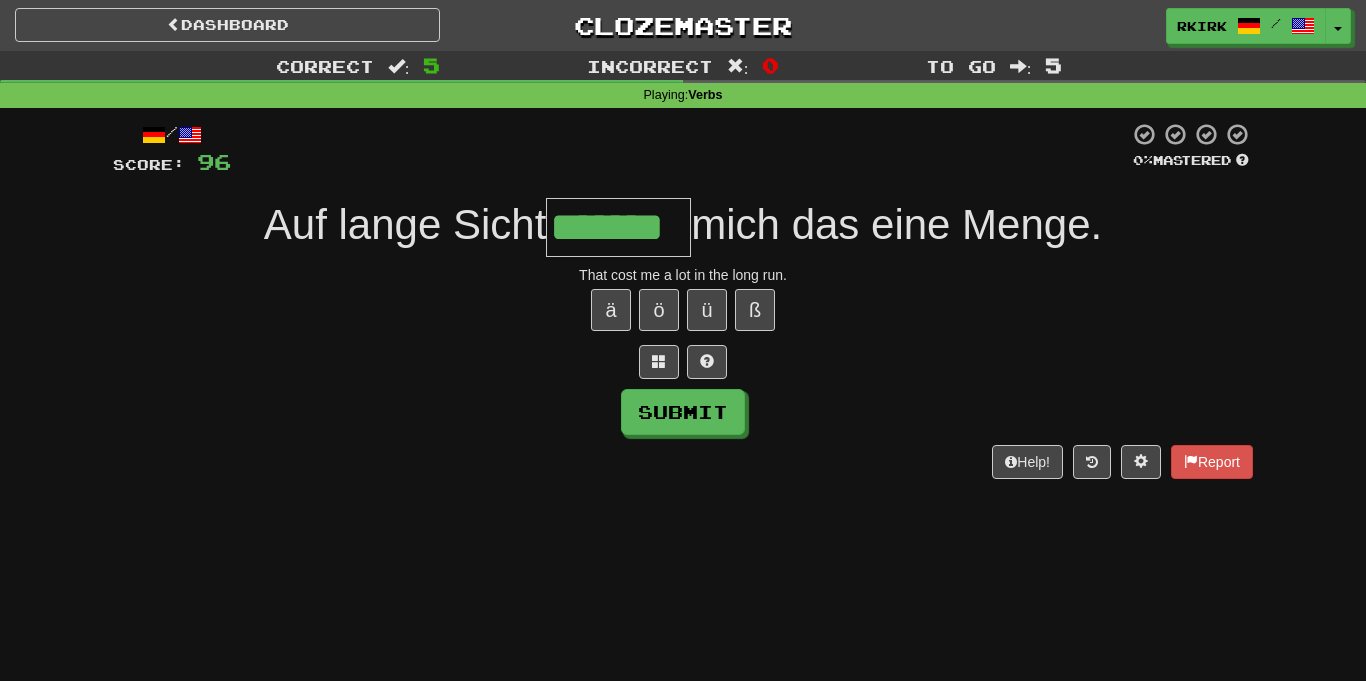 type on "*******" 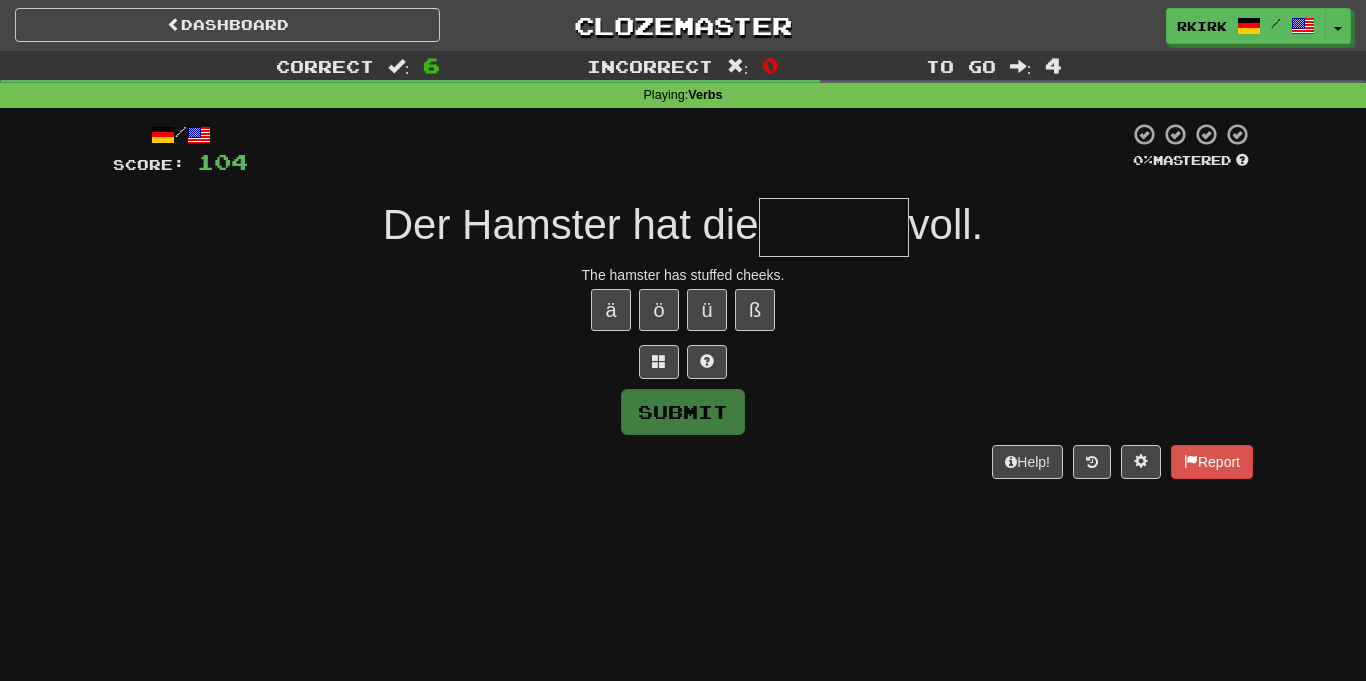 type on "*" 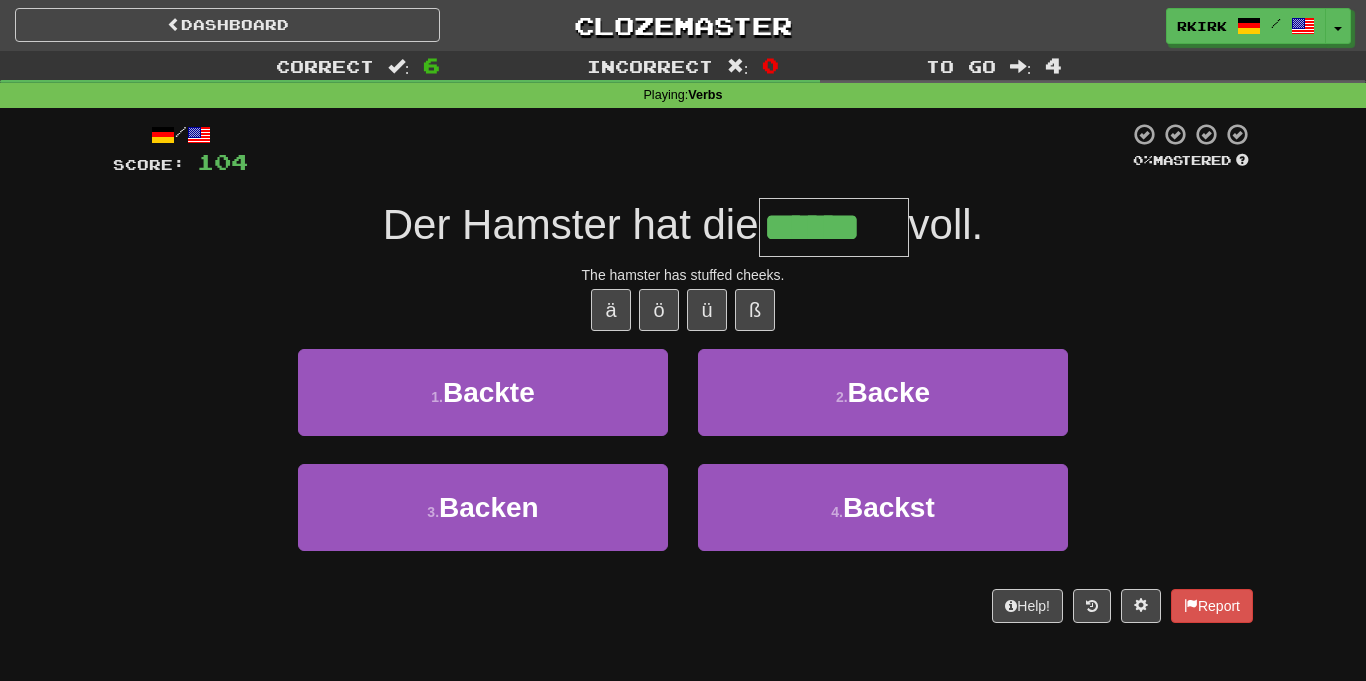 type on "******" 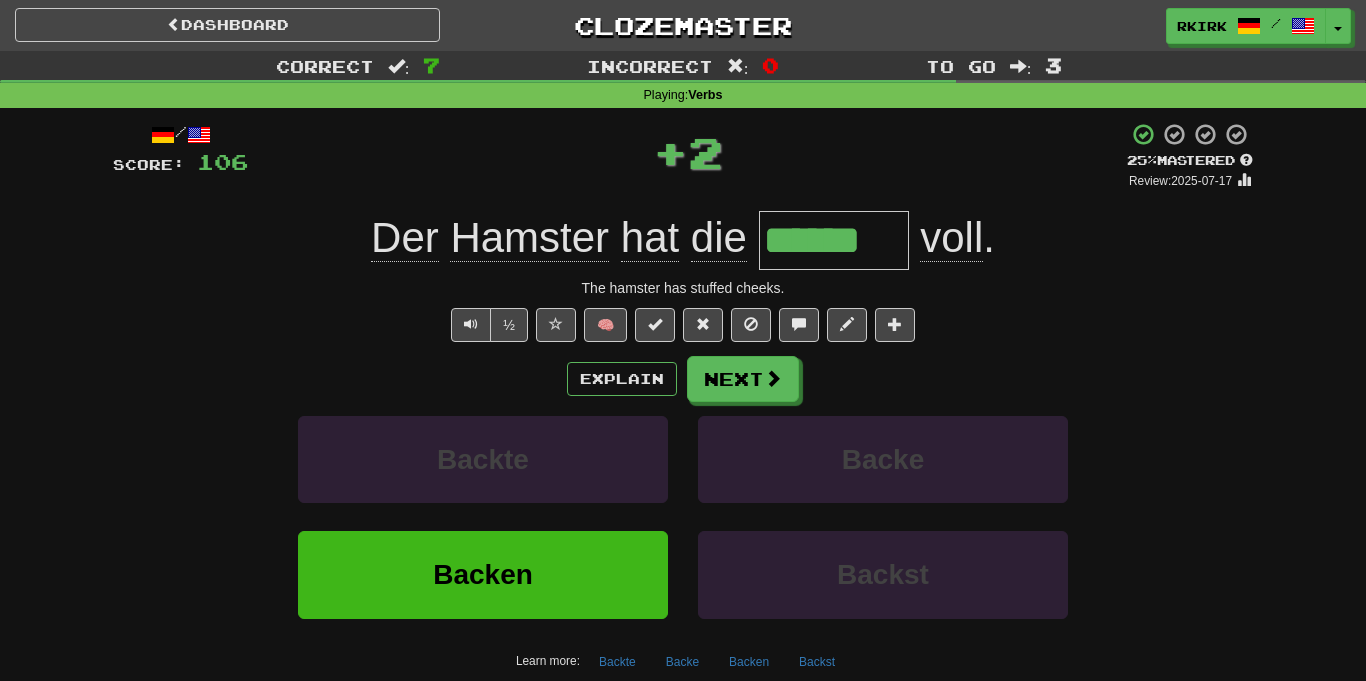 click on "******" at bounding box center [834, 240] 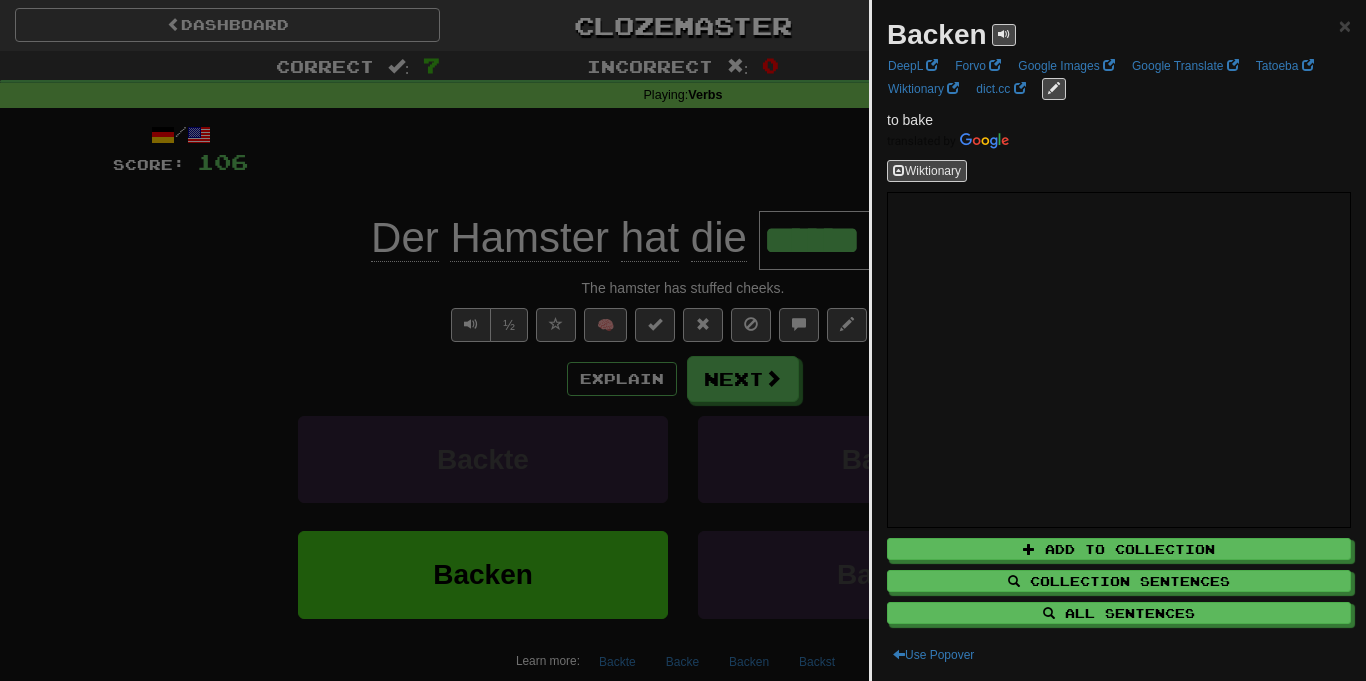 click at bounding box center [683, 340] 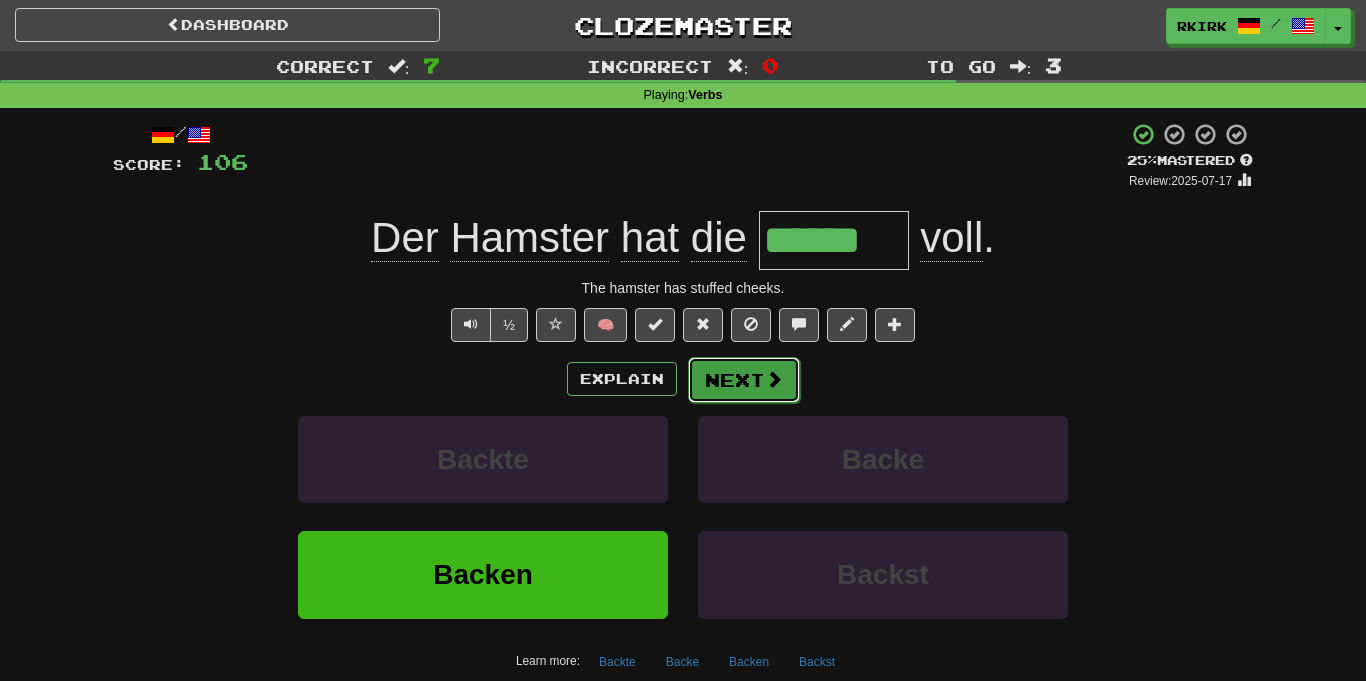 click on "Next" at bounding box center (744, 380) 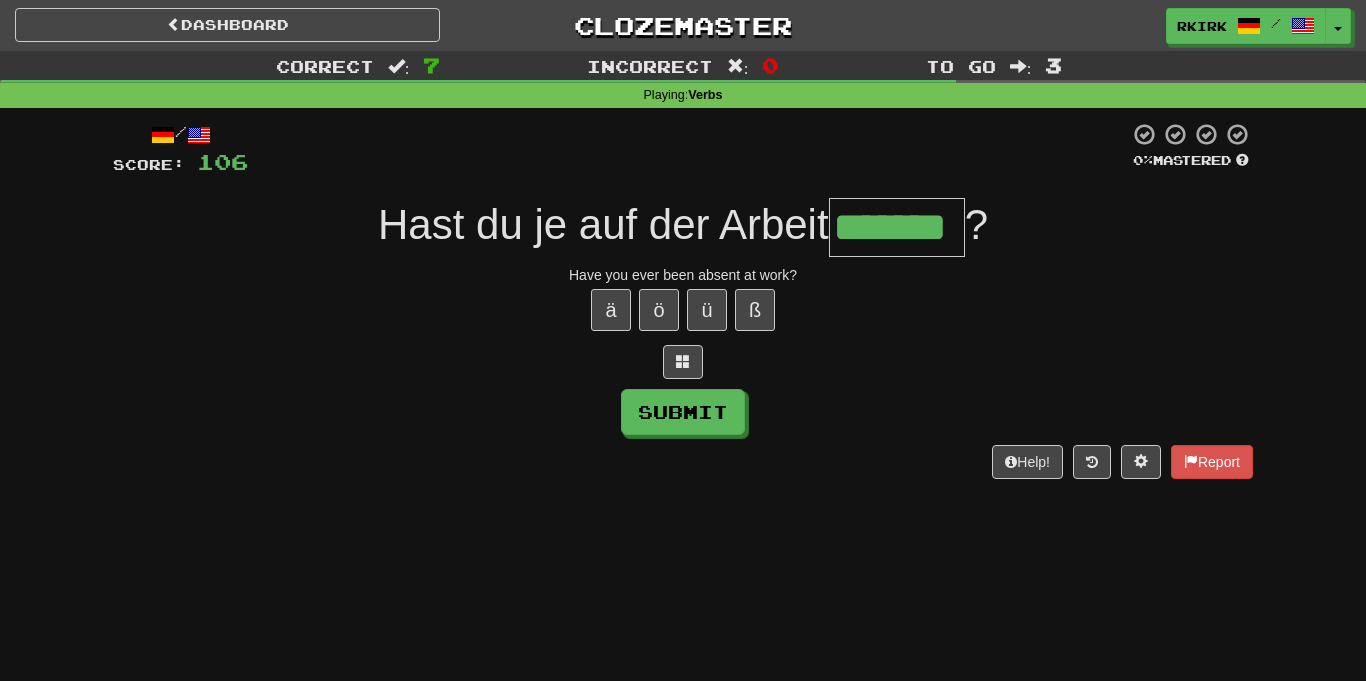 type on "*******" 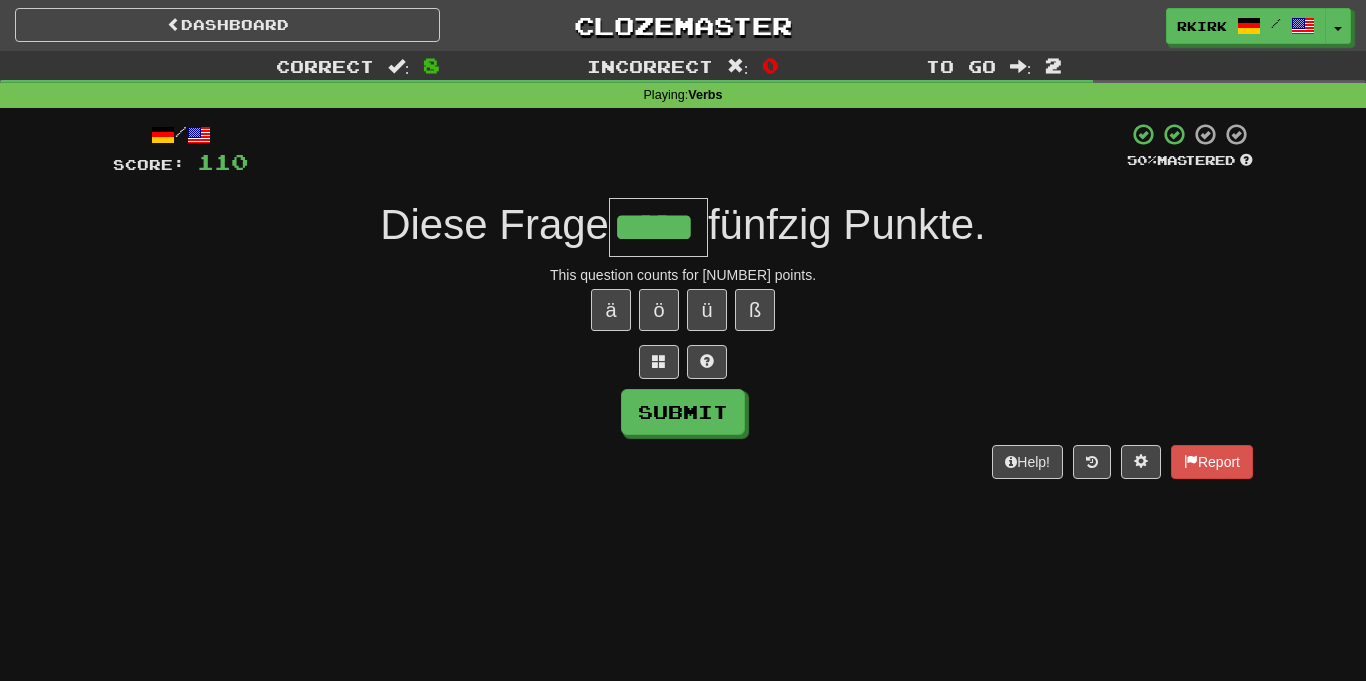 type on "*****" 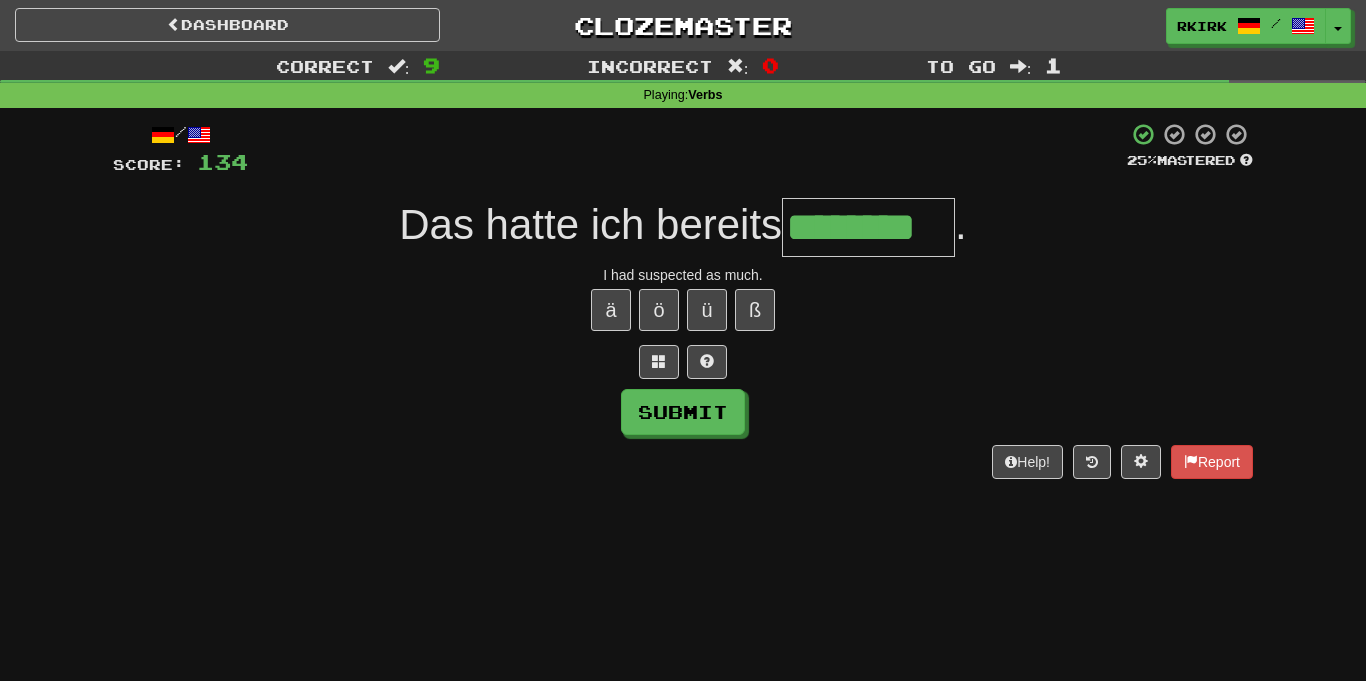 type on "********" 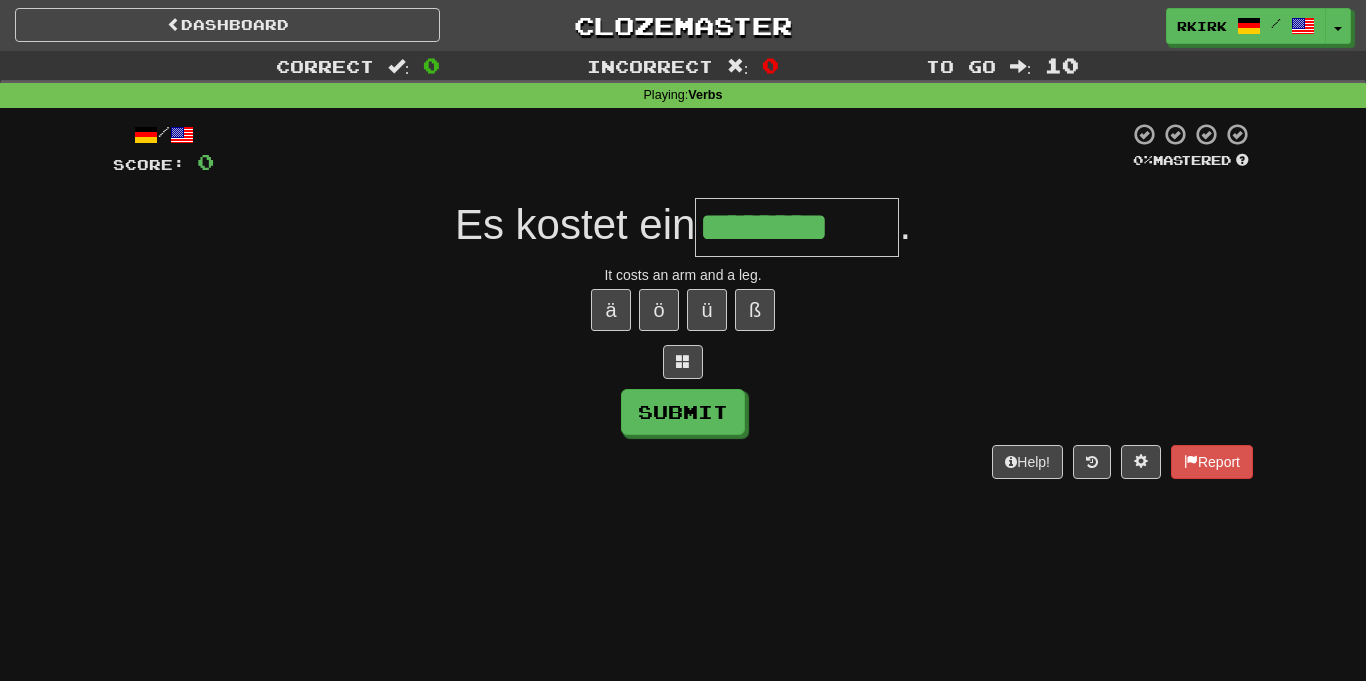 type on "********" 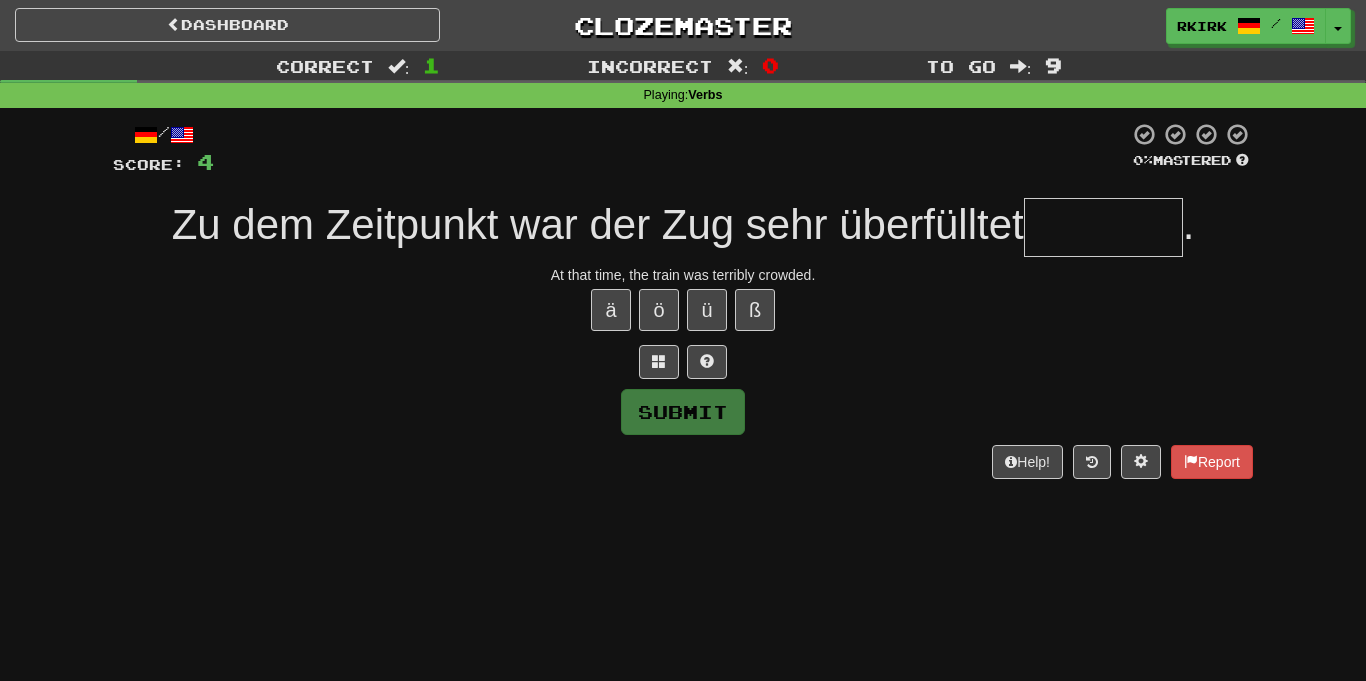 type on "*" 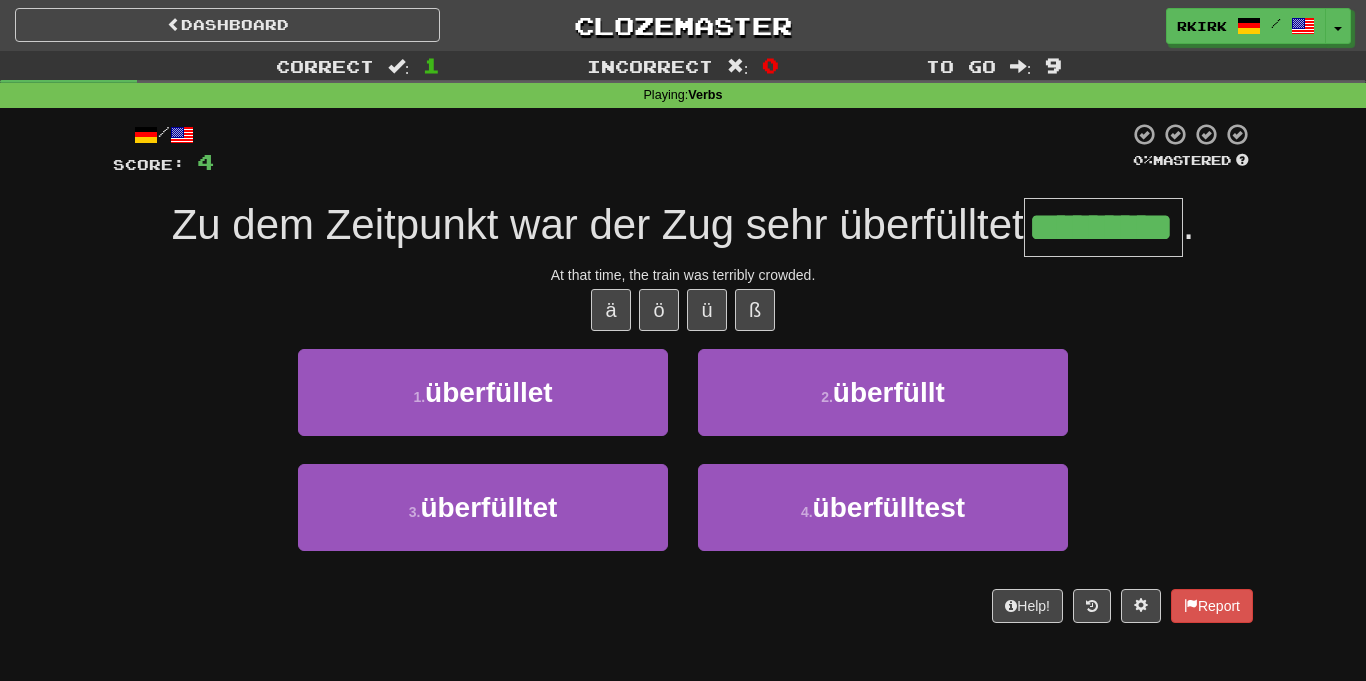 type on "*********" 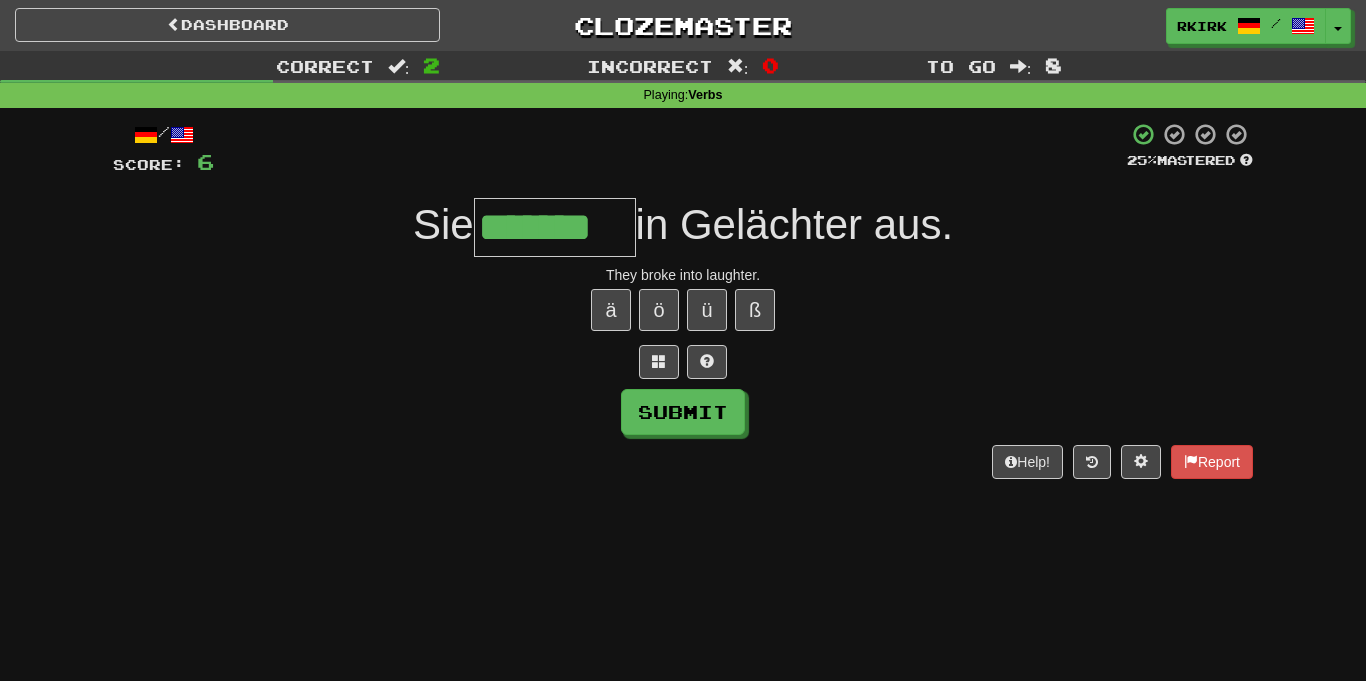 type on "*******" 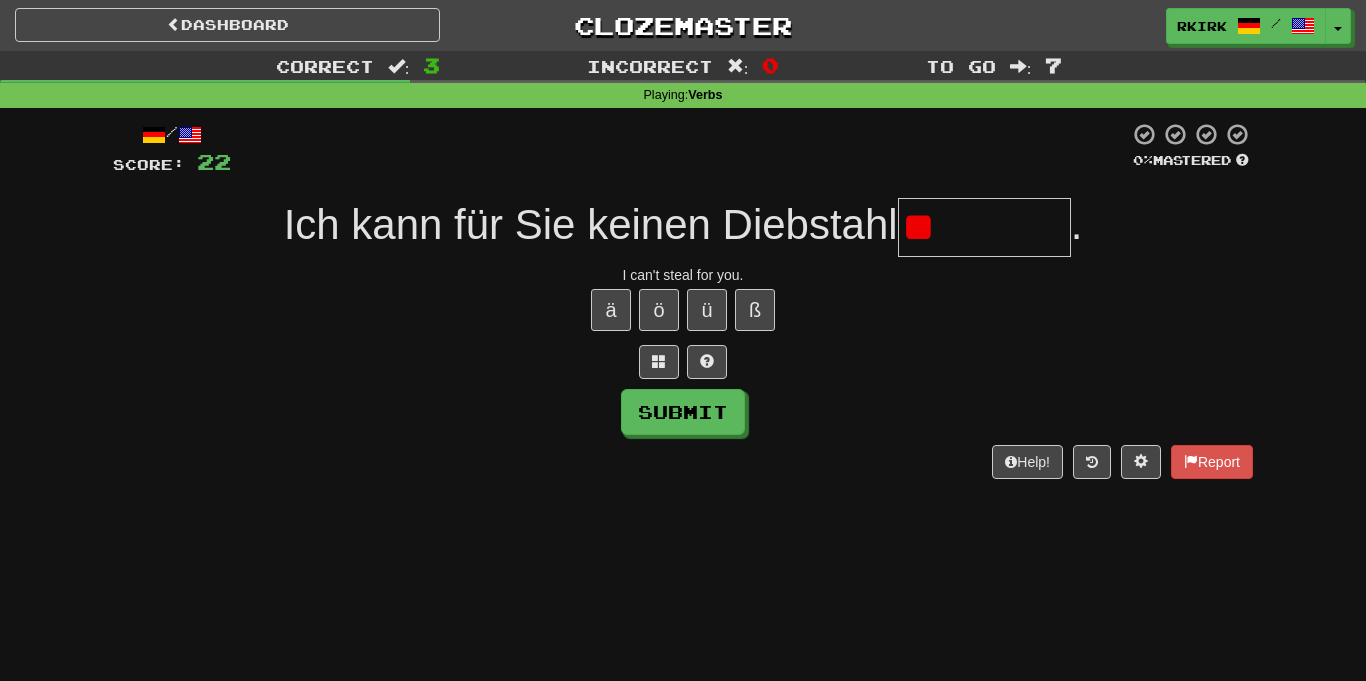 type on "*" 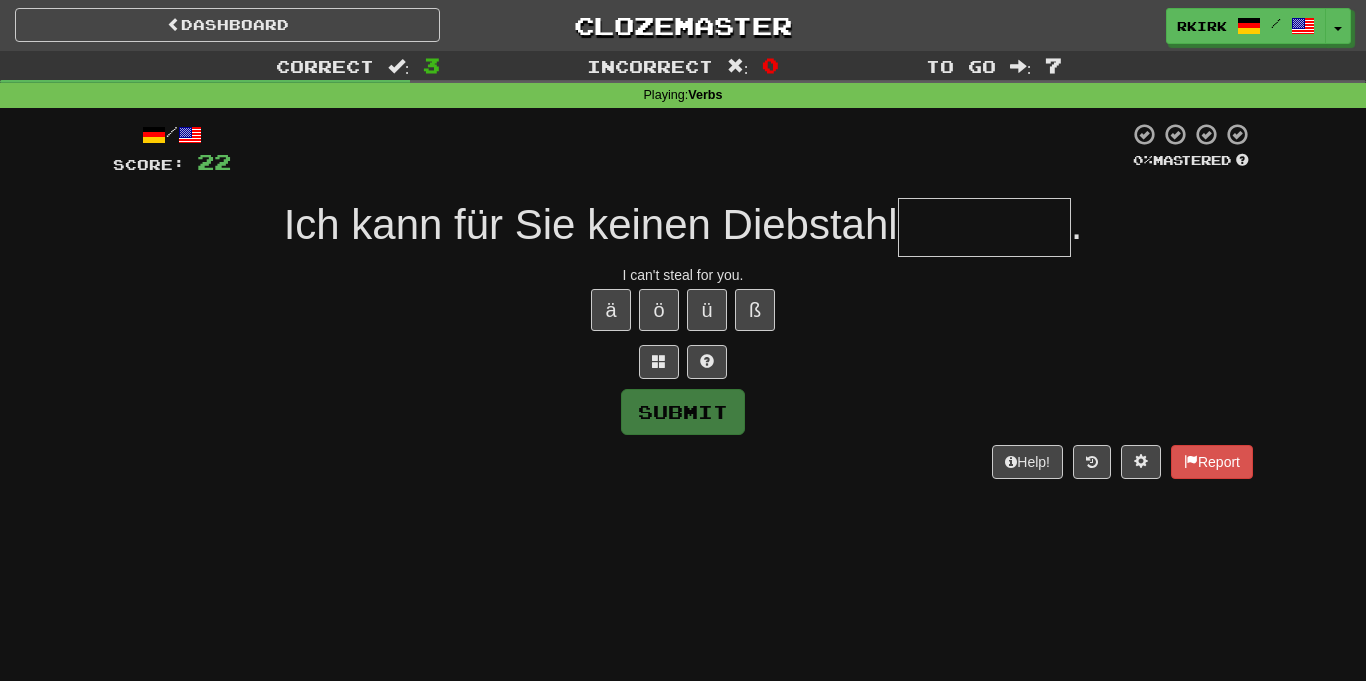 type on "*" 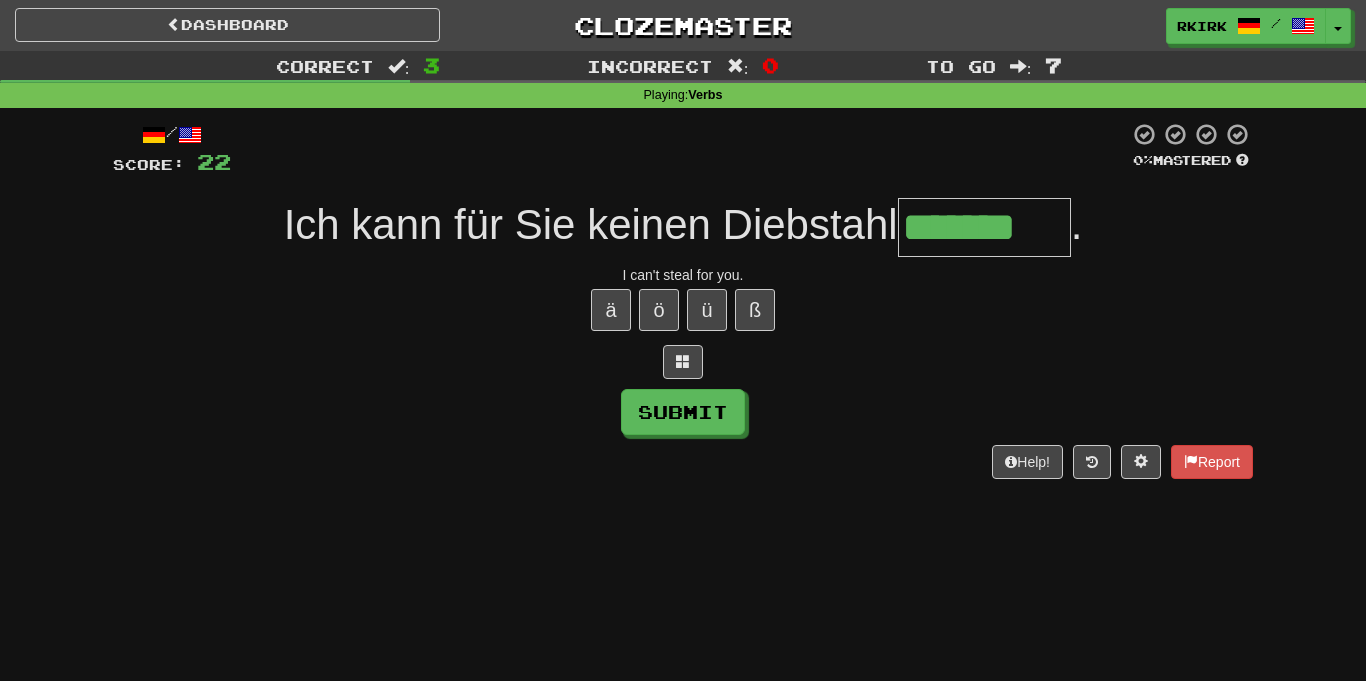 type on "*******" 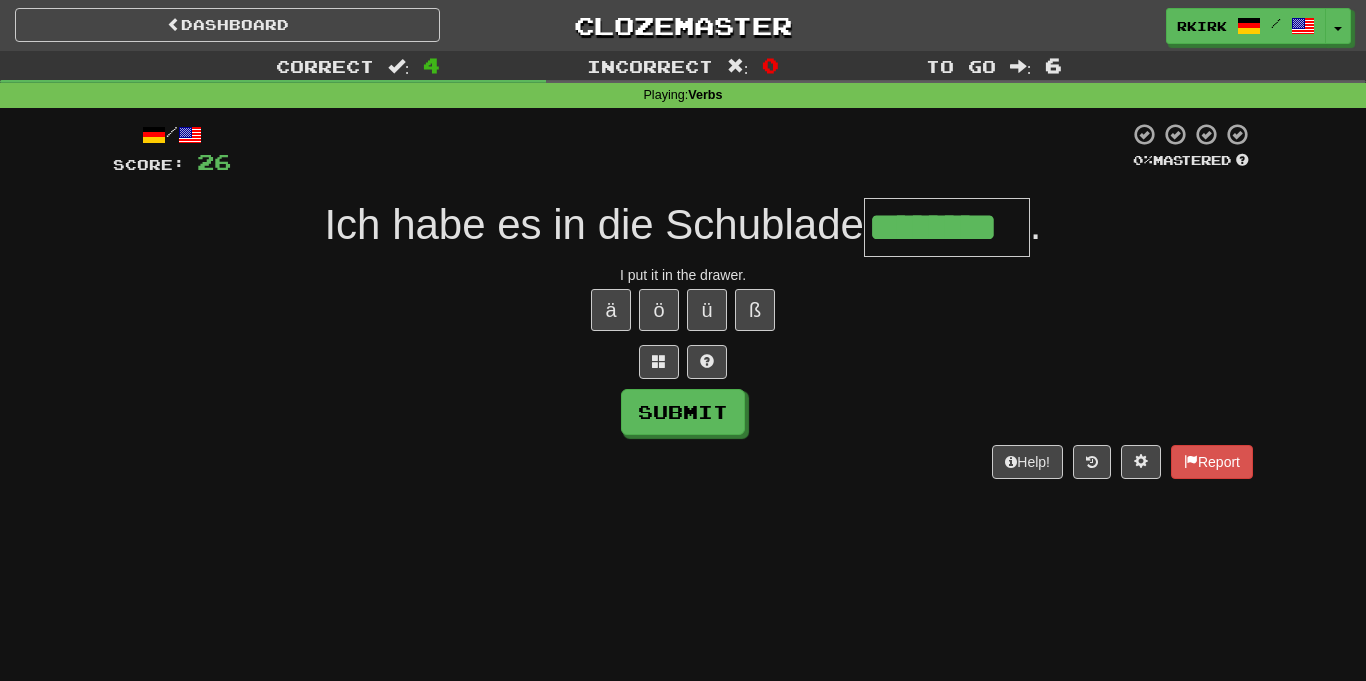 type on "********" 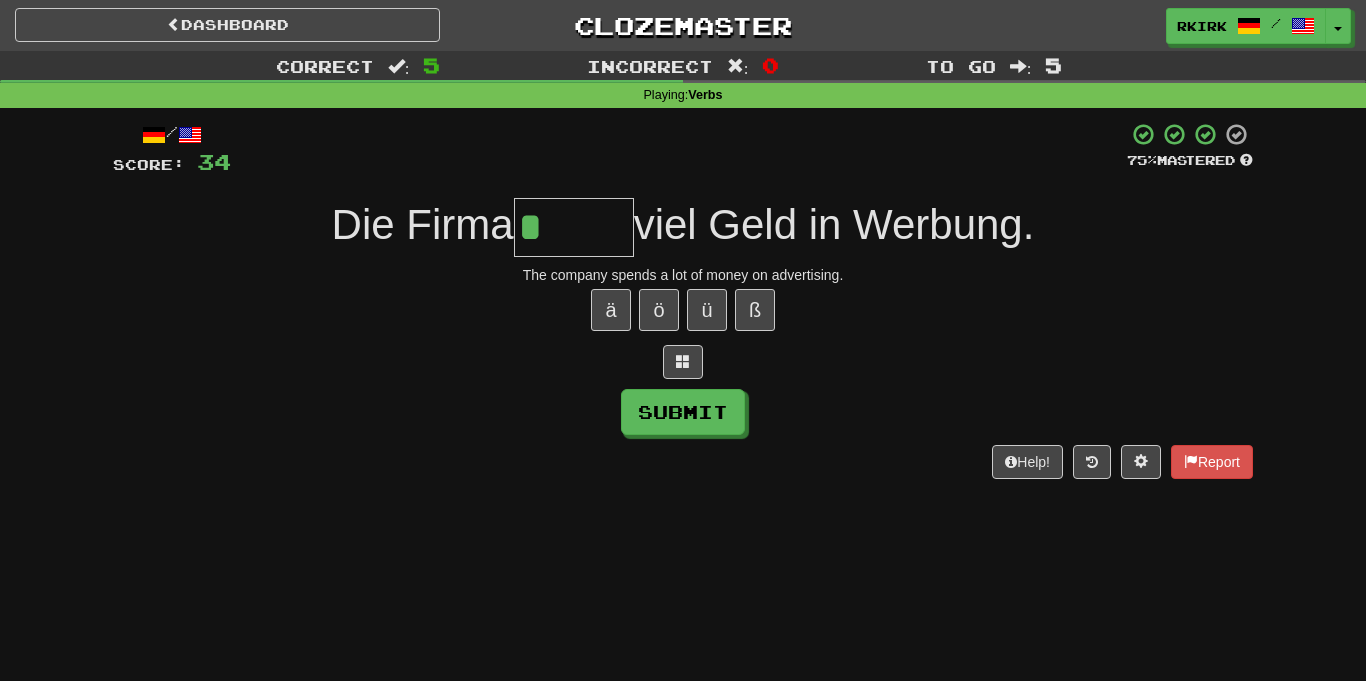 type on "******" 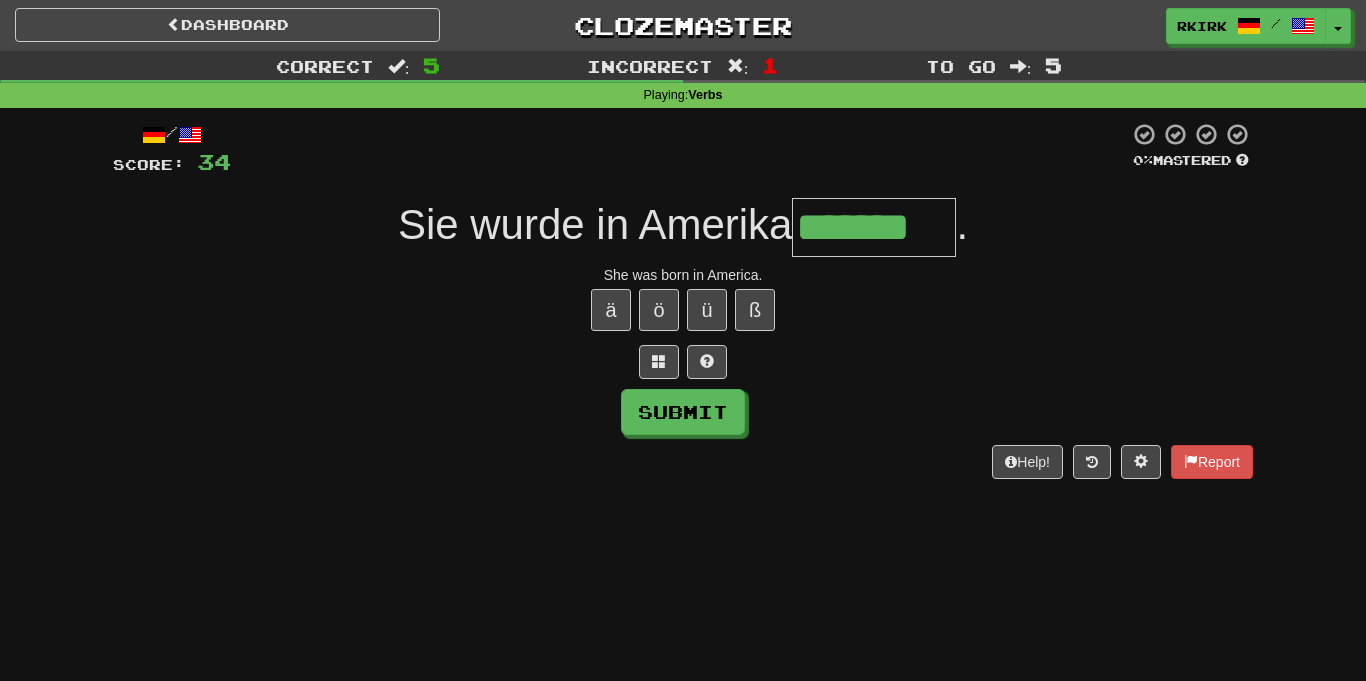 type on "*******" 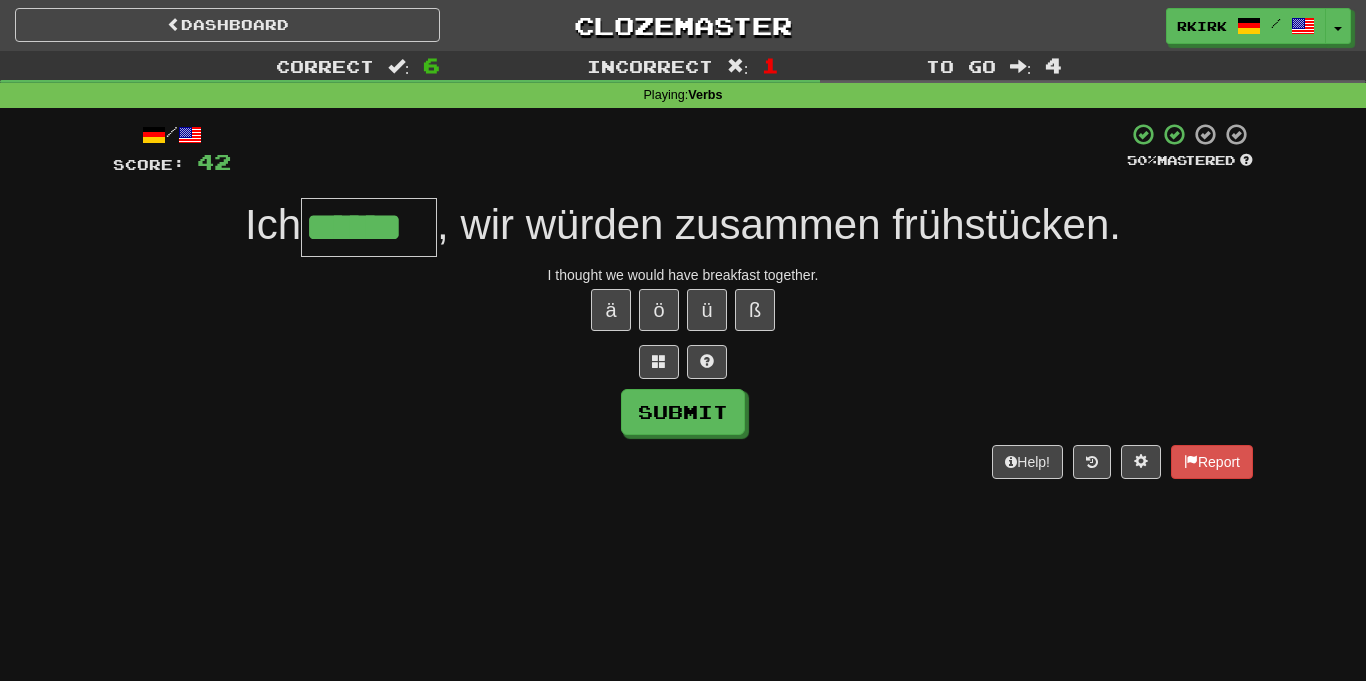 type on "******" 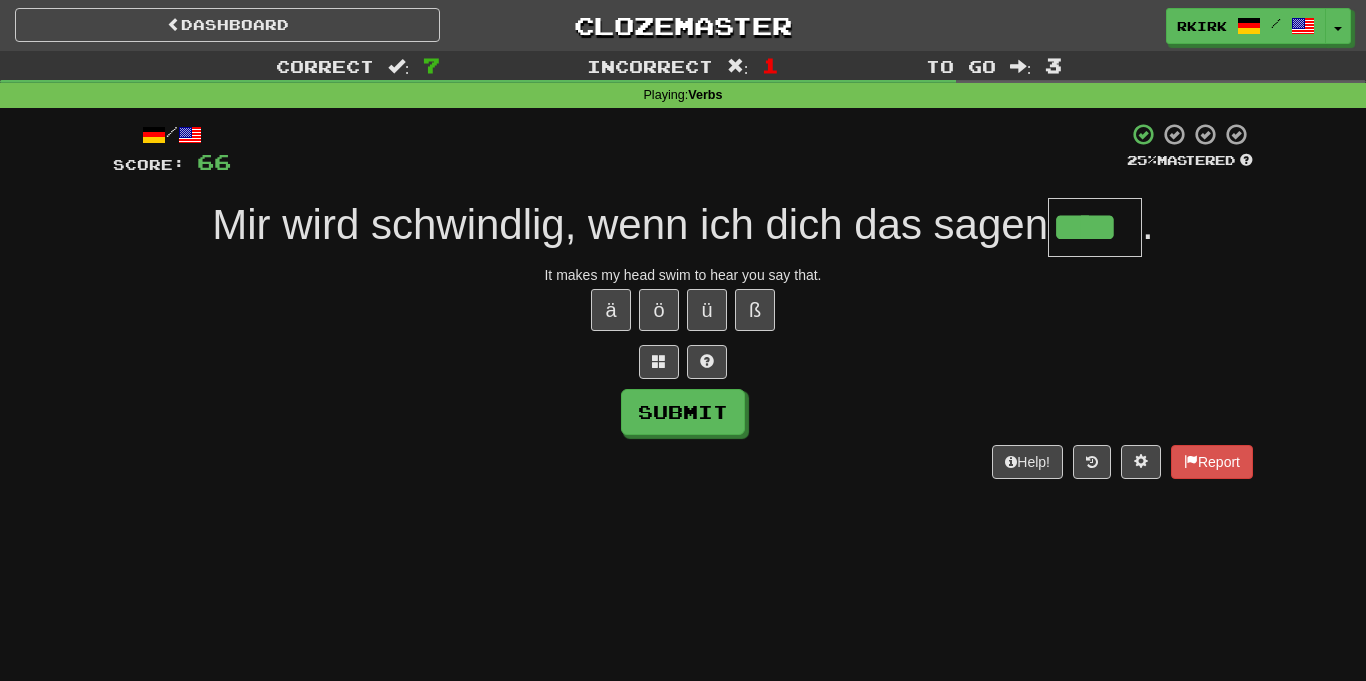 type on "****" 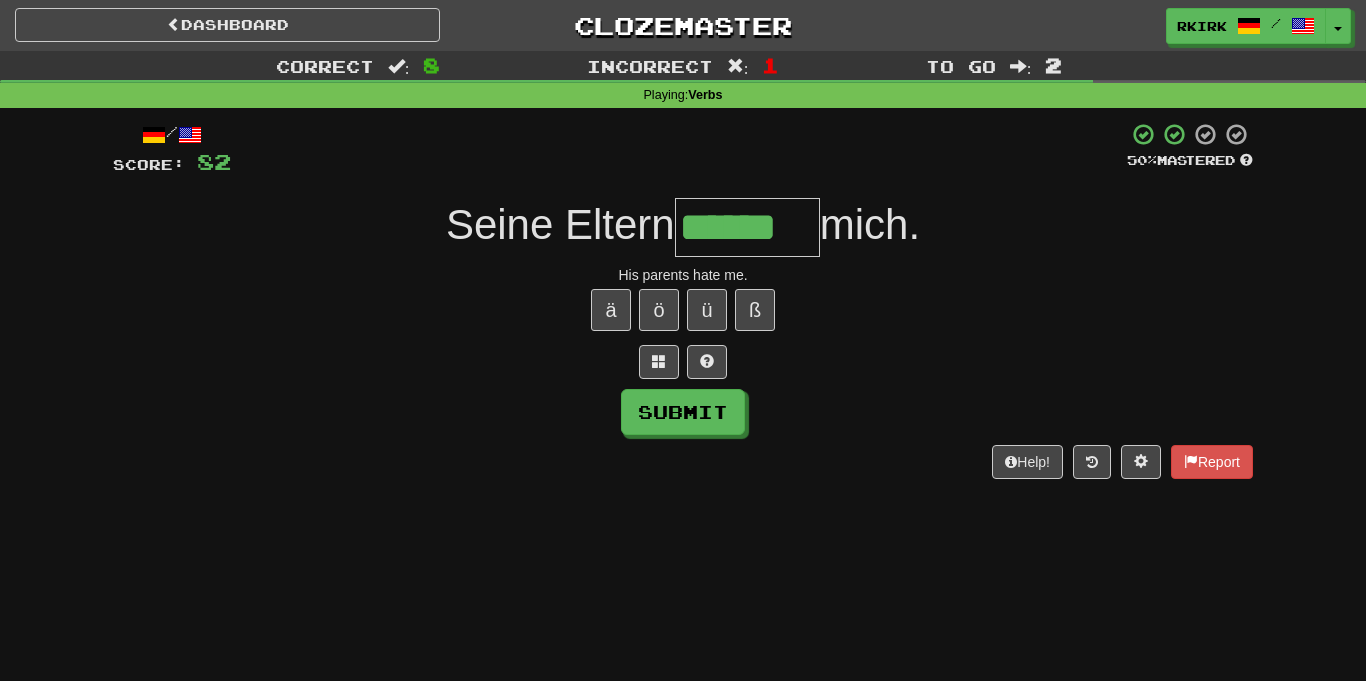 type on "******" 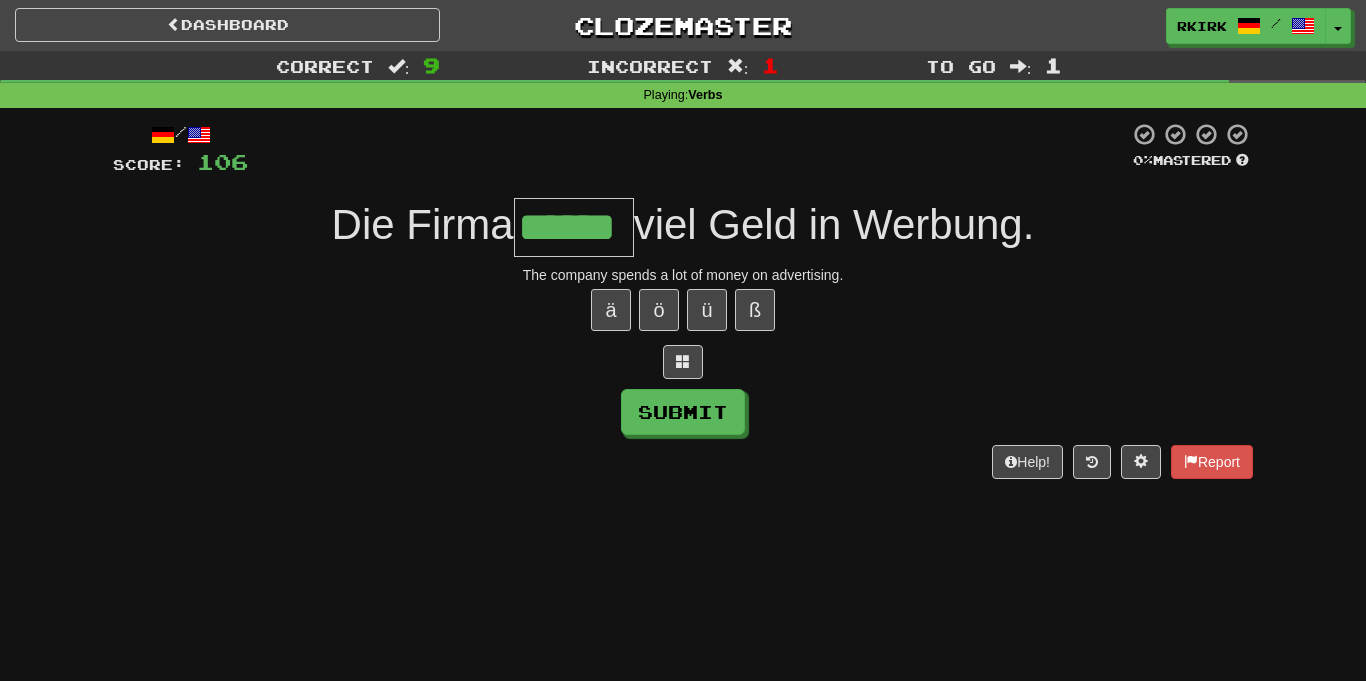 type on "******" 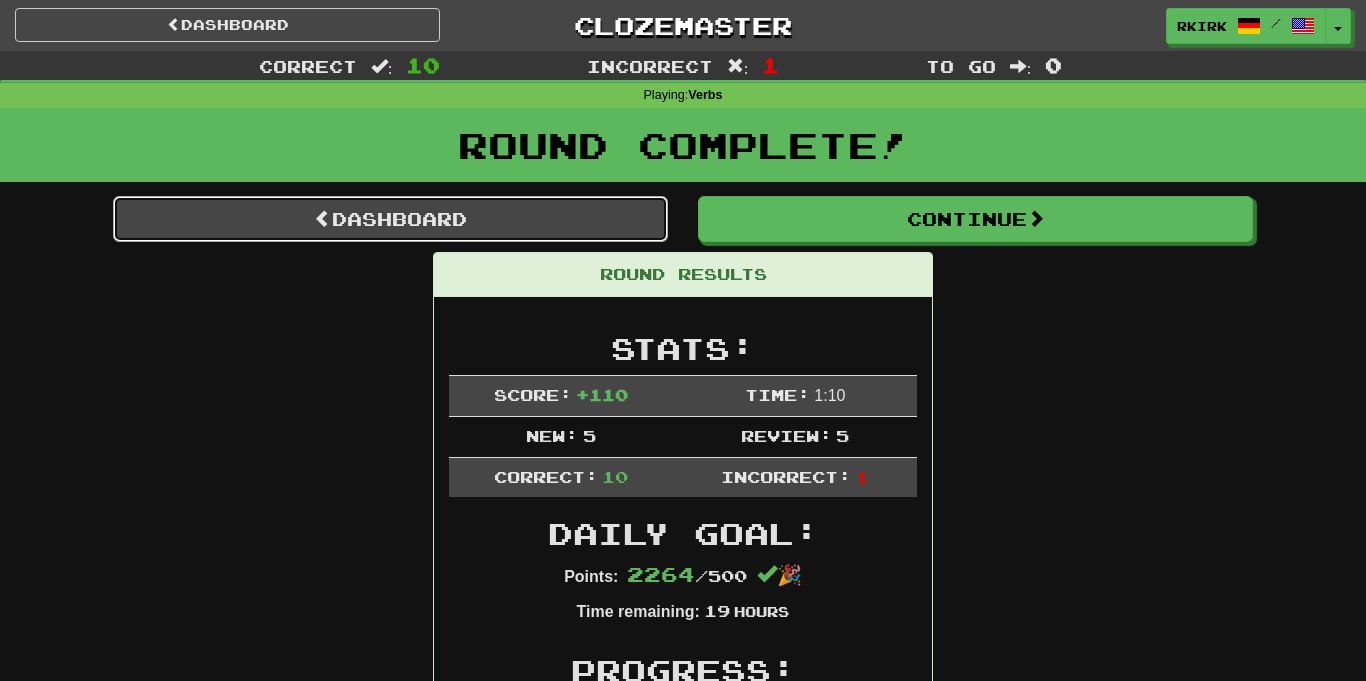 click on "Dashboard" at bounding box center (390, 219) 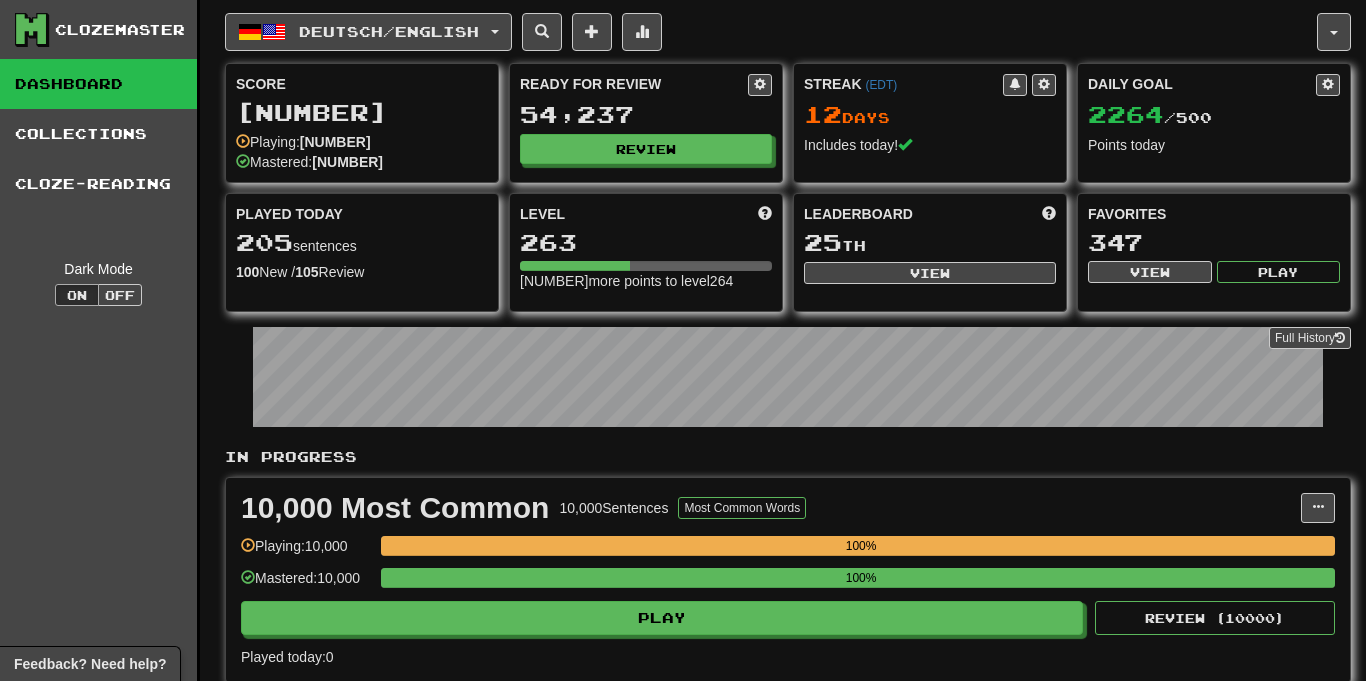 scroll, scrollTop: 0, scrollLeft: 0, axis: both 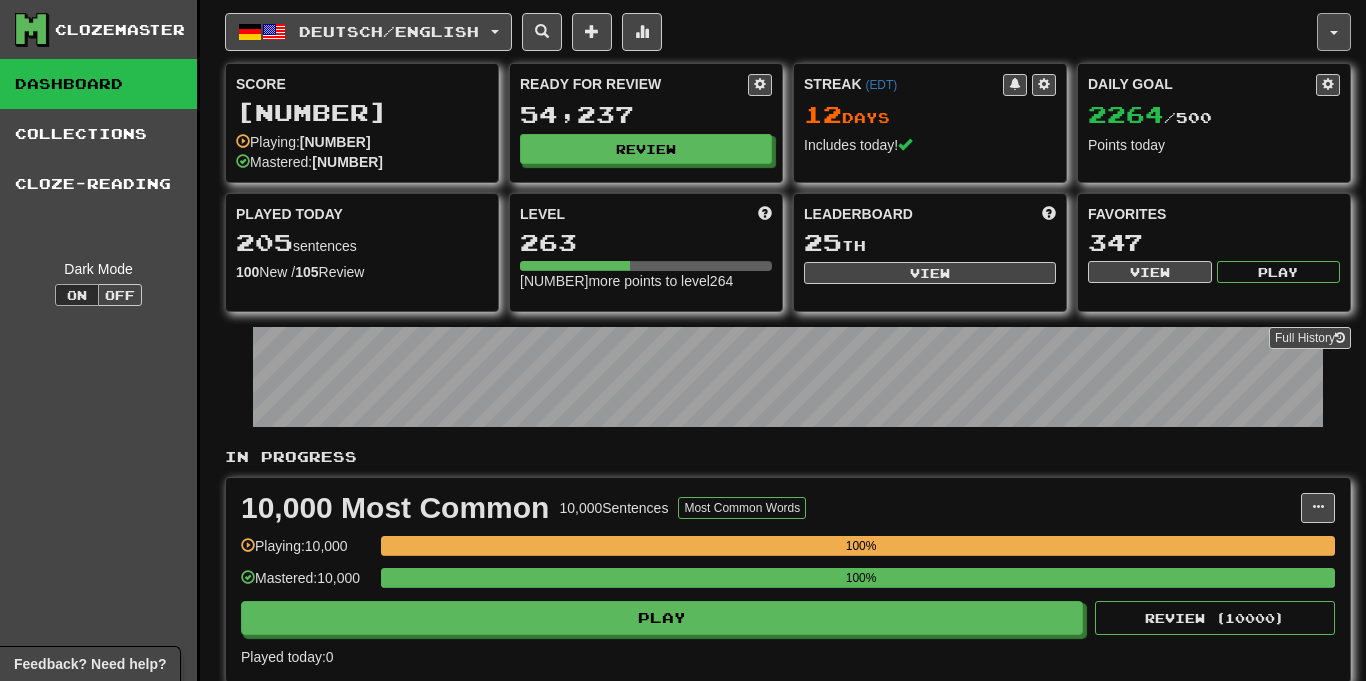 click at bounding box center [1334, 32] 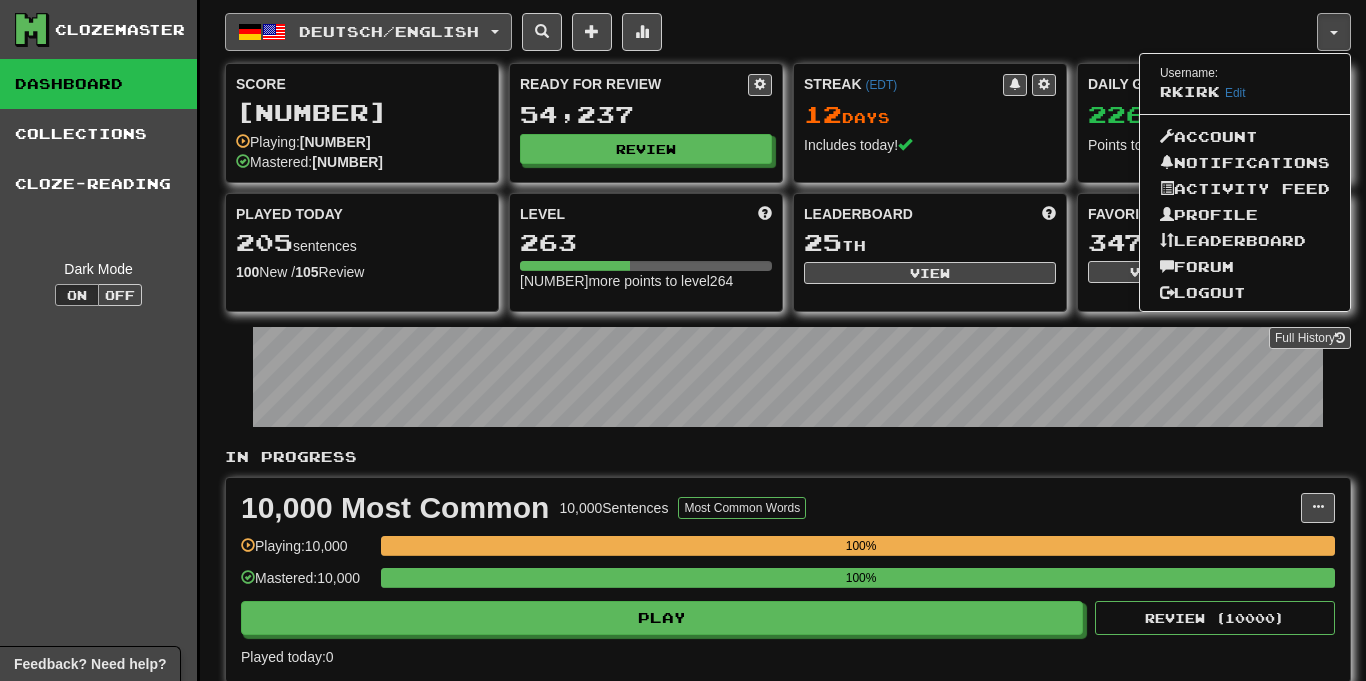 click on "Deutsch  /  English" at bounding box center (368, 32) 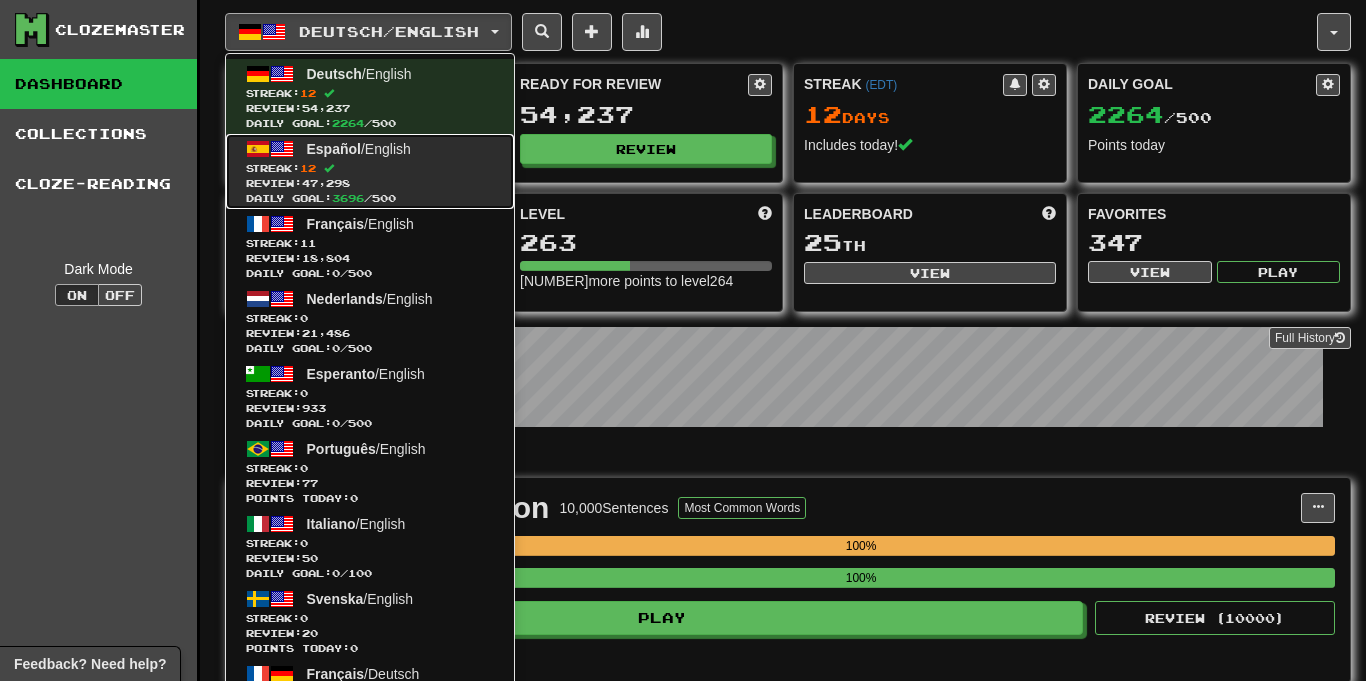 click on "Review:  47,298" at bounding box center [370, 183] 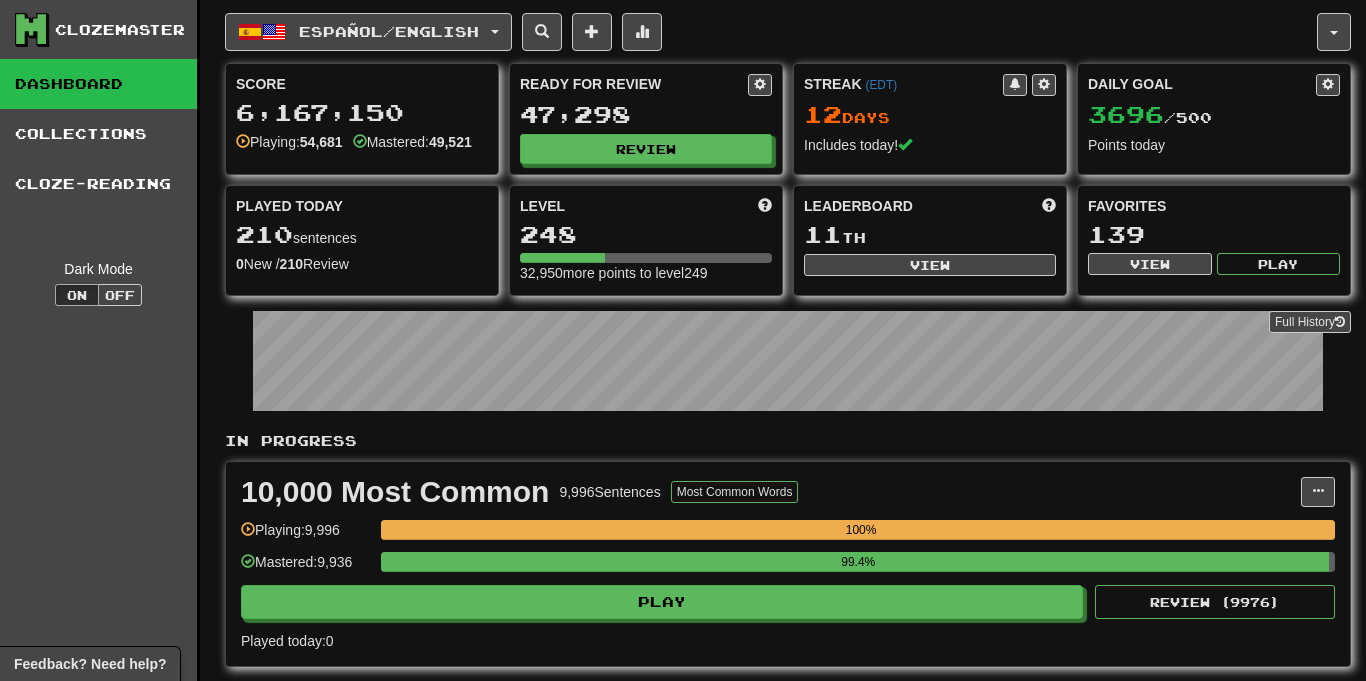 scroll, scrollTop: 0, scrollLeft: 0, axis: both 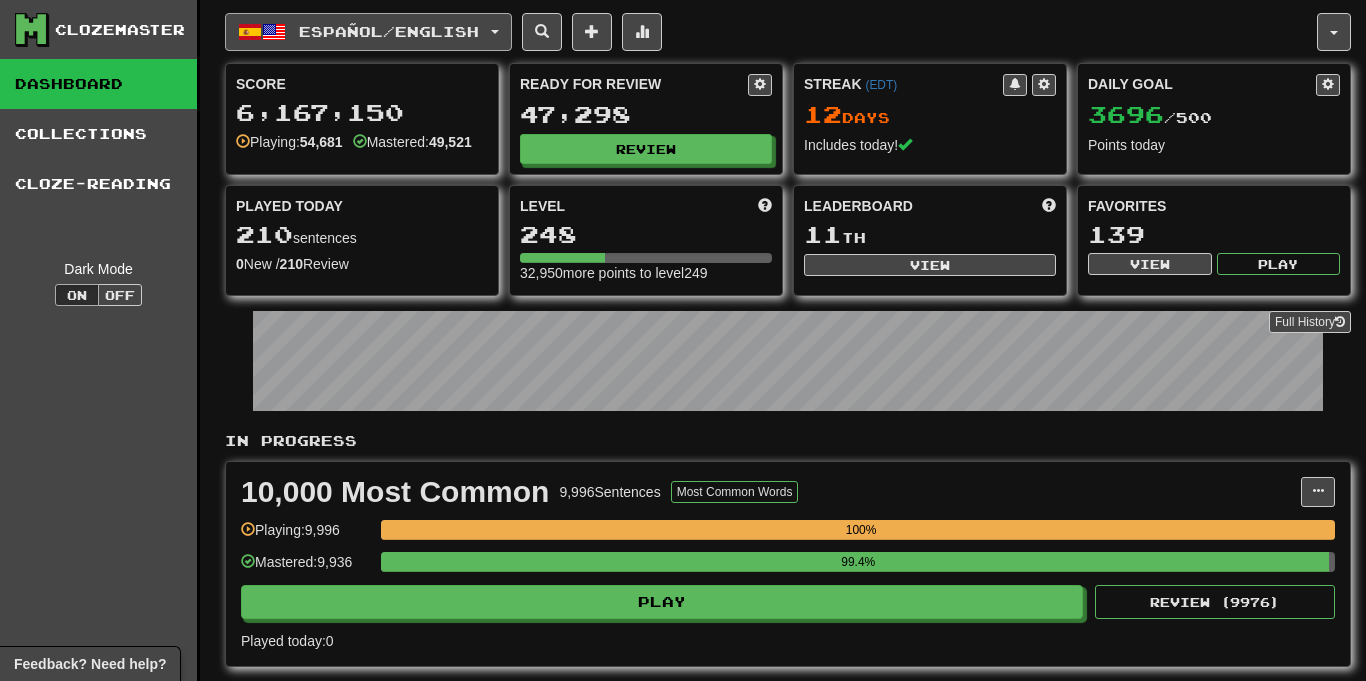 click on "Español  /  English" at bounding box center [389, 31] 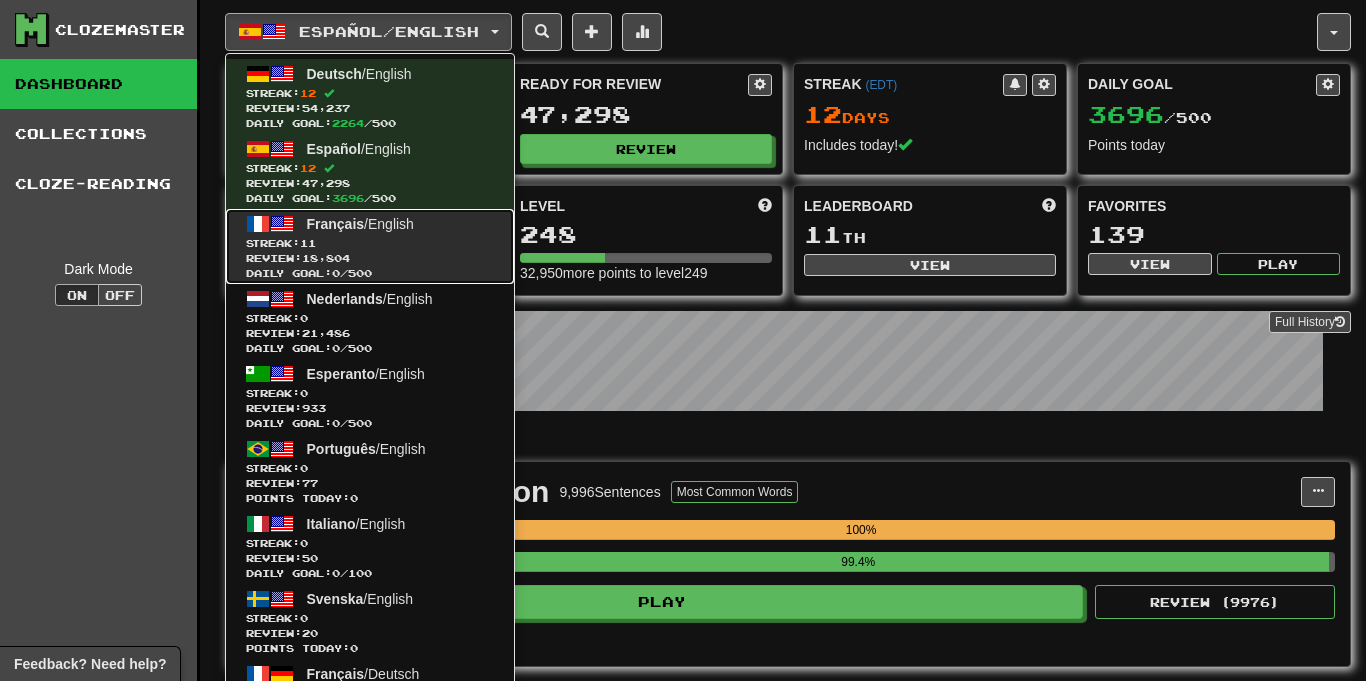 click on "Streak:  11" at bounding box center [370, 243] 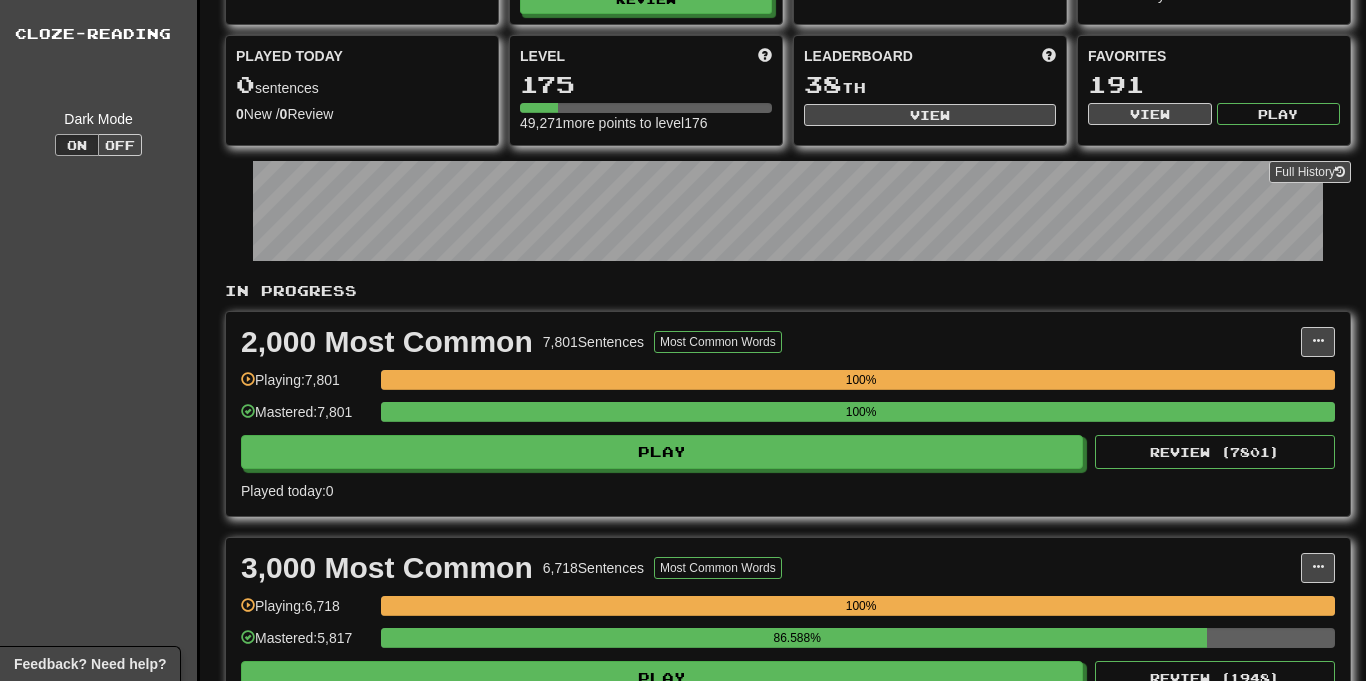 scroll, scrollTop: 0, scrollLeft: 0, axis: both 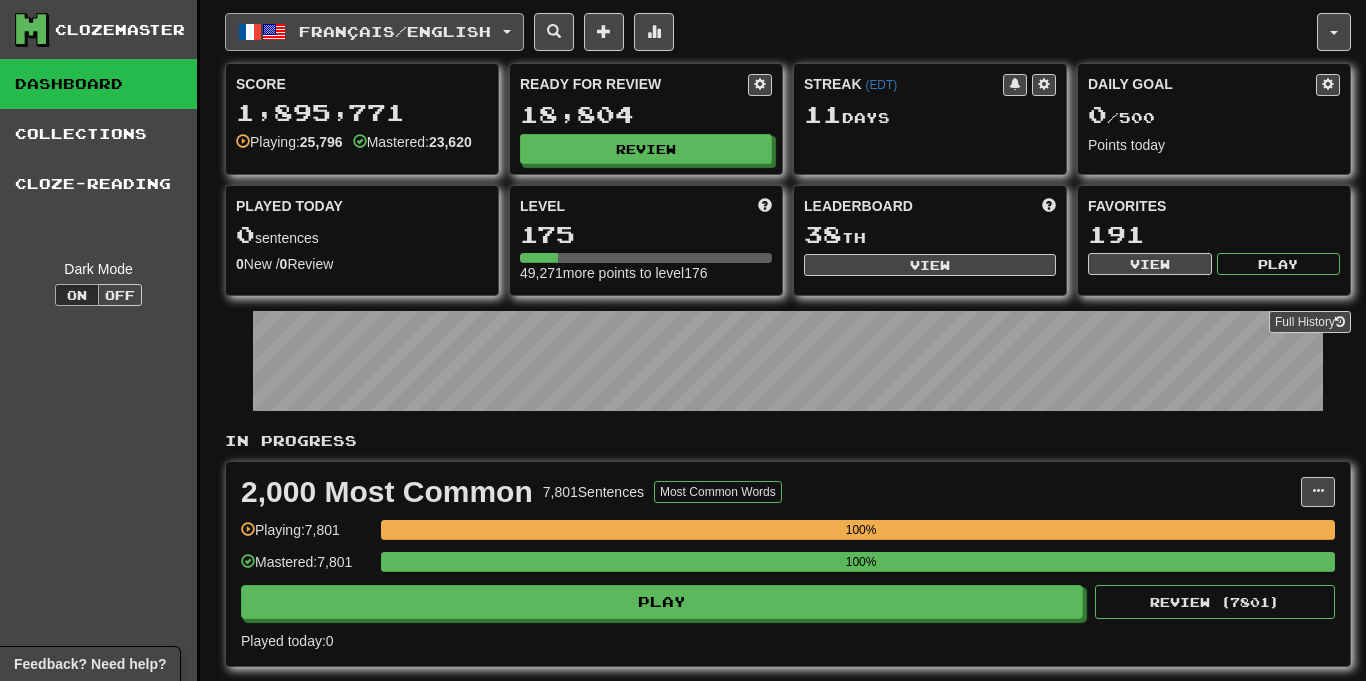click on "Français  /  English" at bounding box center (374, 32) 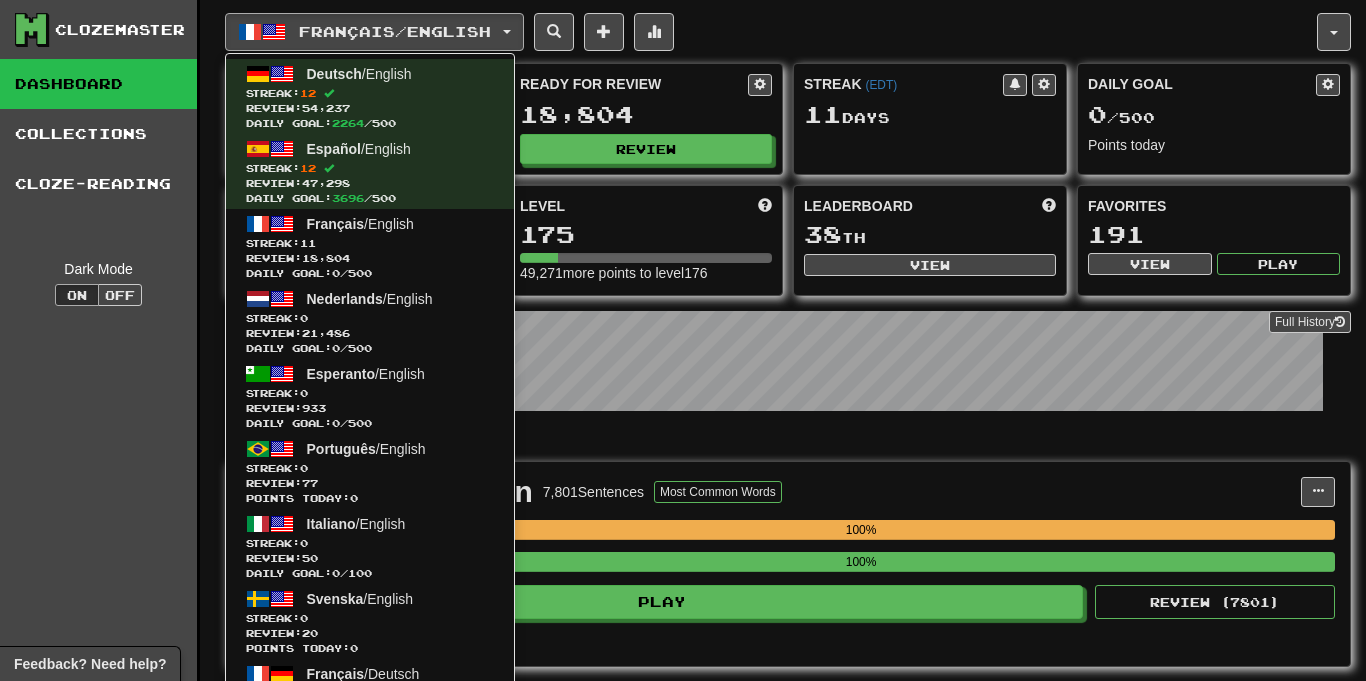 click on "Français  /  English Deutsch  /  English Streak:  12   Review:  54,237 Daily Goal:  2264  /  500 Español  /  English Streak:  12   Review:  47,298 Daily Goal:  3696  /  500 Français  /  English Streak:  11   Review:  18,804 Daily Goal:  0  /  500 Nederlands  /  English Streak:  0   Review:  21,486 Daily Goal:  0  /  500 Esperanto  /  English Streak:  0   Review:  933 Daily Goal:  0  /  500 Português  /  English Streak:  0   Review:  77 Points today:  0 Italiano  /  English Streak:  0   Review:  50 Daily Goal:  0  /  100 Svenska  /  English Streak:  0   Review:  20 Points today:  0 Français  /  Deutsch Streak:  0   Review:  0 Points today:  0  Language Pairing" at bounding box center (771, 32) 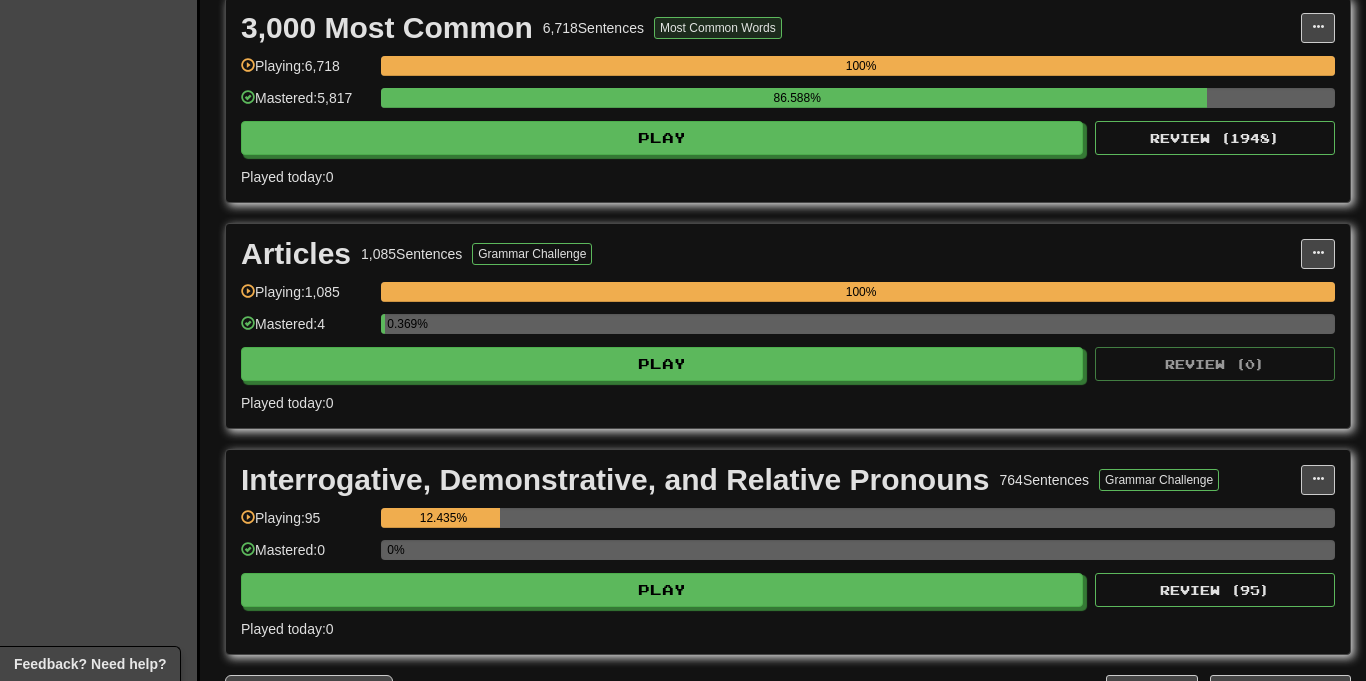 scroll, scrollTop: 0, scrollLeft: 0, axis: both 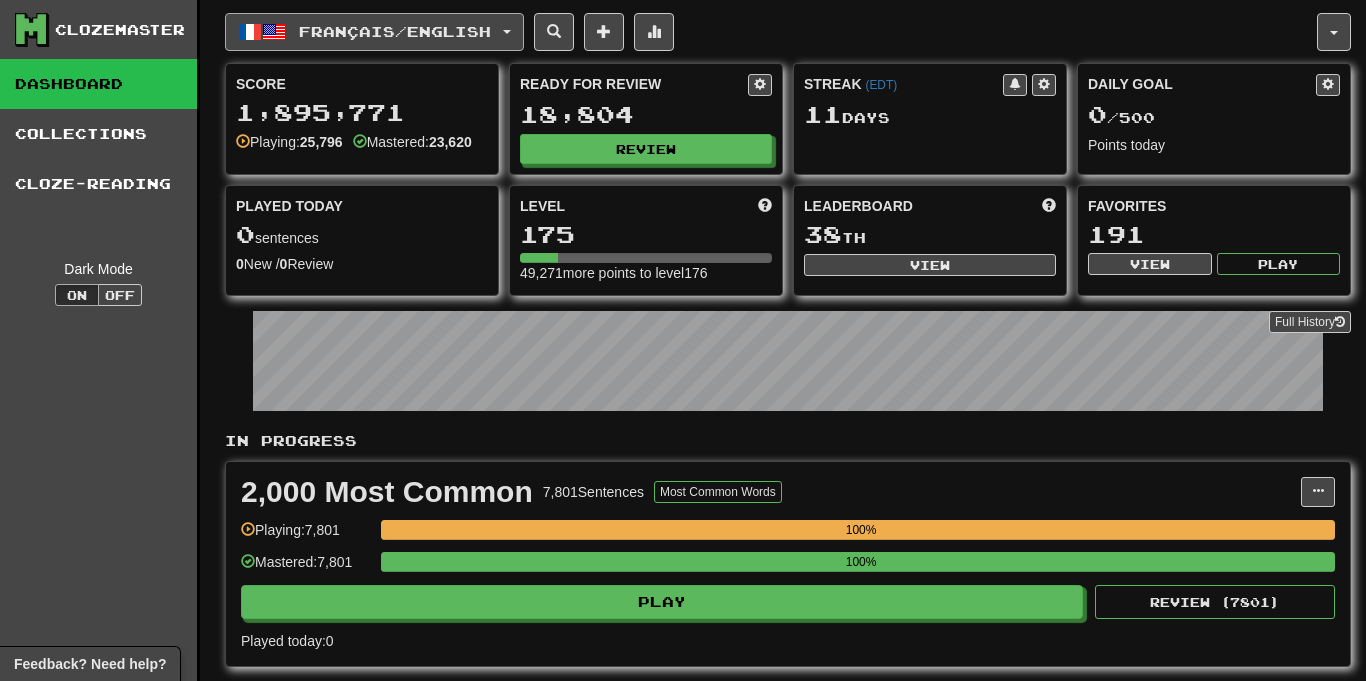 click on "Français  /  English" at bounding box center (374, 32) 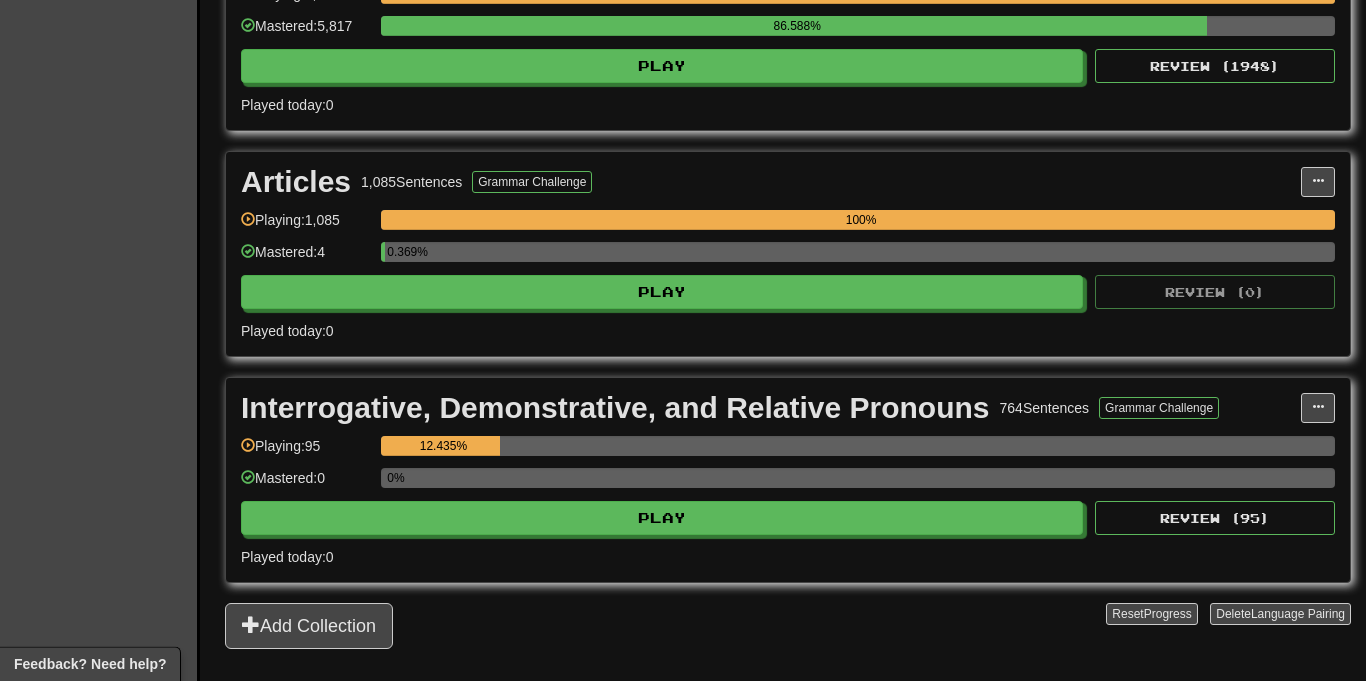 scroll, scrollTop: 750, scrollLeft: 0, axis: vertical 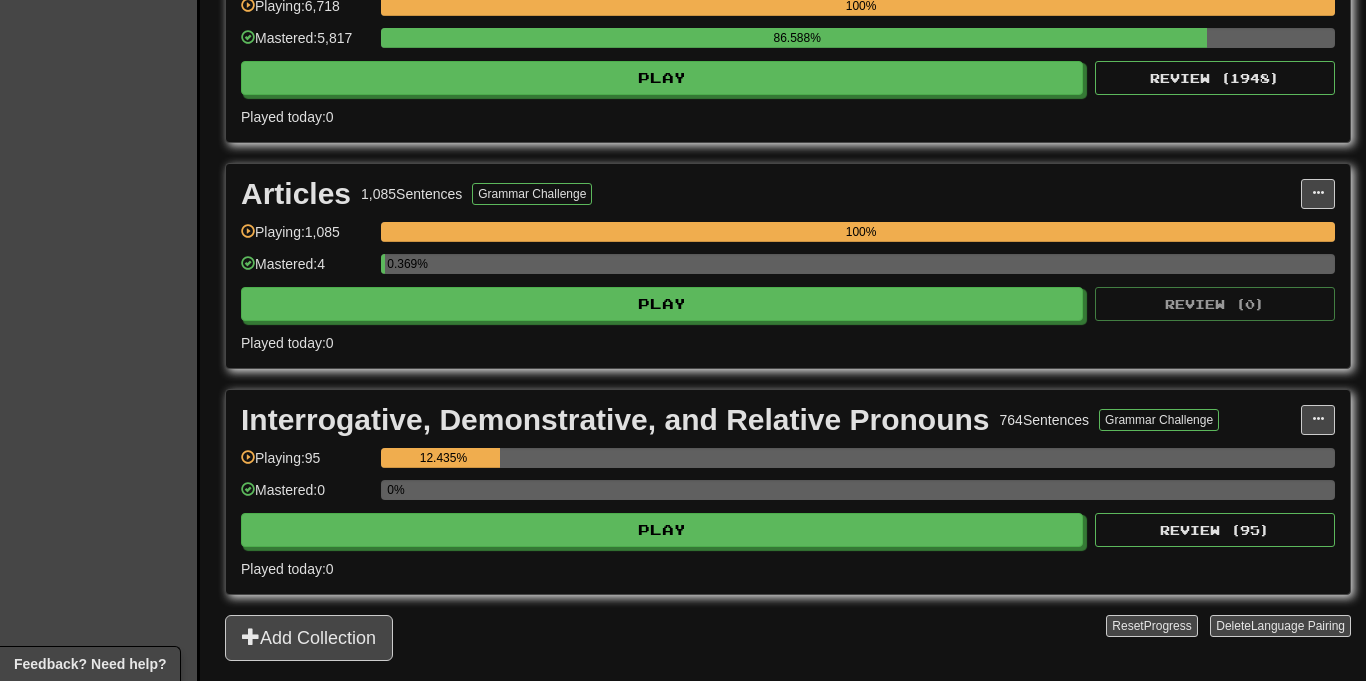 click on "Articles 1,085  Sentences Grammar Challenge Manage Sentences Unpin from Dashboard  Playing:  1,085 100%  Mastered:  4 0.369% Play Review ( 0 ) Played today:  0" at bounding box center (788, 266) 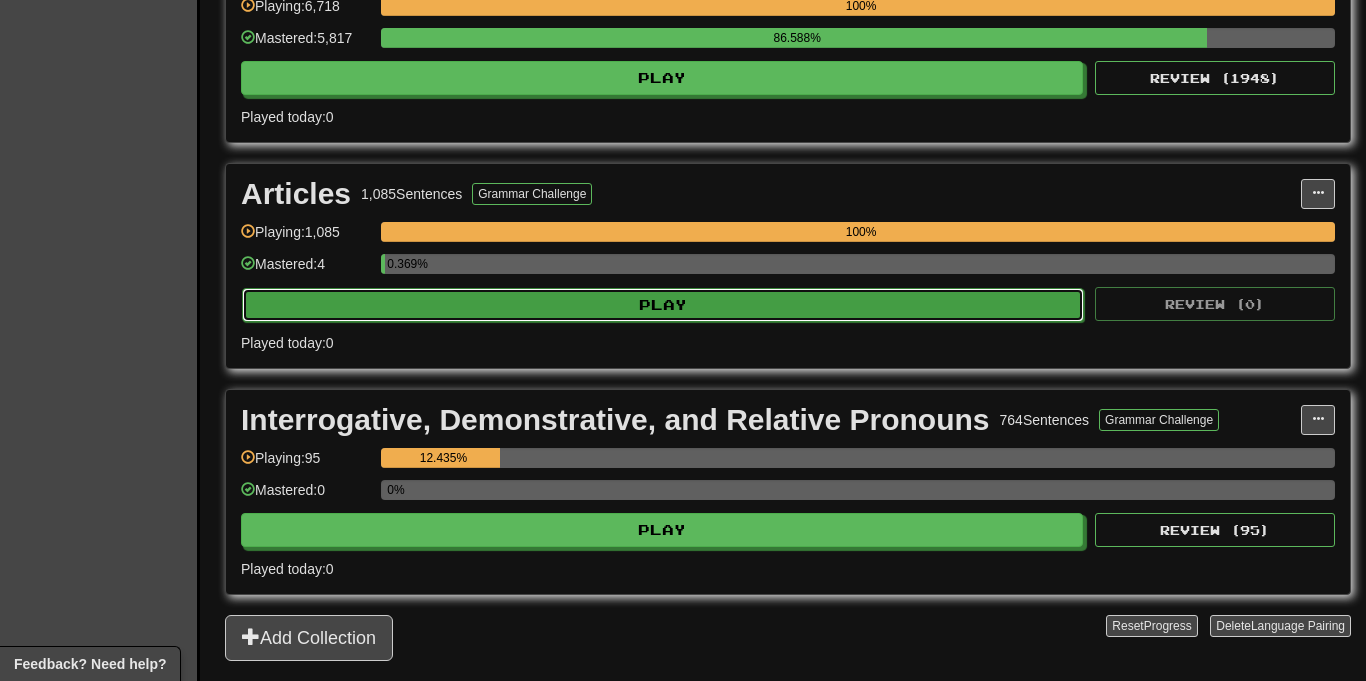 click on "Play" at bounding box center [663, 305] 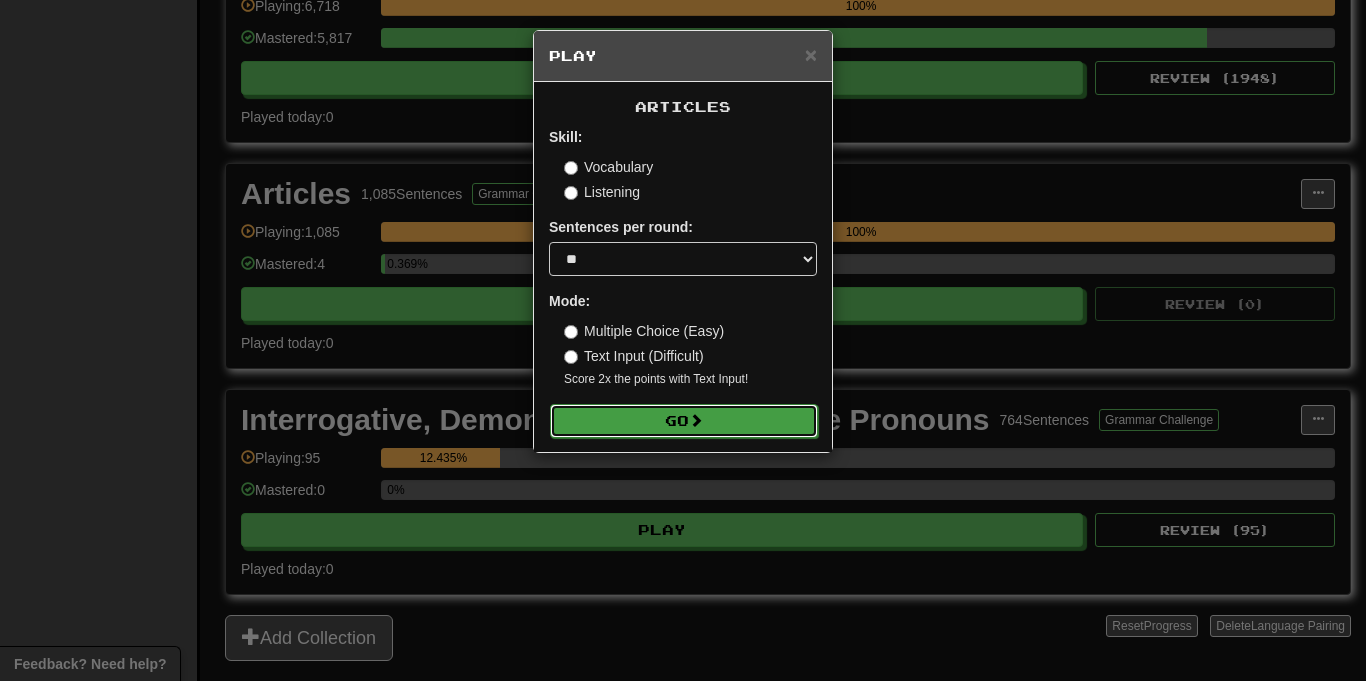 click on "Go" at bounding box center (684, 421) 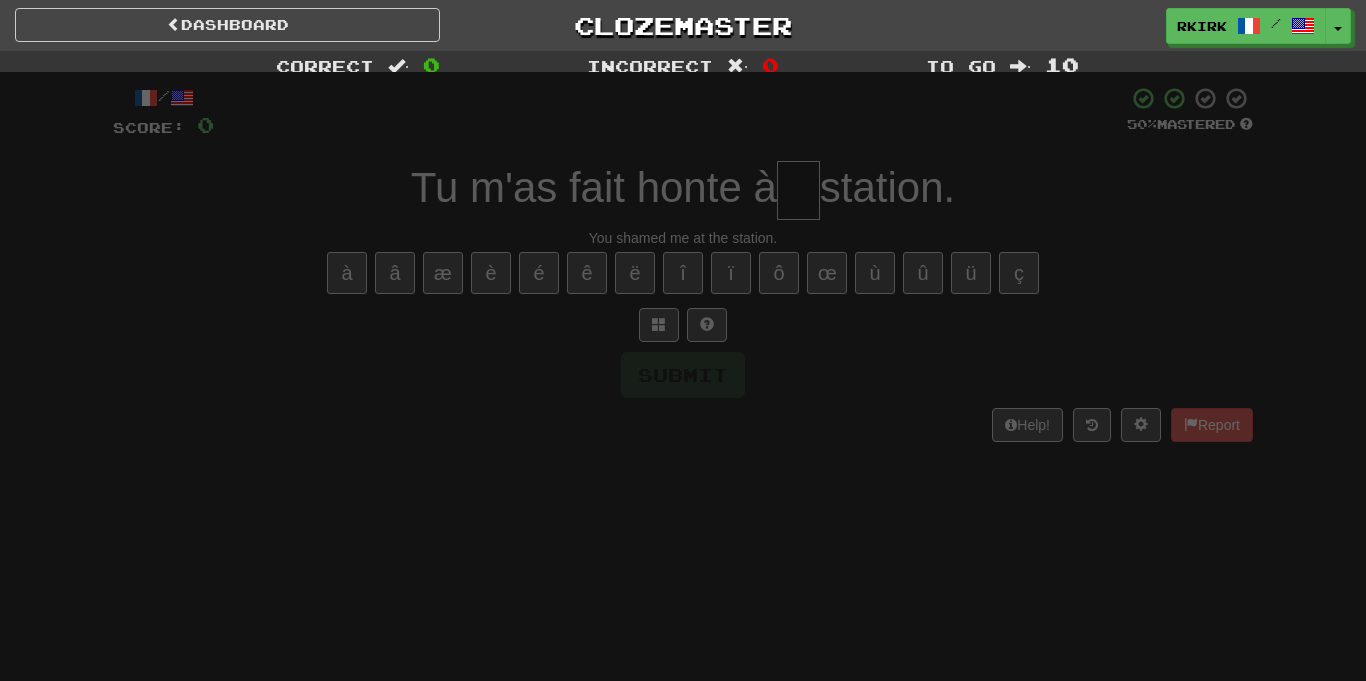 scroll, scrollTop: 0, scrollLeft: 0, axis: both 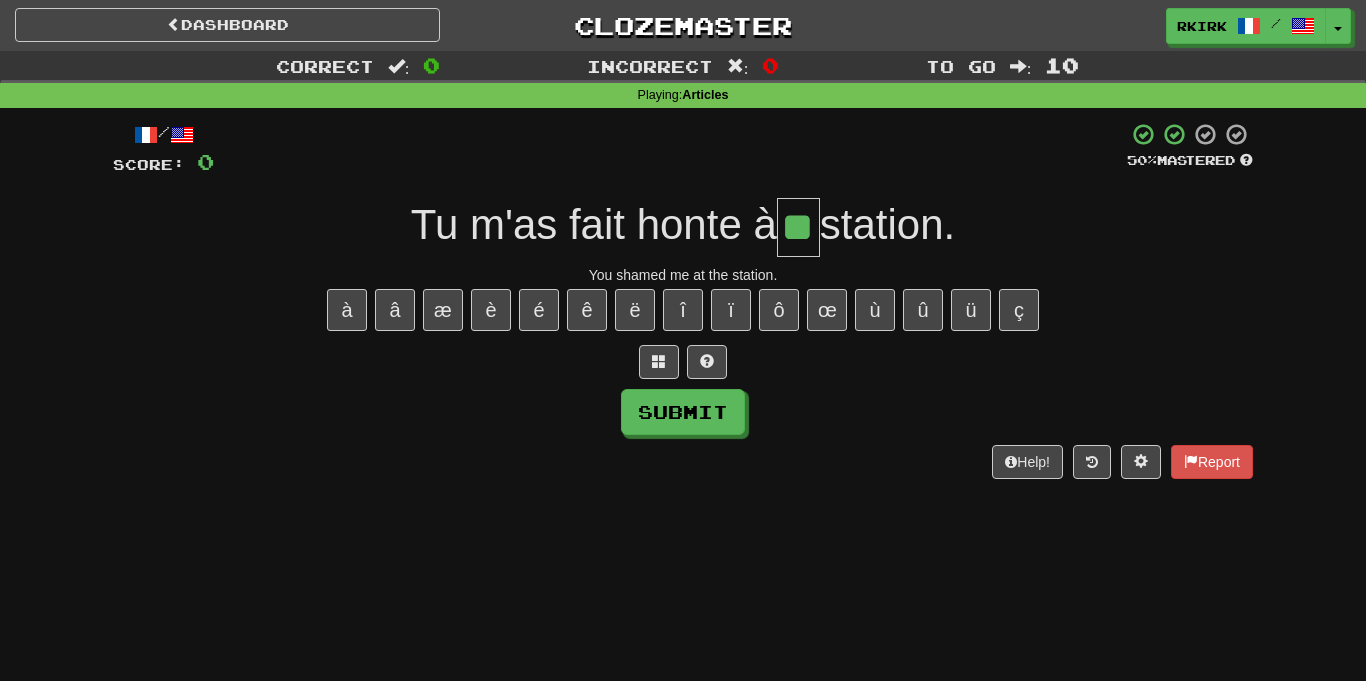 type on "**" 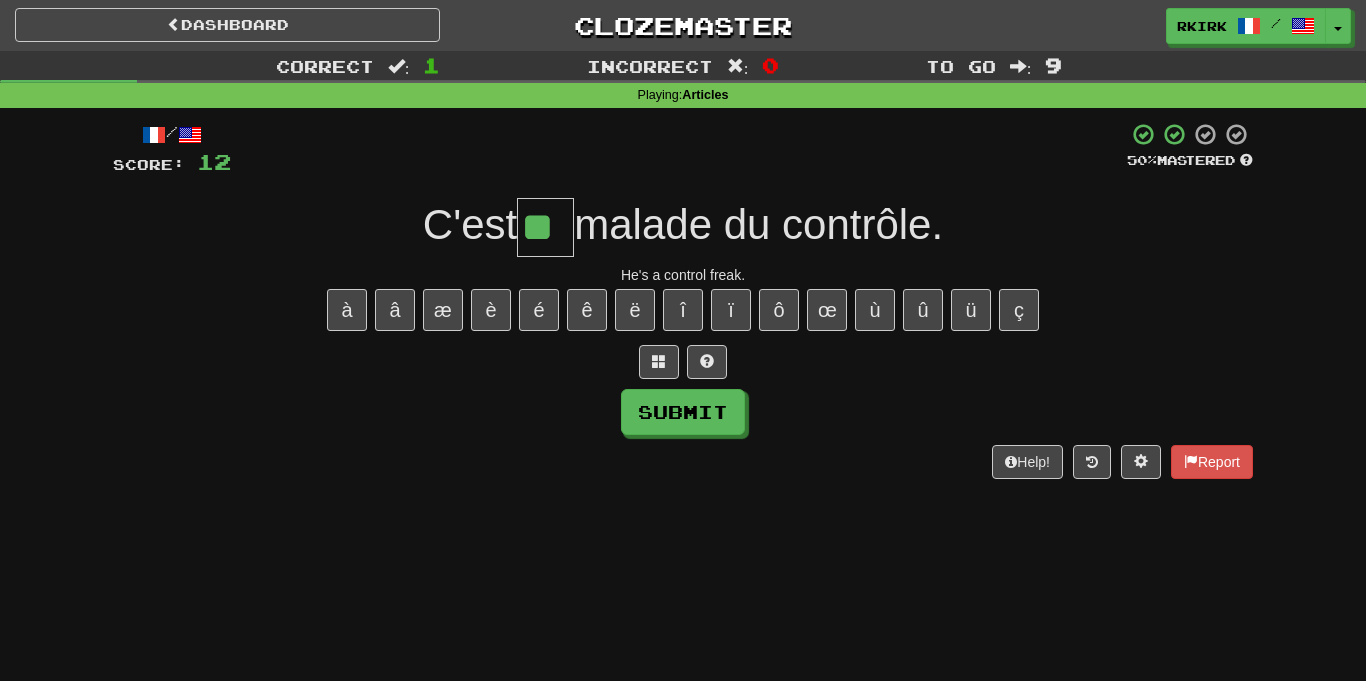 type on "**" 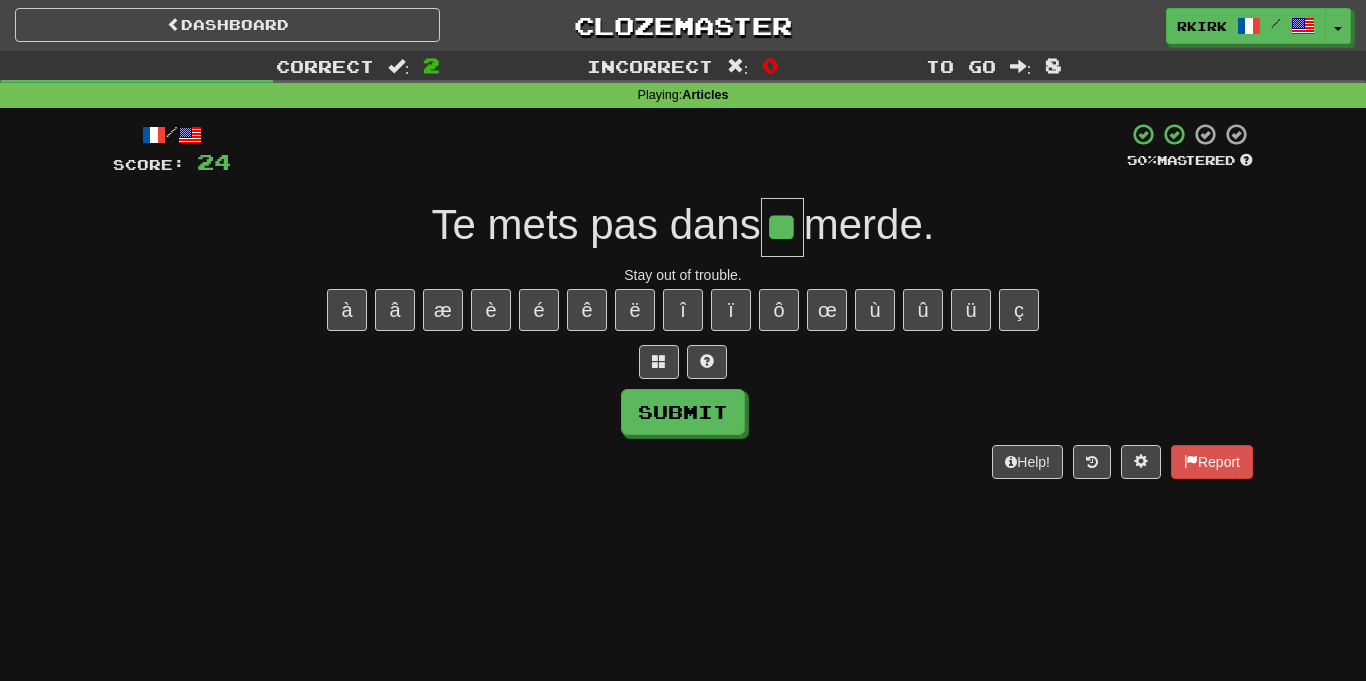 type on "**" 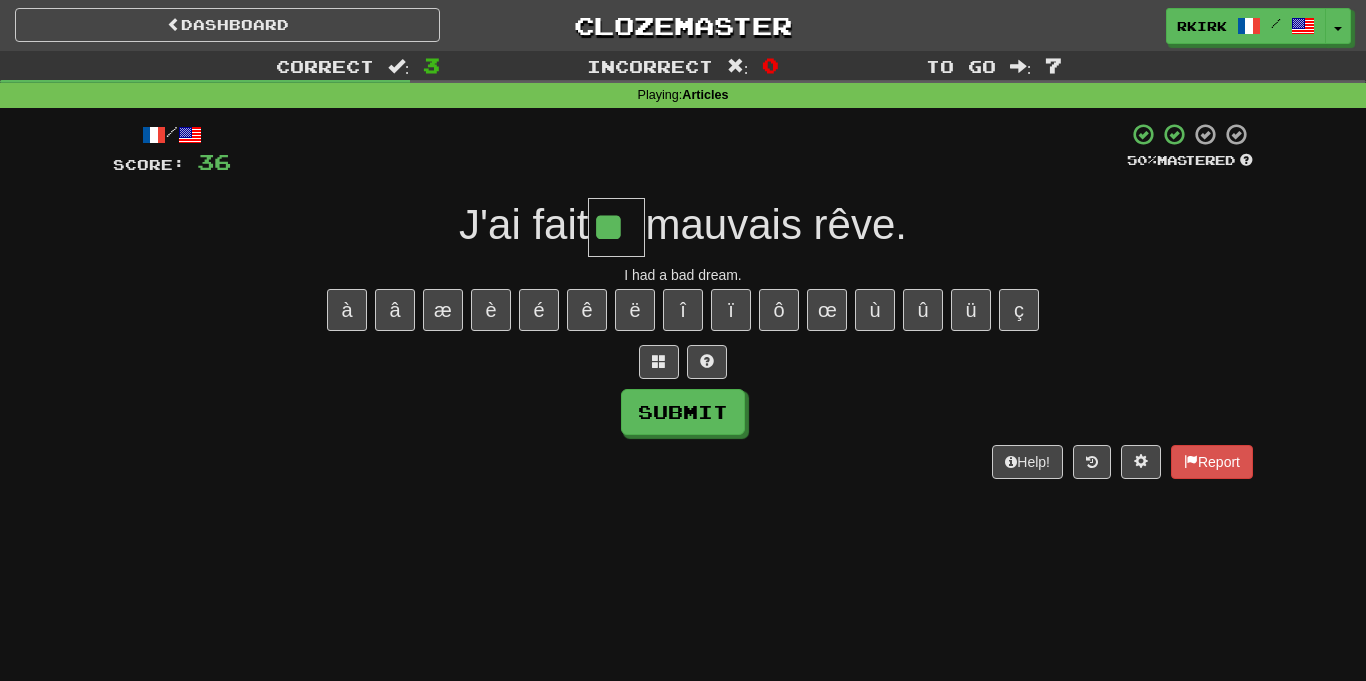 type on "**" 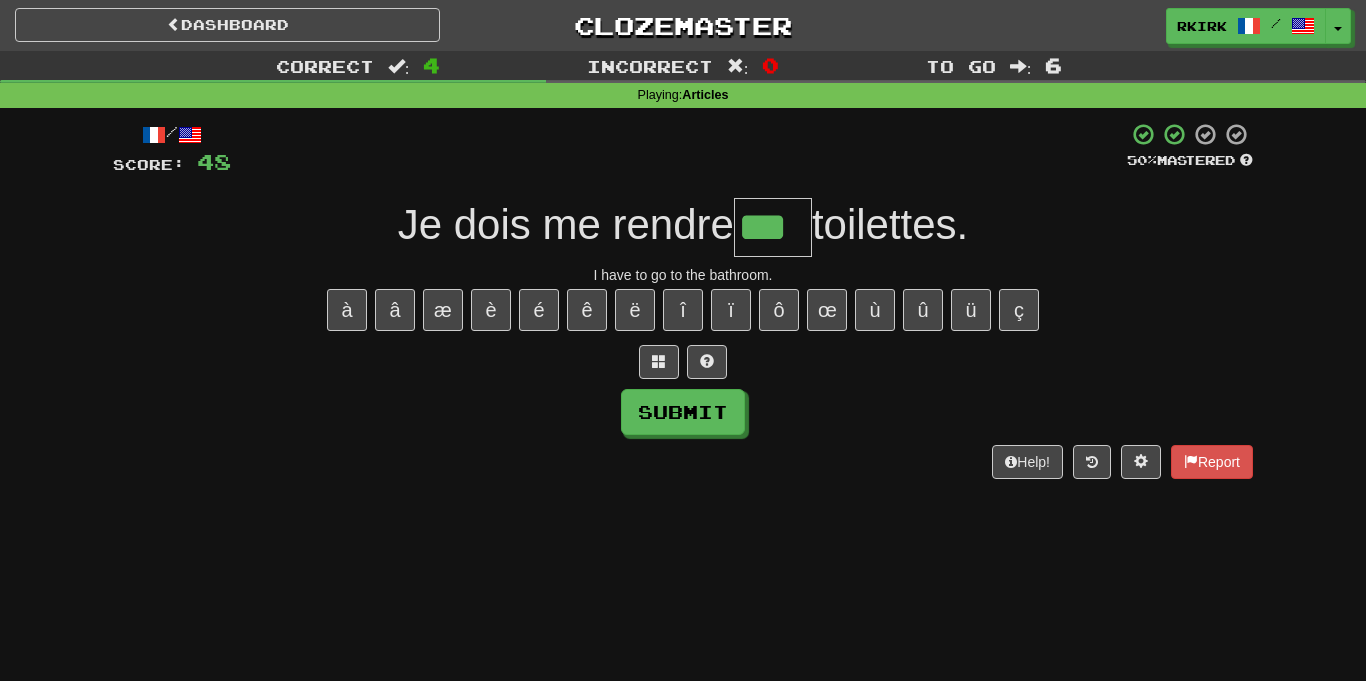 type on "***" 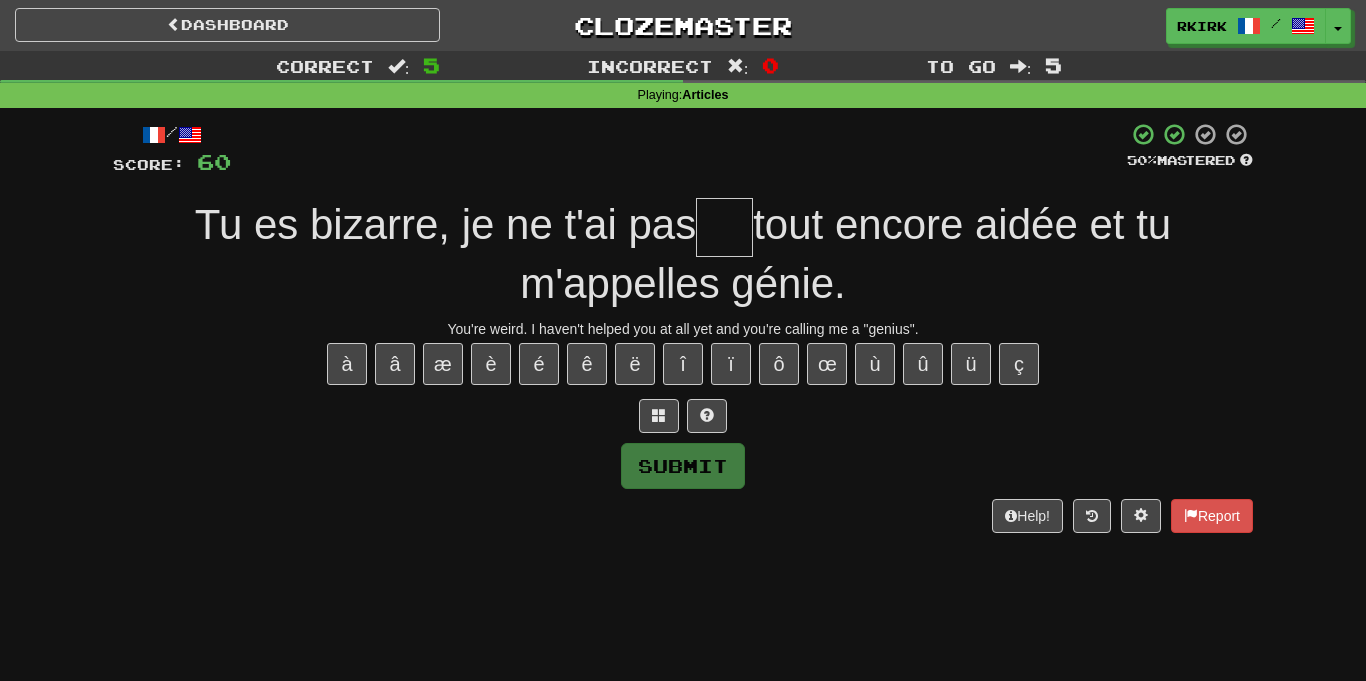type on "*" 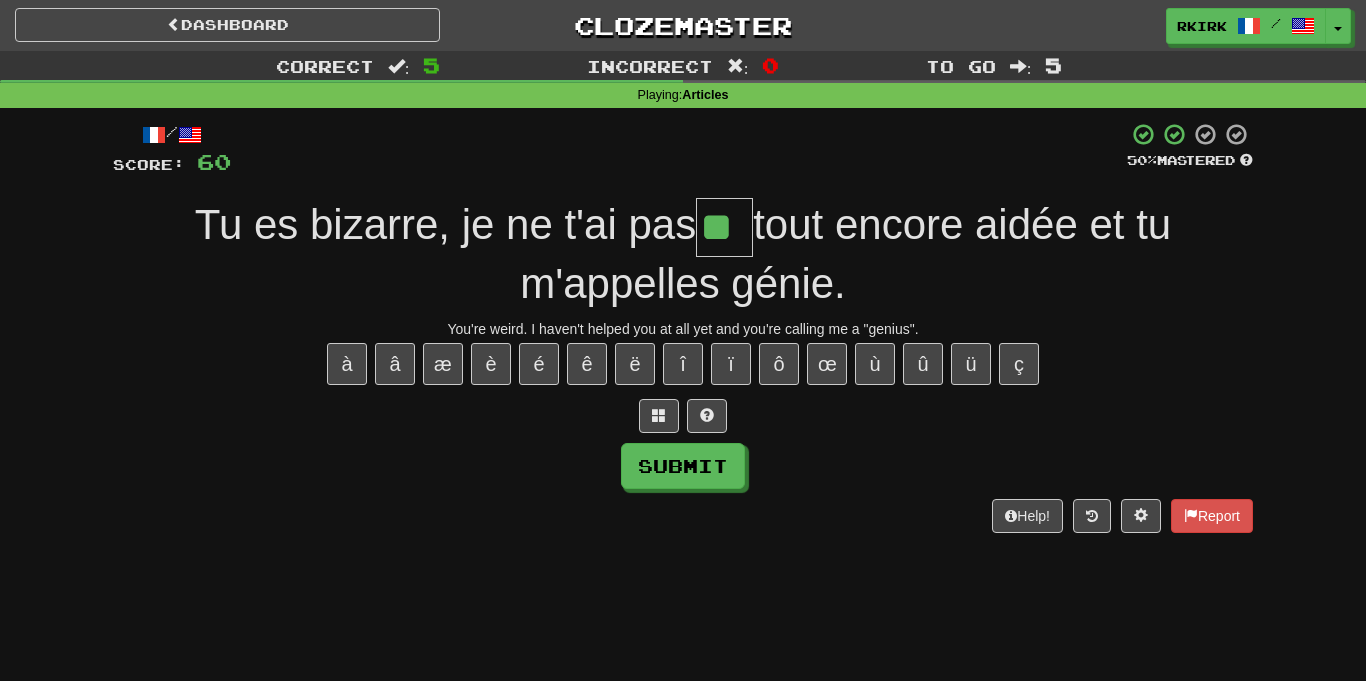 type on "**" 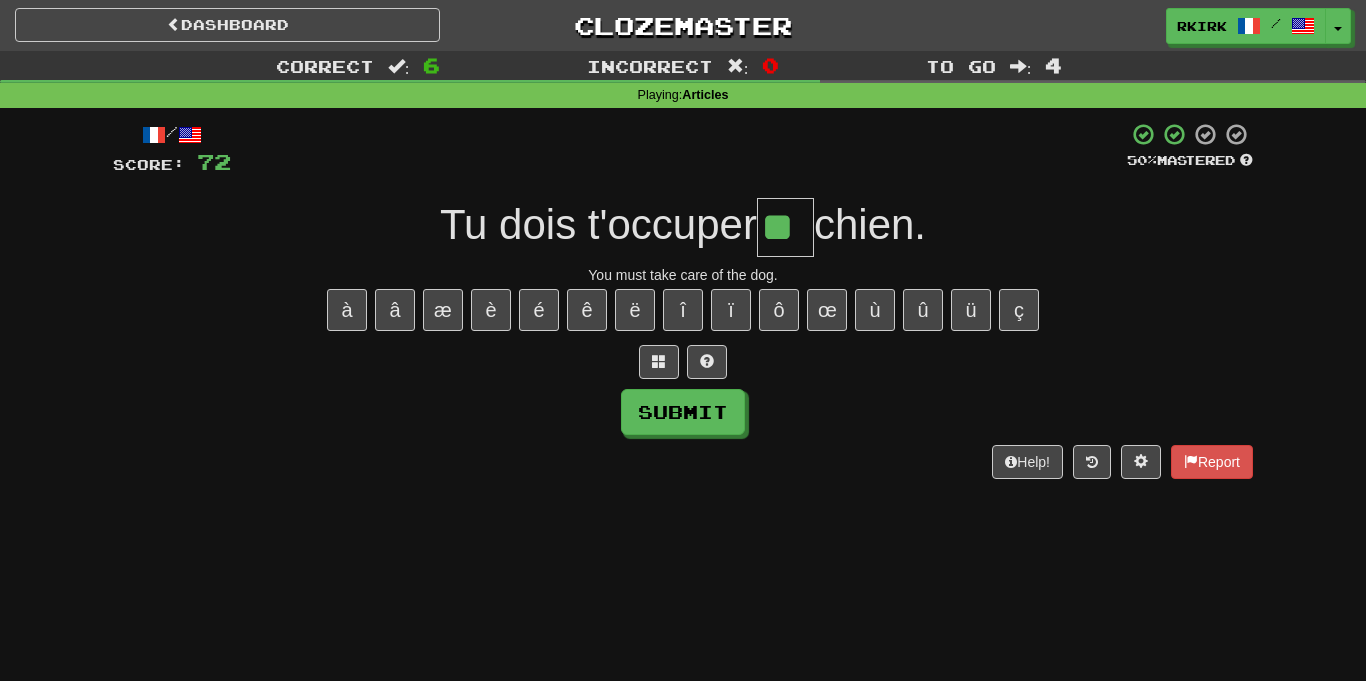 type on "**" 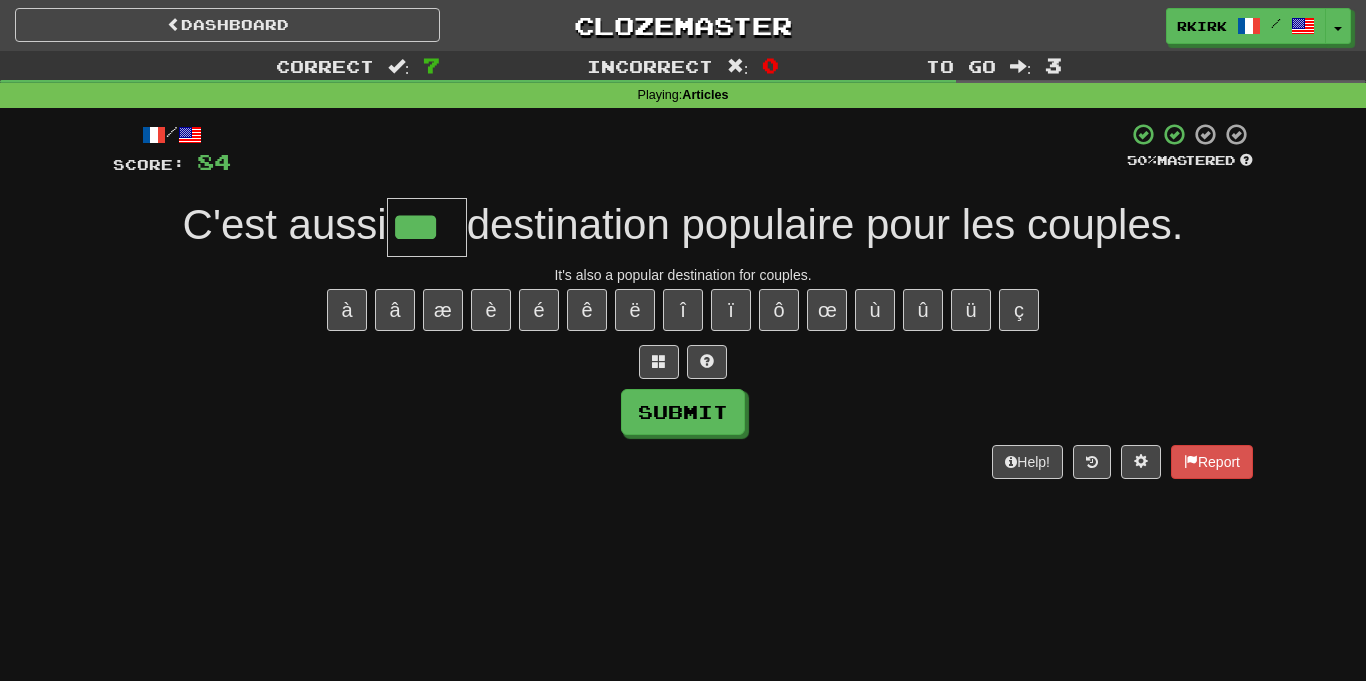 type on "***" 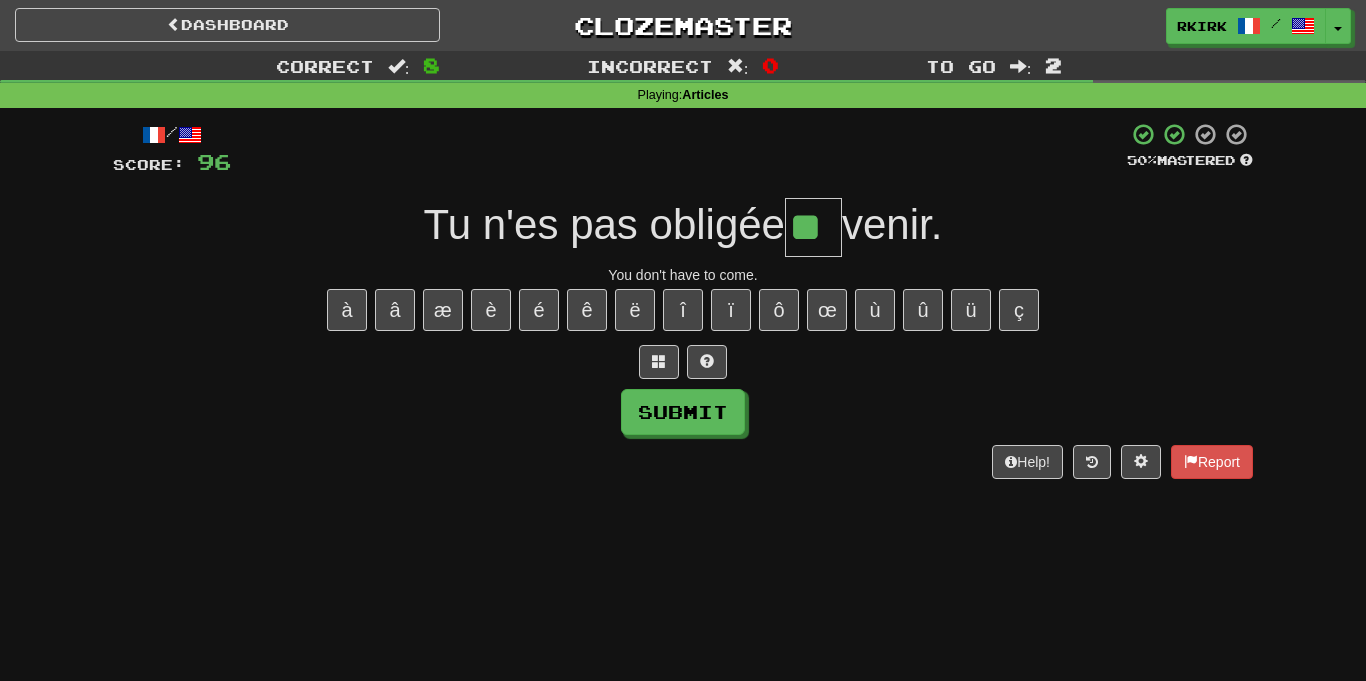 type on "**" 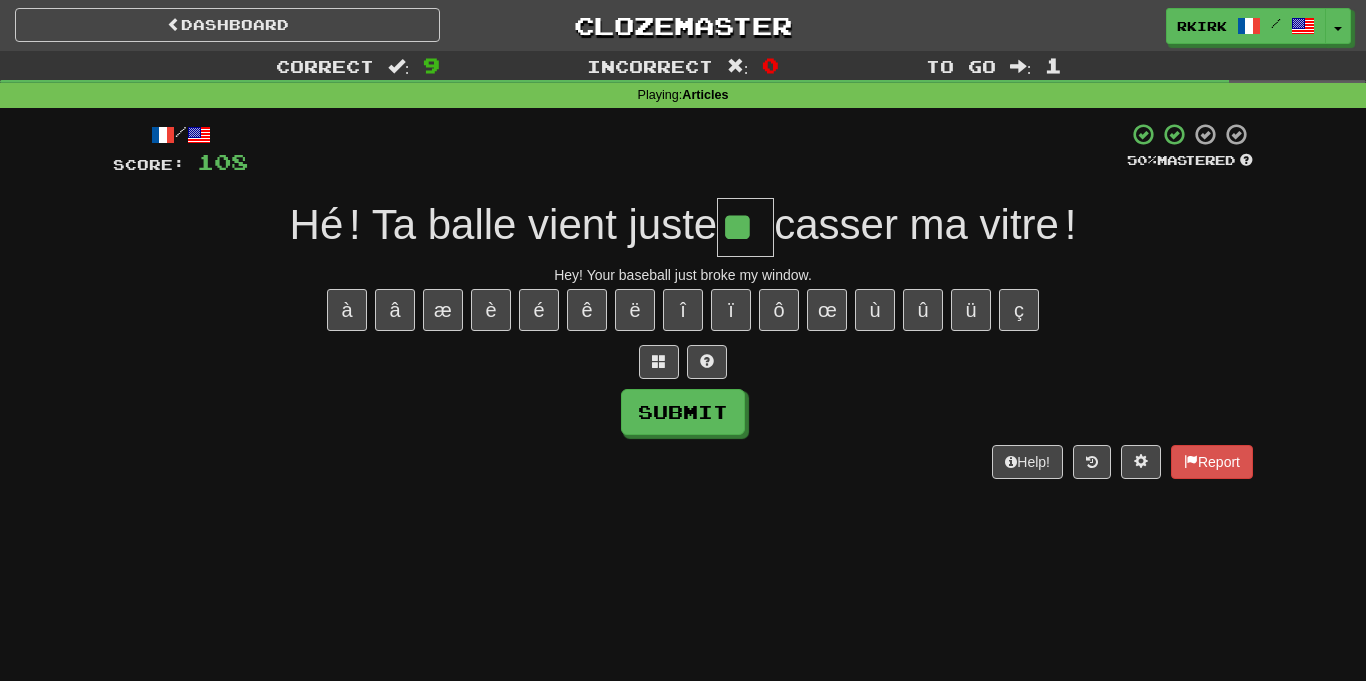 type on "**" 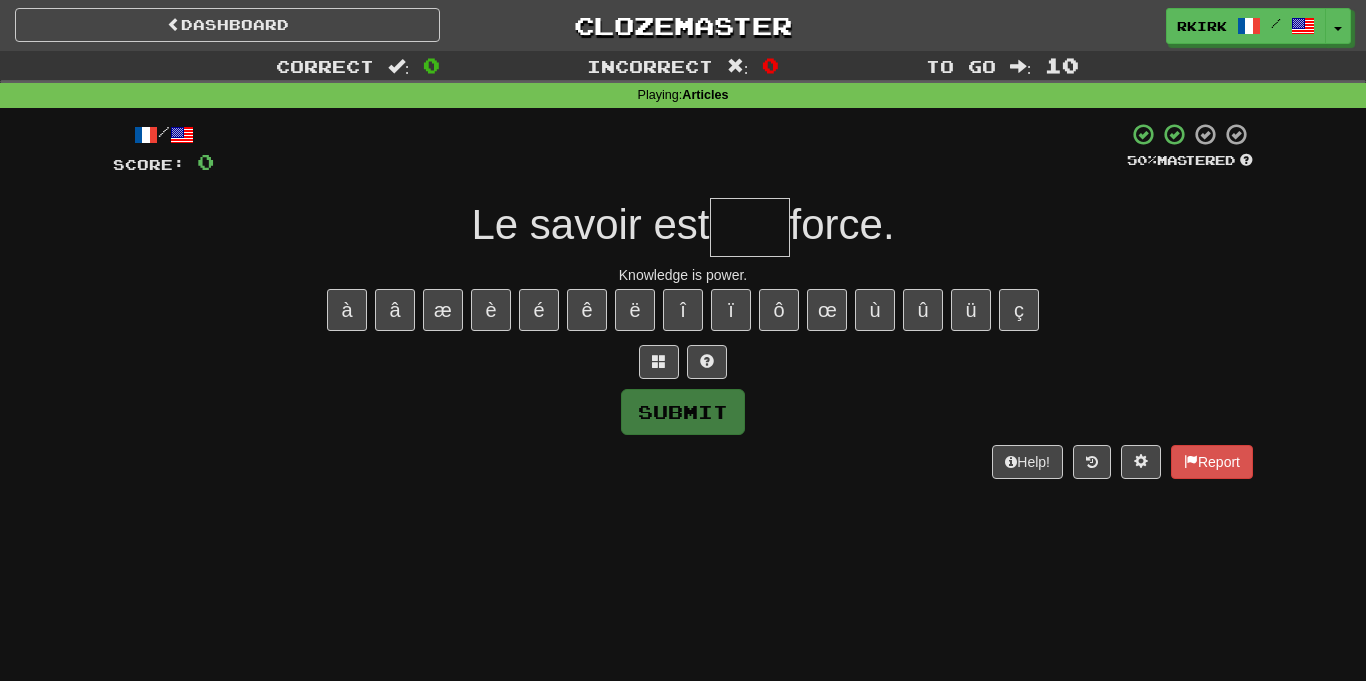 type on "*" 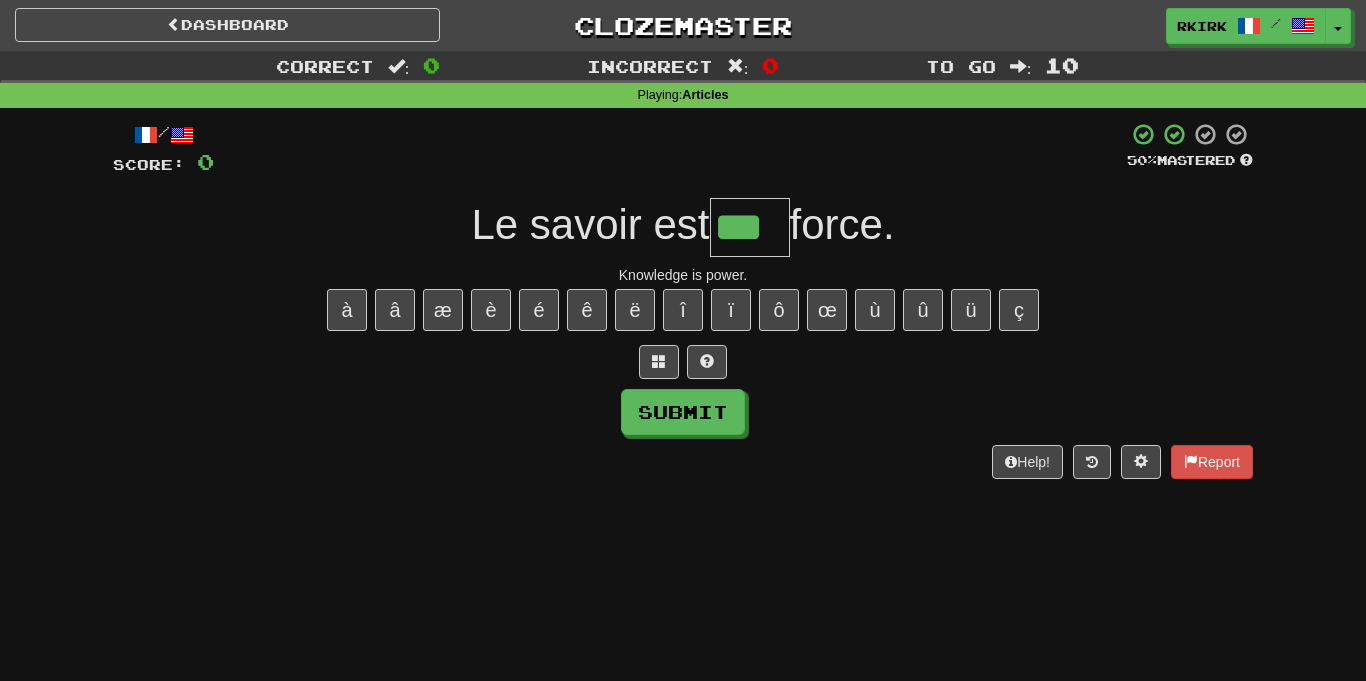 type on "***" 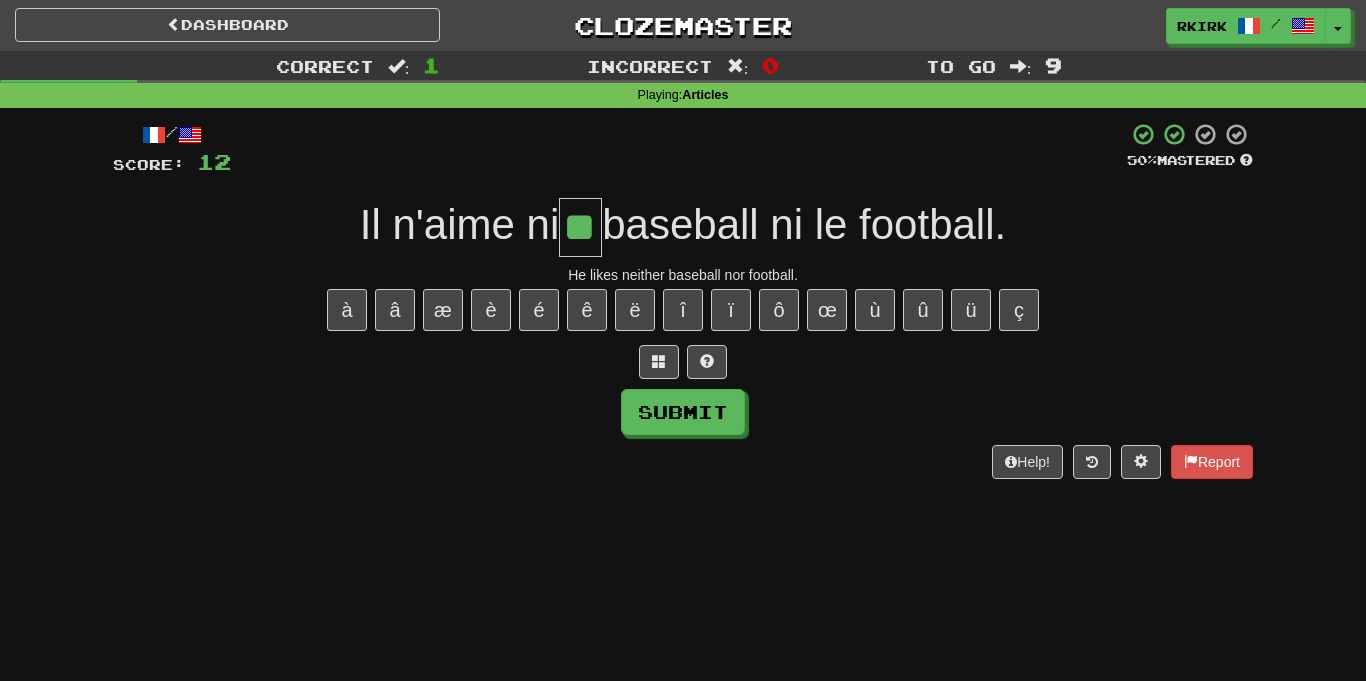 type on "**" 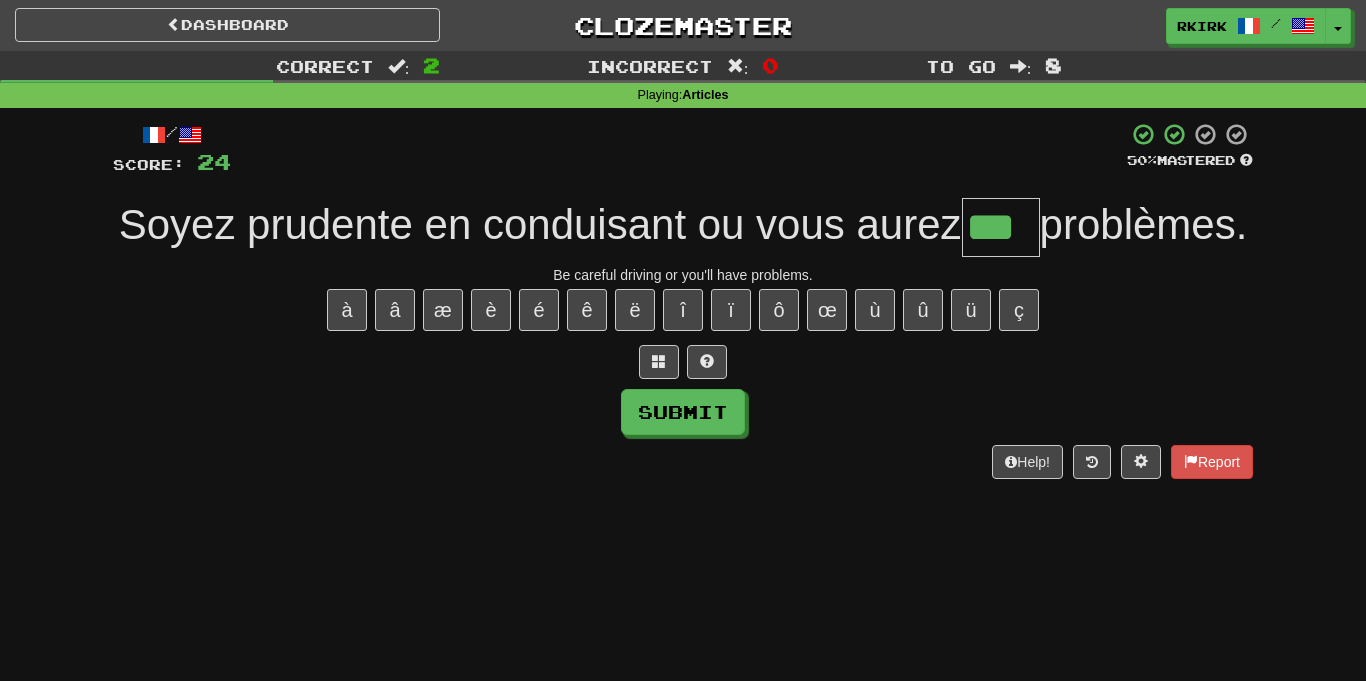 type on "***" 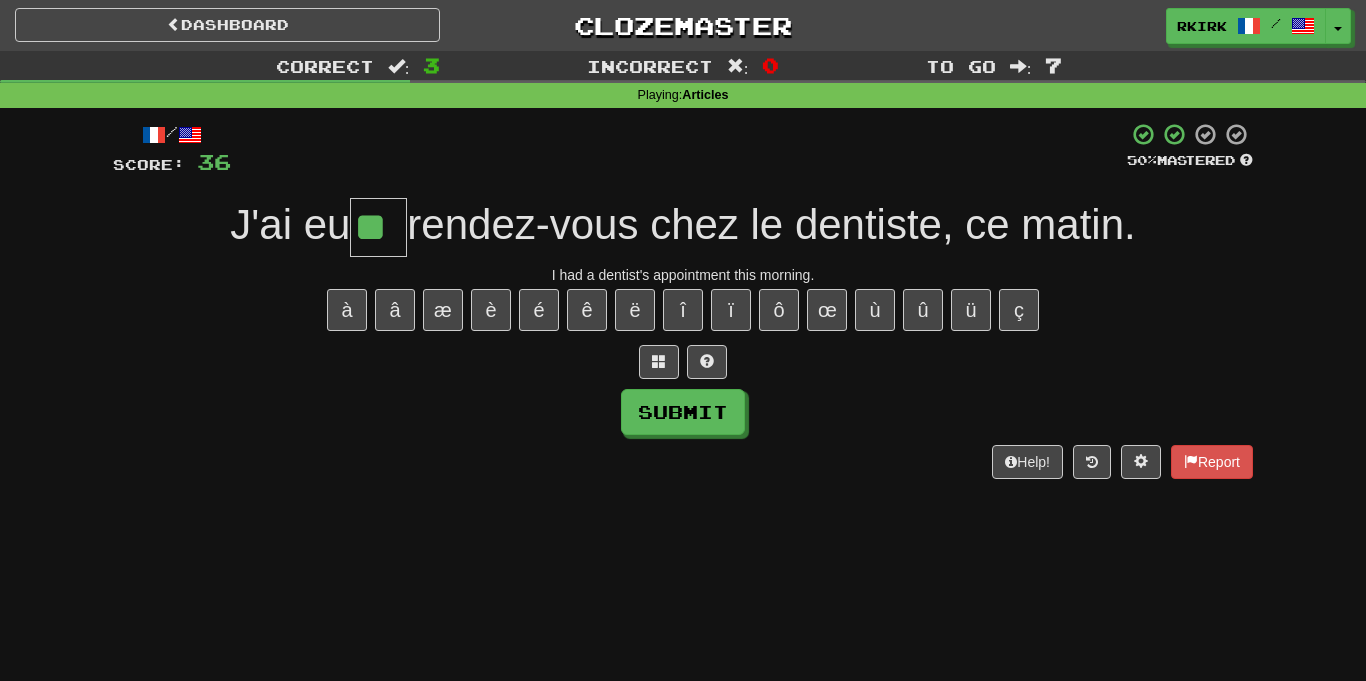 type on "**" 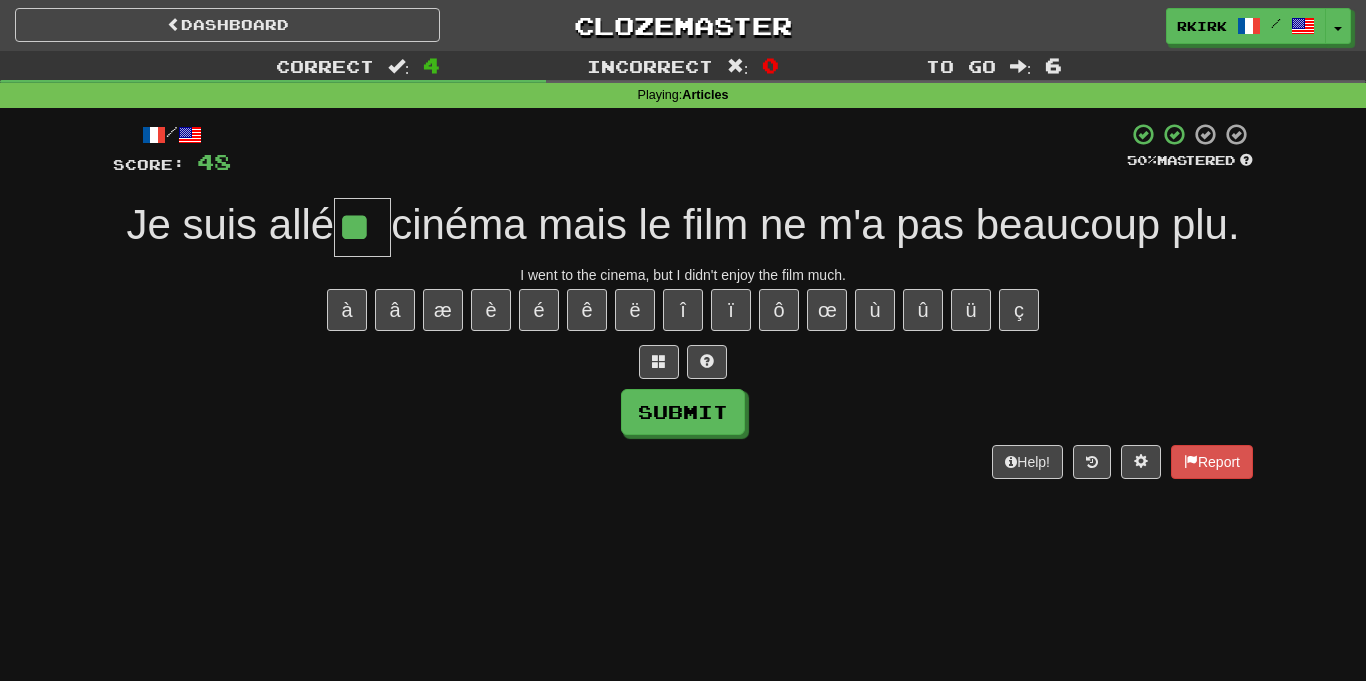 type on "**" 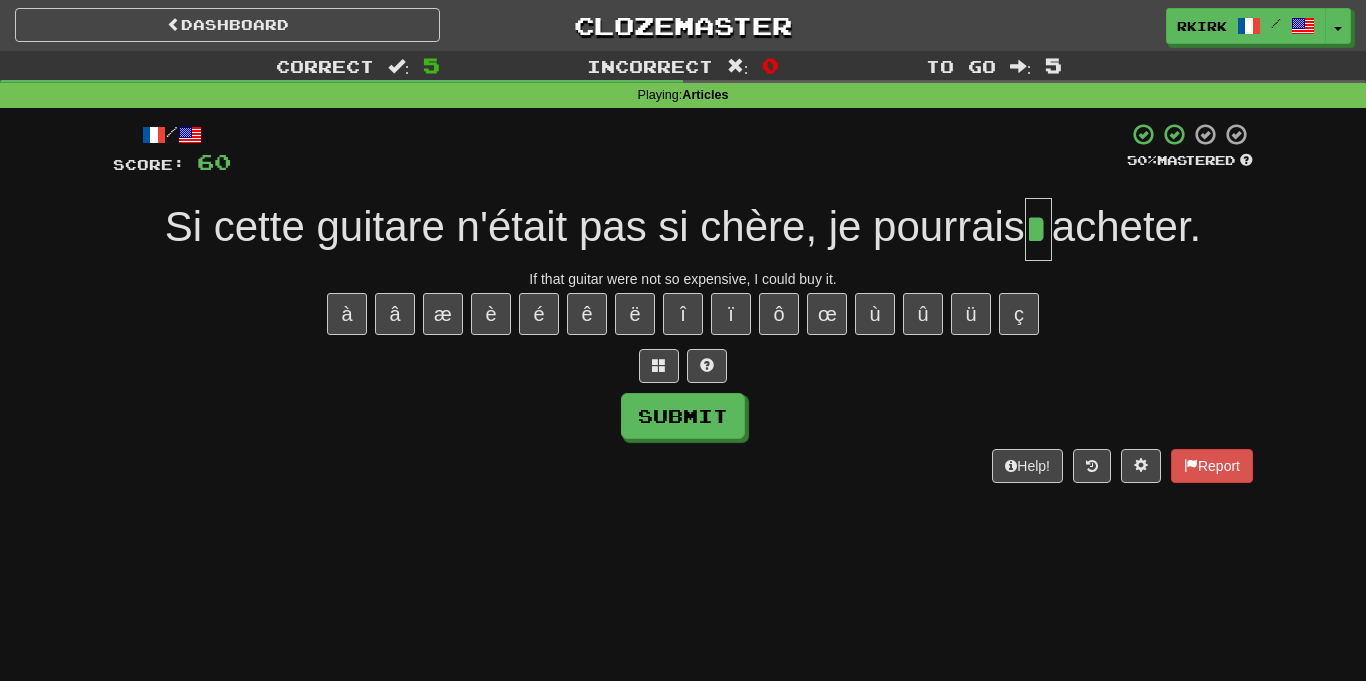 scroll, scrollTop: 0, scrollLeft: 0, axis: both 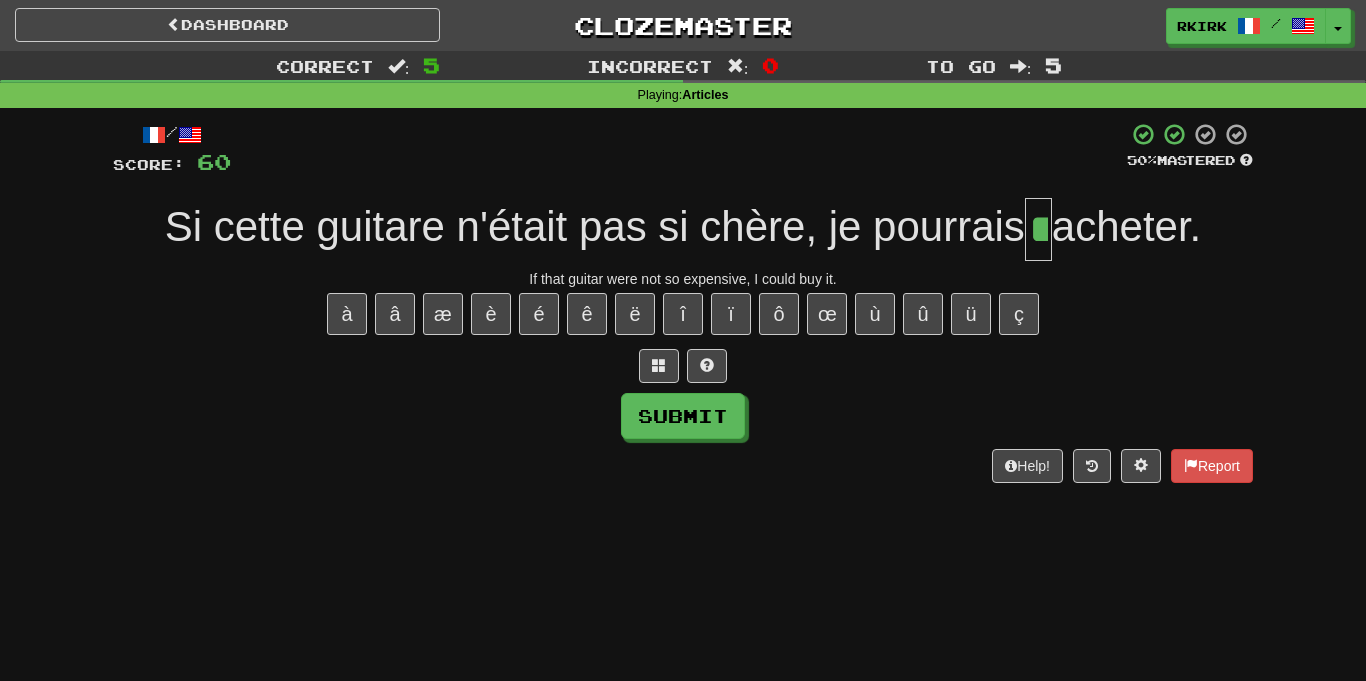type on "**" 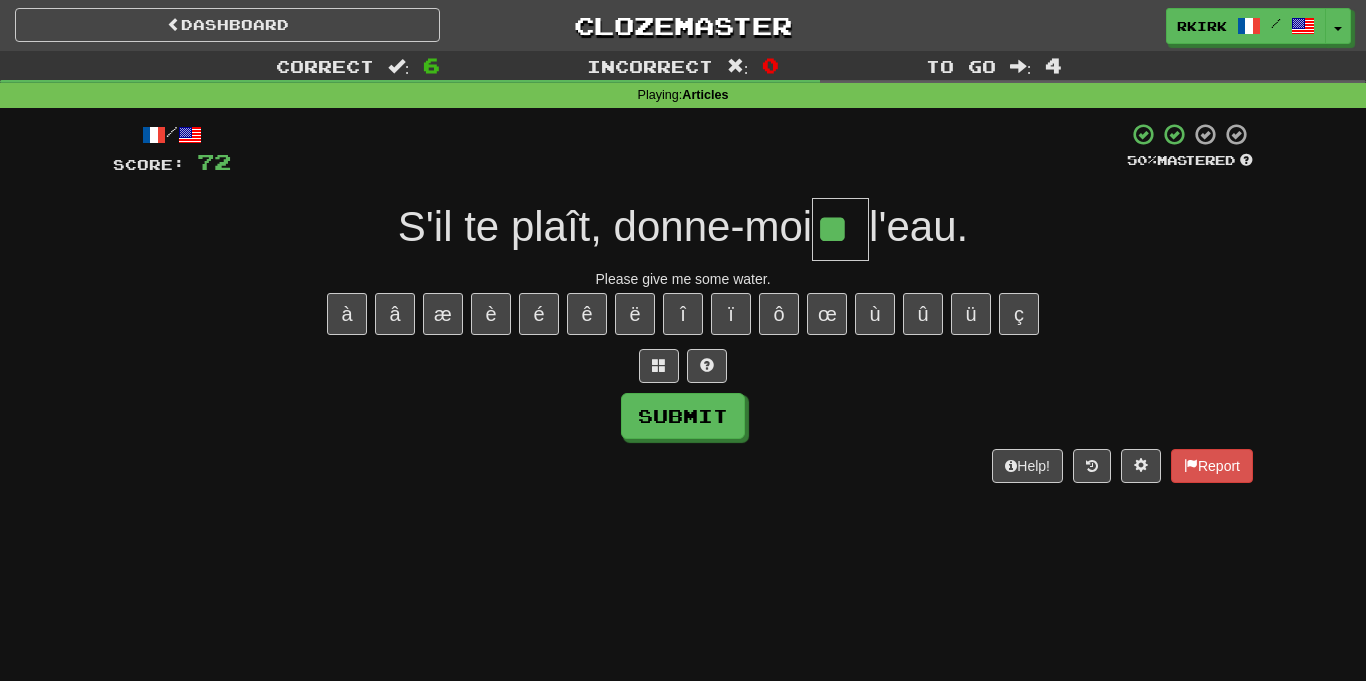 type on "**" 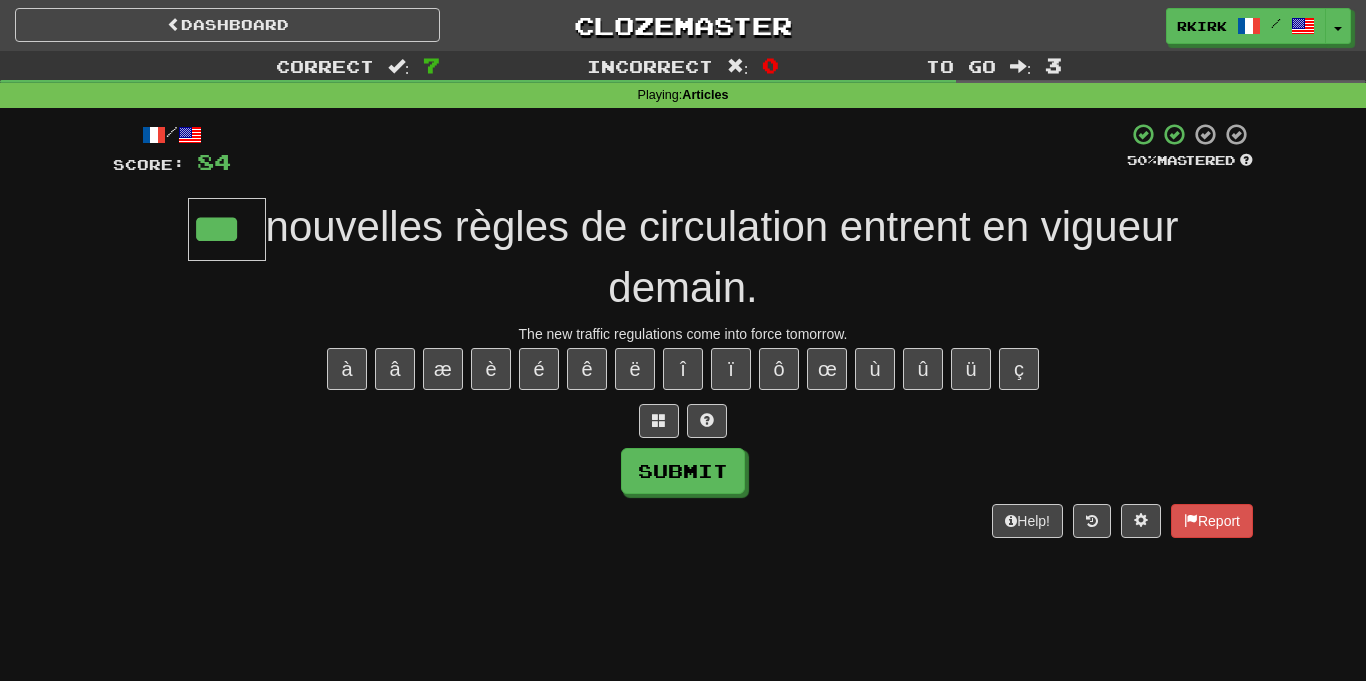 type on "***" 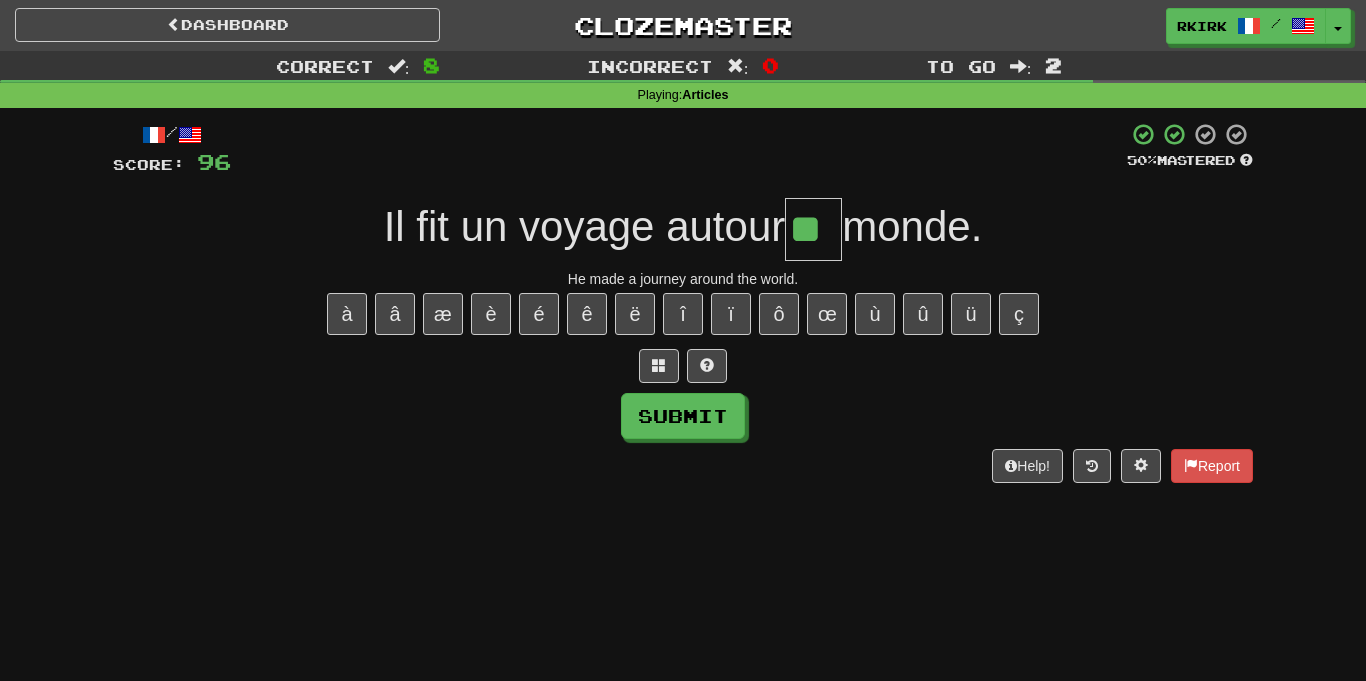 type on "**" 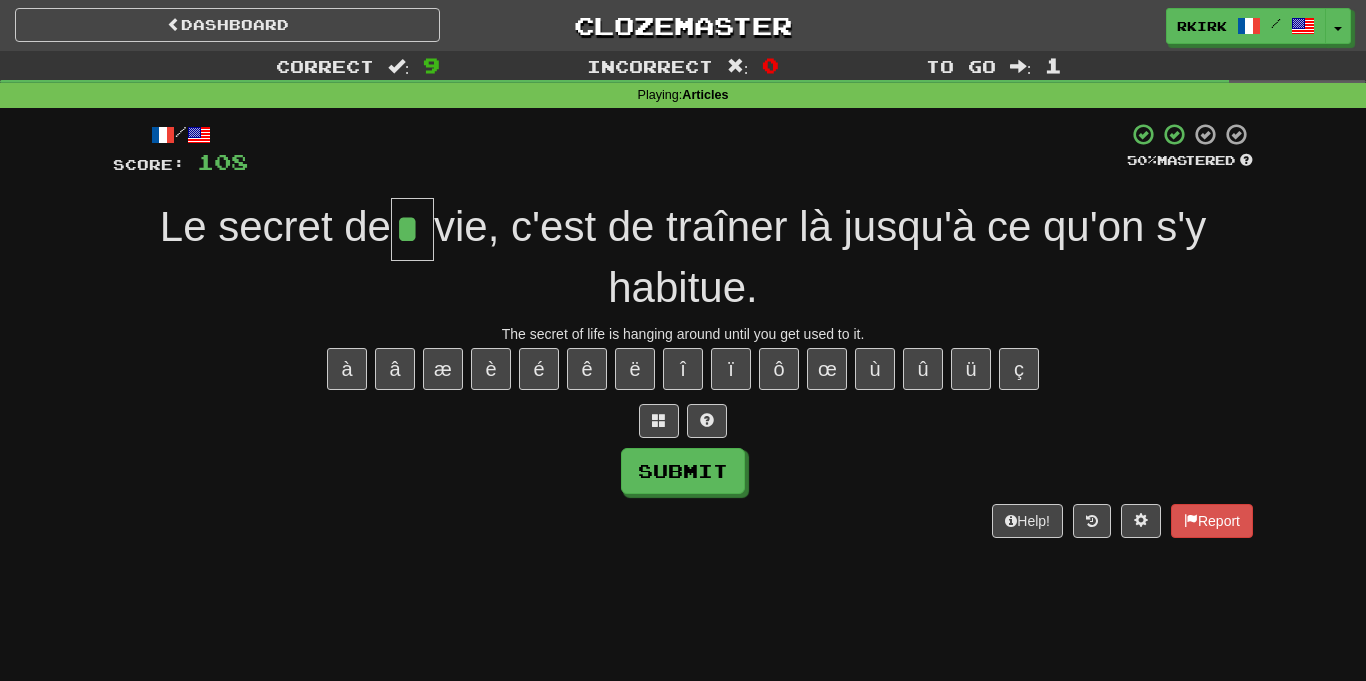 type on "**" 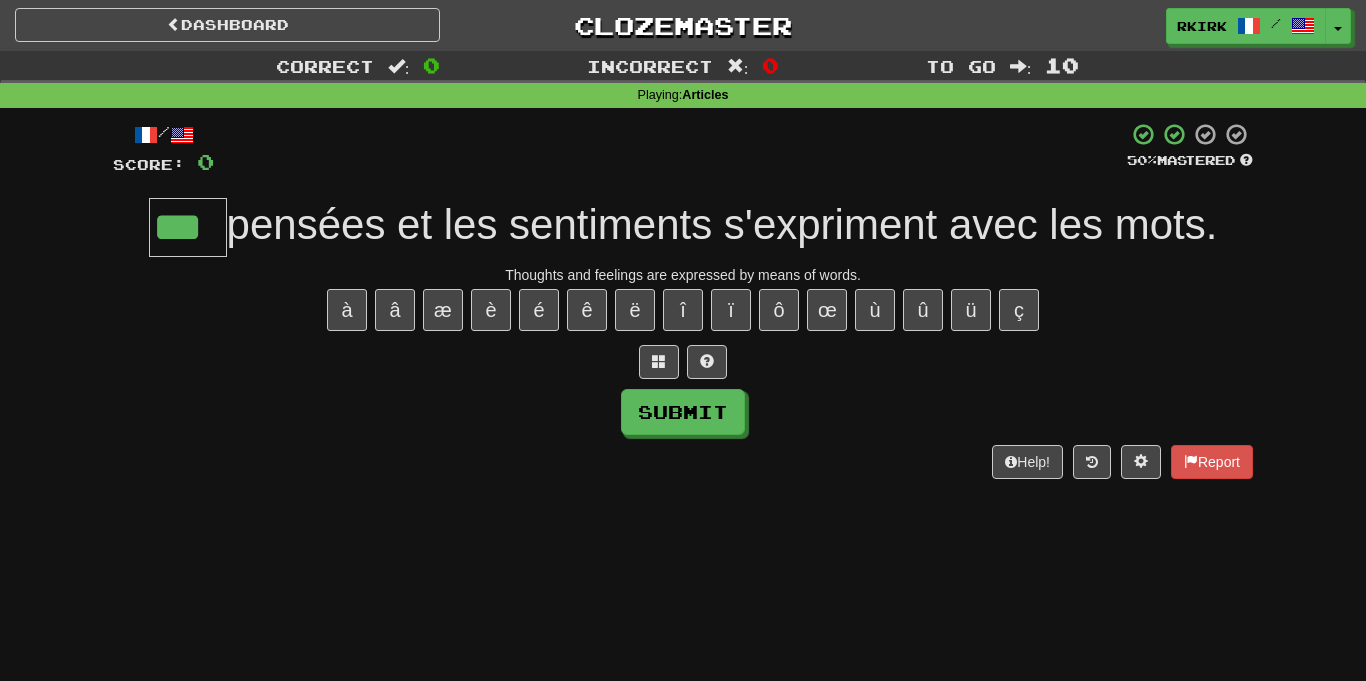 type on "***" 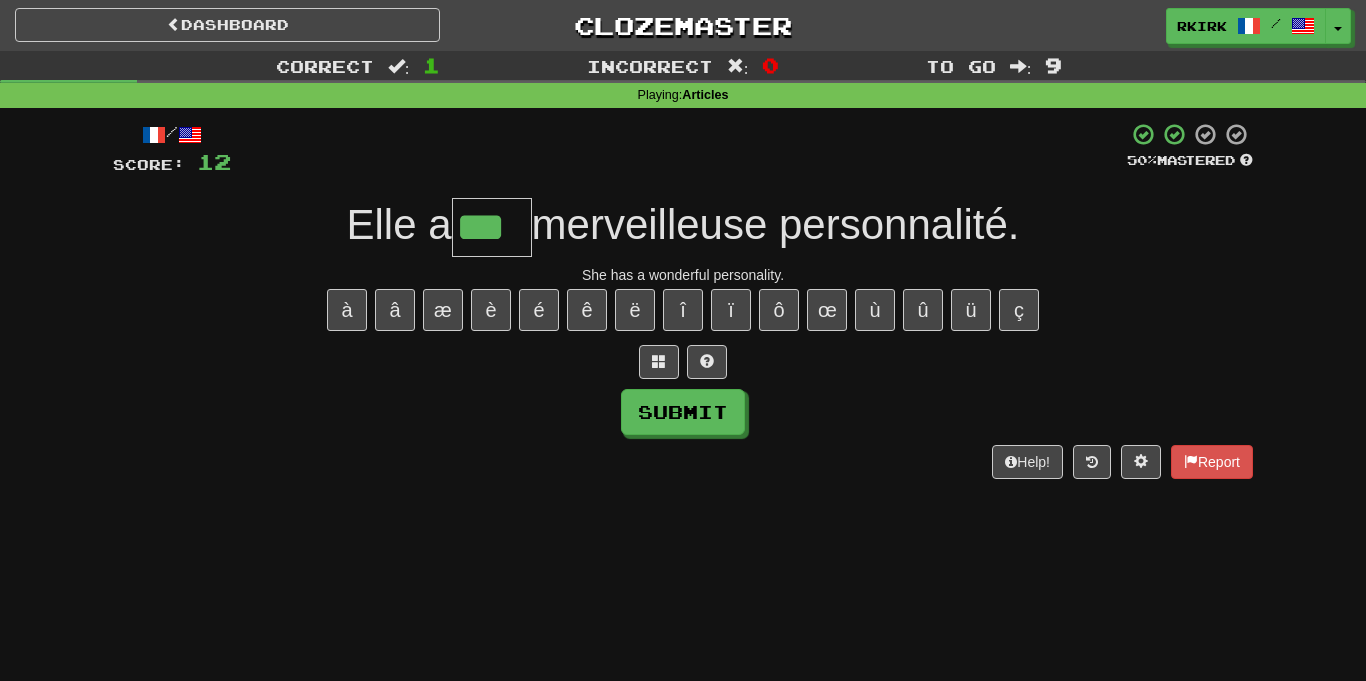 type on "***" 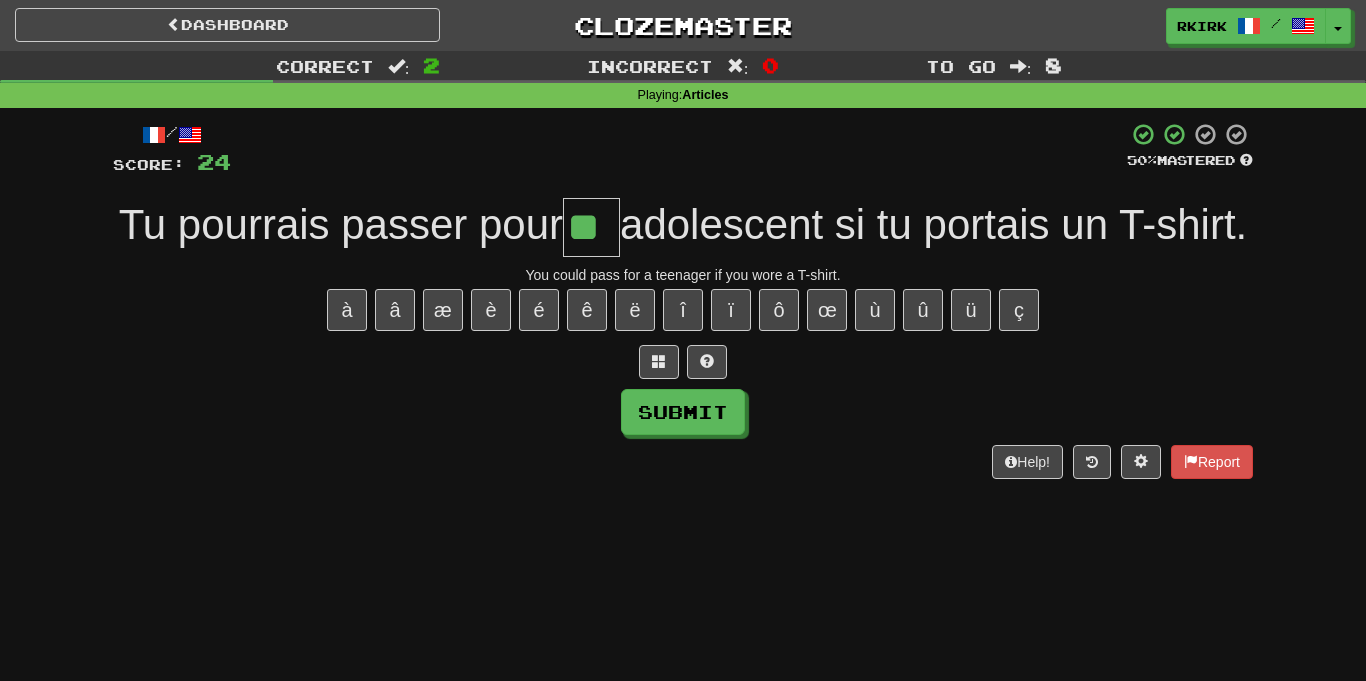 type on "**" 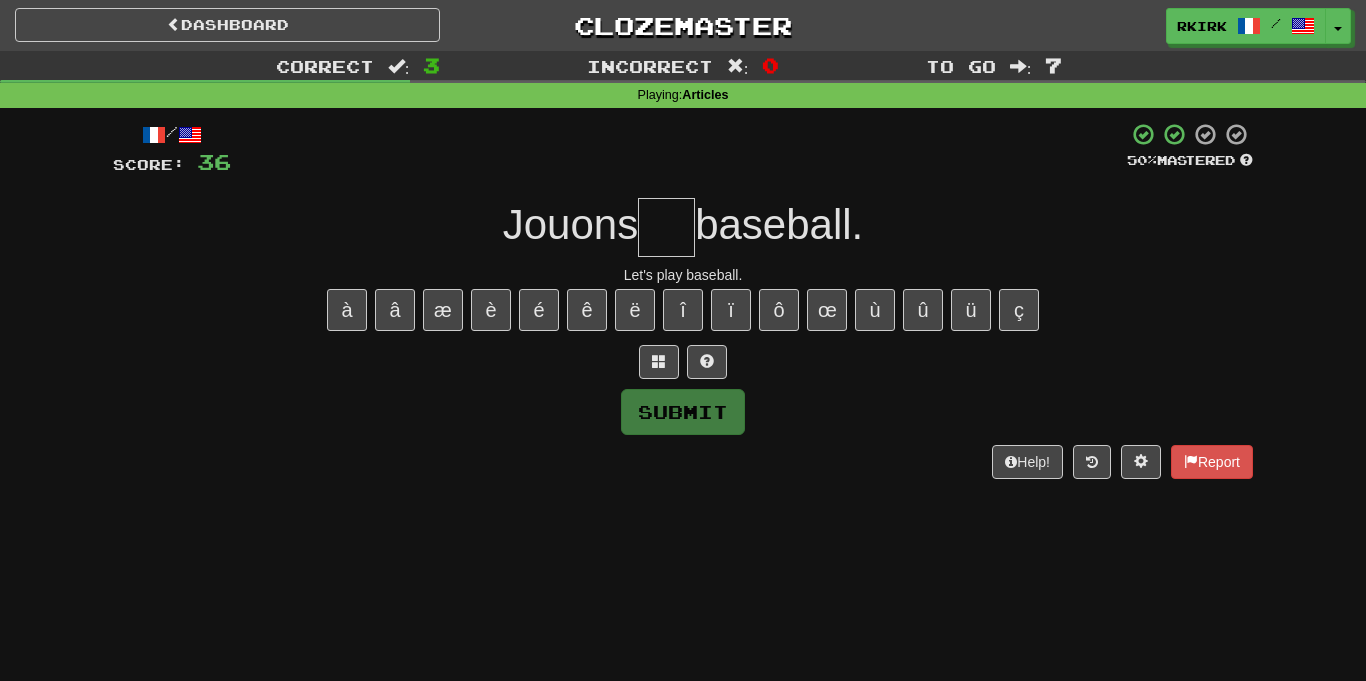 type on "*" 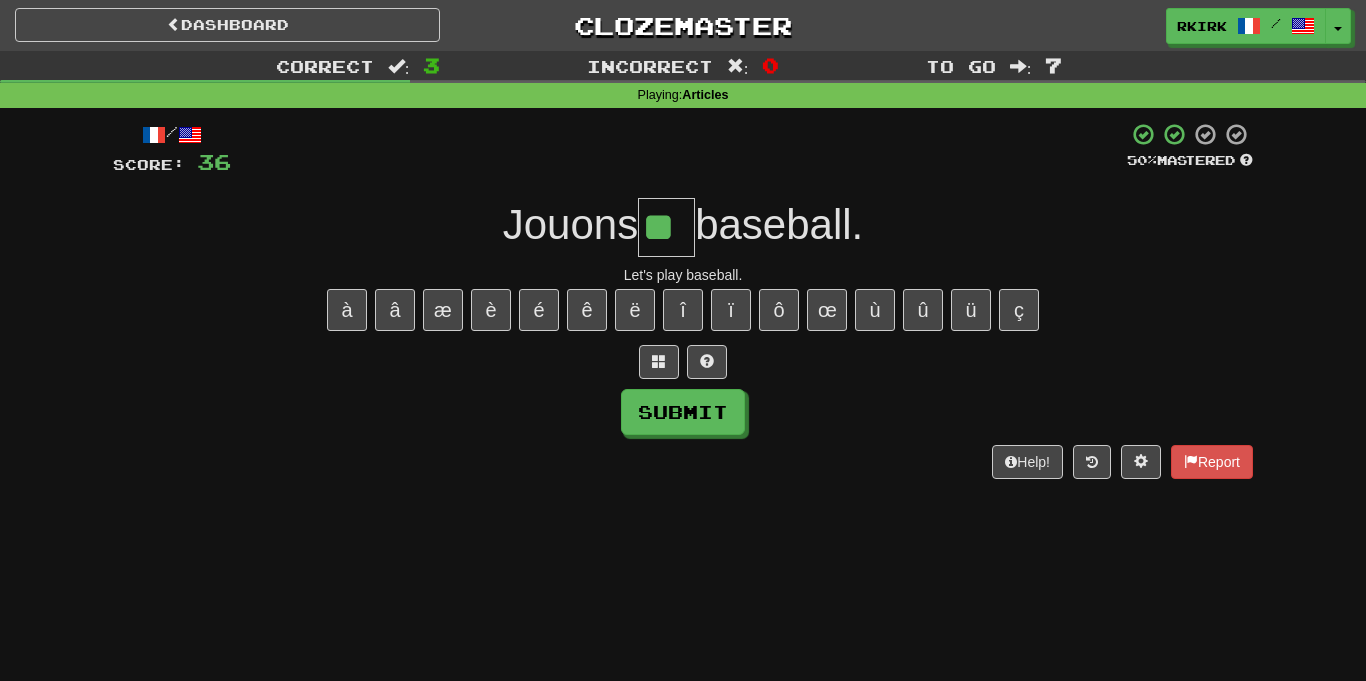 type on "**" 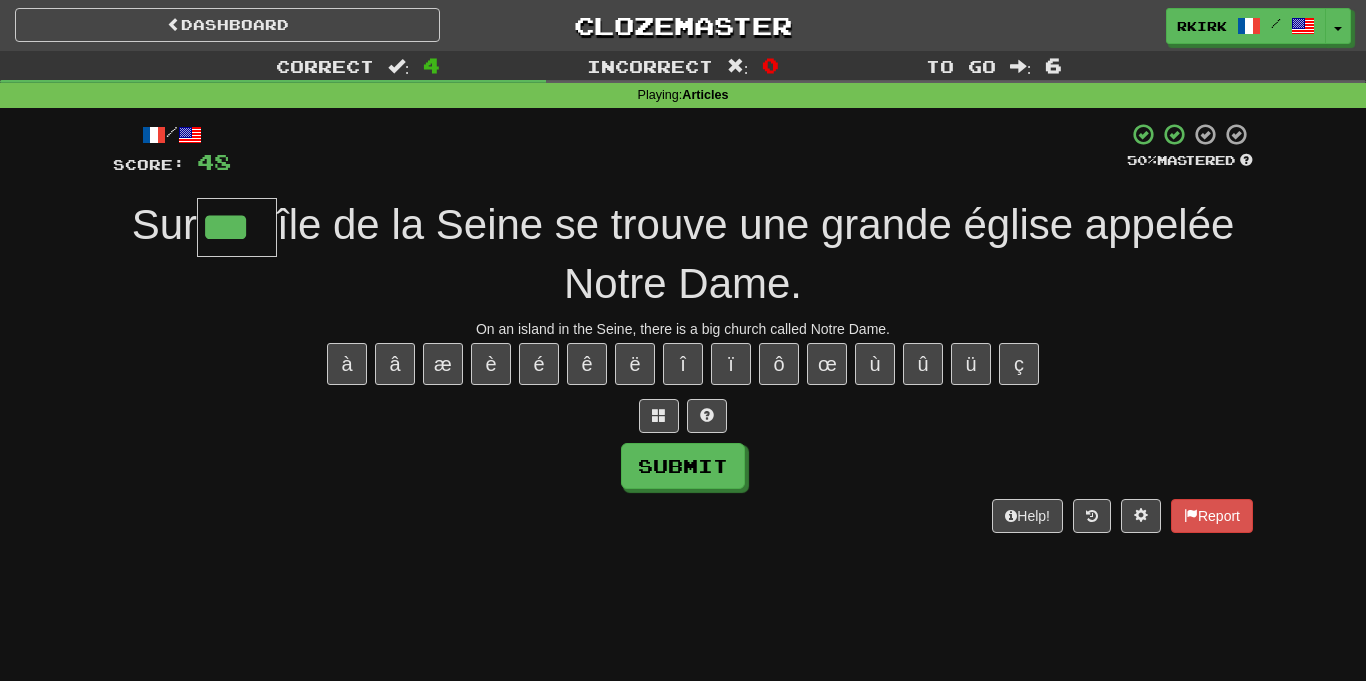 type on "***" 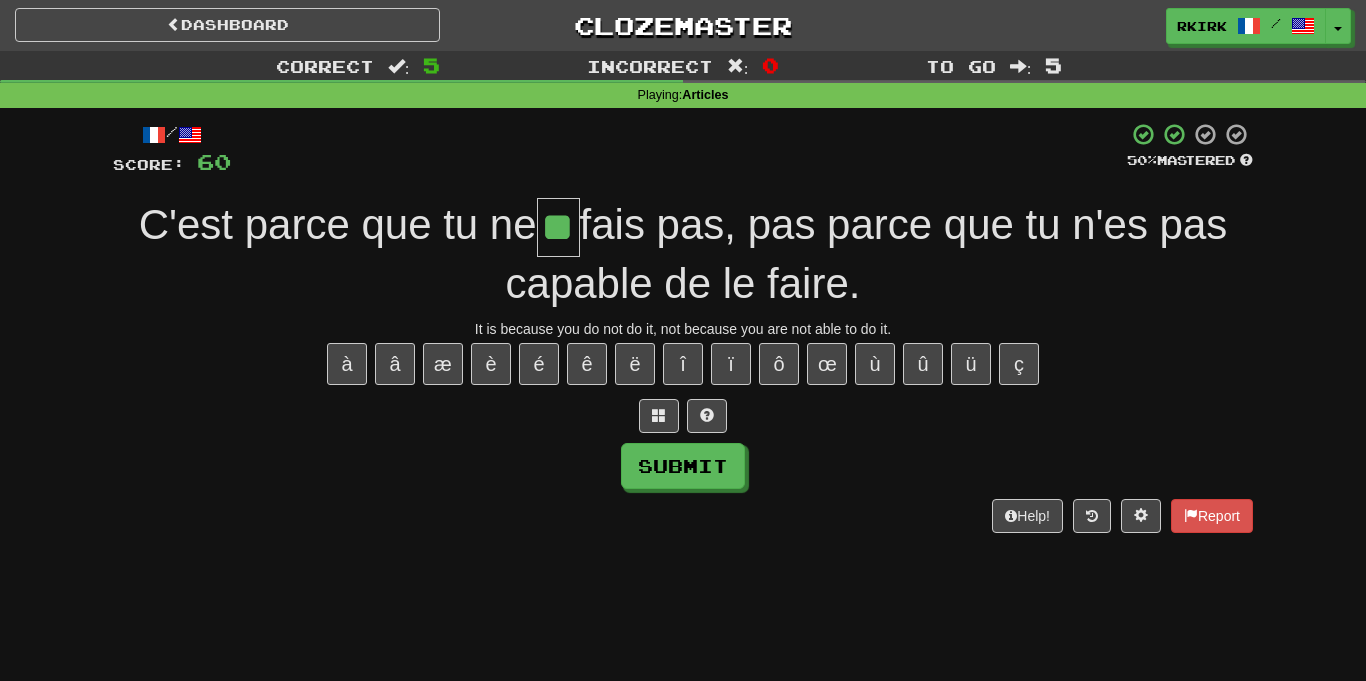 type on "**" 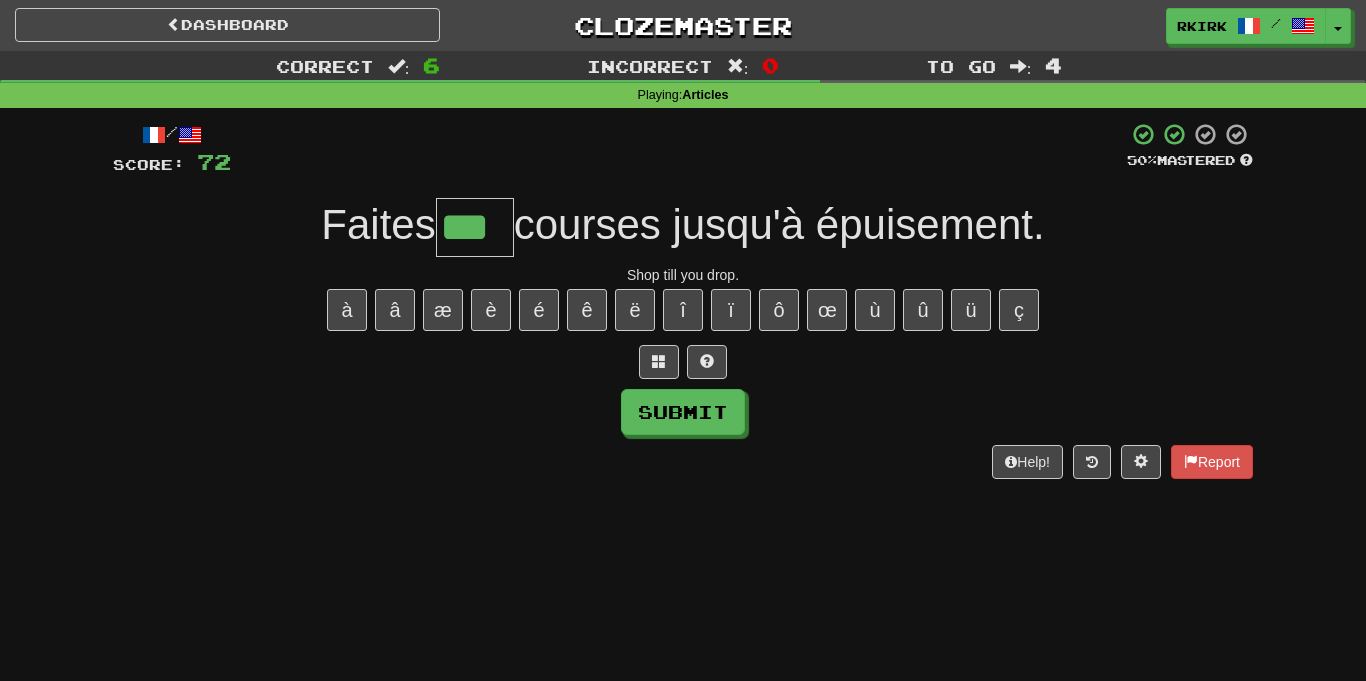 type on "***" 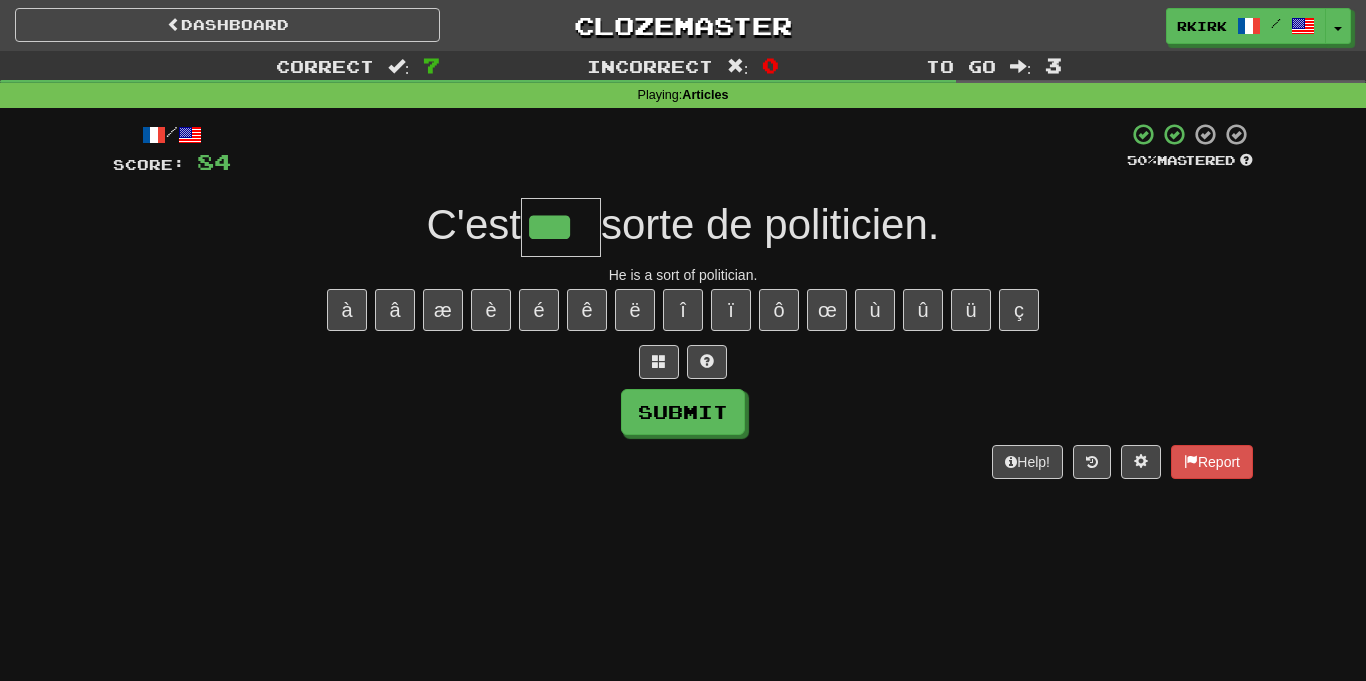 type on "***" 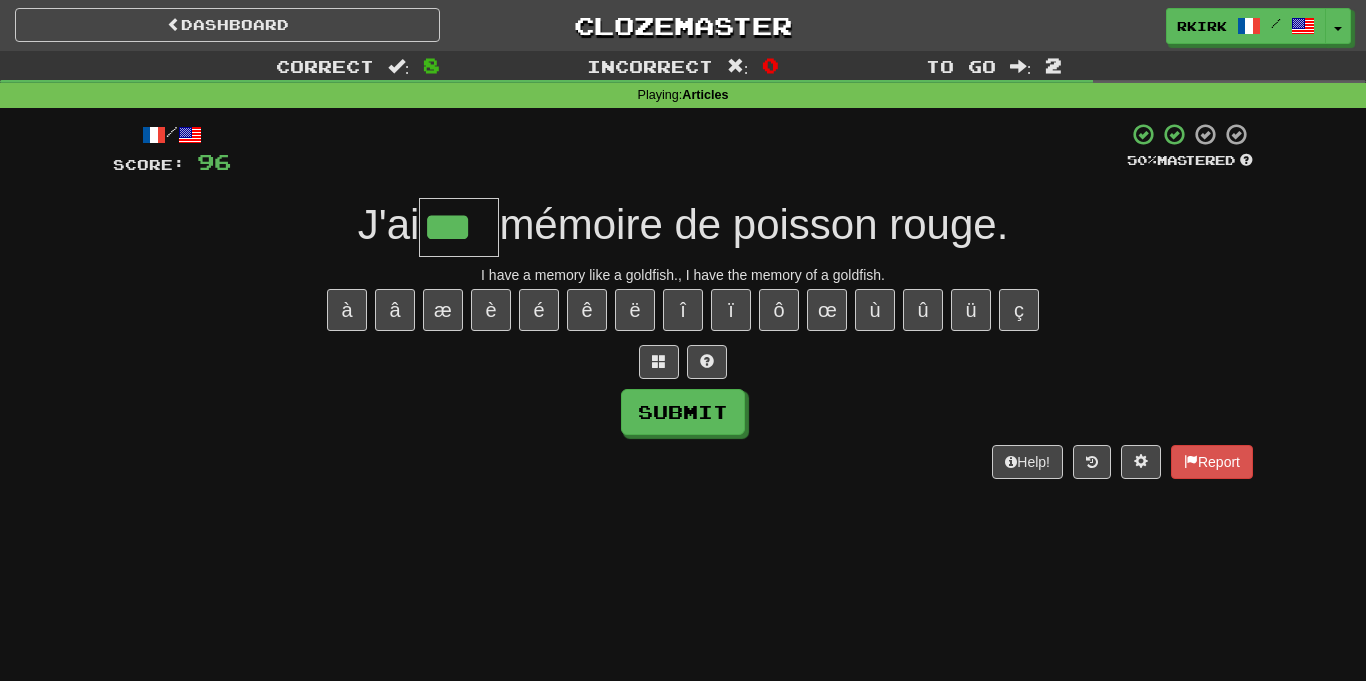 type on "***" 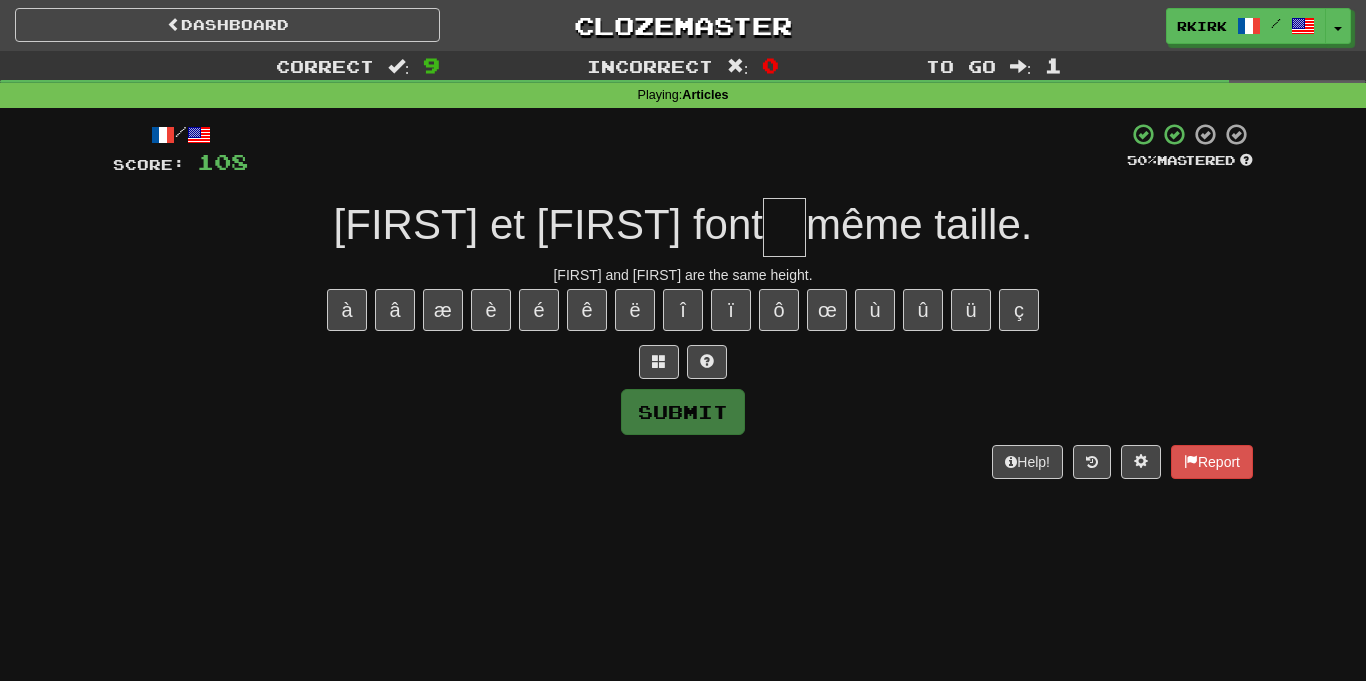 type on "*" 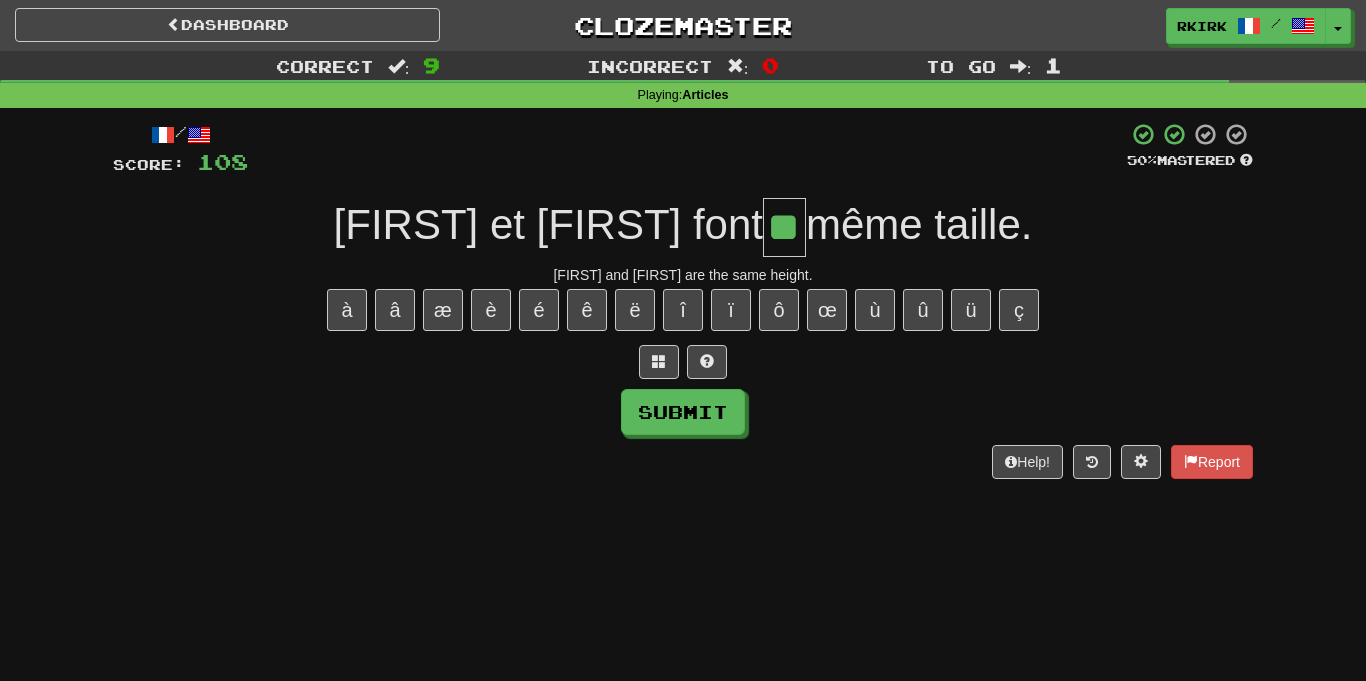 type on "**" 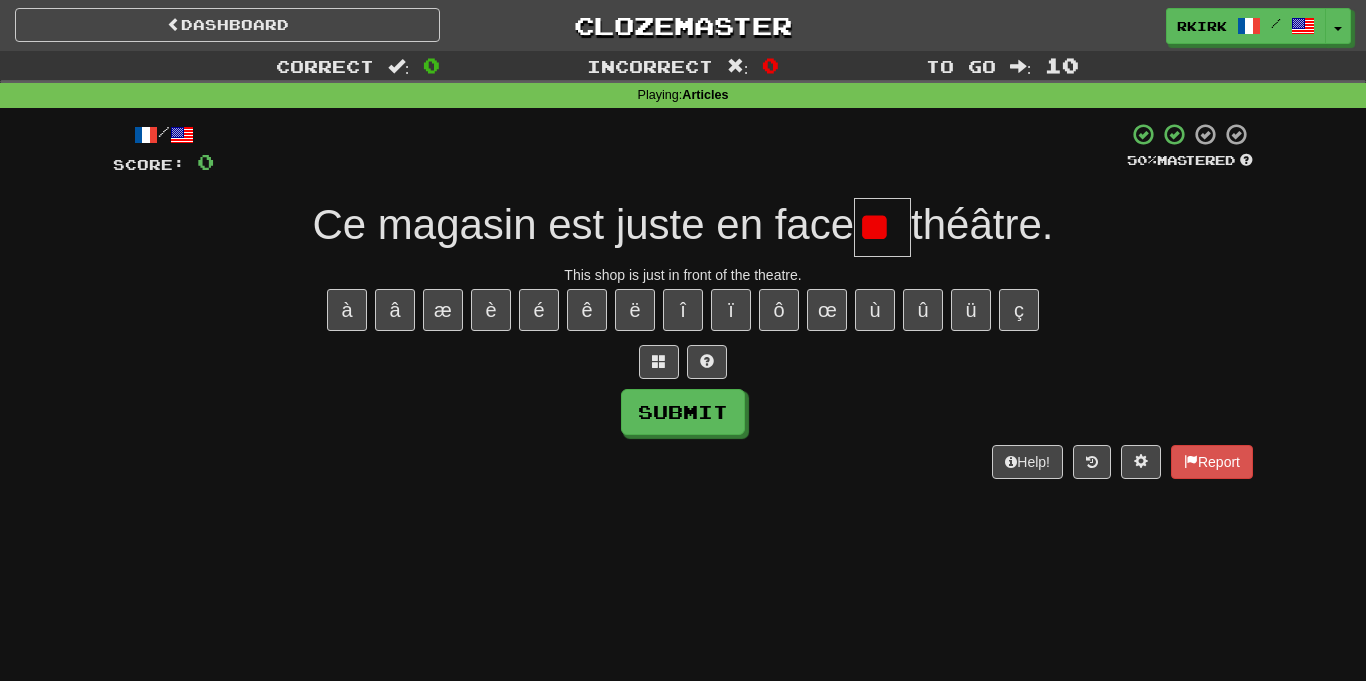 type on "*" 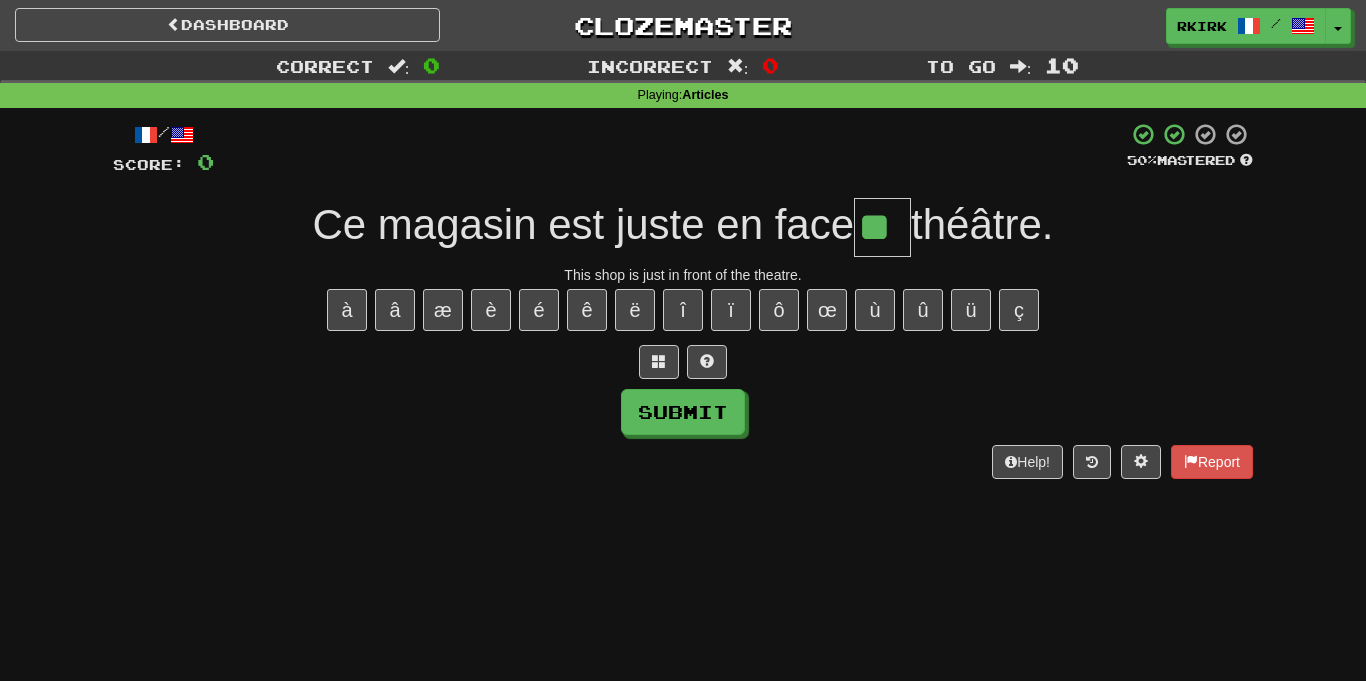 type on "**" 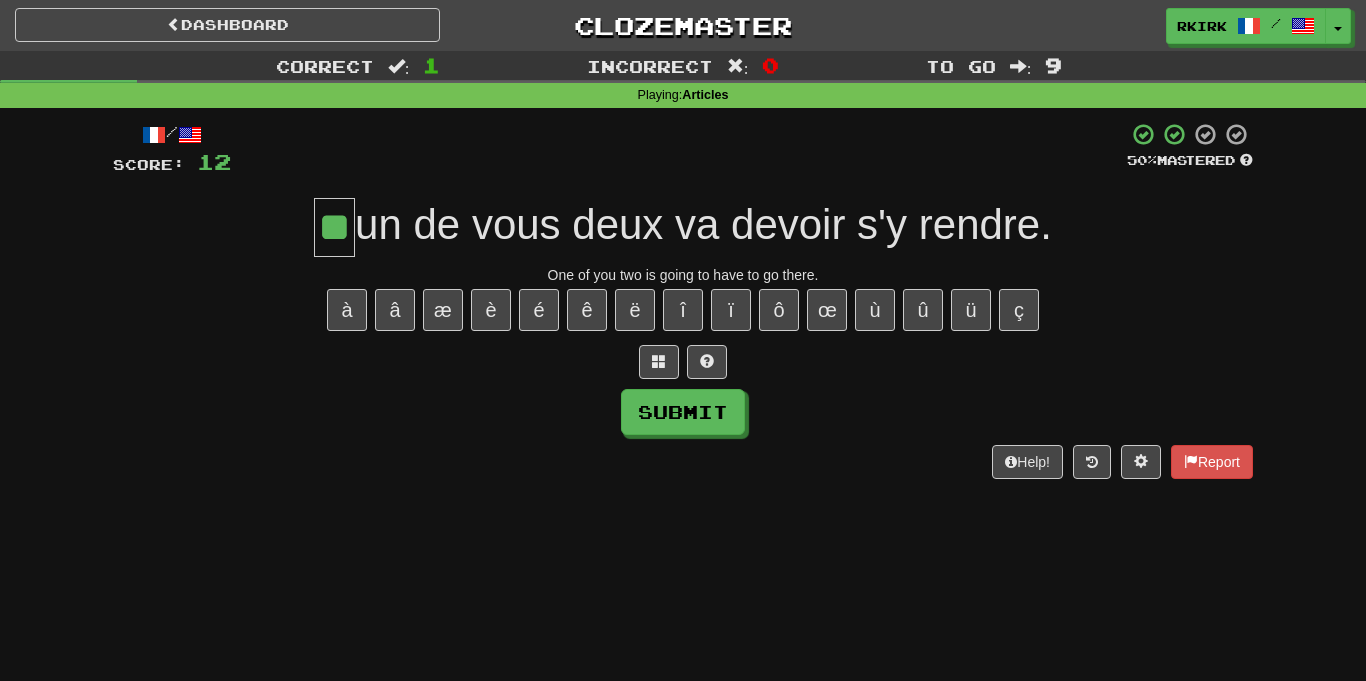 type on "**" 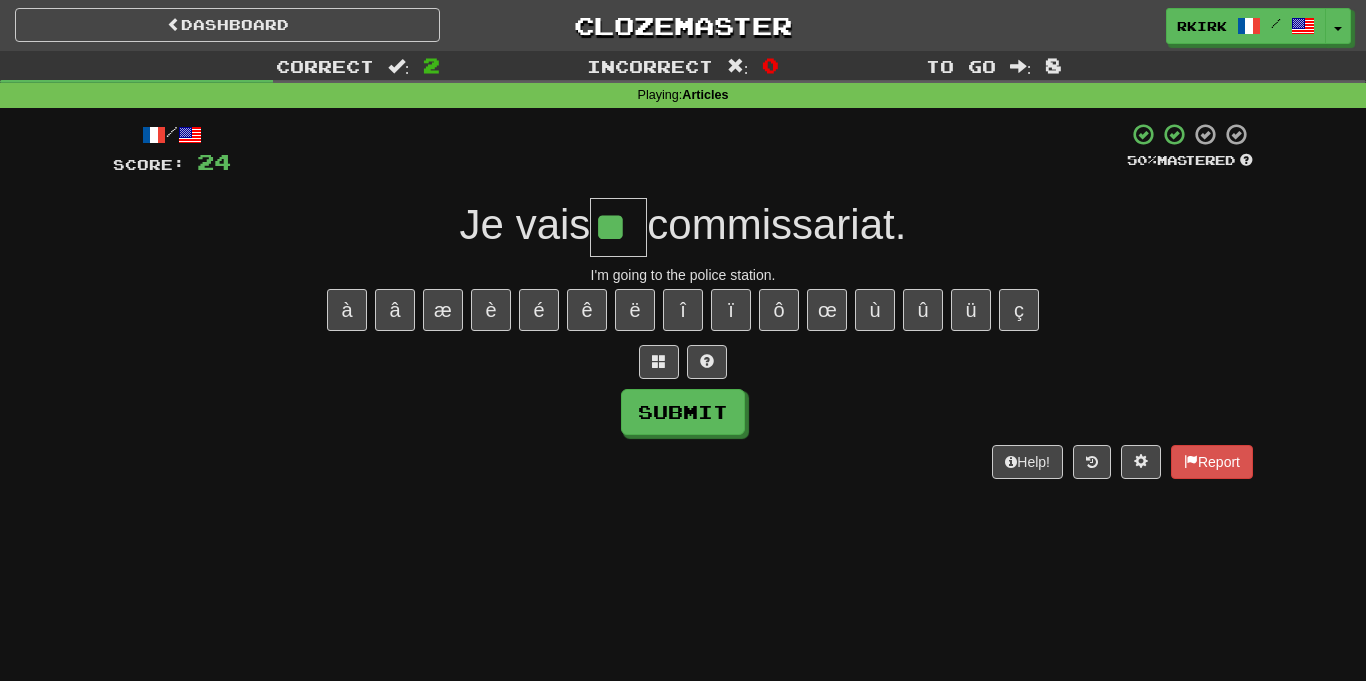 type on "**" 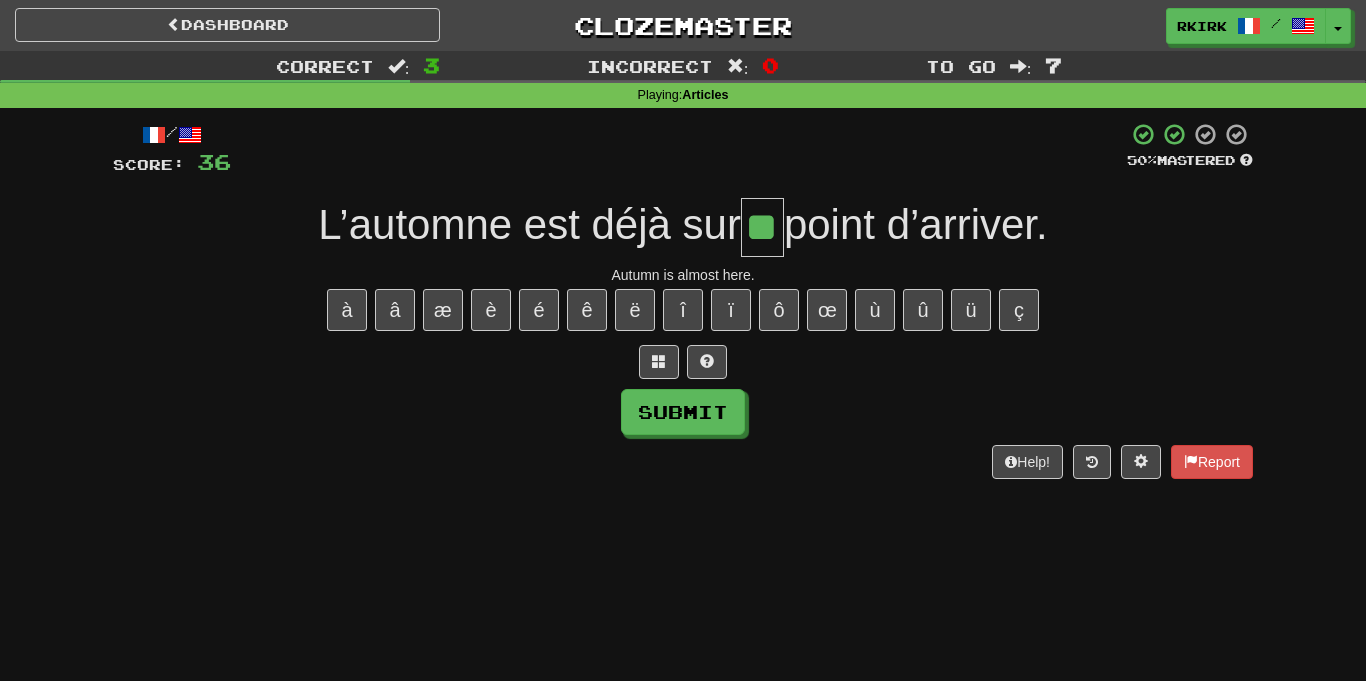 type on "**" 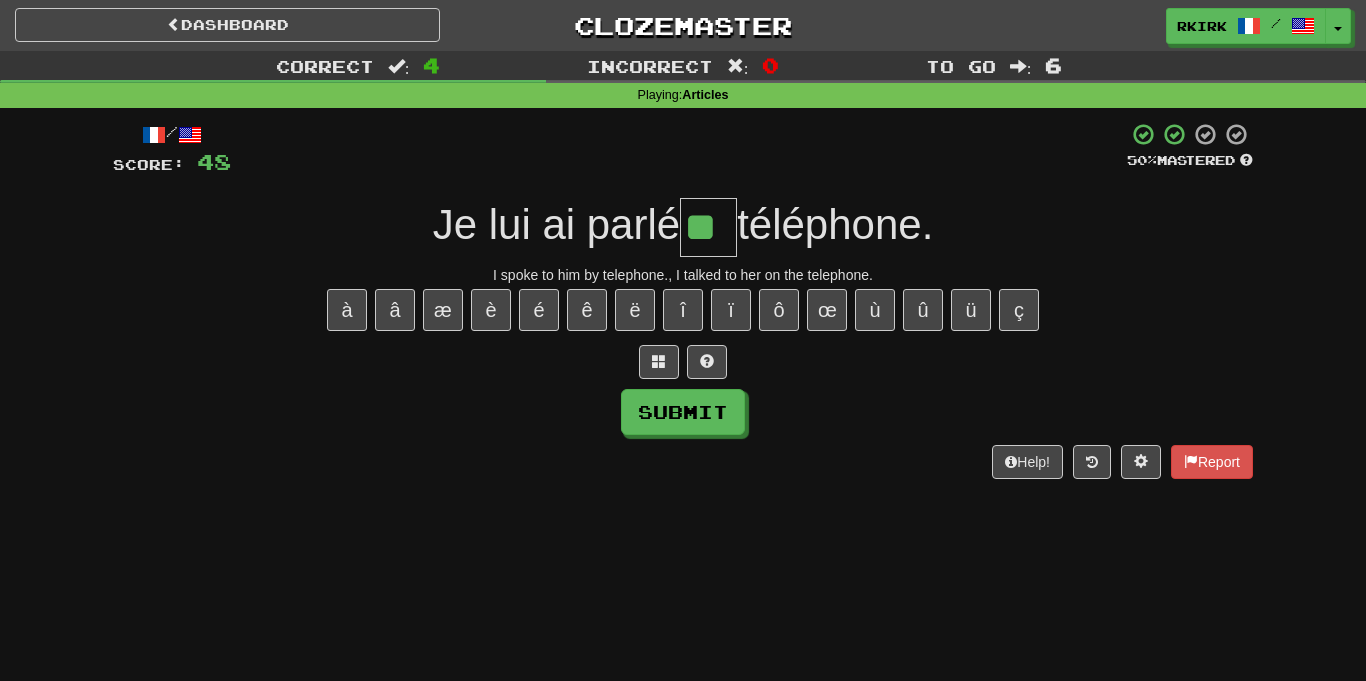 type on "**" 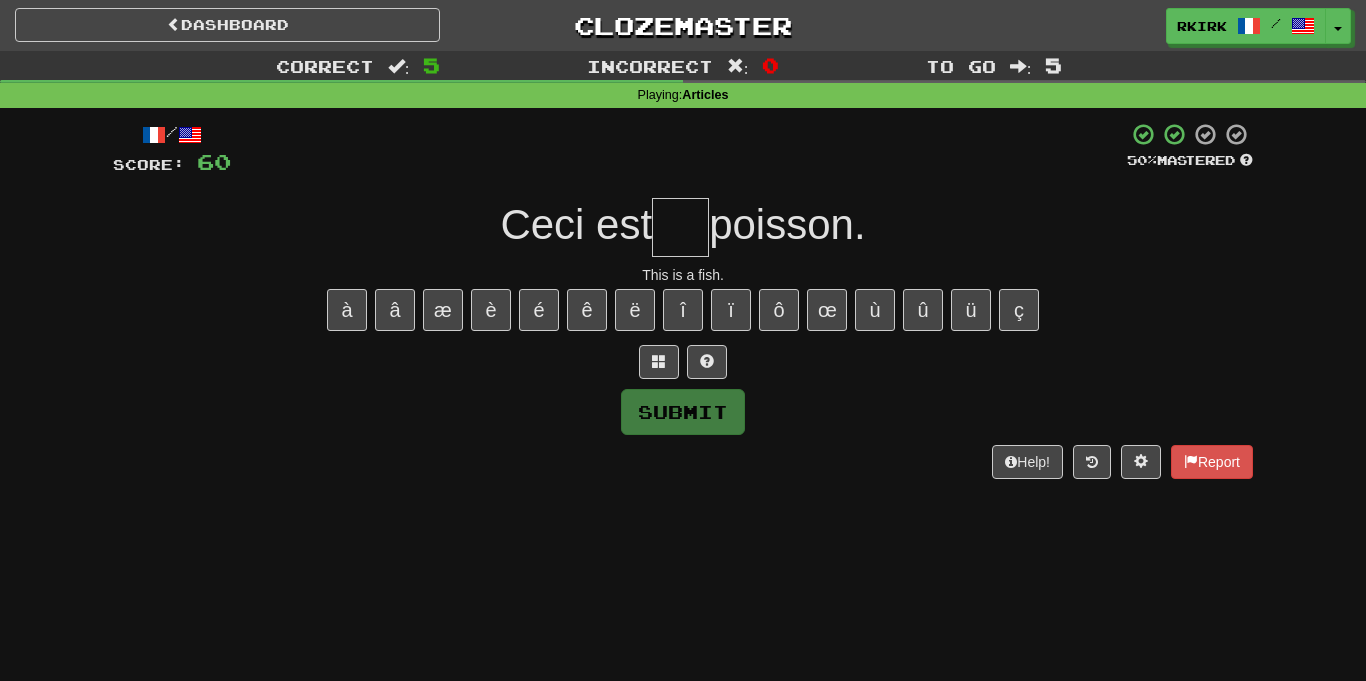 type on "*" 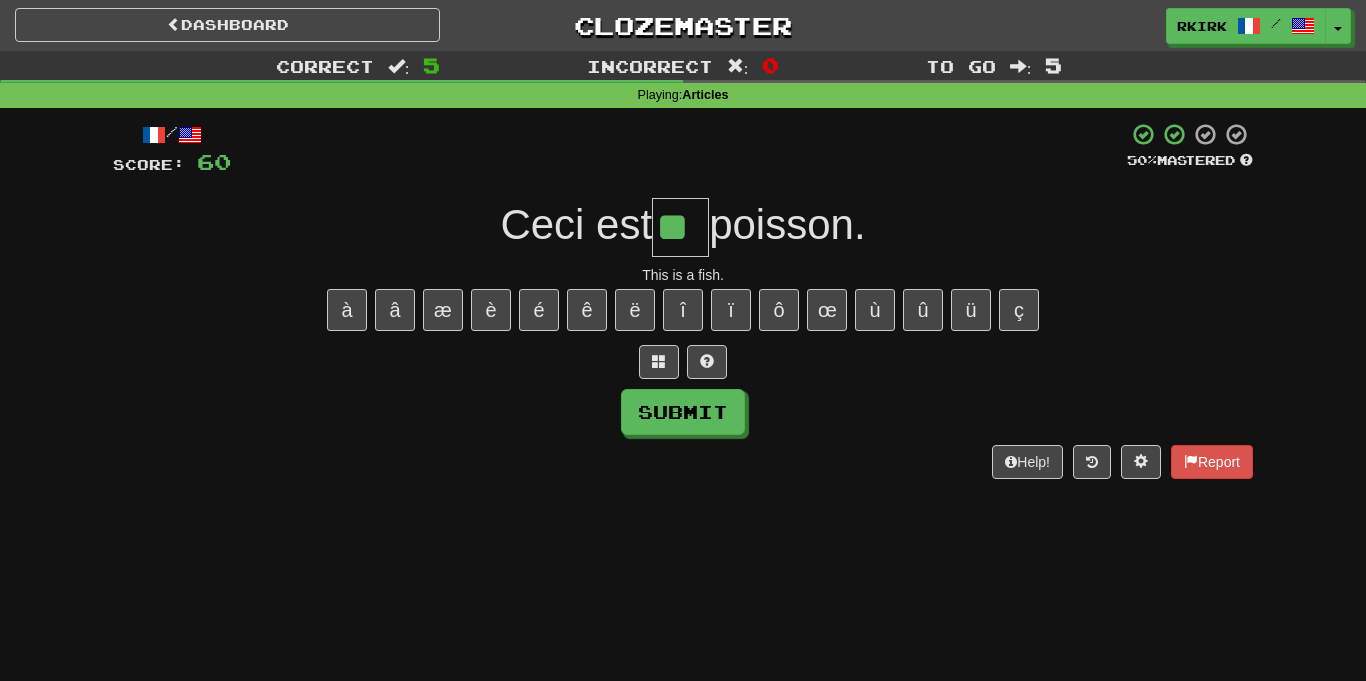 type on "**" 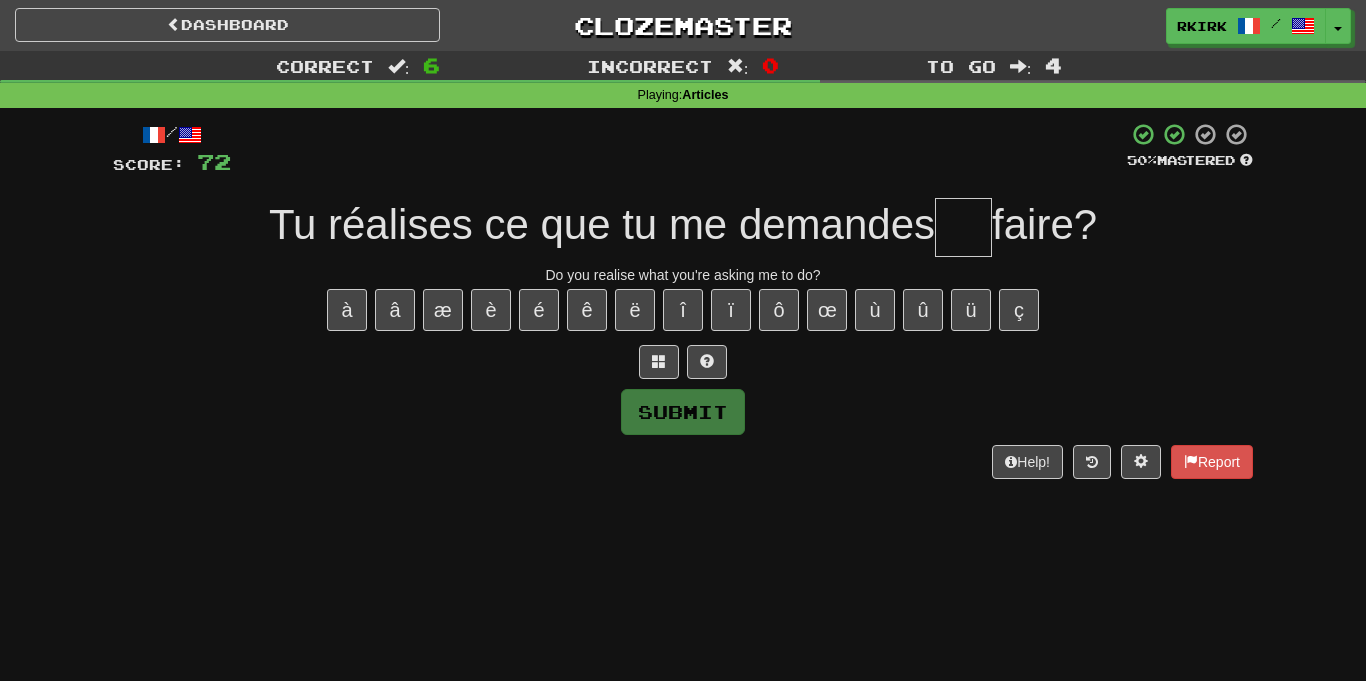 type on "*" 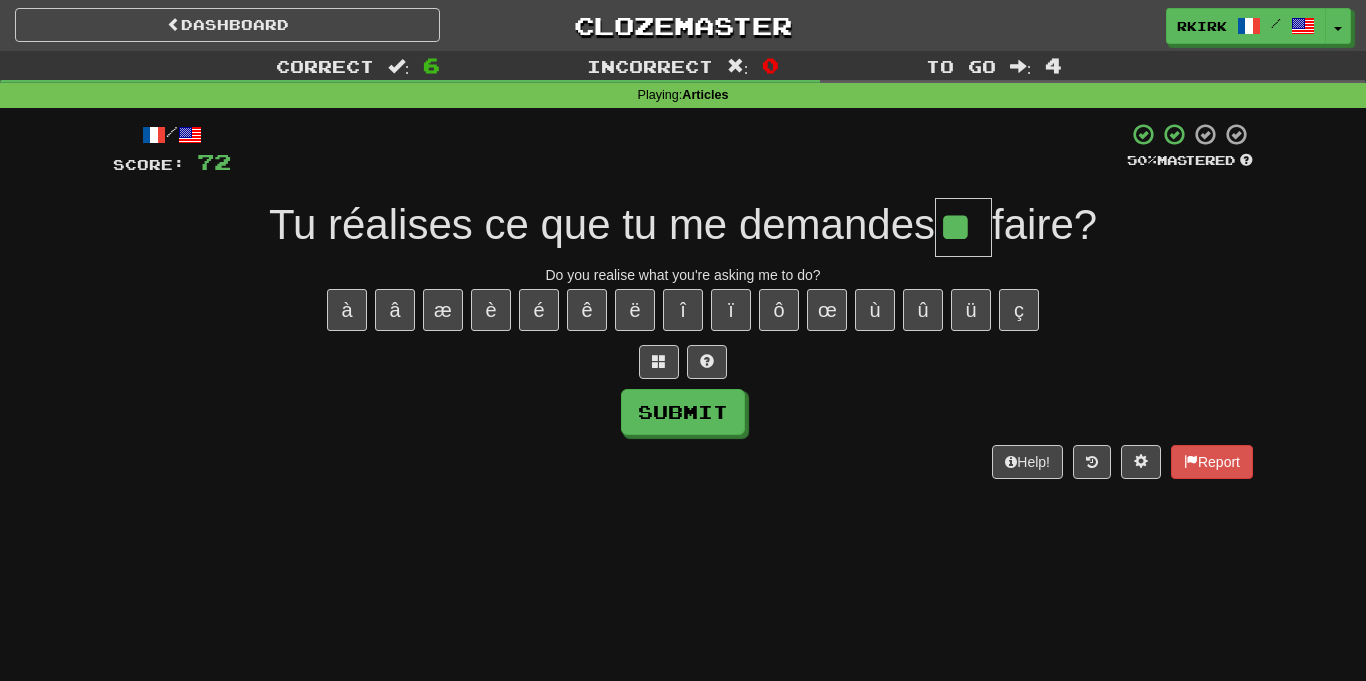type on "**" 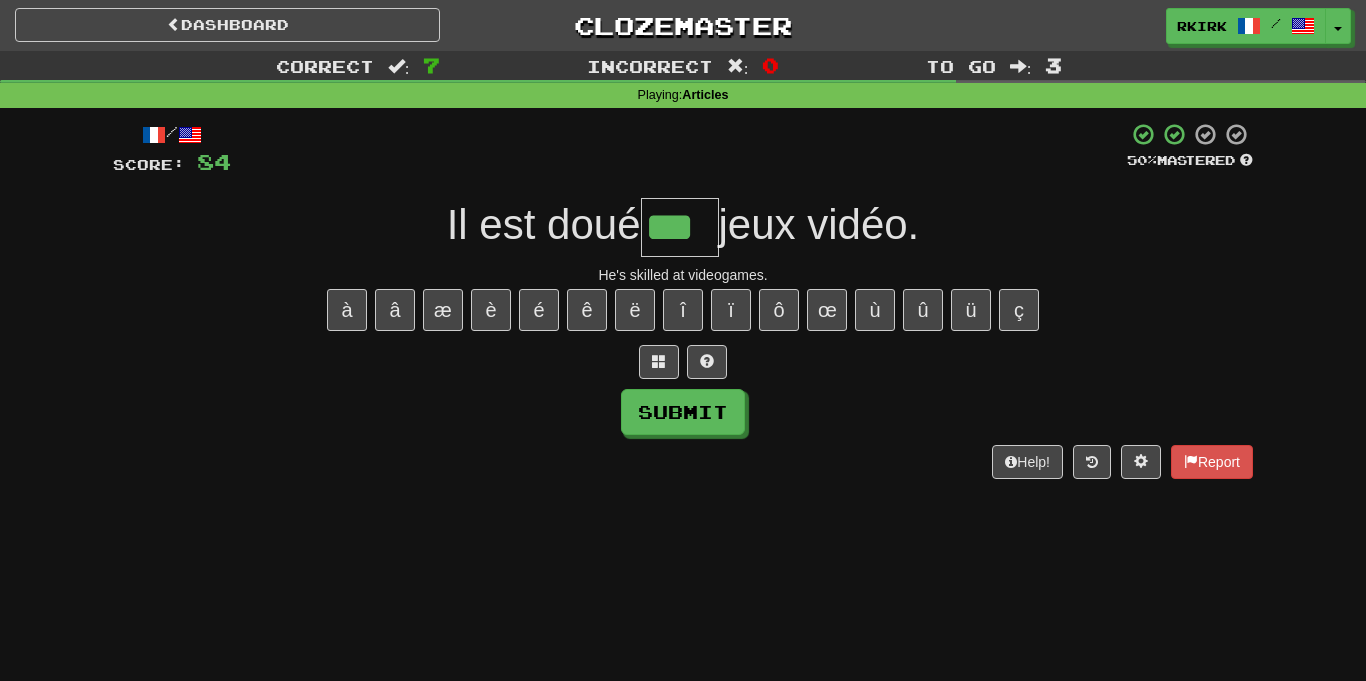 type on "***" 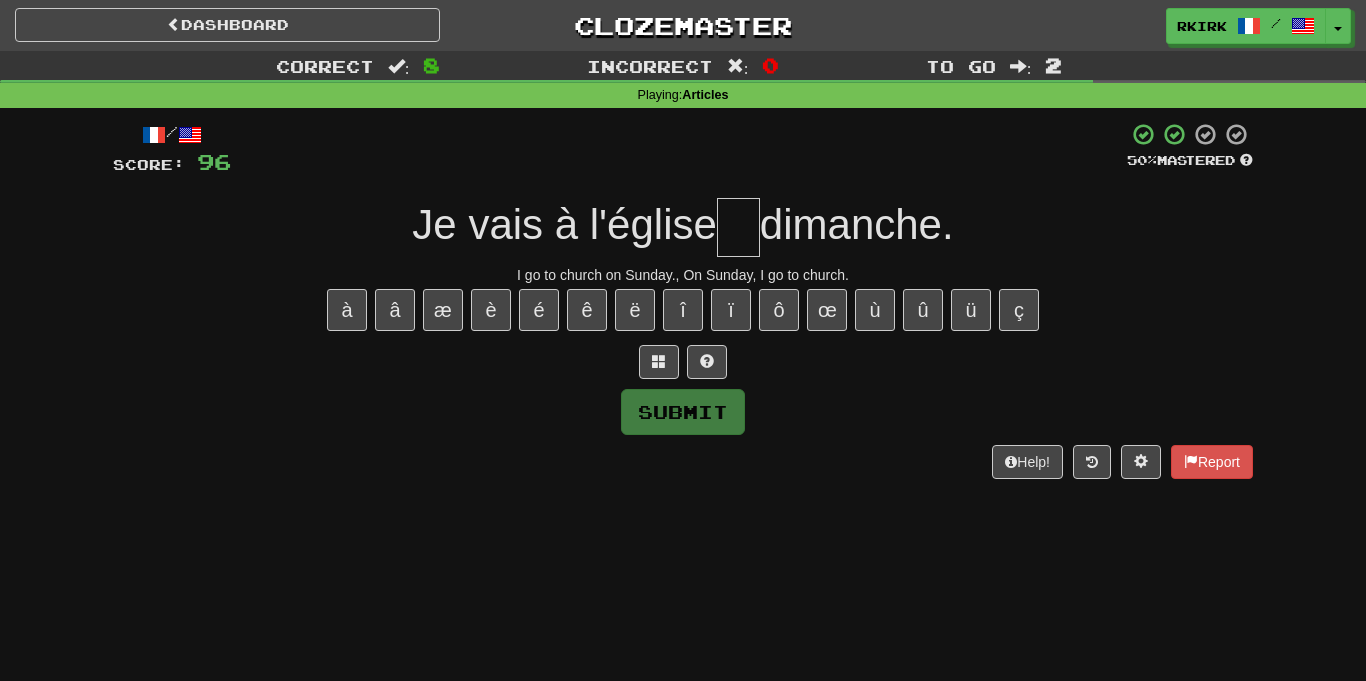 type on "*" 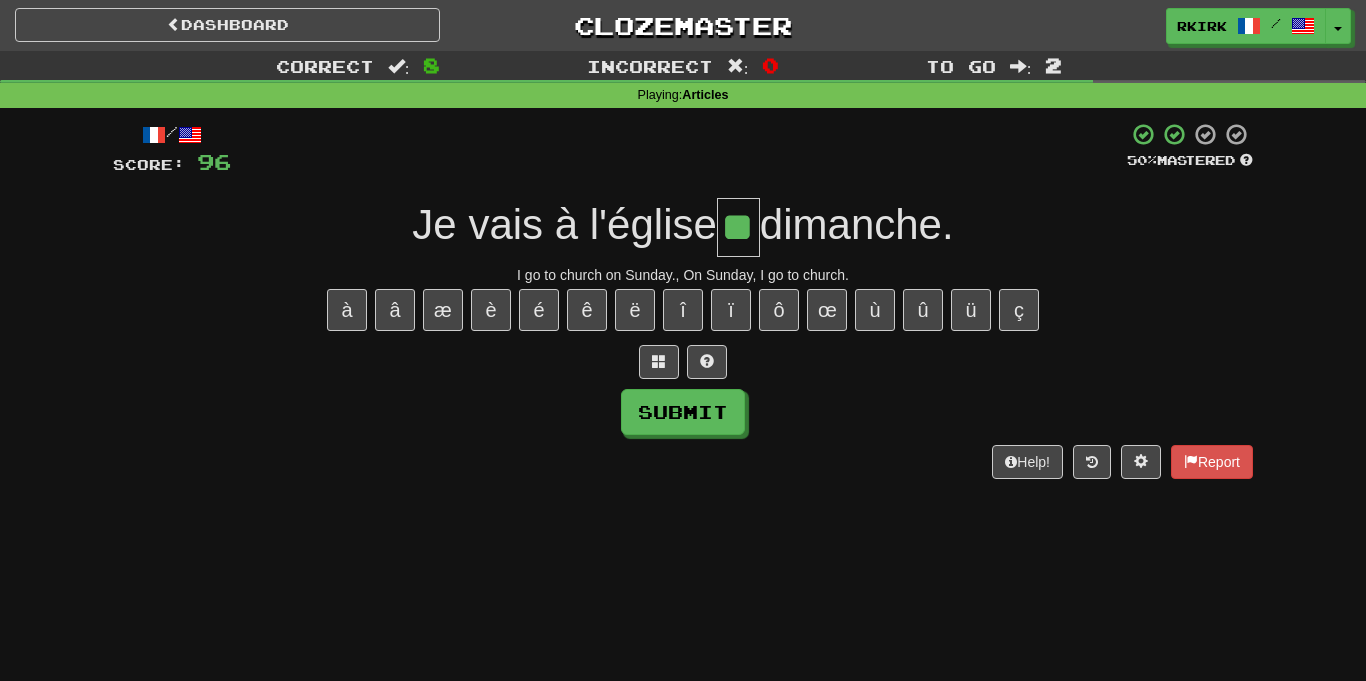 type on "**" 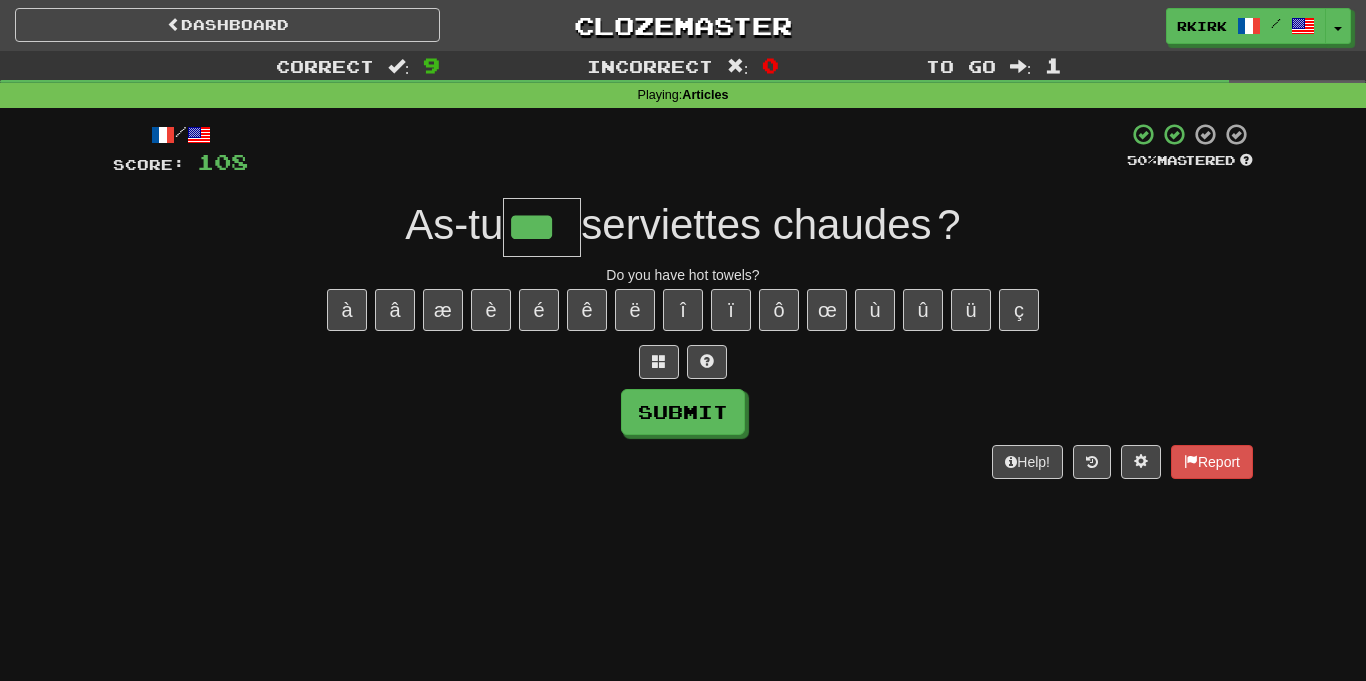 type on "***" 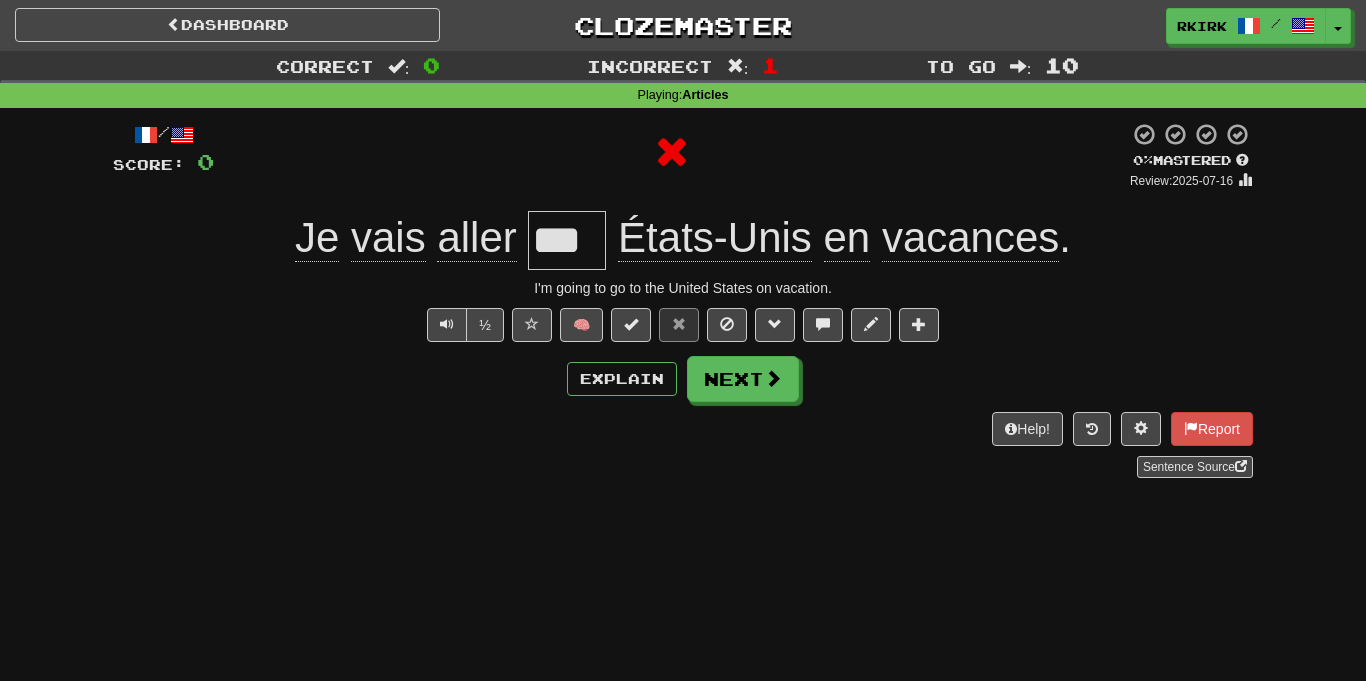 type on "***" 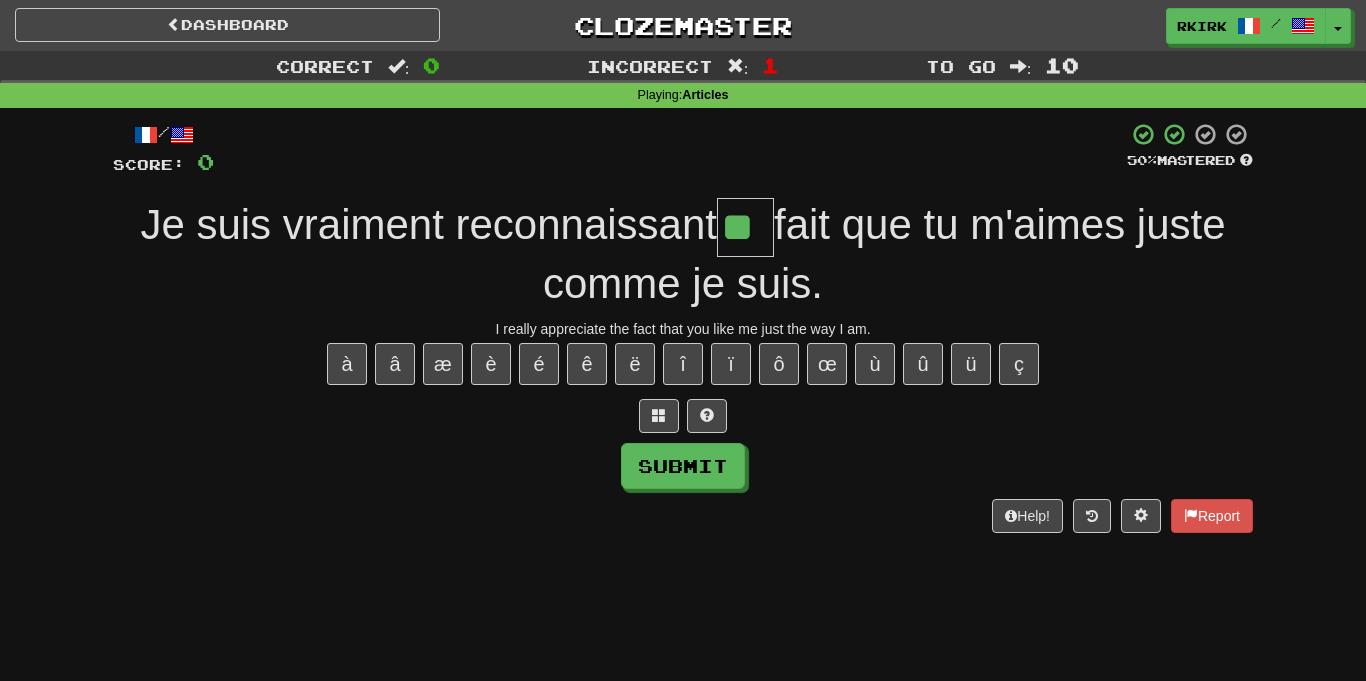 type on "**" 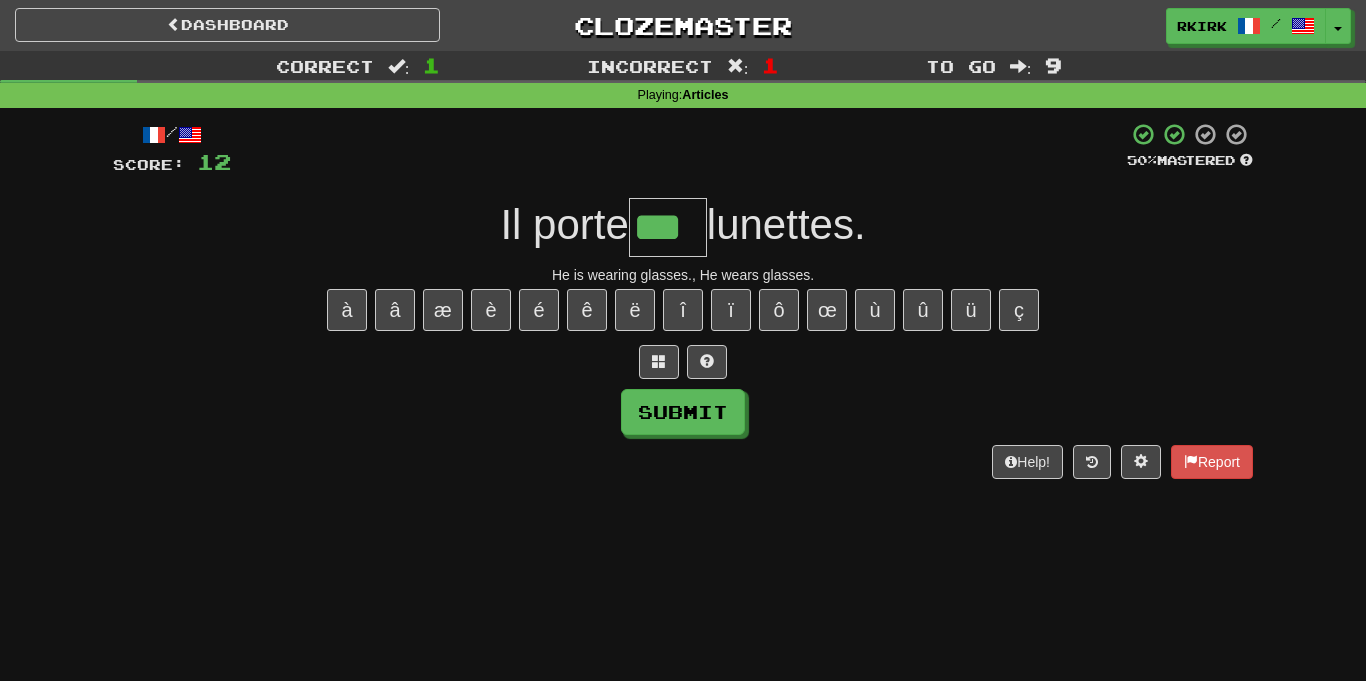 type on "***" 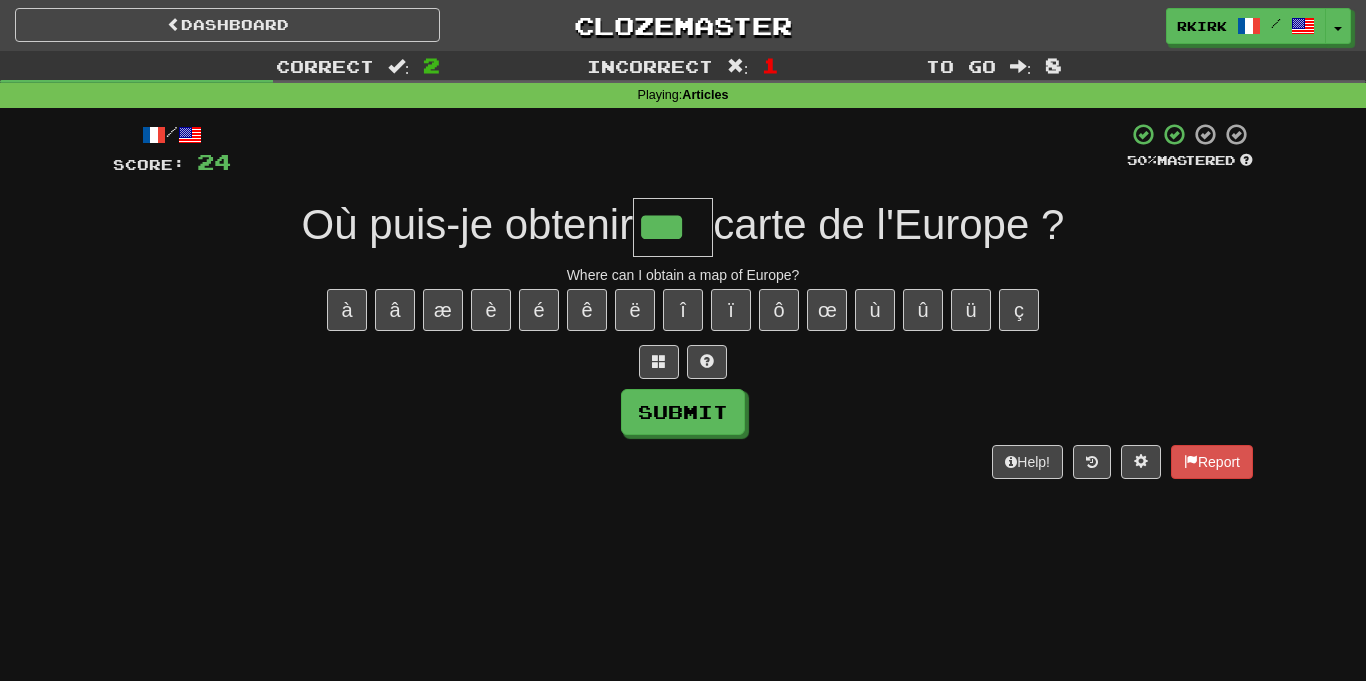 type on "***" 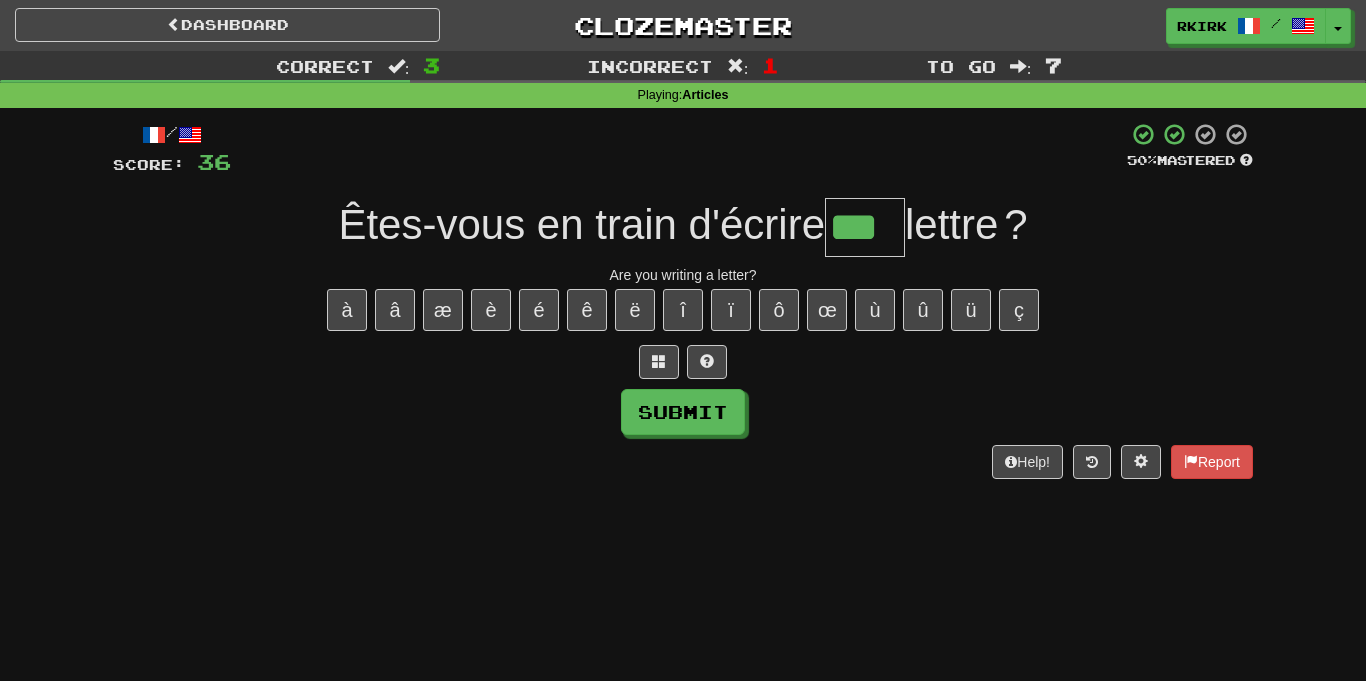 type on "***" 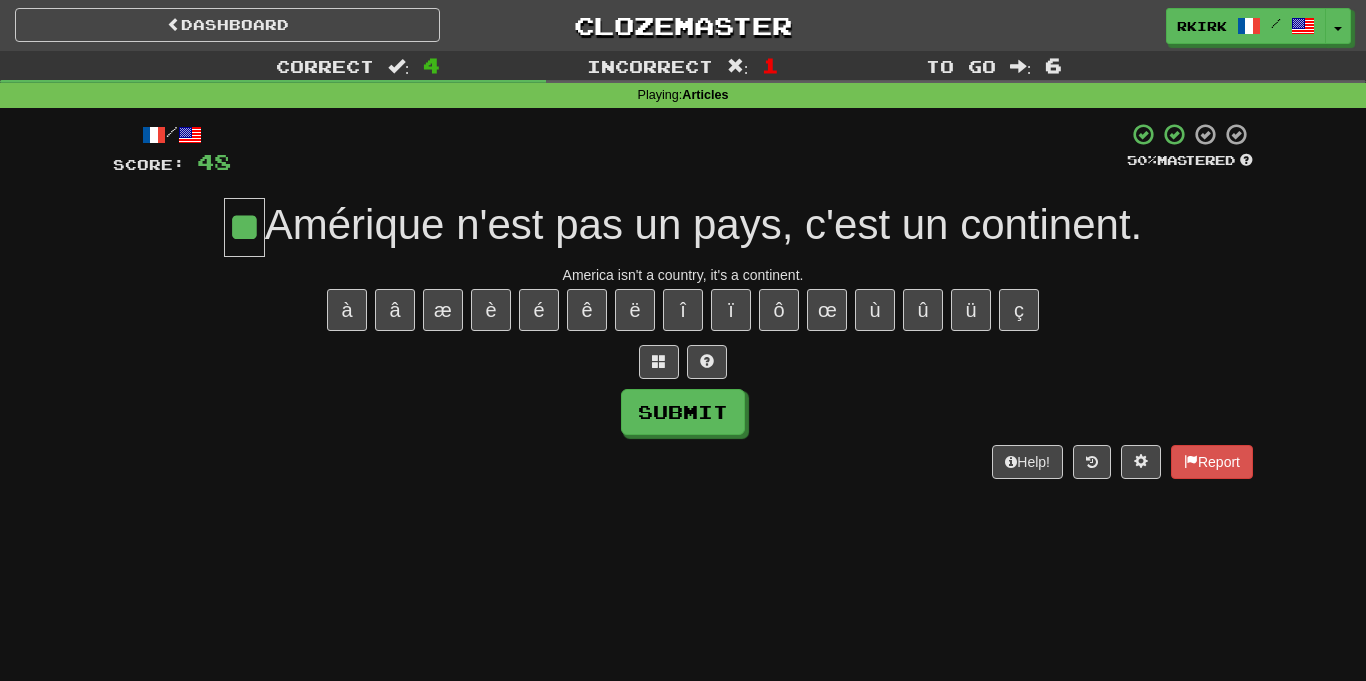 type on "**" 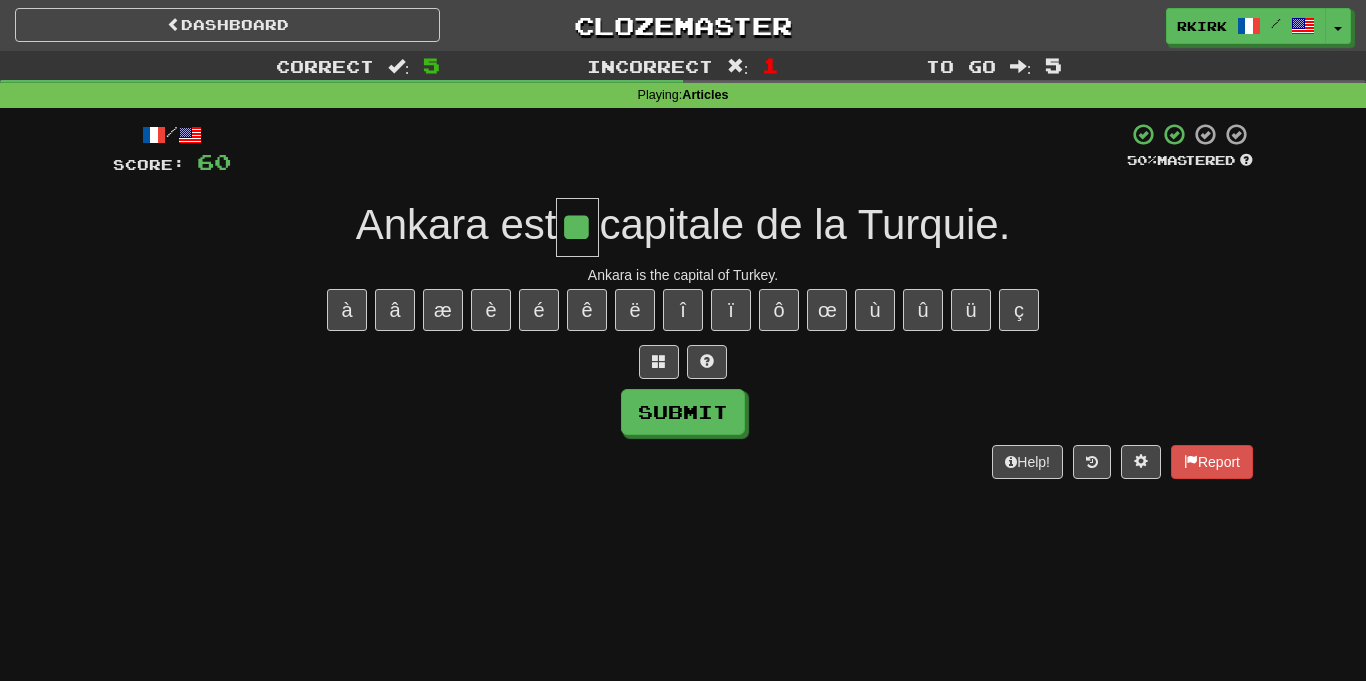 type on "**" 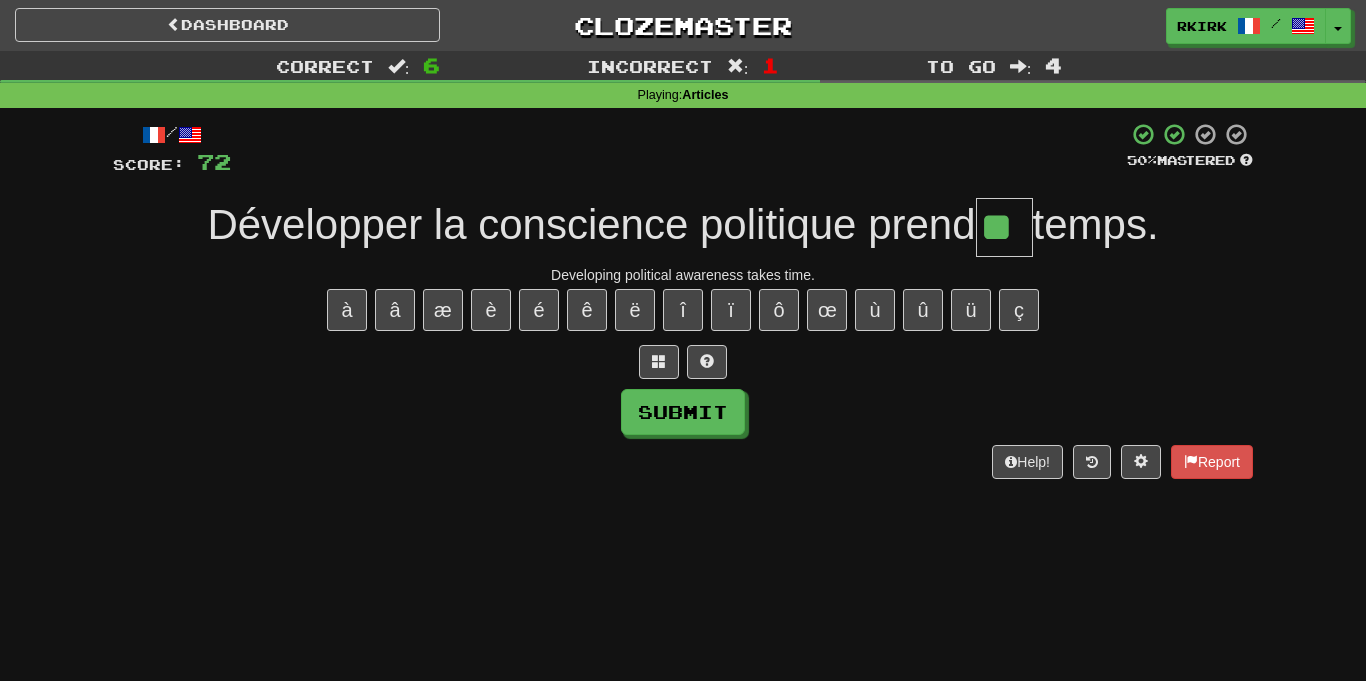 type on "**" 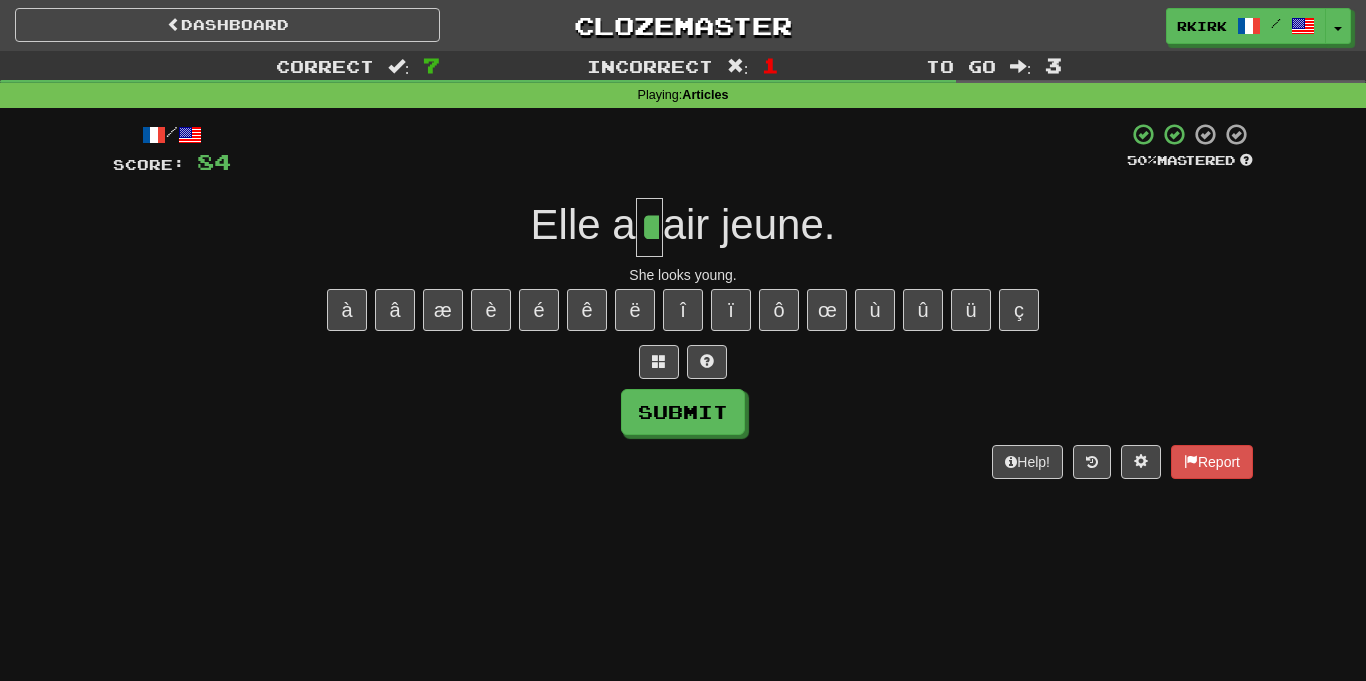 type on "**" 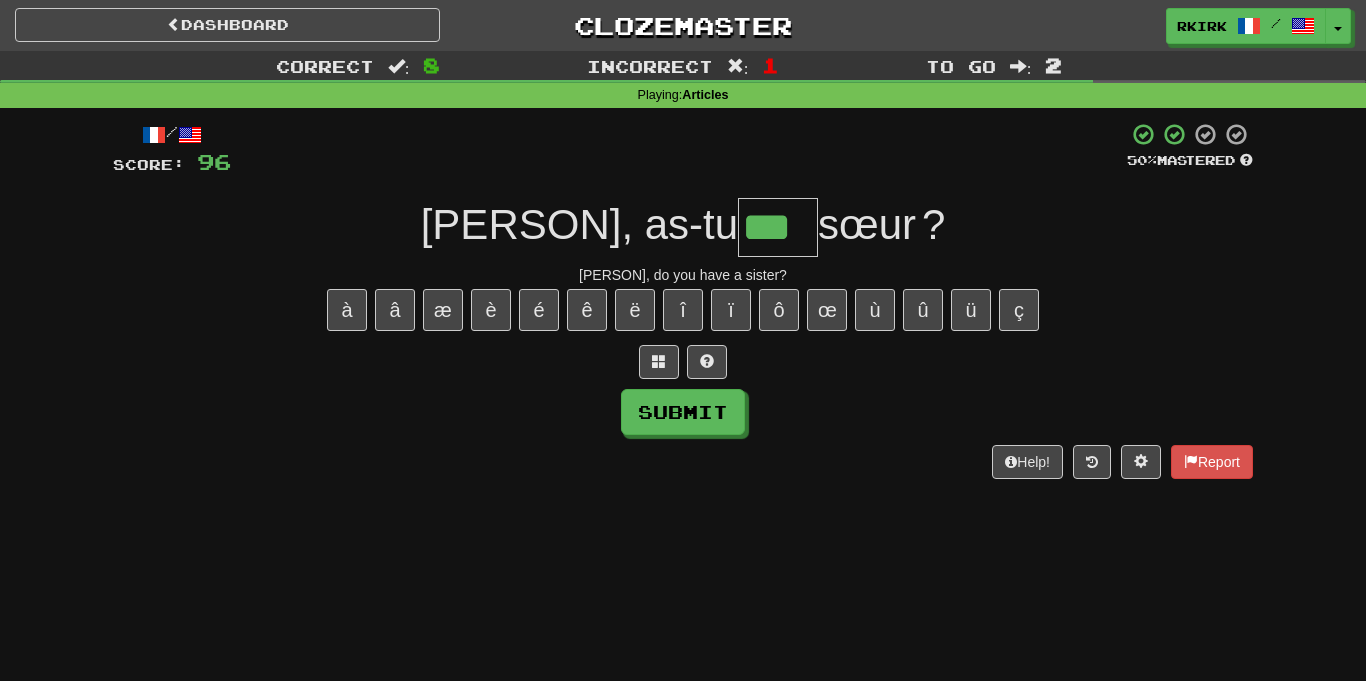 type on "***" 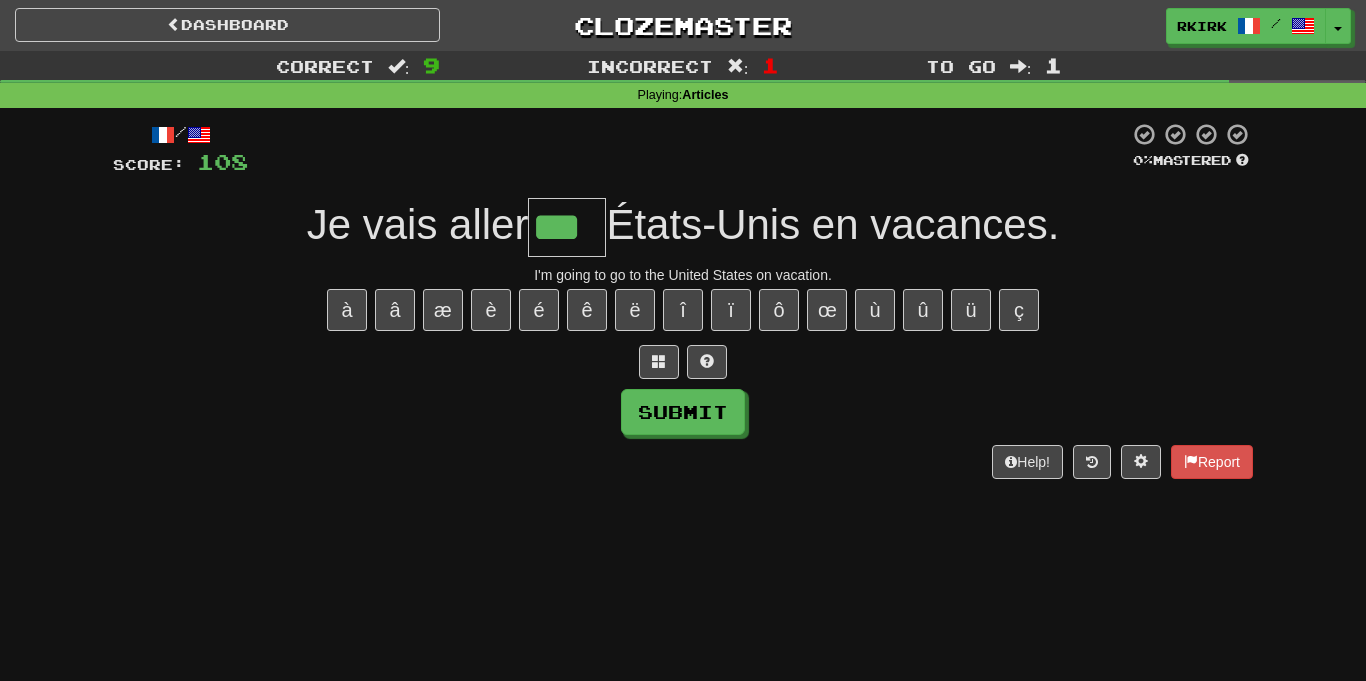 type on "***" 